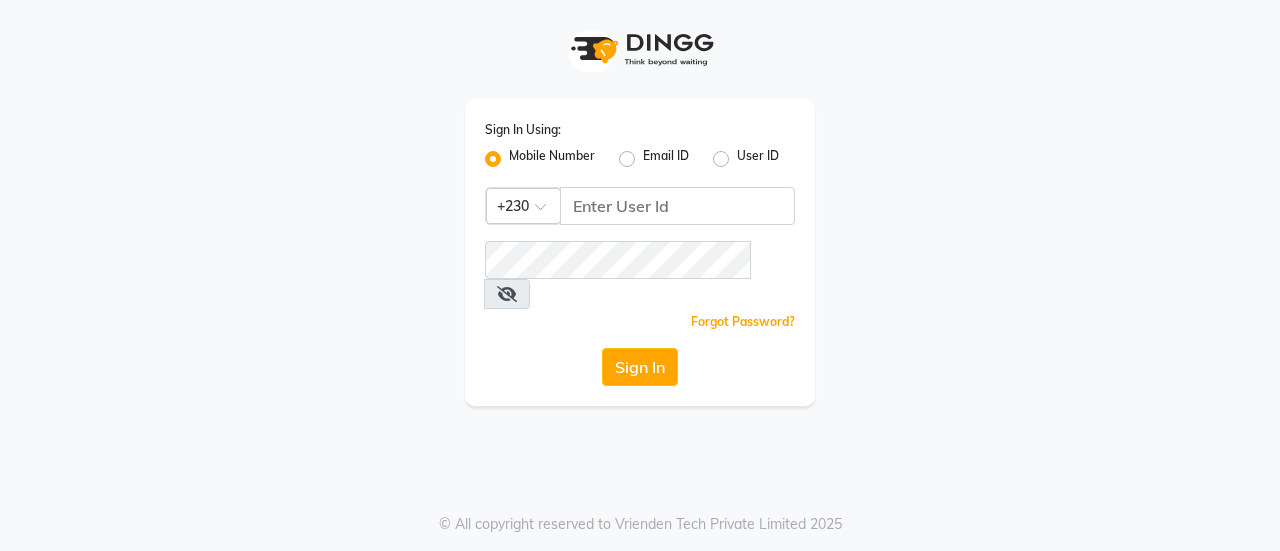 scroll, scrollTop: 0, scrollLeft: 0, axis: both 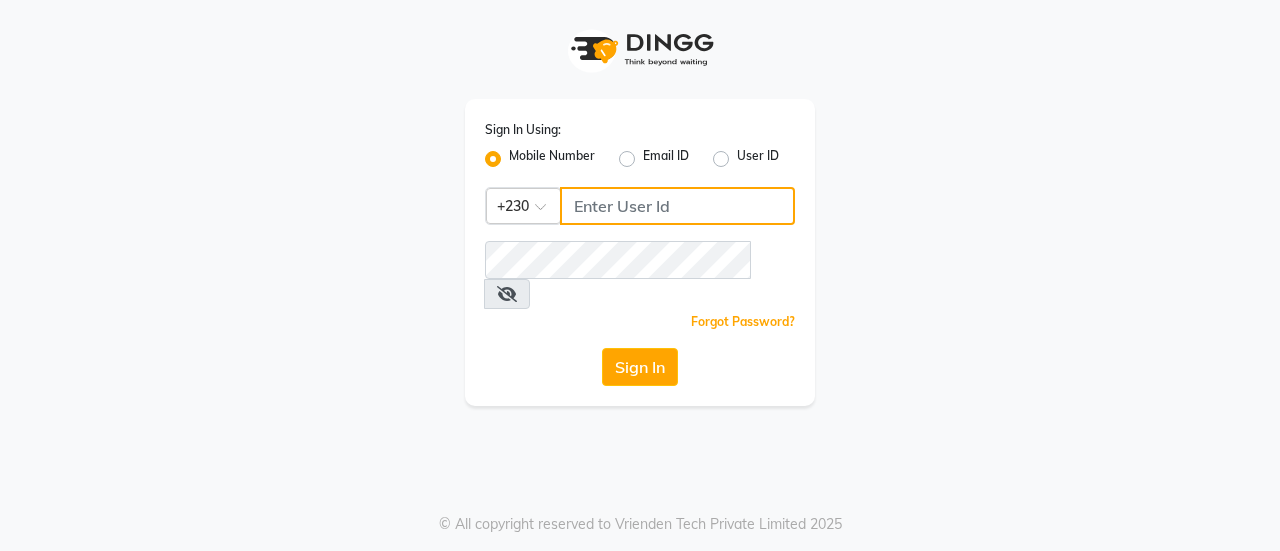 type on "59282313" 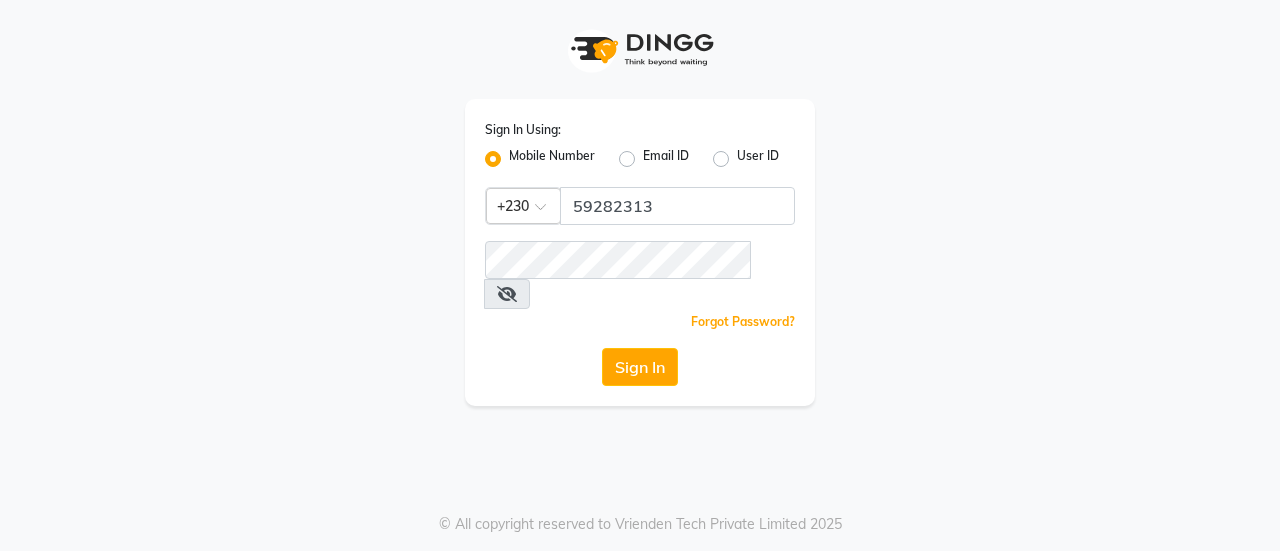 click at bounding box center [507, 294] 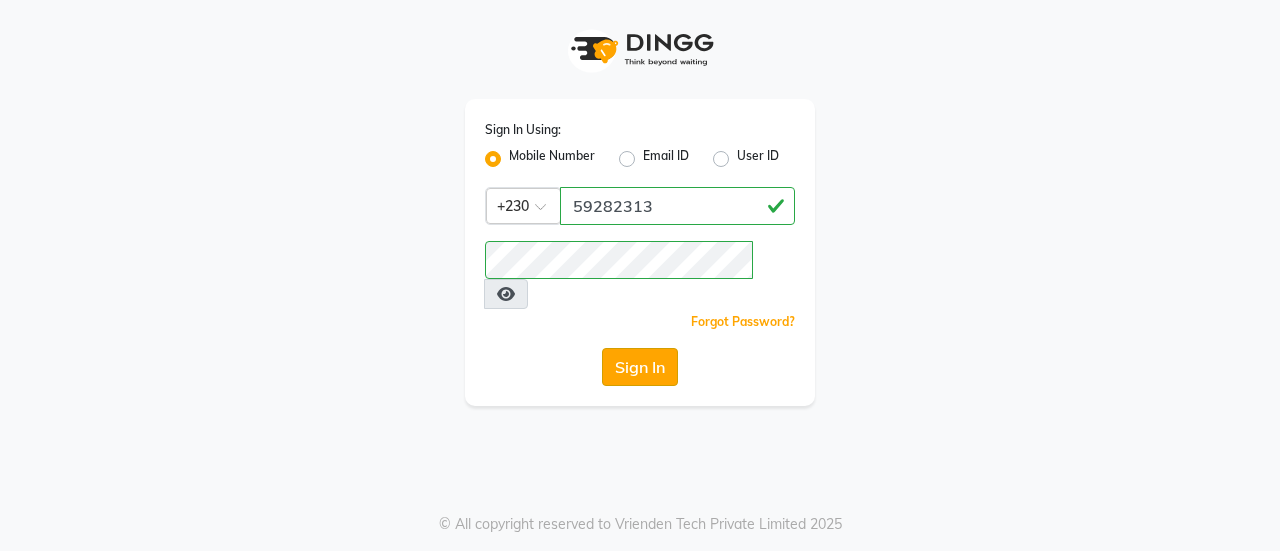 click on "Sign In" 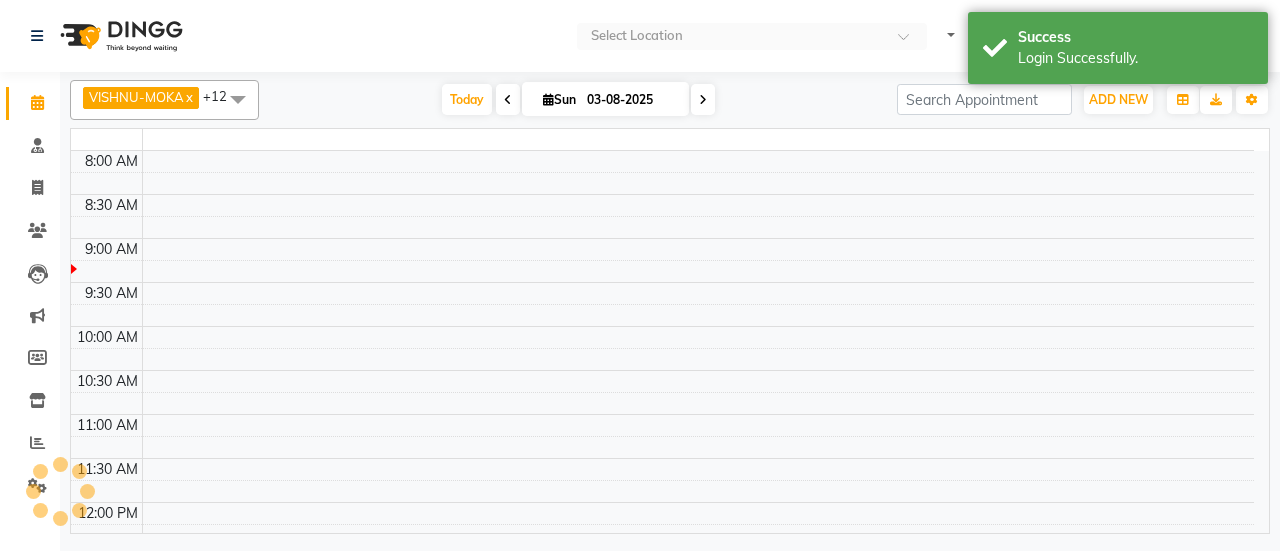 select on "en" 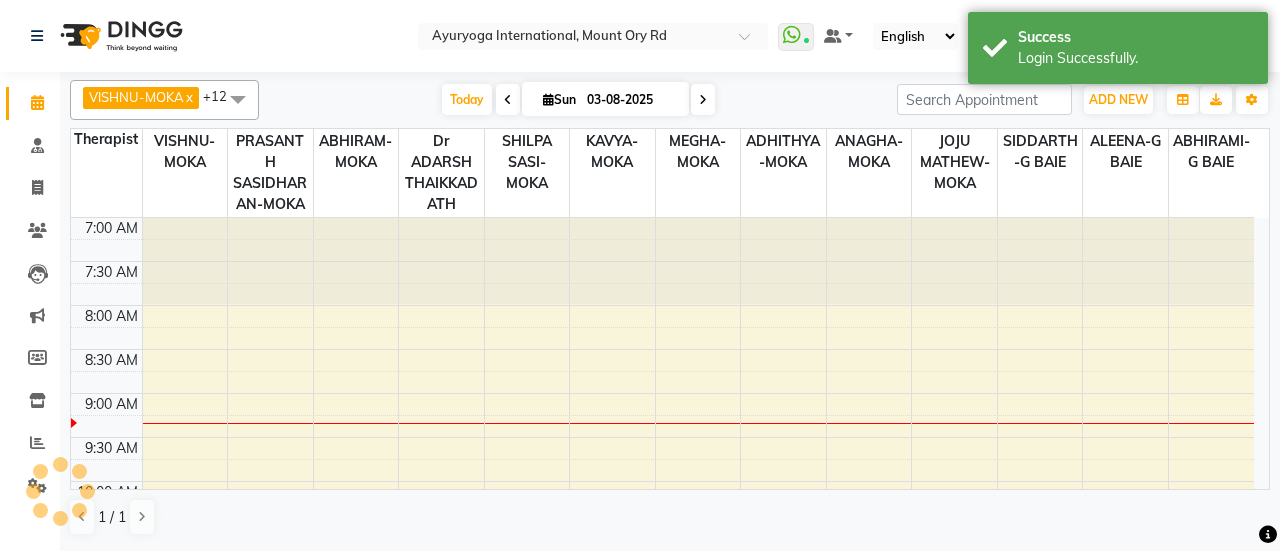 scroll, scrollTop: 0, scrollLeft: 0, axis: both 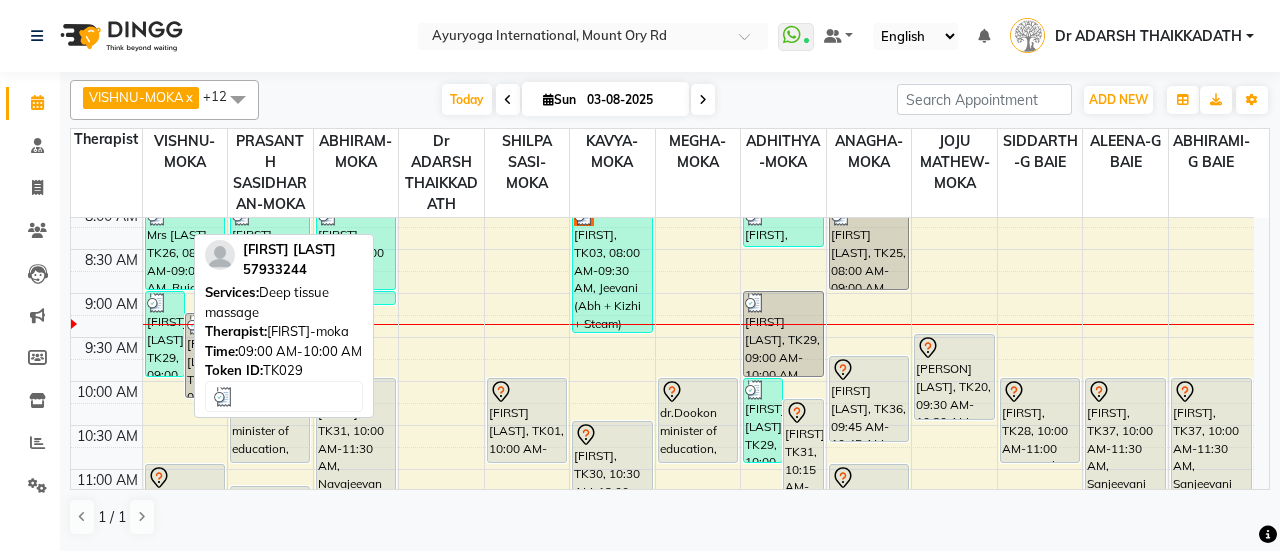 click on "[FIRST] [LAST], TK29, 09:00 AM-10:00 AM, Deep tissue massage" at bounding box center (165, 334) 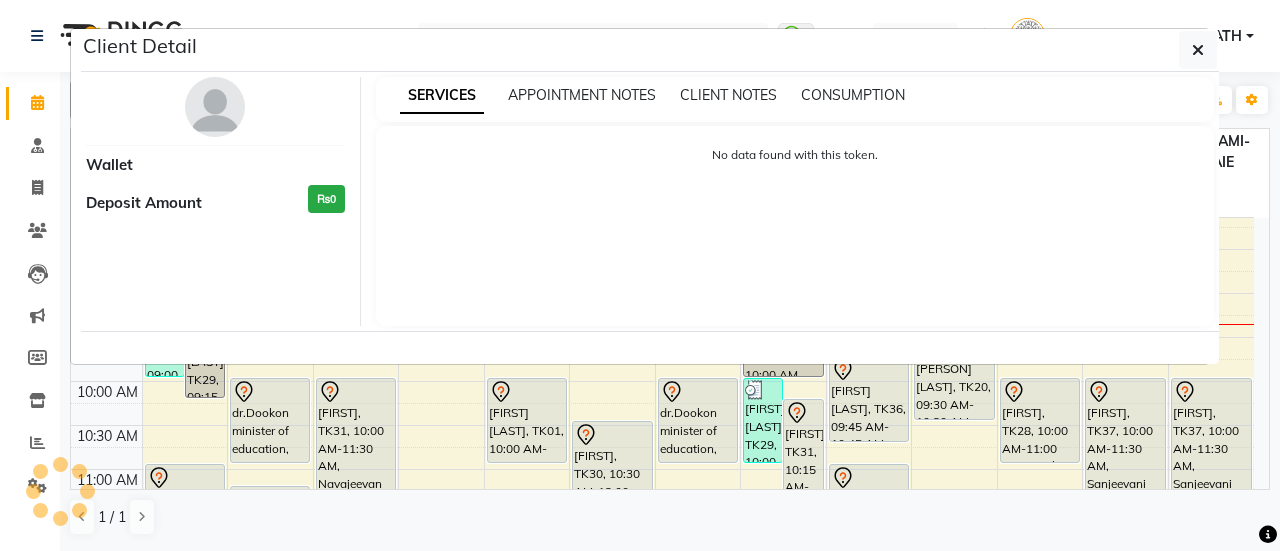 select on "3" 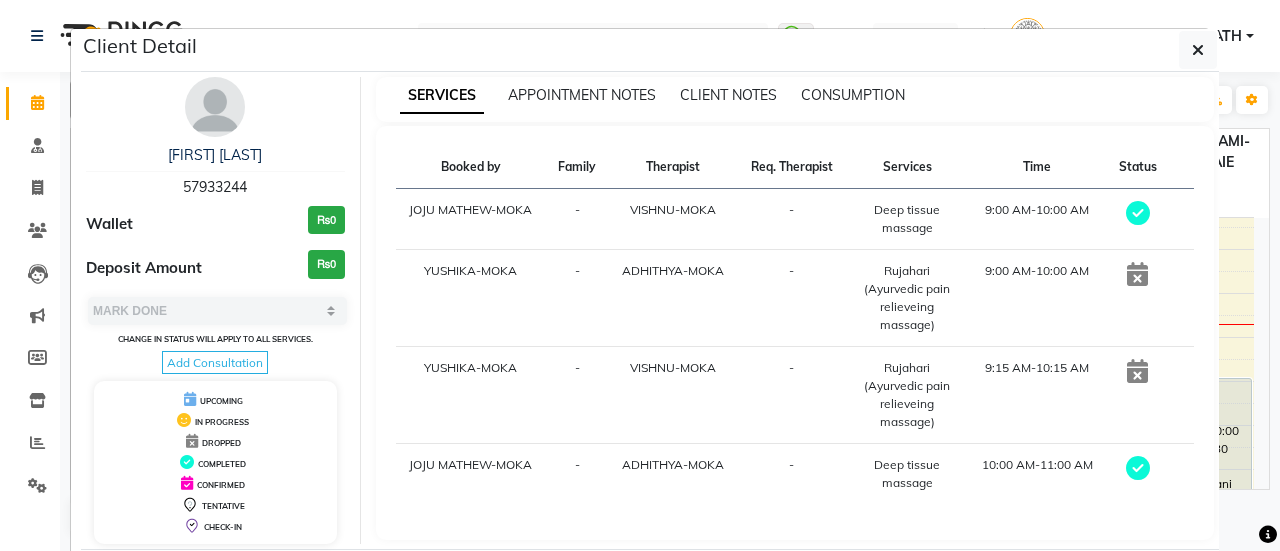 drag, startPoint x: 172, startPoint y: 185, endPoint x: 247, endPoint y: 181, distance: 75.10659 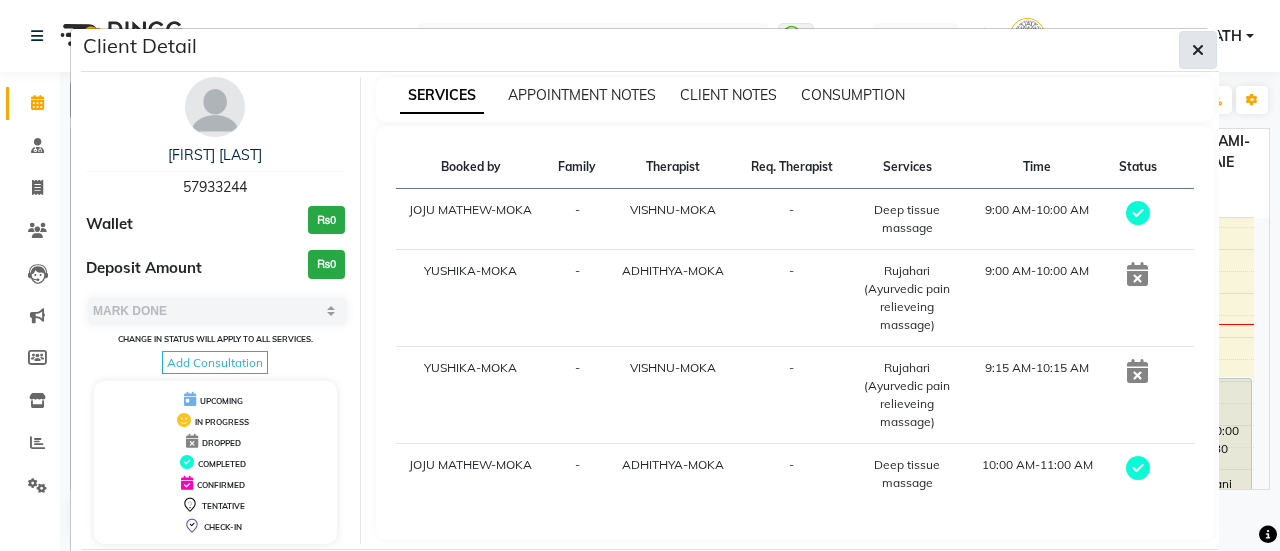 click 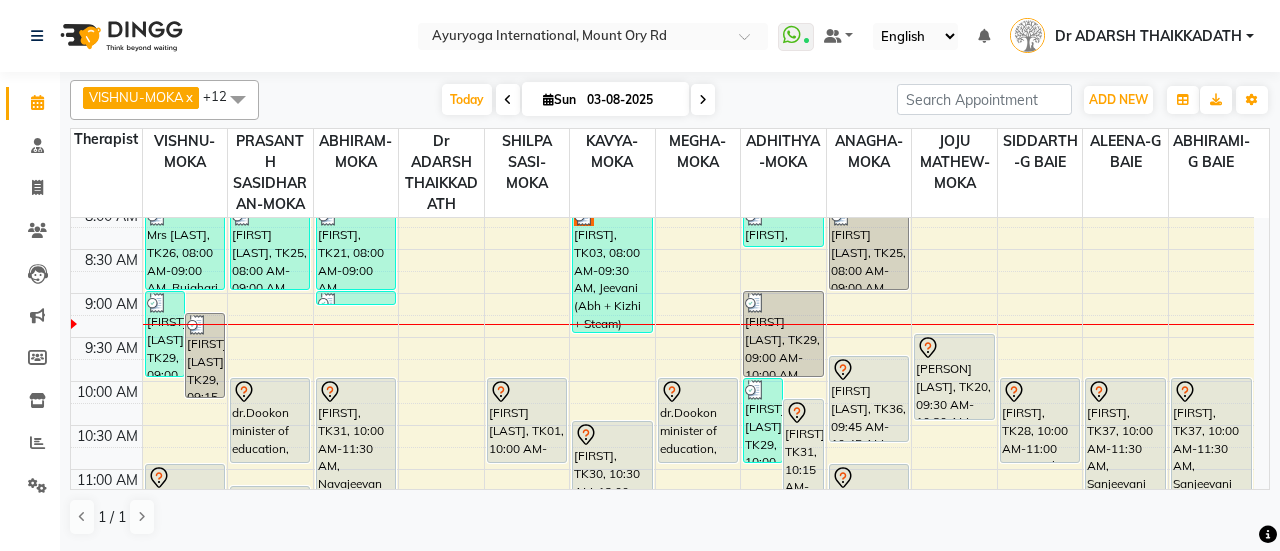 click at bounding box center (703, 99) 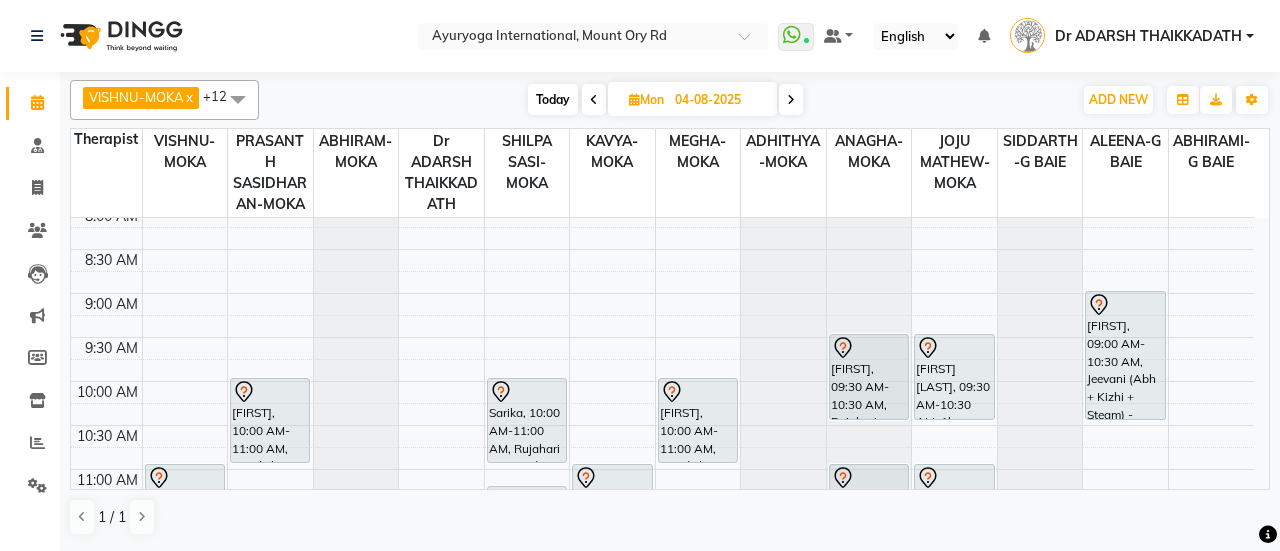 scroll, scrollTop: 0, scrollLeft: 0, axis: both 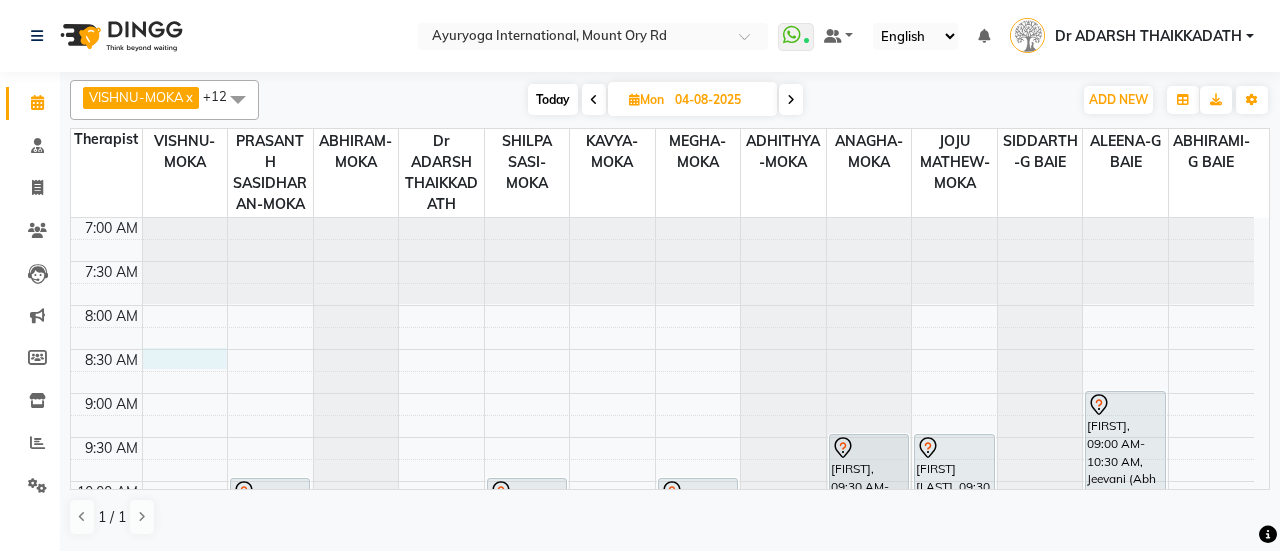 click on "7:00 AM 7:30 AM 8:00 AM 8:30 AM 9:00 AM 9:30 AM 10:00 AM 10:30 AM 11:00 AM 11:30 AM 12:00 PM 12:30 PM 1:00 PM 1:30 PM 2:00 PM 2:30 PM 3:00 PM 3:30 PM 4:00 PM 4:30 PM 5:00 PM 5:30 PM 6:00 PM 6:30 PM 7:00 PM 7:30 PM 8:00 PM 8:30 PM             [PERSON] [LAST], 11:00 AM-12:30 PM, Abhyangam,Podikizhi,Kadee Vasthi(W/O Oil)             [FIRST], 04:30 PM-06:00 PM, Aishwarya WB Buy 1 Get 1              [FIRST], 06:15 PM-07:45 PM, Sanjeevani WB Buy 1 Get 1              [PERSON], 10:00 AM-11:00 AM, Swedish massage (60 Min)             [FIRST] [LAST], 12:00 PM-01:00 PM, Rujahari (Ayurvedic pain relieveing massage)             [FIRST], 06:15 PM-07:45 PM, Sanjeevani WB Buy 1 Get 1              [FIRST], 10:00 AM-11:00 AM, Rujahari (Ayurvedic pain relieveing massage)             [PERSON] [LAST], 11:15 AM-12:15 PM, Mamsa Kizhi             [PERSON] [LAST], 12:15 PM-01:15 PM, Njavara Facial             [PERSON] [LAST], 04:30 PM-05:30 PM, Rujahari (Ayurvedic pain relieveing massage)" at bounding box center [662, 833] 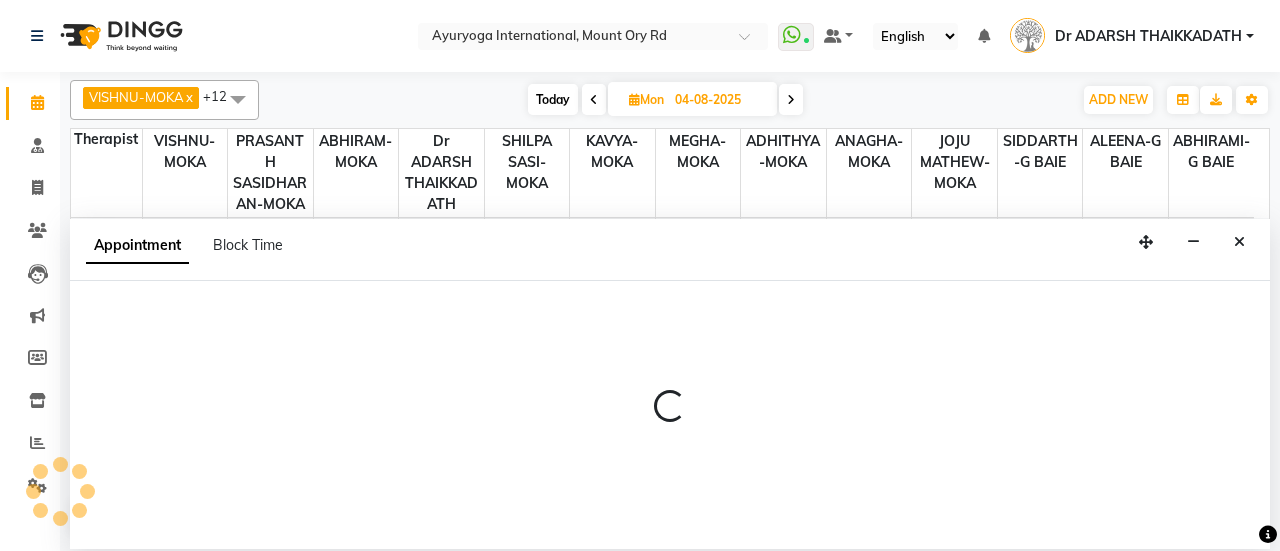 select on "36053" 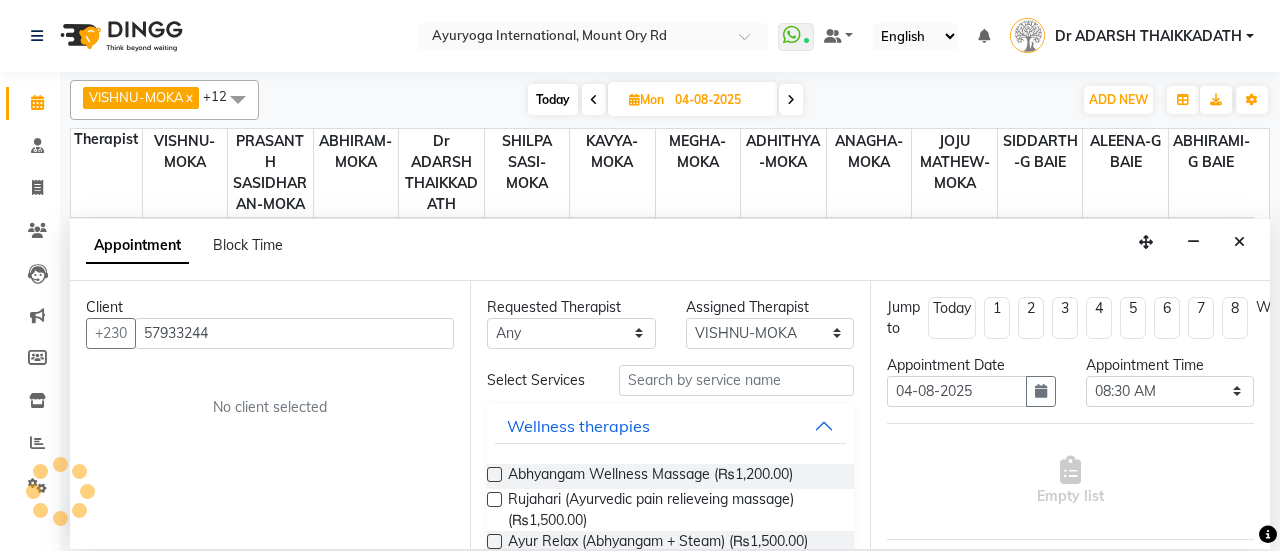 click on "57933244" at bounding box center [294, 333] 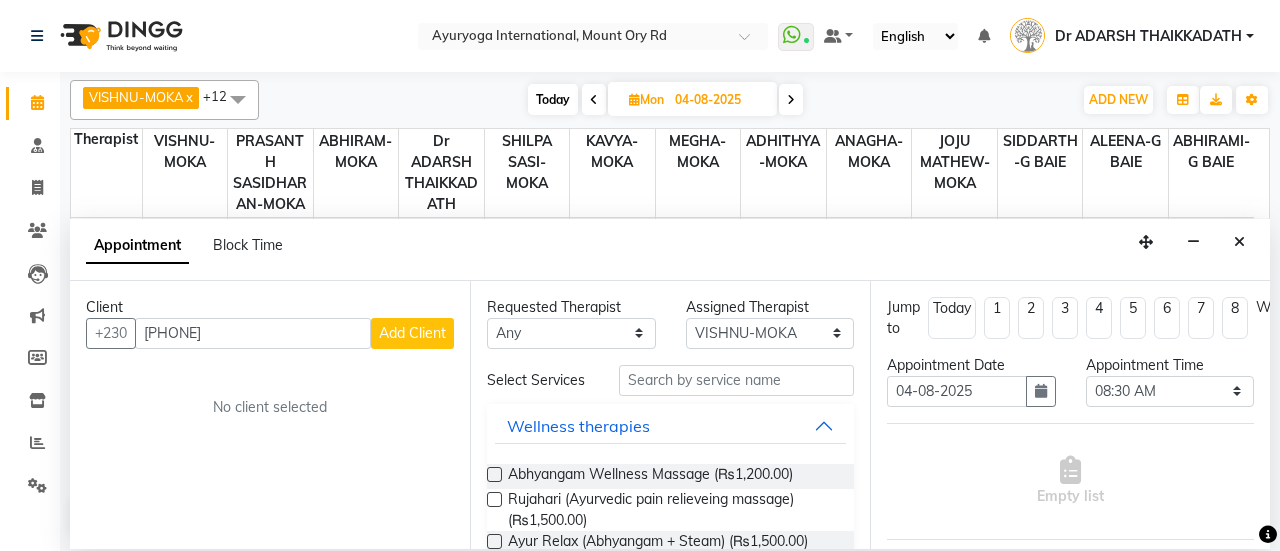 drag, startPoint x: 301, startPoint y: 330, endPoint x: 212, endPoint y: 334, distance: 89.08984 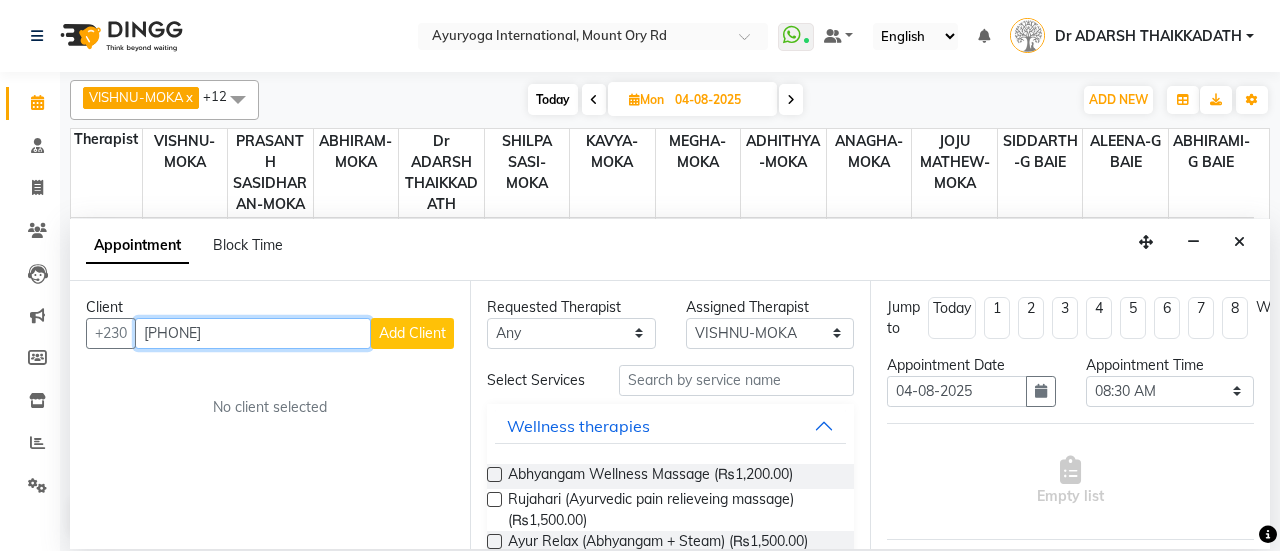 click on "[PHONE]" at bounding box center [253, 333] 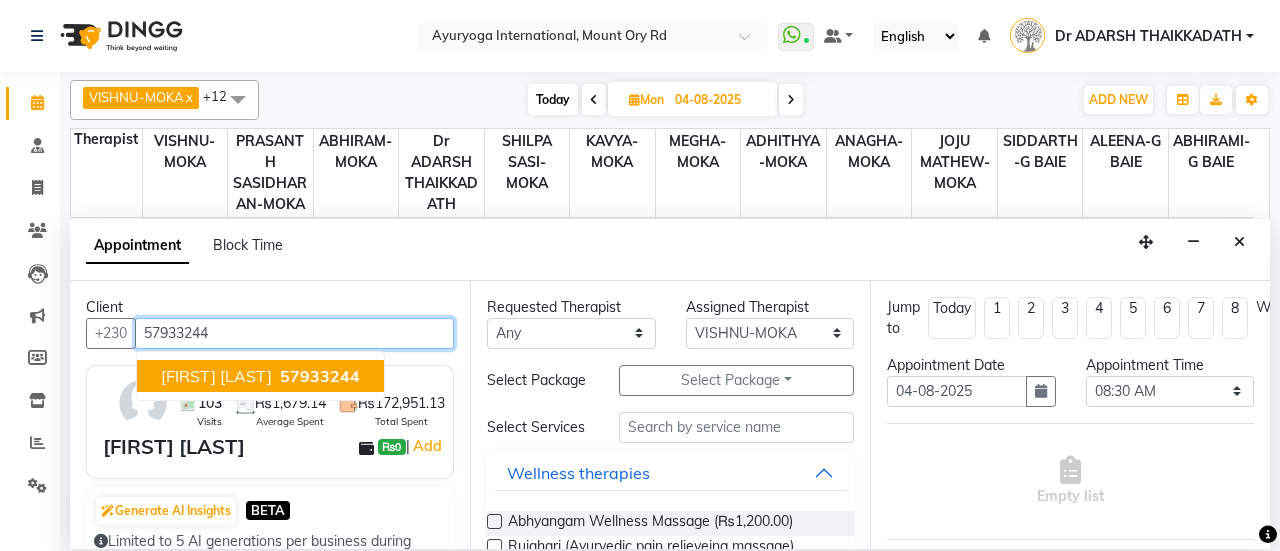 click on "[FIRST] [LAST]" at bounding box center [216, 376] 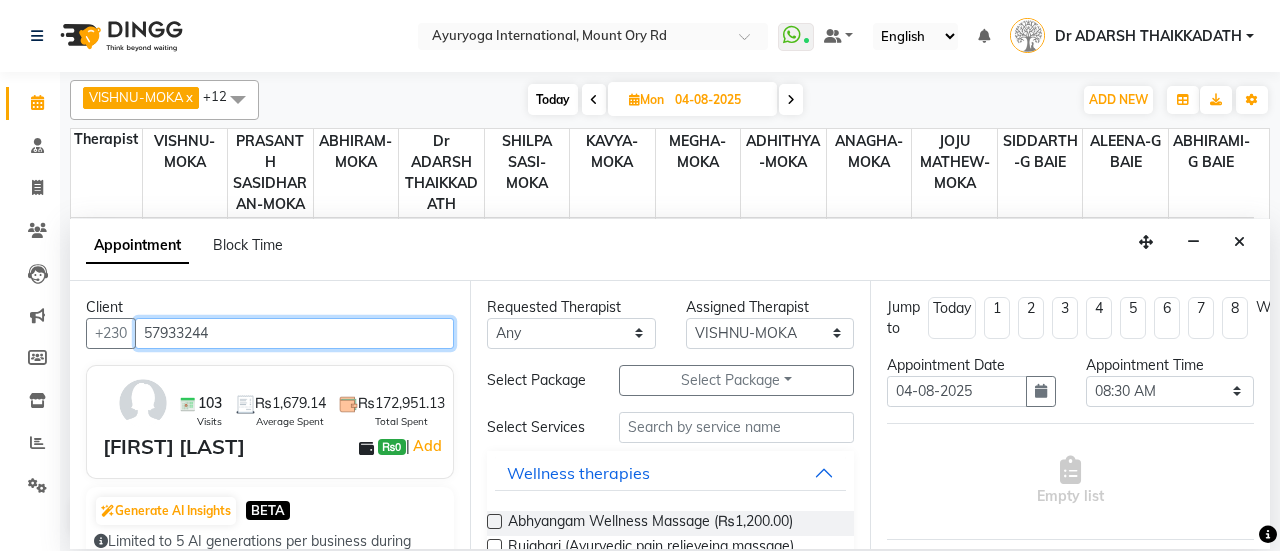 type on "57933244" 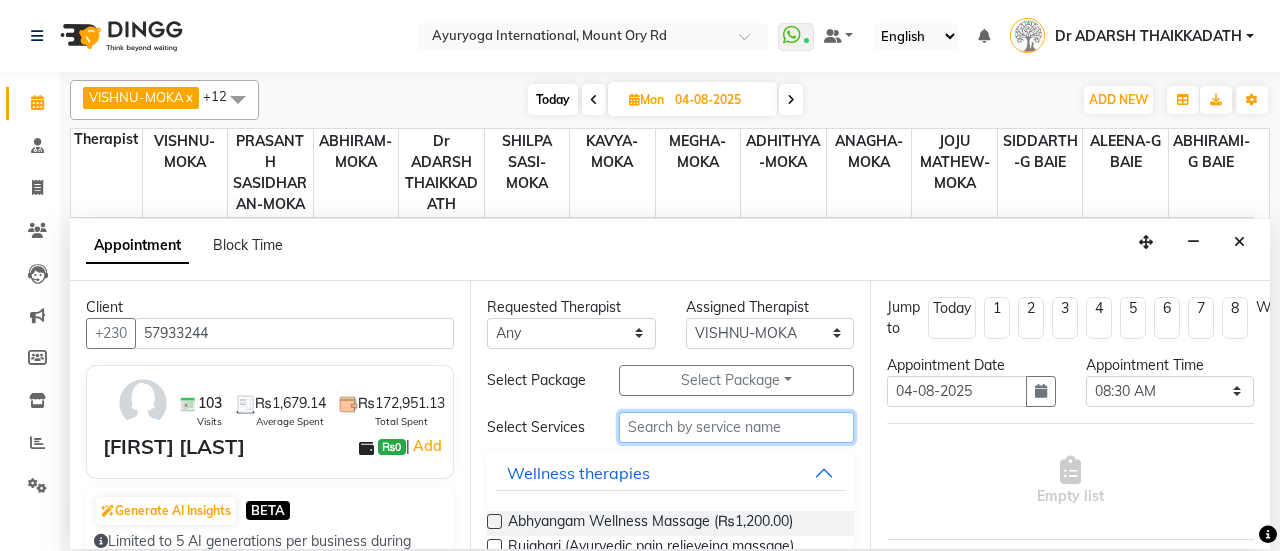 click at bounding box center (736, 427) 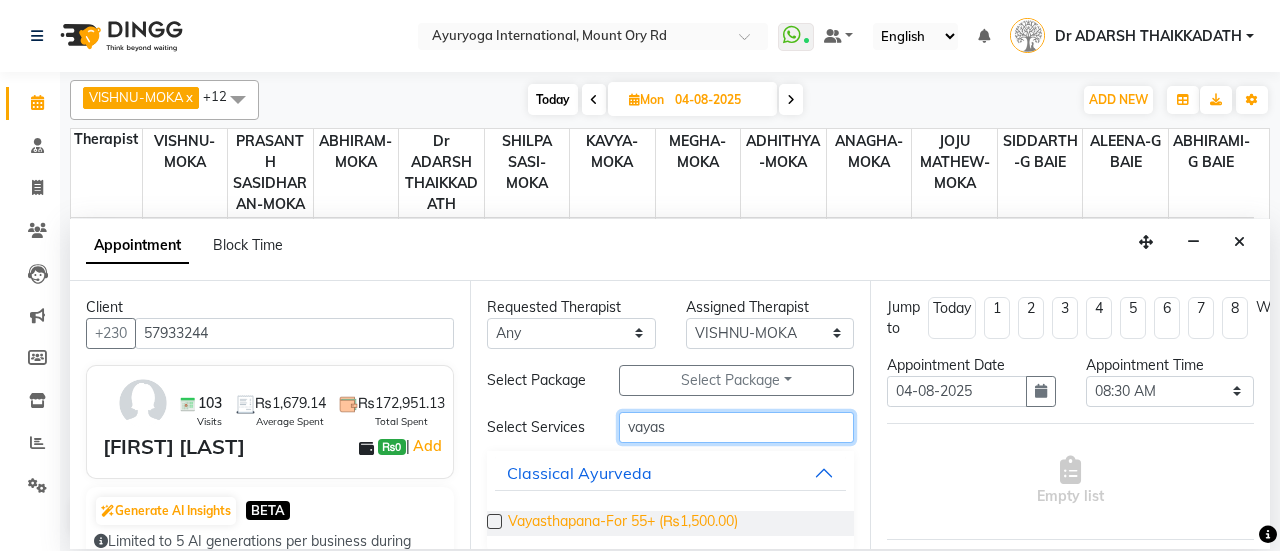 type on "vayas" 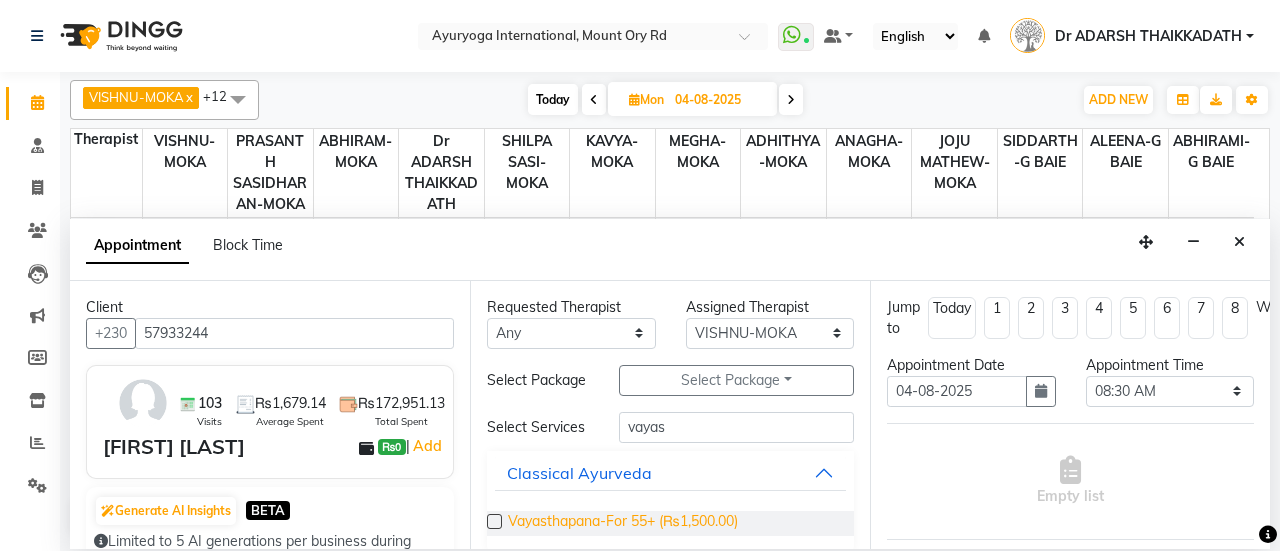 click on "Vayasthapana-For 55+ (₨1,500.00)" at bounding box center [623, 523] 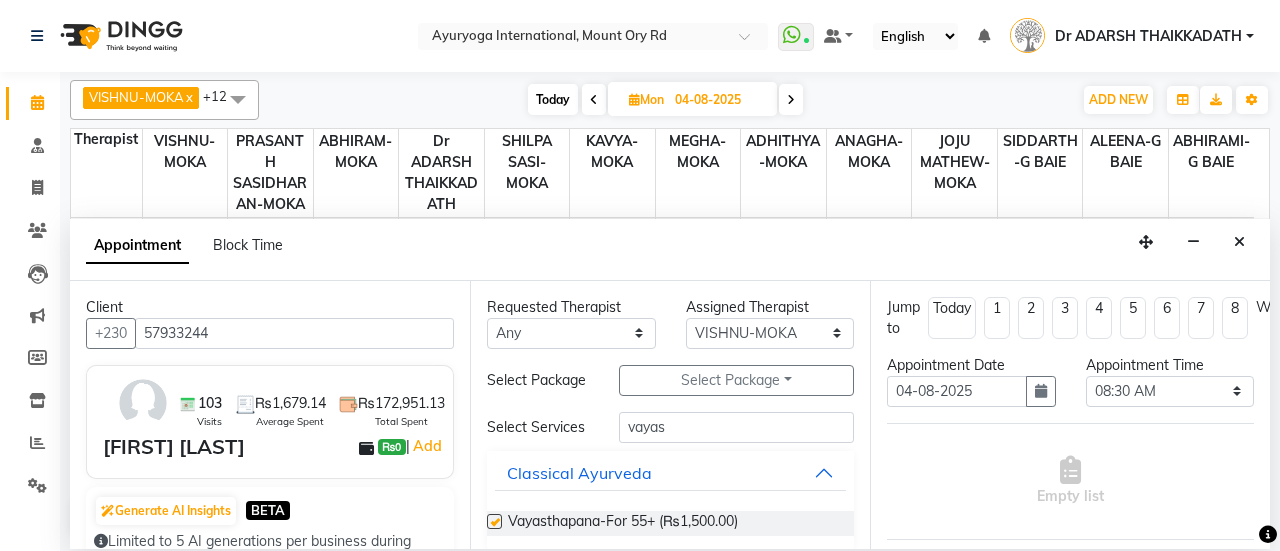 checkbox on "false" 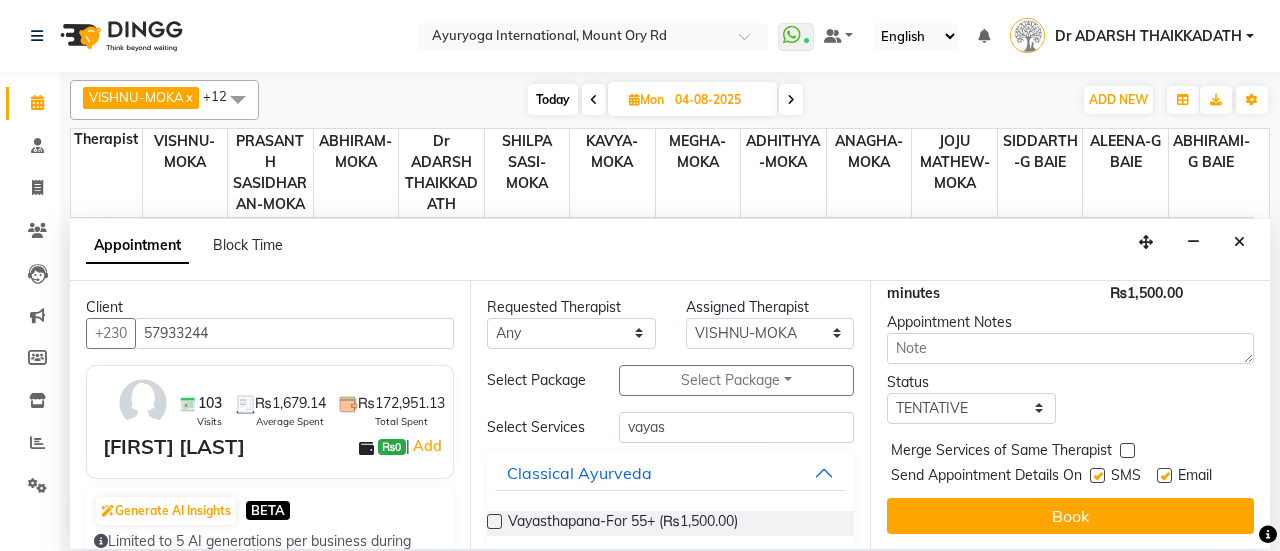 scroll, scrollTop: 0, scrollLeft: 0, axis: both 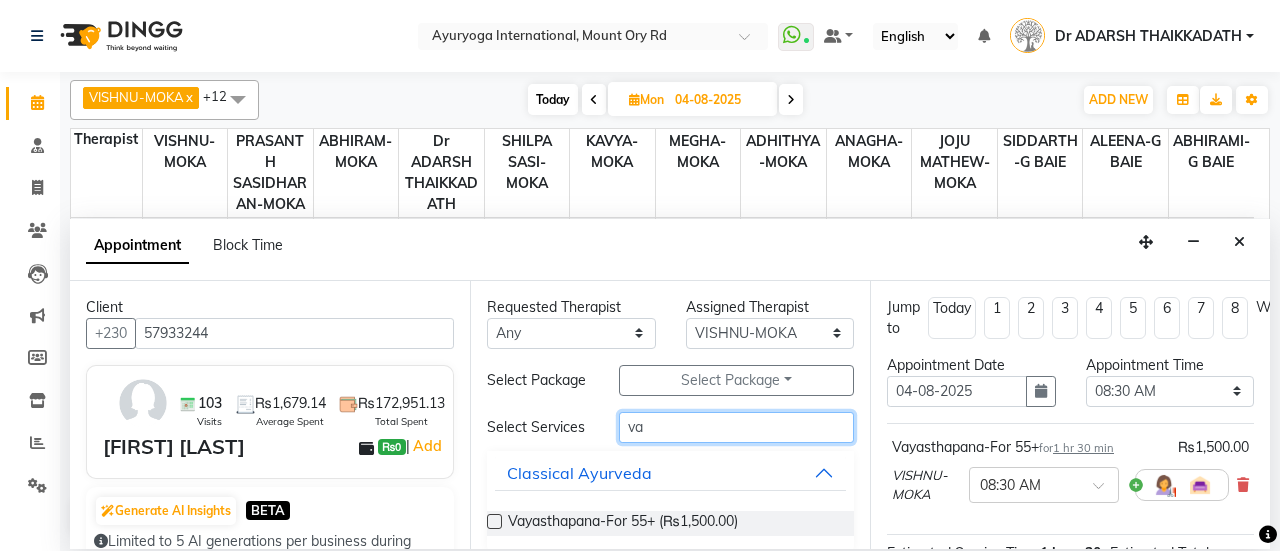 type on "v" 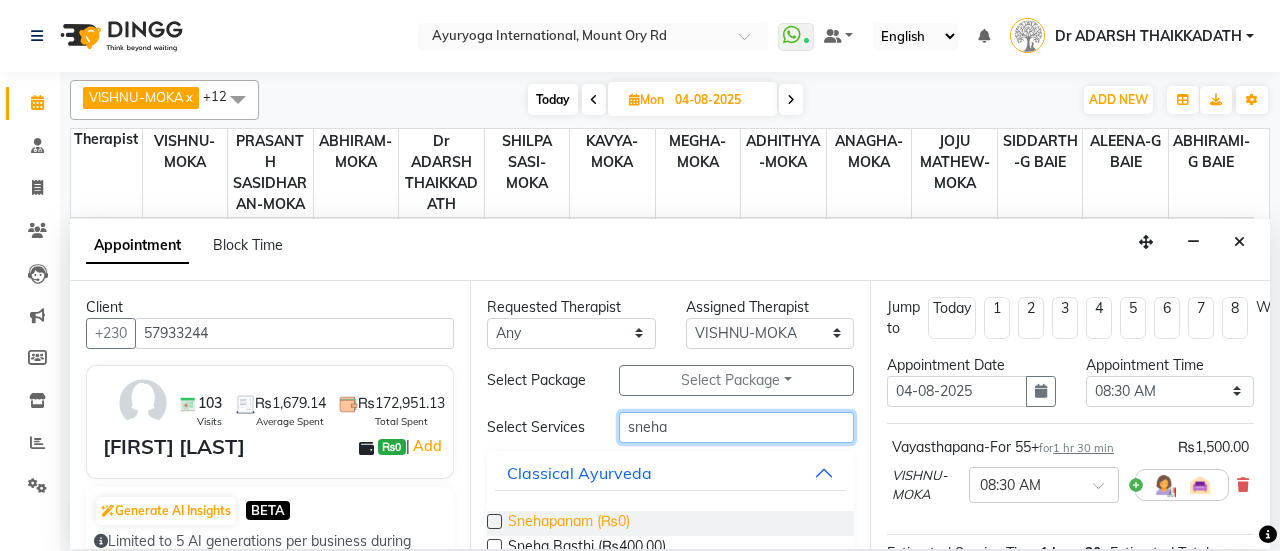 type on "sneha" 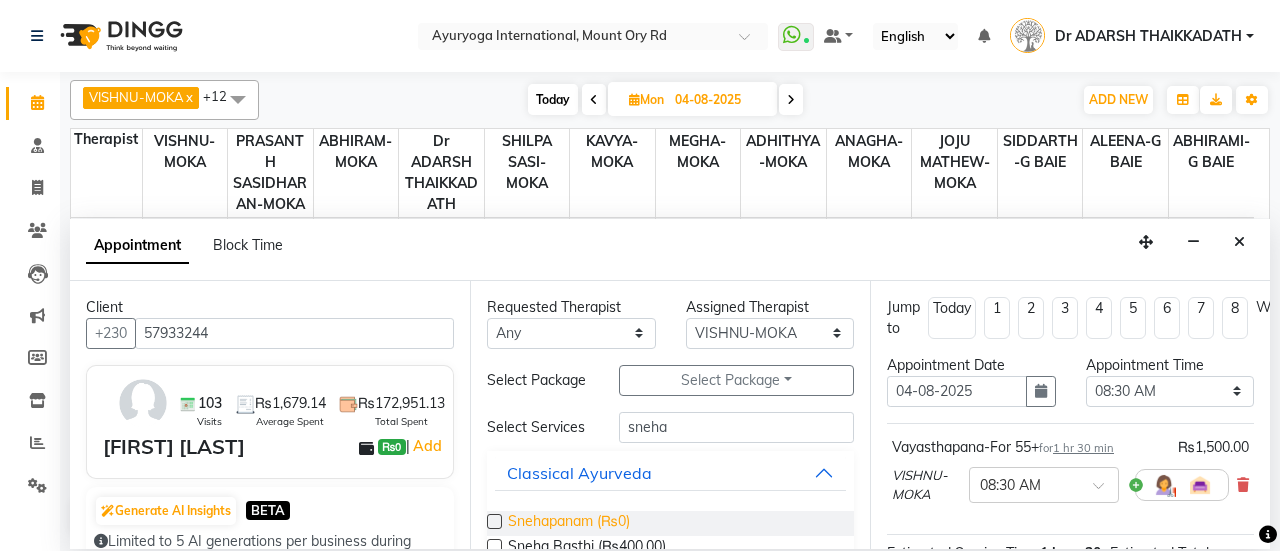 click on "Snehapanam (₨0)" at bounding box center (569, 523) 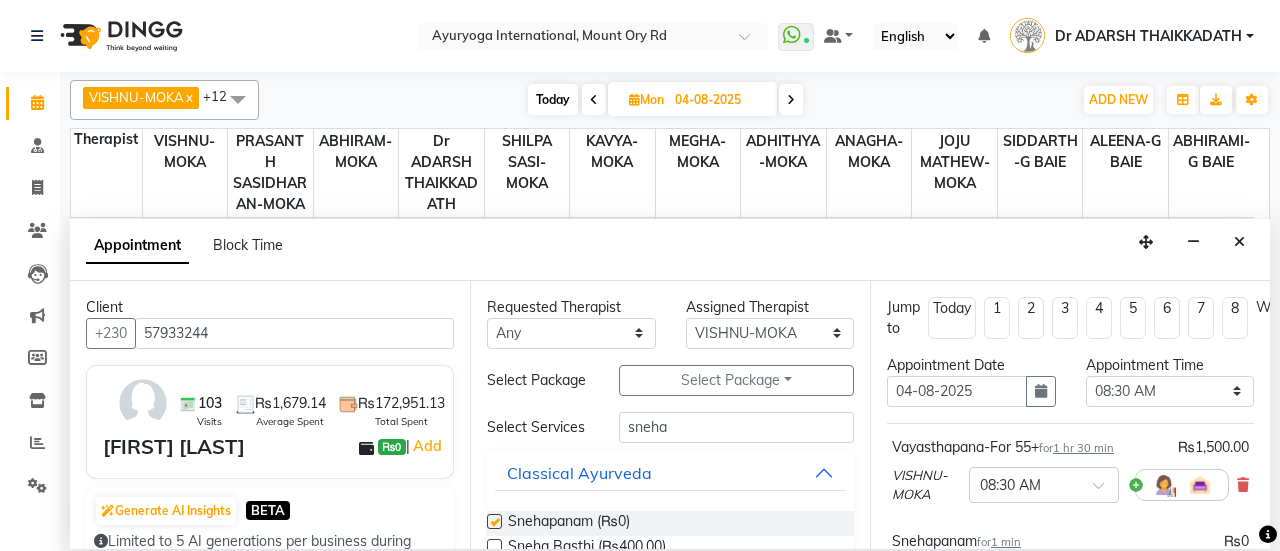 checkbox on "false" 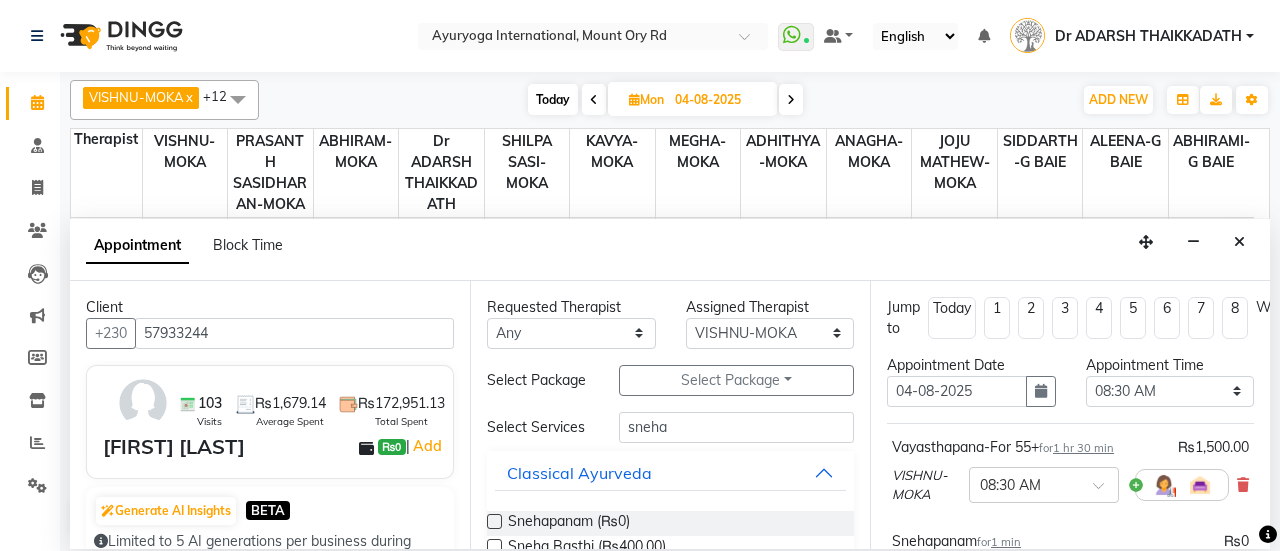 scroll, scrollTop: 389, scrollLeft: 0, axis: vertical 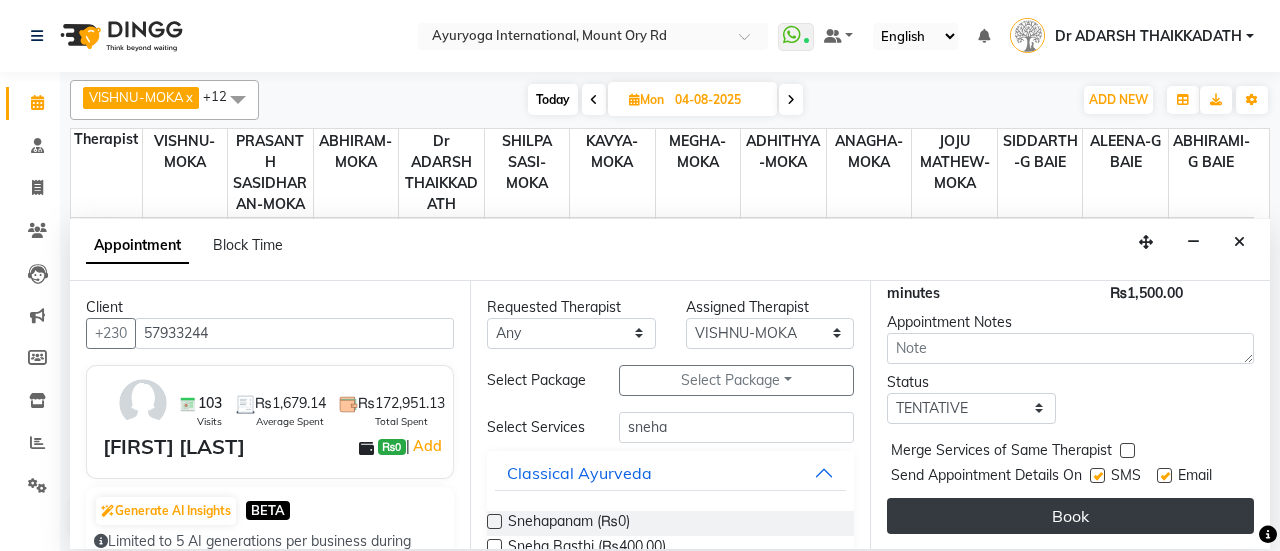 click on "Book" at bounding box center [1070, 516] 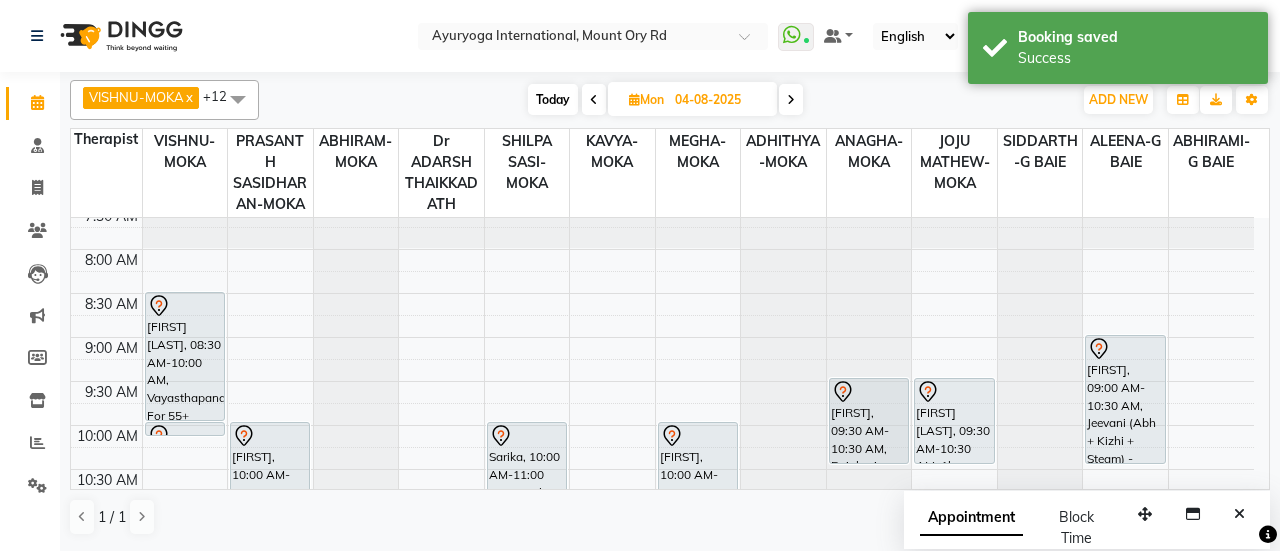 scroll, scrollTop: 100, scrollLeft: 0, axis: vertical 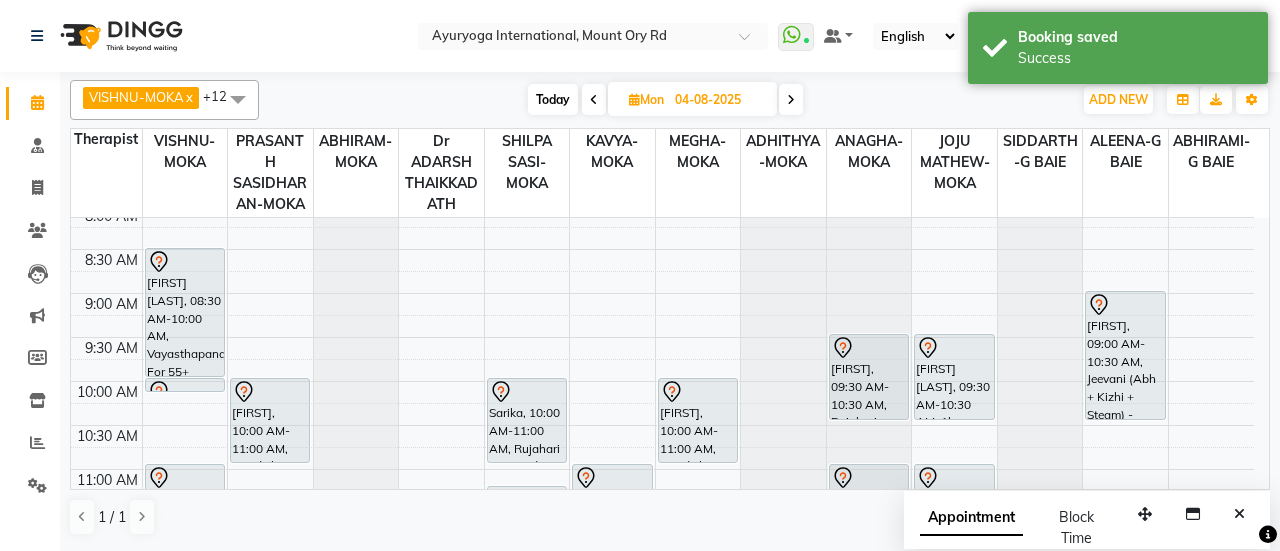 click on "7:00 AM 7:30 AM 8:00 AM 8:30 AM 9:00 AM 9:30 AM 10:00 AM 10:30 AM 11:00 AM 11:30 AM 12:00 PM 12:30 PM 1:00 PM 1:30 PM 2:00 PM 2:30 PM 3:00 PM 3:30 PM 4:00 PM 4:30 PM 5:00 PM 5:30 PM 6:00 PM 6:30 PM 7:00 PM 7:30 PM 8:00 PM 8:30 PM             [FIRST] [LAST], 08:30 AM-10:00 AM, Vayasthapana-For 55+             [FIRST] [LAST], 10:00 AM-10:01 AM, Snehapanam             [FIRST] [LAST], 11:00 AM-12:30 PM, Abhyangam,Podikizhi,Kadee Vasthi(W/O Oil)             [FIRST], 04:30 PM-06:00 PM, Aishwarya WB Buy 1 Get 1              [FIRST], 06:15 PM-07:45 PM, Sanjeevani WB Buy 1 Get 1              [FIRST], 10:00 AM-11:00 AM, Swedish massage (60 Min)             [FIRST] [LAST], 12:00 PM-01:00 PM, Rujahari (Ayurvedic pain relieveing massage)             [FIRST], 06:15 PM-07:45 PM, Sanjeevani WB Buy 1 Get 1              [FIRST], 10:00 AM-11:00 AM, Rujahari (Ayurvedic pain relieveing massage)             [FIRST] [LAST], 11:15 AM-12:15 PM, Mamsa Kizhi             [FIRST] [LAST], 12:15 PM-01:15 PM, Njavara Facial" at bounding box center (662, 733) 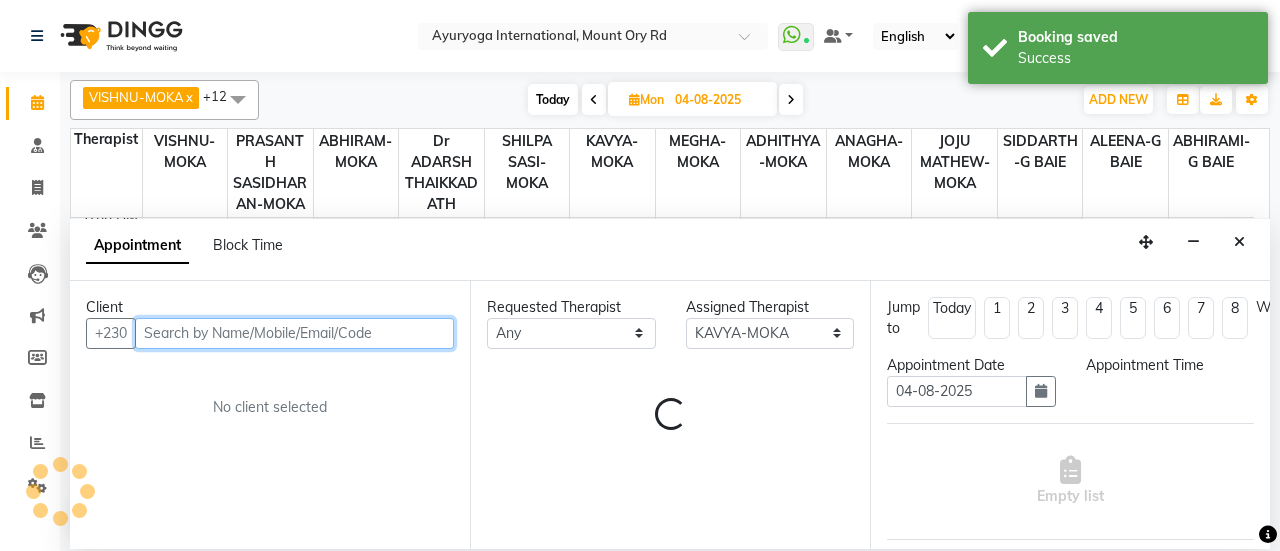 select on "510" 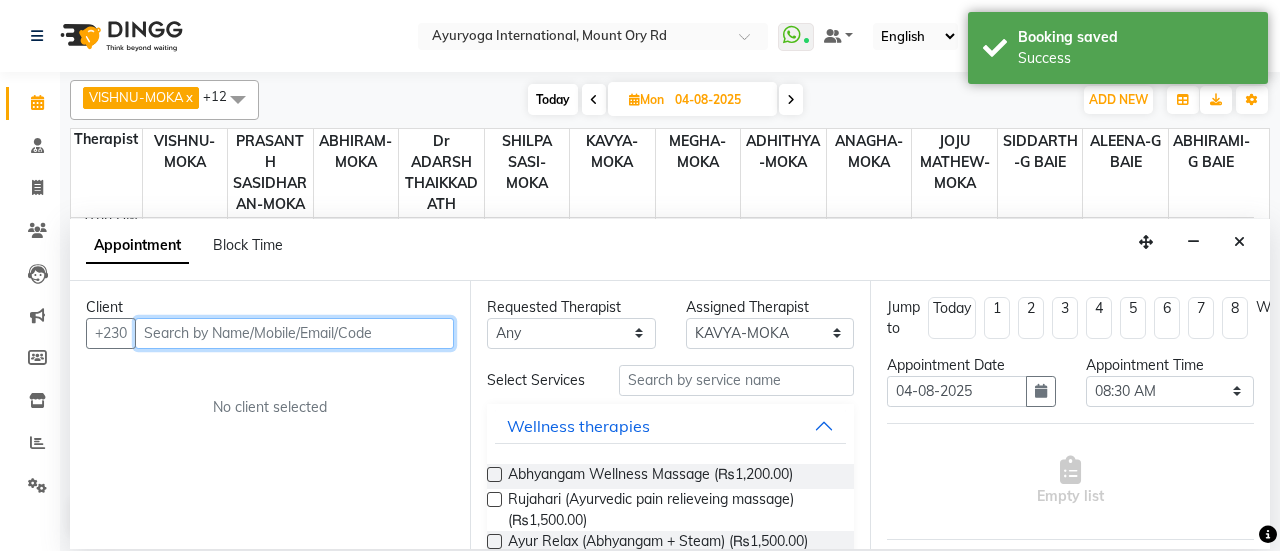 click at bounding box center [294, 333] 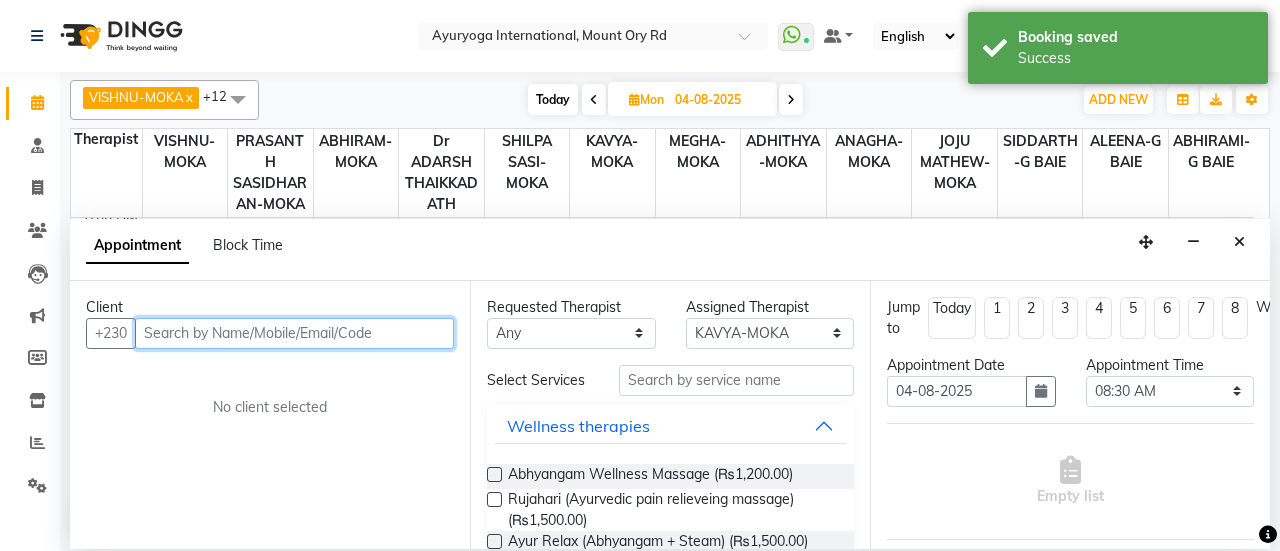 paste on "57933244" 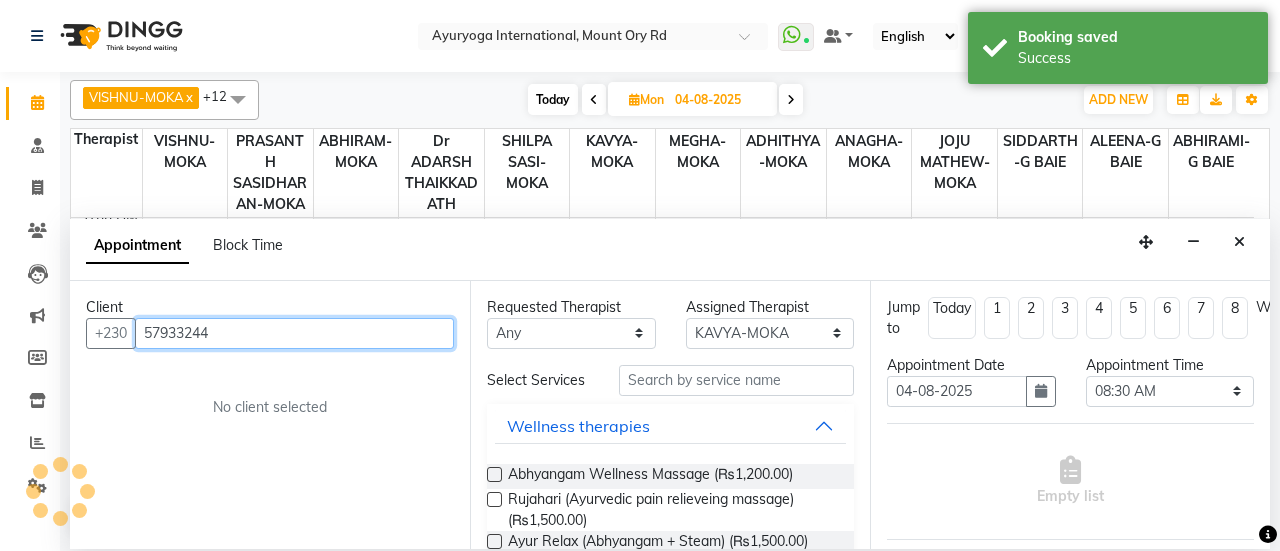 drag, startPoint x: 374, startPoint y: 335, endPoint x: 731, endPoint y: 365, distance: 358.2583 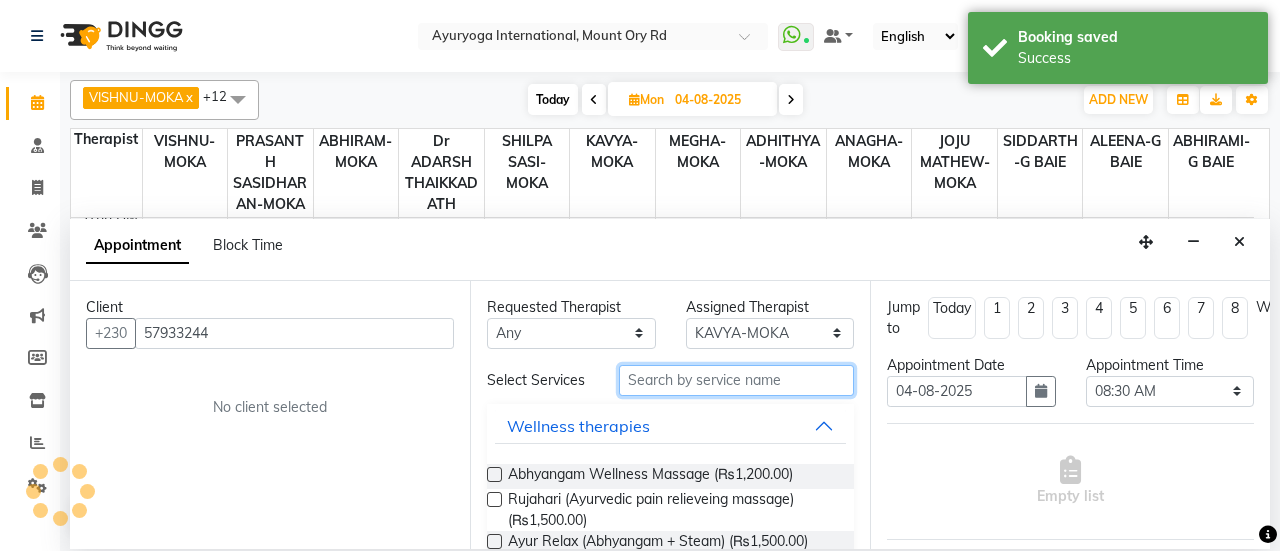 click at bounding box center (736, 380) 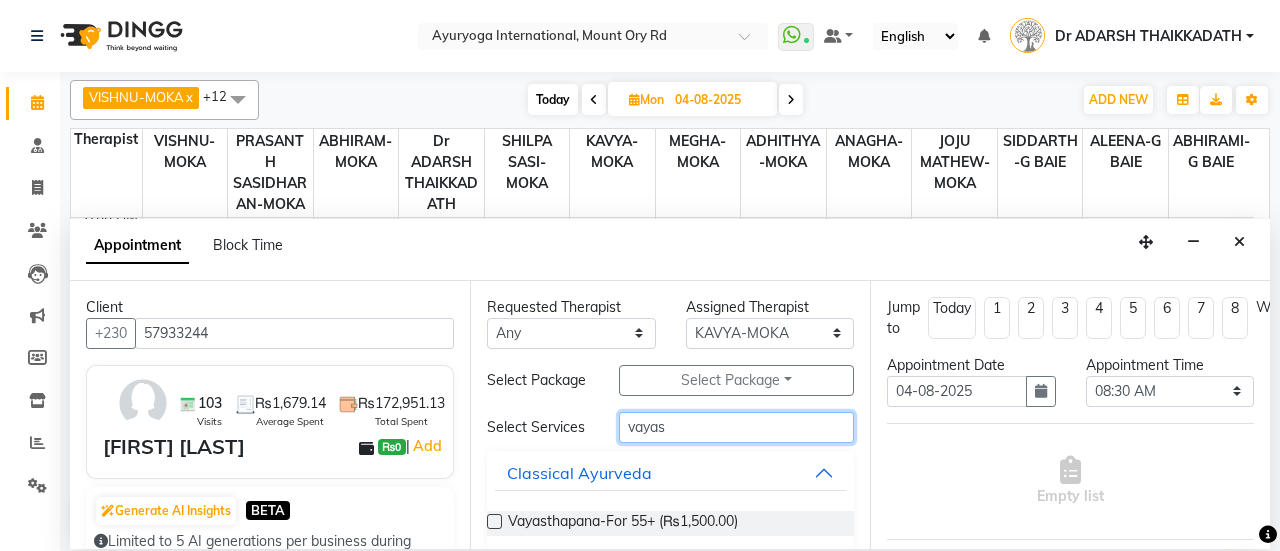 type on "vayas" 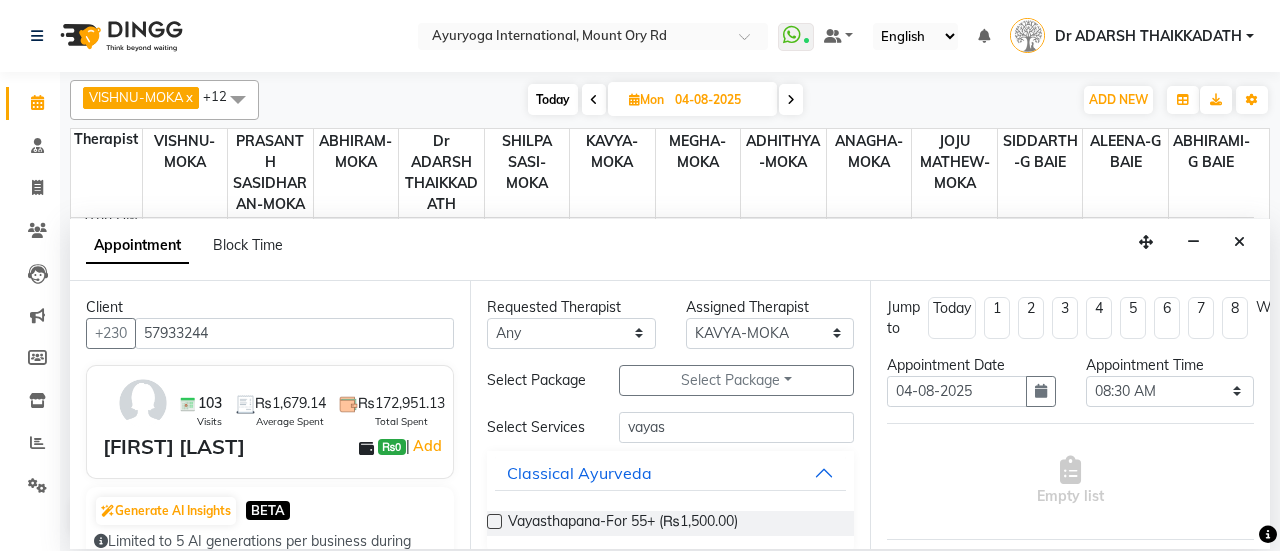 click on "Vayasthapana-For 55+ (₨1,500.00)" at bounding box center [670, 523] 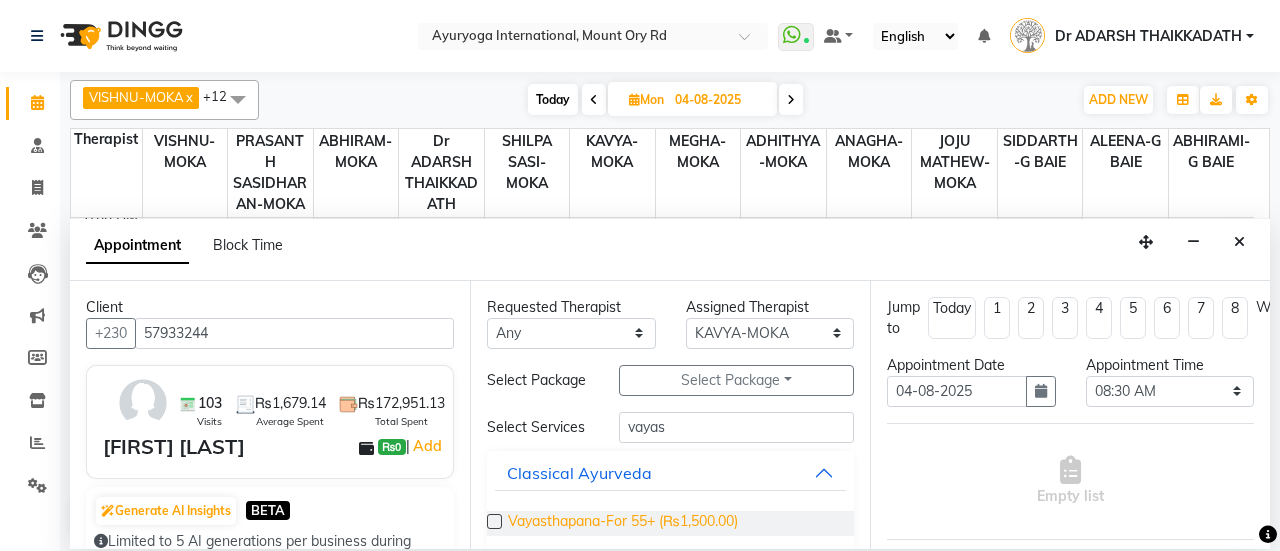 click on "Vayasthapana-For 55+ (₨1,500.00)" at bounding box center (623, 523) 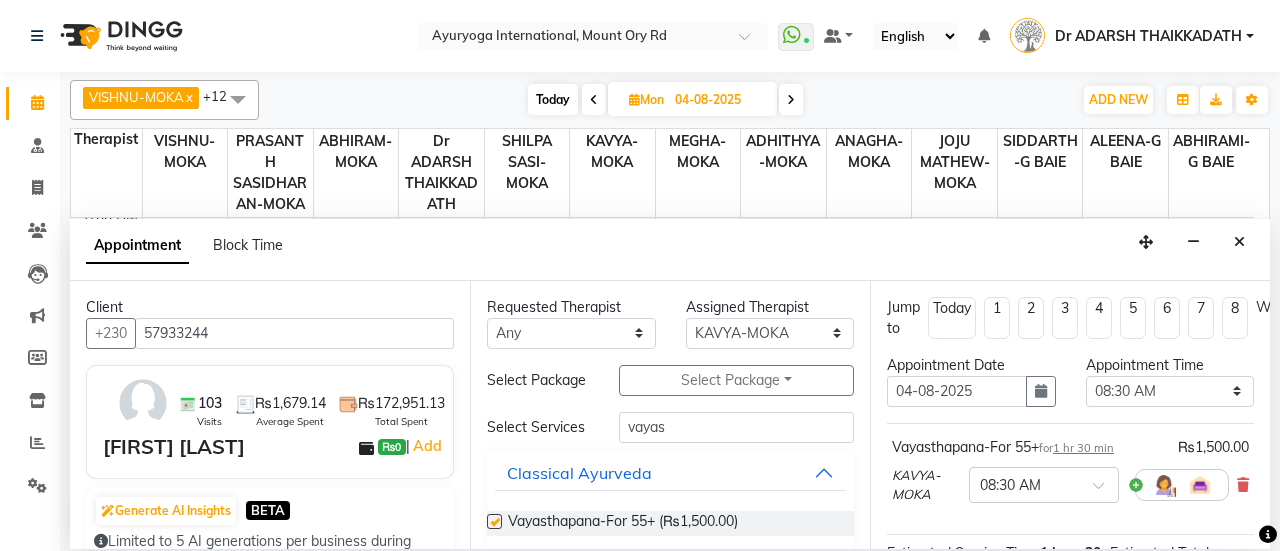 checkbox on "false" 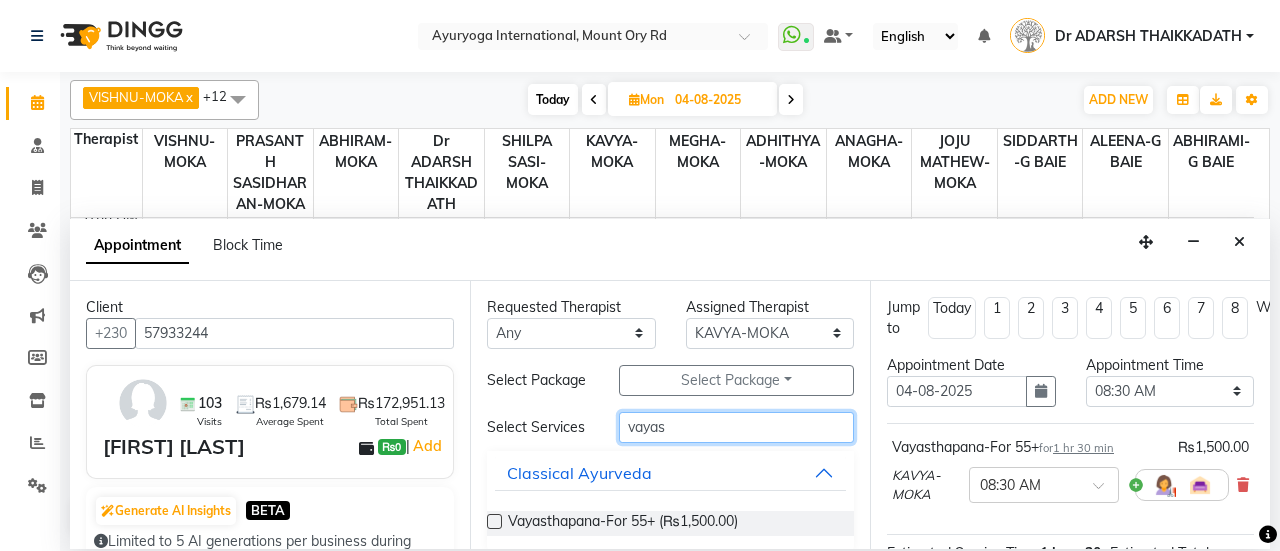 click on "vayas" at bounding box center (736, 427) 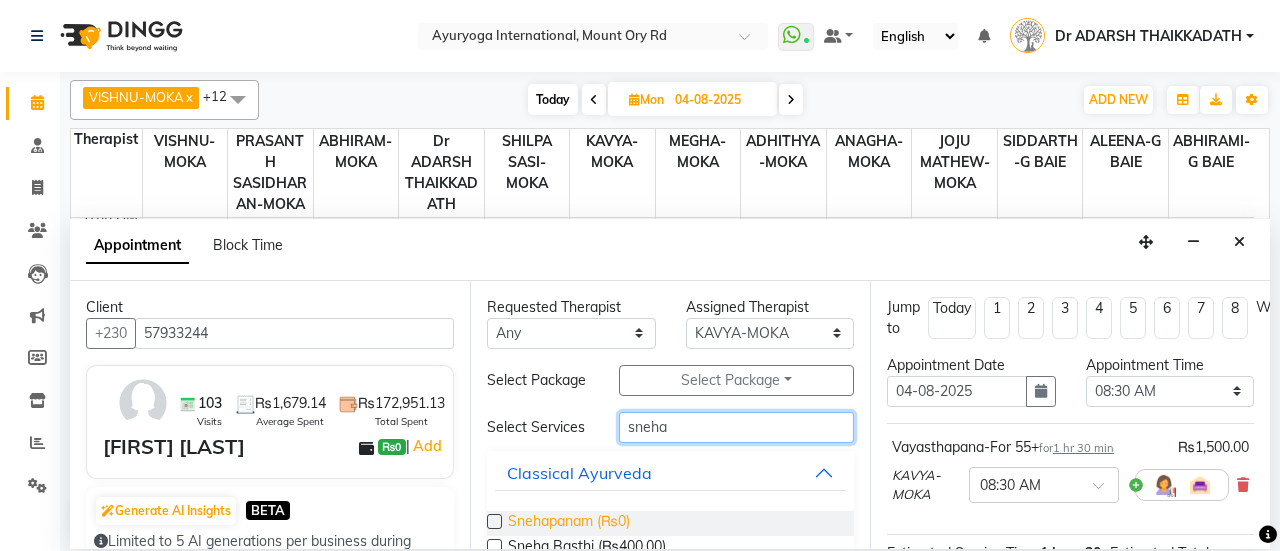 type on "sneha" 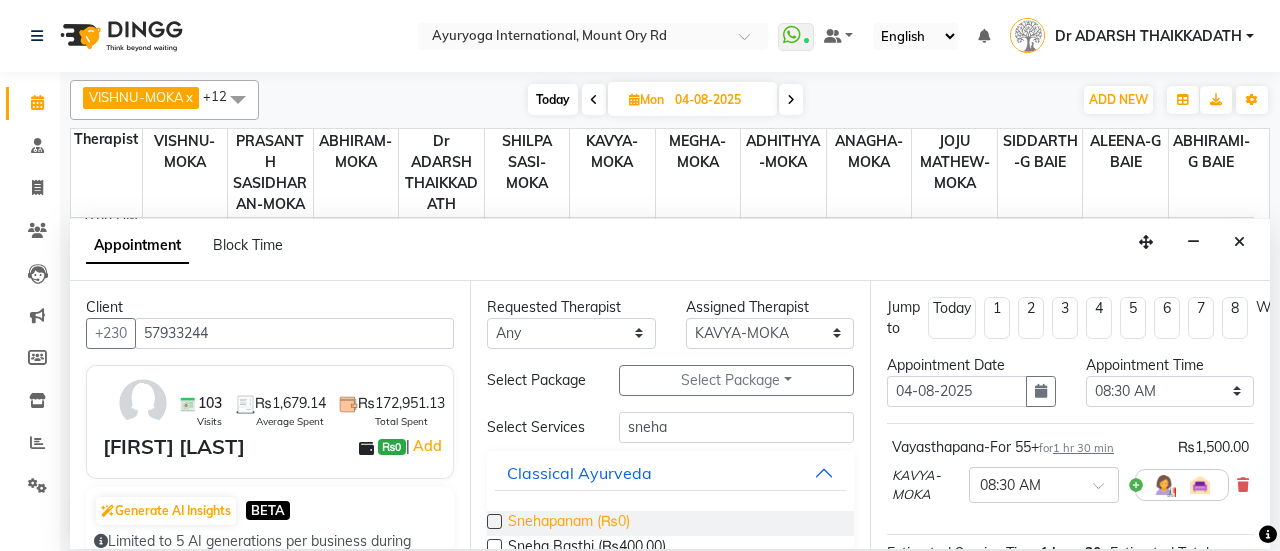 click on "Snehapanam (₨0)" at bounding box center [569, 523] 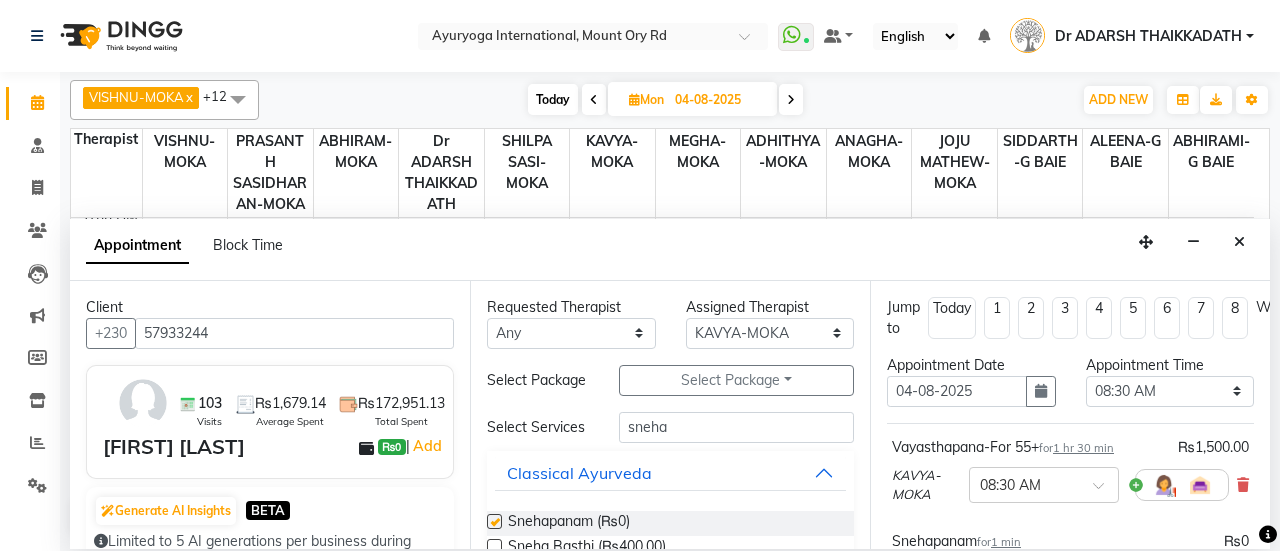 checkbox on "false" 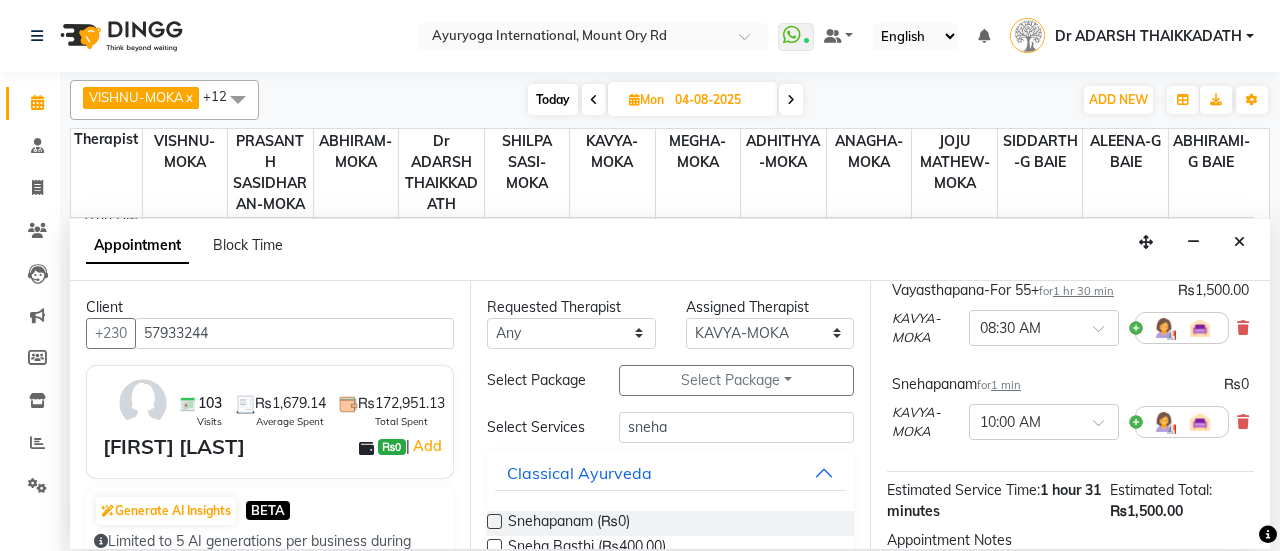 scroll, scrollTop: 389, scrollLeft: 0, axis: vertical 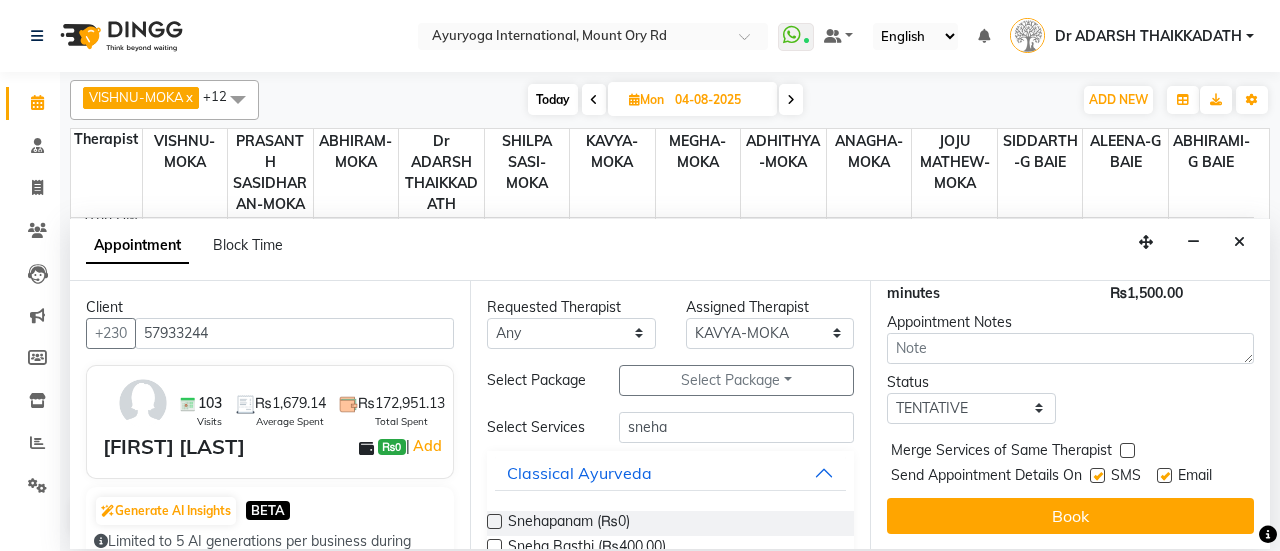 click at bounding box center (1097, 475) 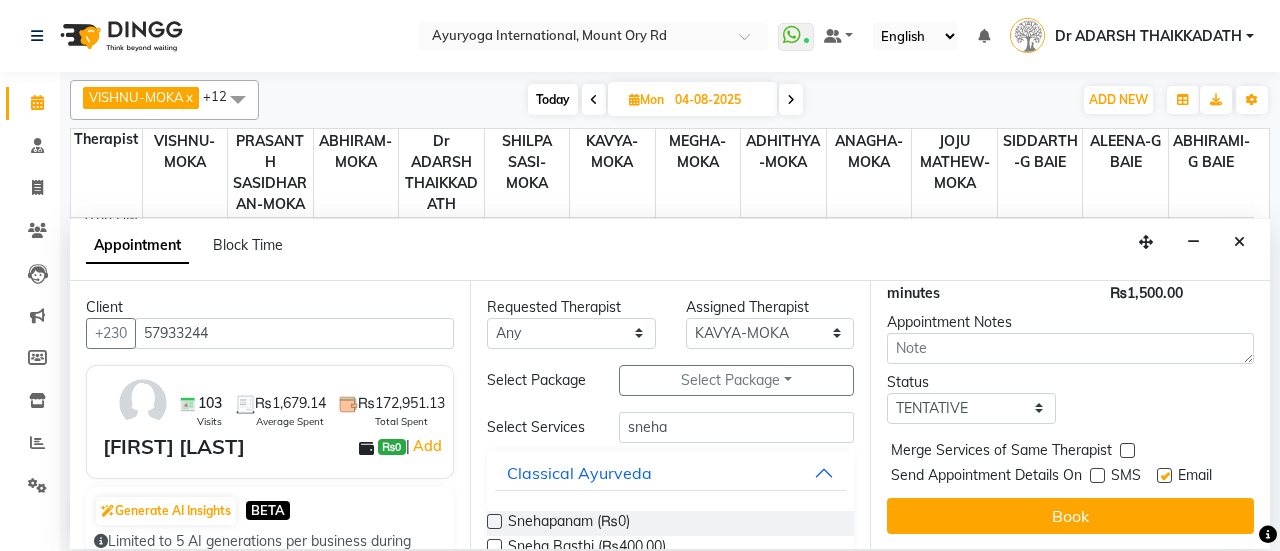 drag, startPoint x: 1162, startPoint y: 459, endPoint x: 1155, endPoint y: 471, distance: 13.892444 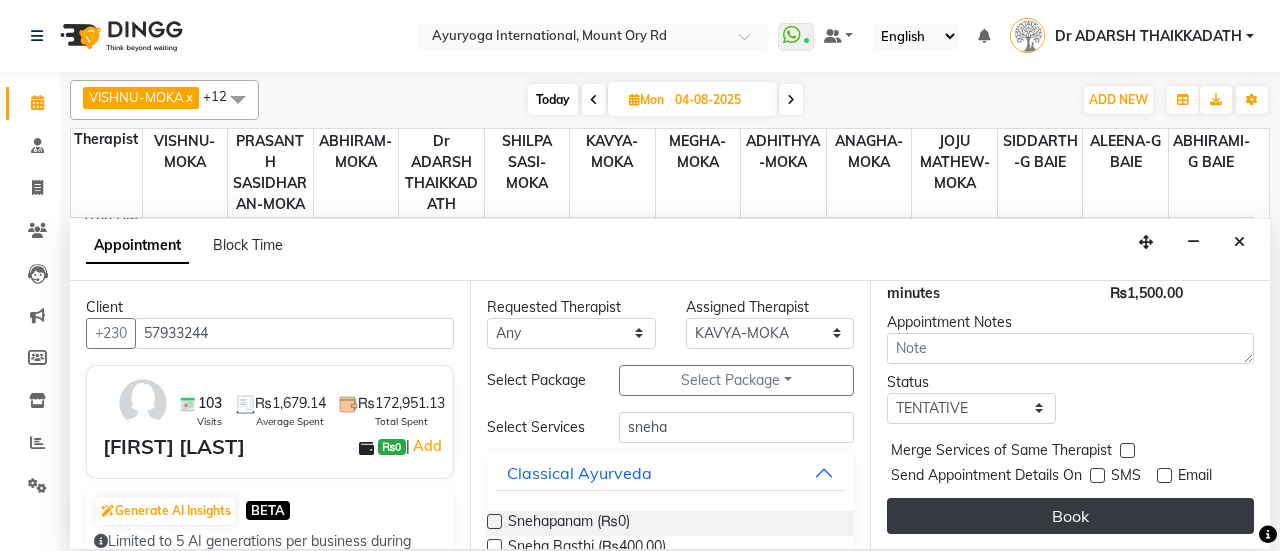 click on "Book" at bounding box center [1070, 516] 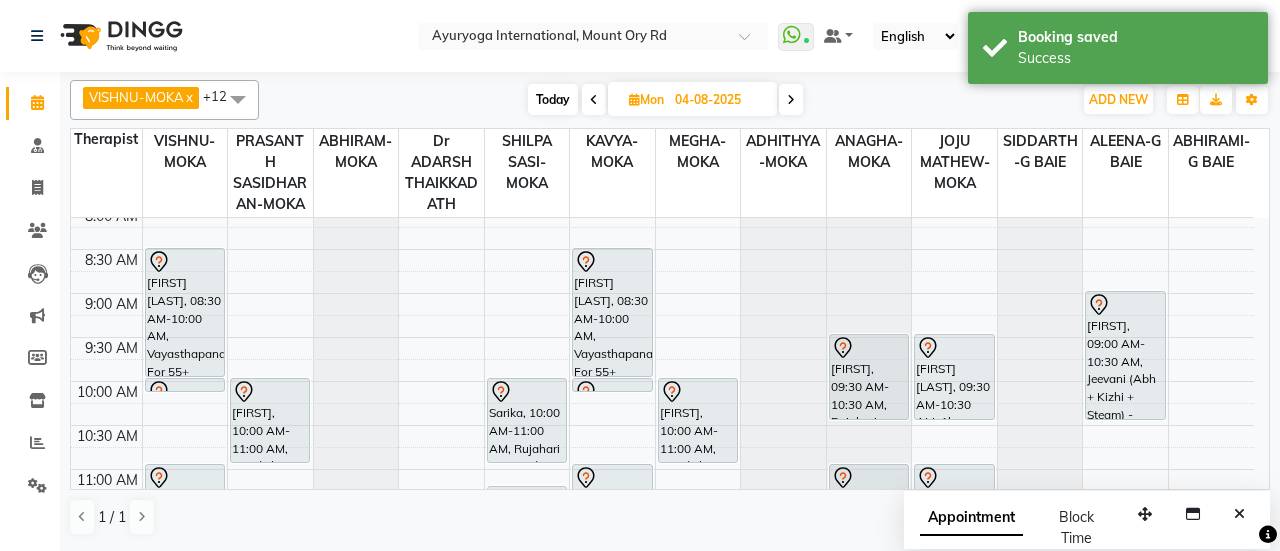click at bounding box center (791, 99) 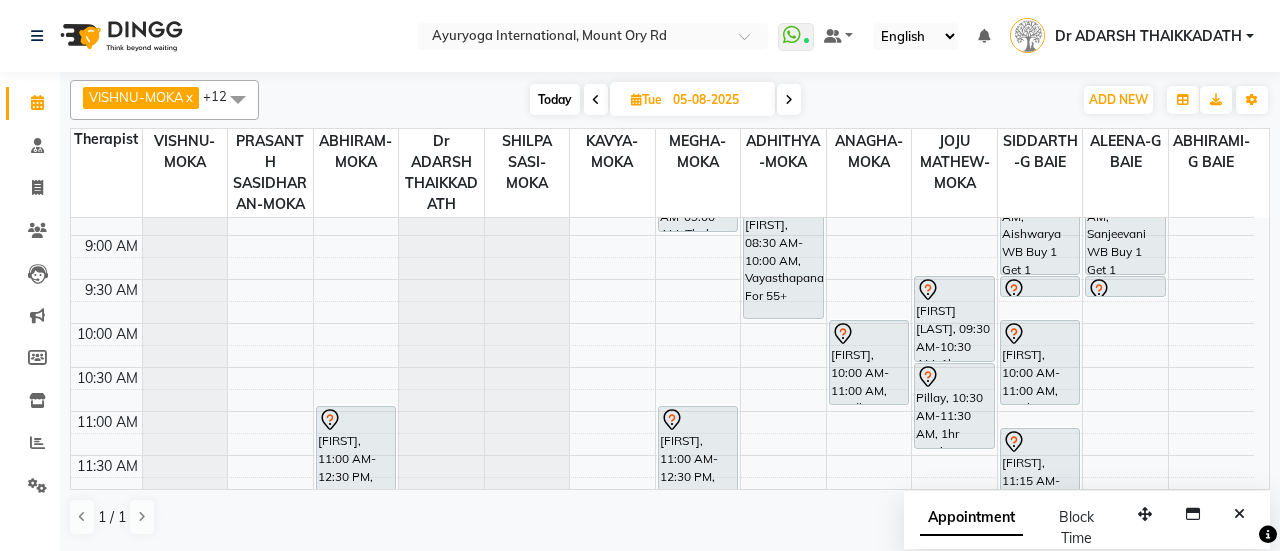 scroll, scrollTop: 200, scrollLeft: 0, axis: vertical 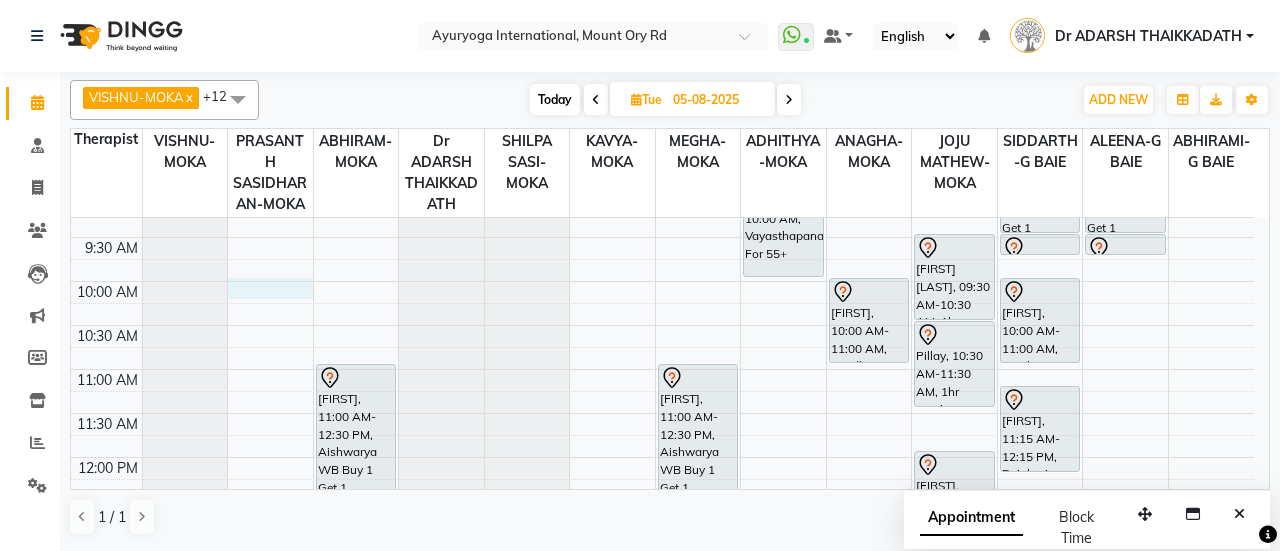 click on "7:00 AM 7:30 AM 8:00 AM 8:30 AM 9:00 AM 9:30 AM 10:00 AM 10:30 AM 11:00 AM 11:30 AM 12:00 PM 12:30 PM 1:00 PM 1:30 PM 2:00 PM 2:30 PM 3:00 PM 3:30 PM 4:00 PM 4:30 PM 5:00 PM 5:30 PM 6:00 PM 6:30 PM 7:00 PM 7:30 PM 8:00 PM 8:30 PM             [LAST], 01:30 PM-03:00 PM, Sanjeevani WB Buy 1 Get 1              [LAST], 03:15 PM-04:45 PM, Sanjeevani WB Buy 1 Get 1              [LAST], 11:00 AM-12:30 PM, Aishwarya WB Buy 1 Get 1              Mrs [LAST], 02:00 PM-03:00 PM, Ayur Relax (Abhyangam + Steam)             [LAST], 03:15 PM-04:15 PM, Ayur Relax (Abhyangam + Steam)             [LAST], 03:00 PM-03:30 PM, Consultation with Dr.Adarsh at Moka             Mrs [LAST], 02:00 PM-03:00 PM, Manasanthi (Anti stress therapy)             Mrs [LAST], 03:00 PM-04:00 PM, Ayur Relax (Abhyangam + Steam)             [LAST] [LAST], 08:00 AM-09:00 AM, Thakra Dhara (Full Body)             [LAST], 11:00 AM-12:30 PM, Aishwarya WB Buy 1 Get 1              [LAST], 03:15 PM-04:45 PM, Sanjeevani WB Buy 1 Get 1" at bounding box center [662, 633] 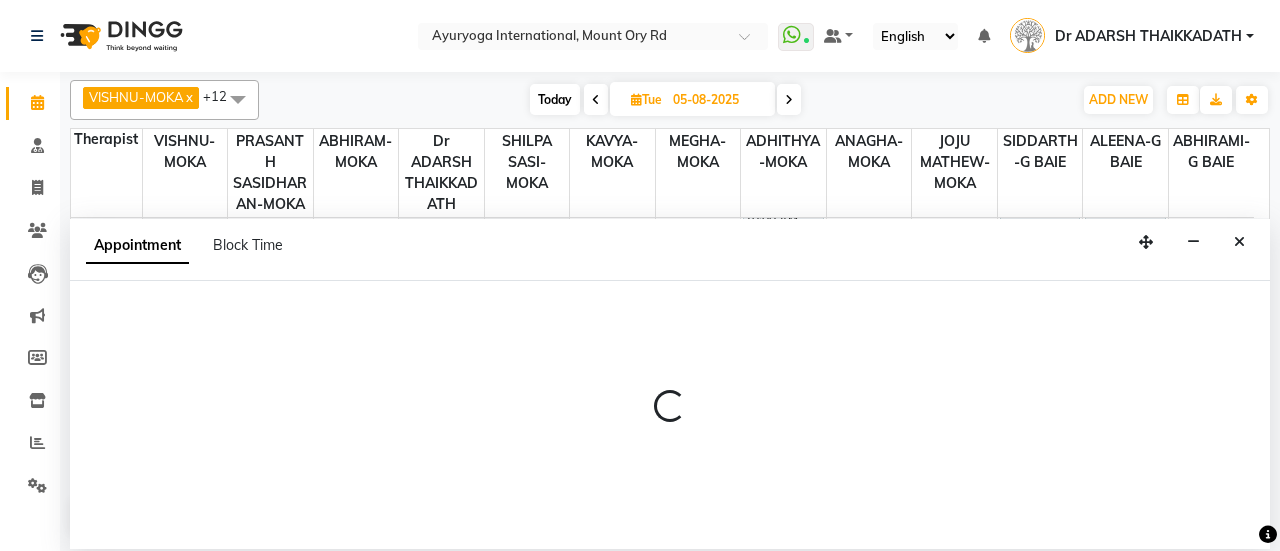 select on "50740" 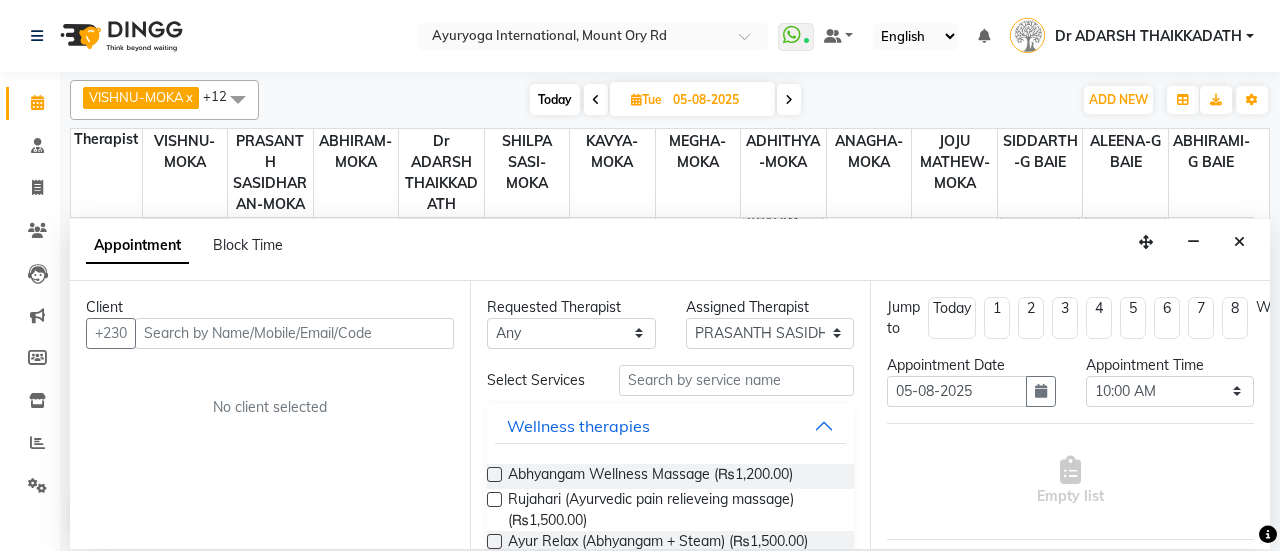 click at bounding box center [294, 333] 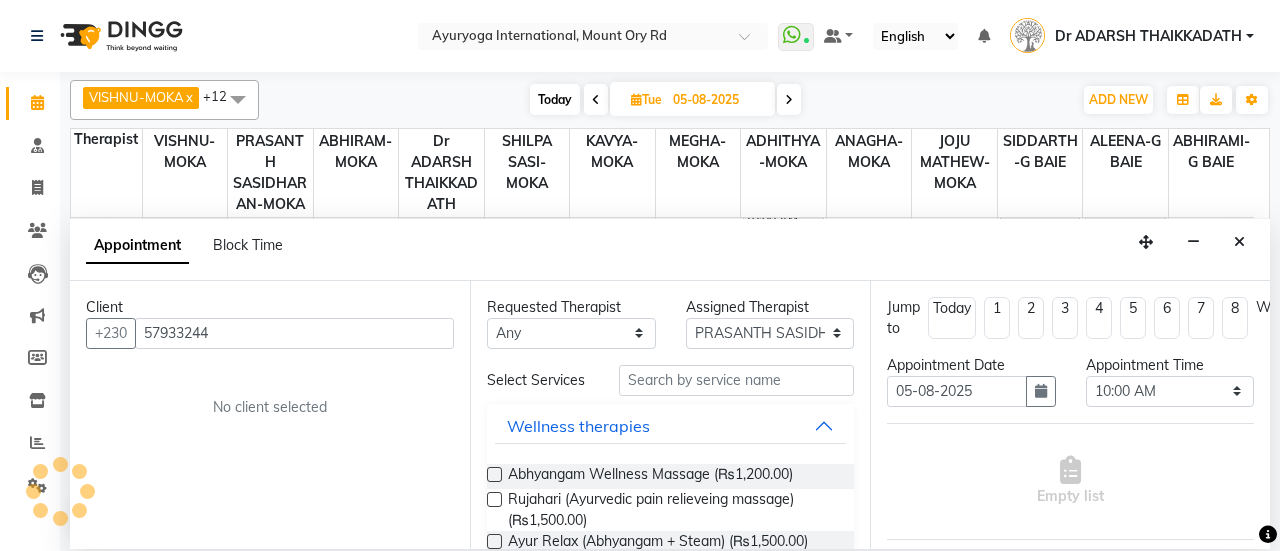 click on "57933244" at bounding box center [294, 333] 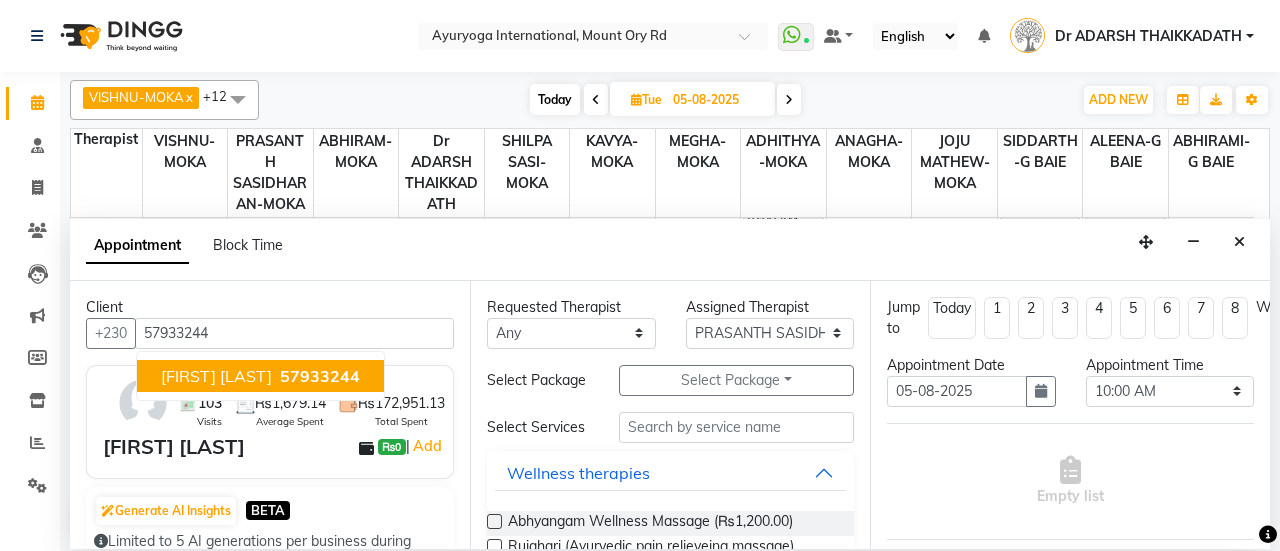 click on "[FIRST] [LAST]" at bounding box center [216, 376] 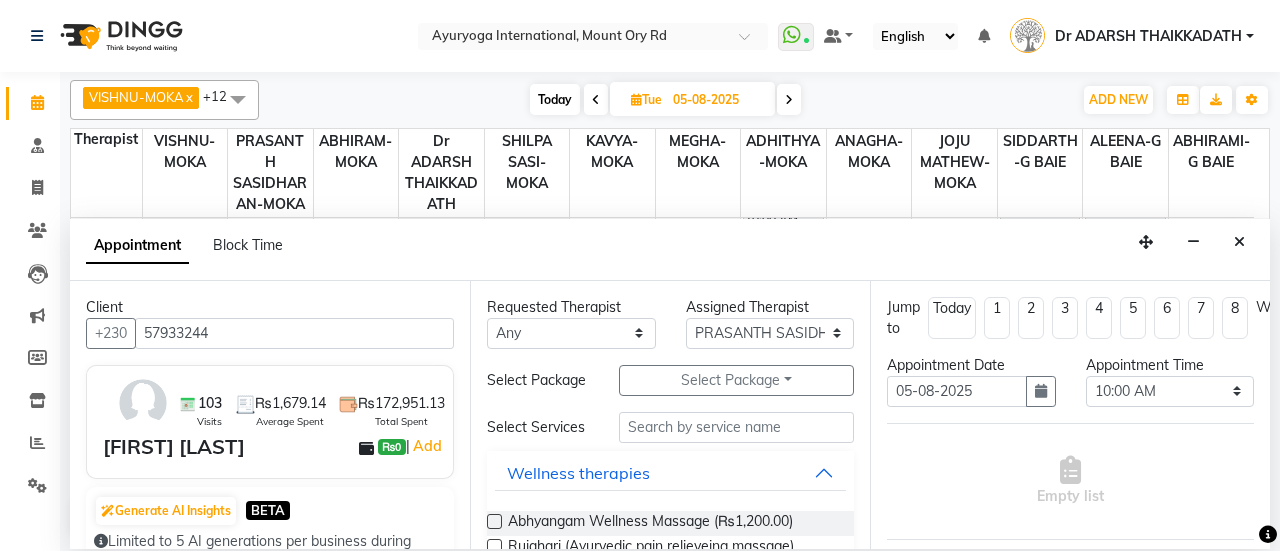 type on "57933244" 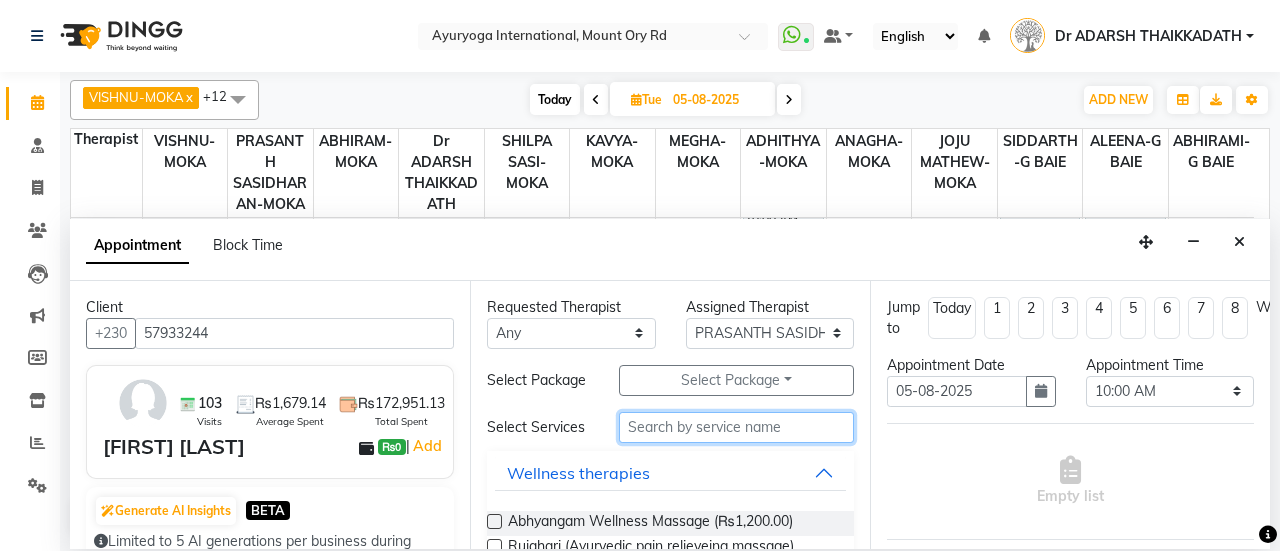 click at bounding box center [736, 427] 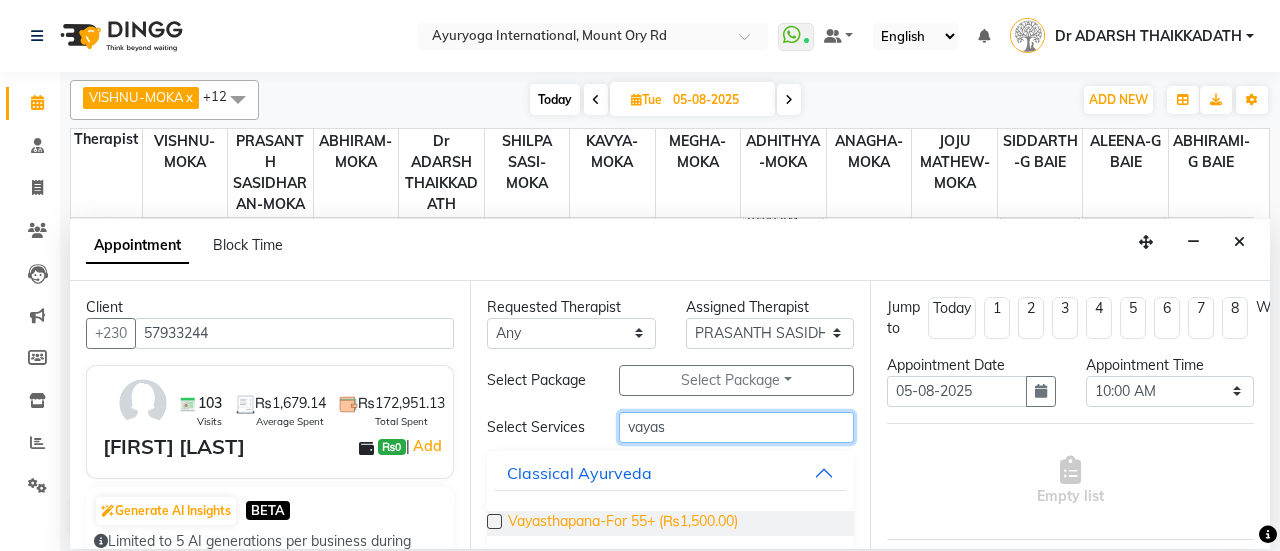 type on "vayas" 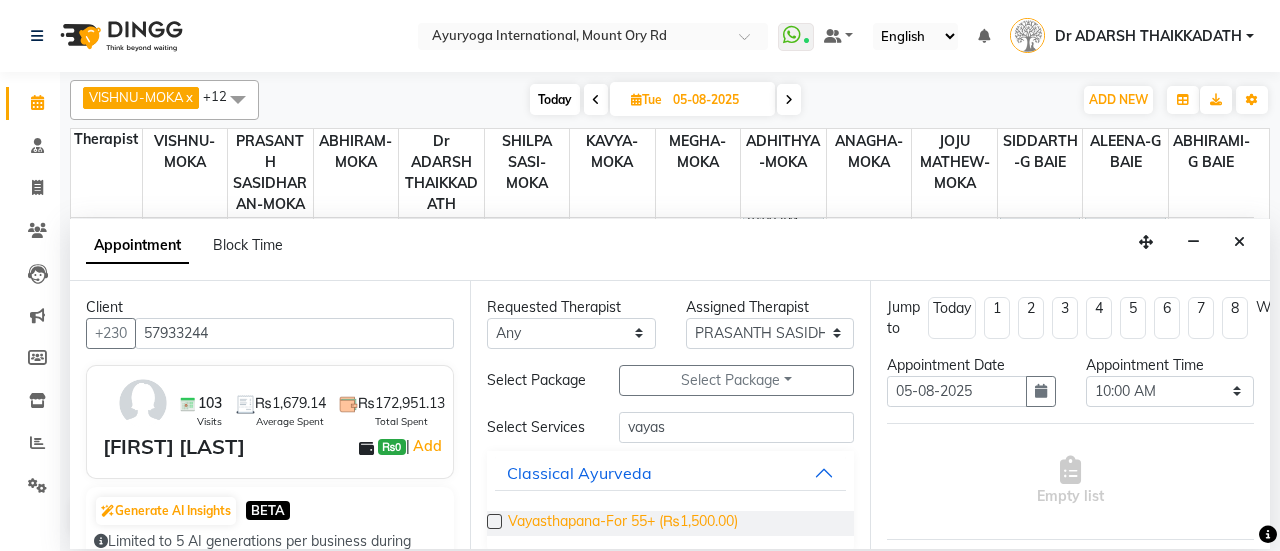 click on "Vayasthapana-For 55+ (₨1,500.00)" at bounding box center [623, 523] 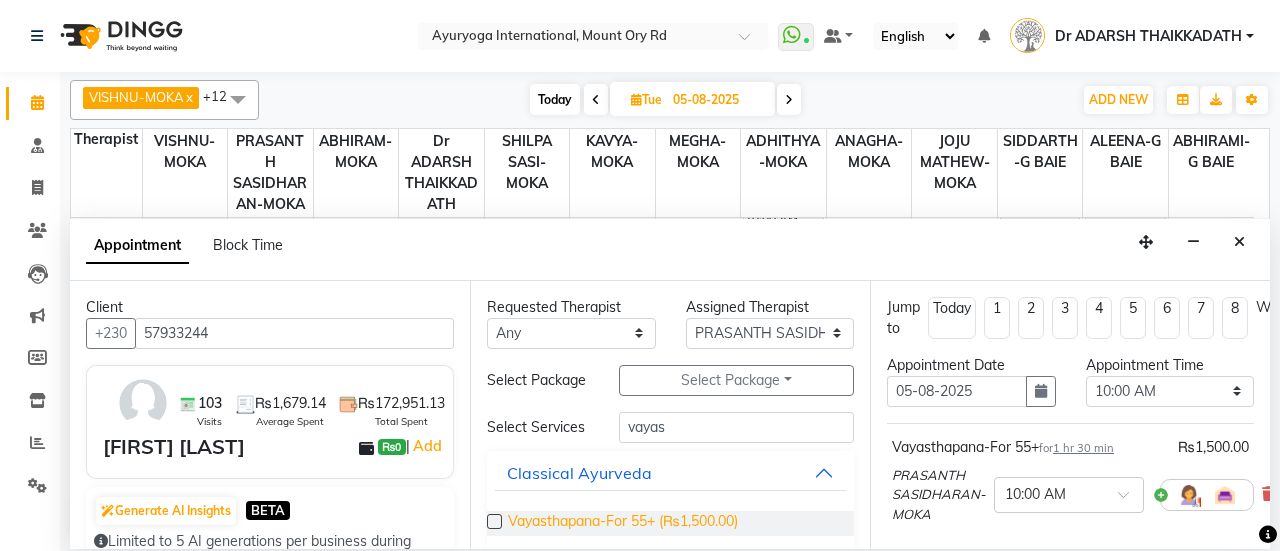 click on "Vayasthapana-For 55+ (₨1,500.00)" at bounding box center (623, 523) 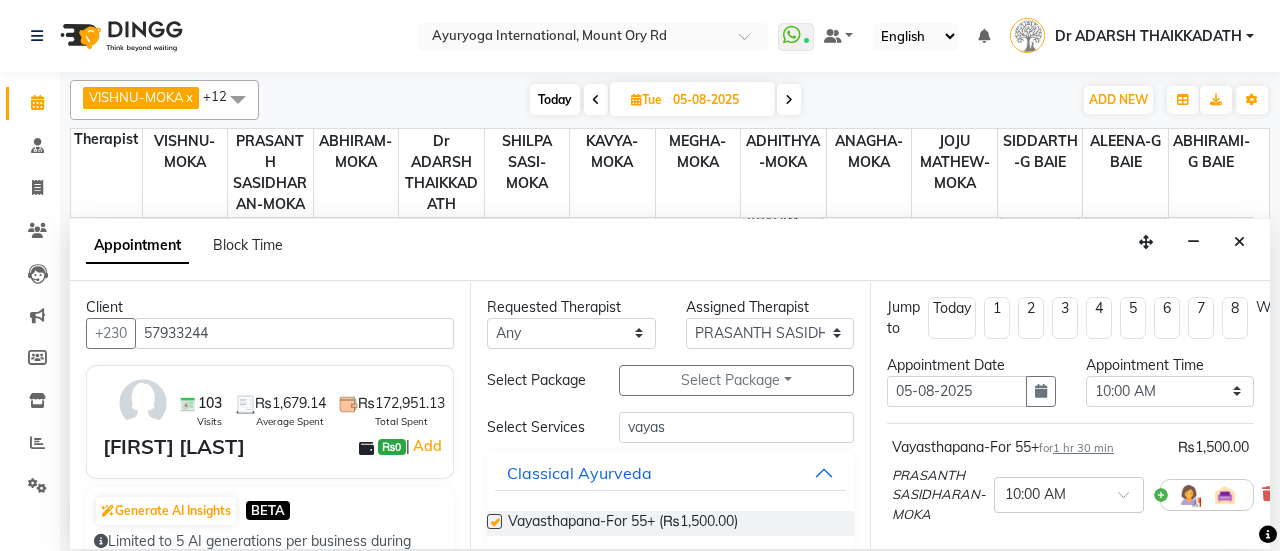 checkbox on "false" 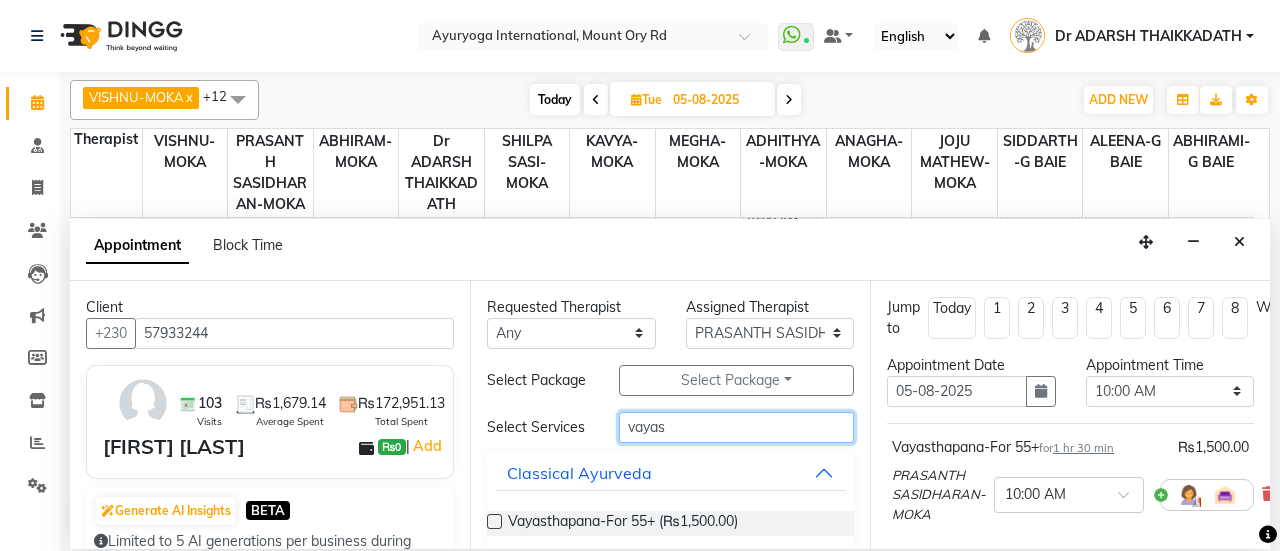 drag, startPoint x: 707, startPoint y: 446, endPoint x: 558, endPoint y: 461, distance: 149.75313 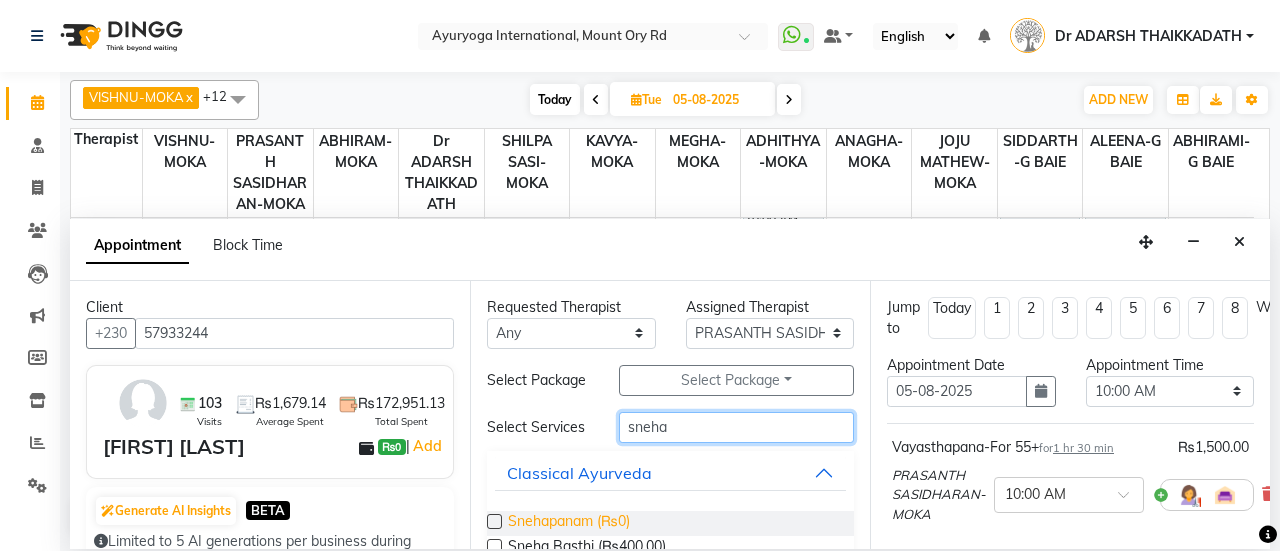 type on "sneha" 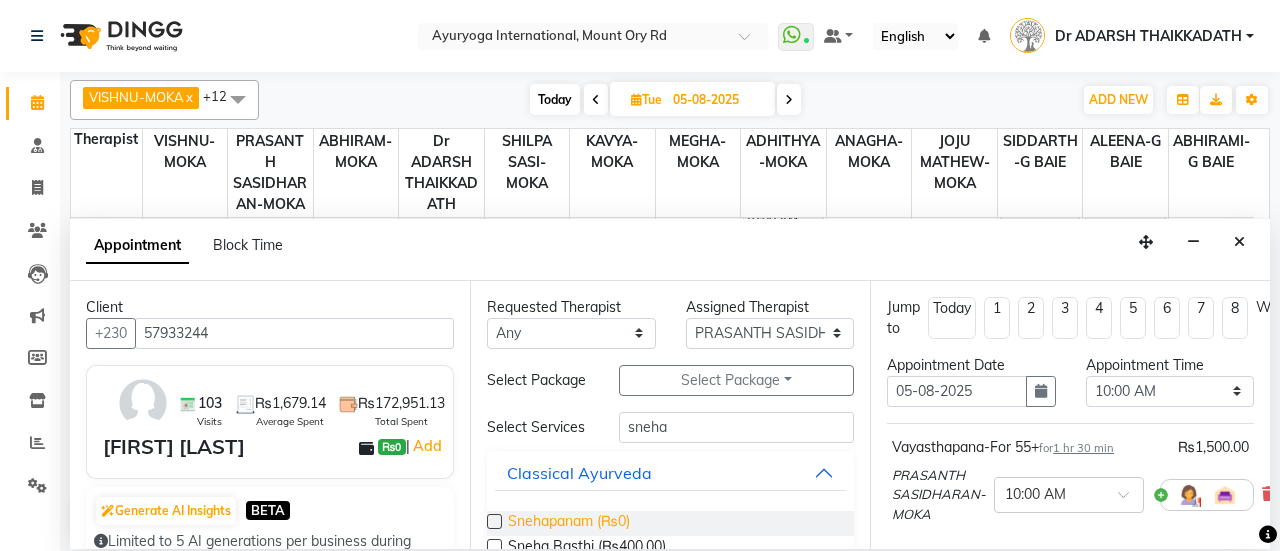 click on "Snehapanam (₨0)" at bounding box center (569, 523) 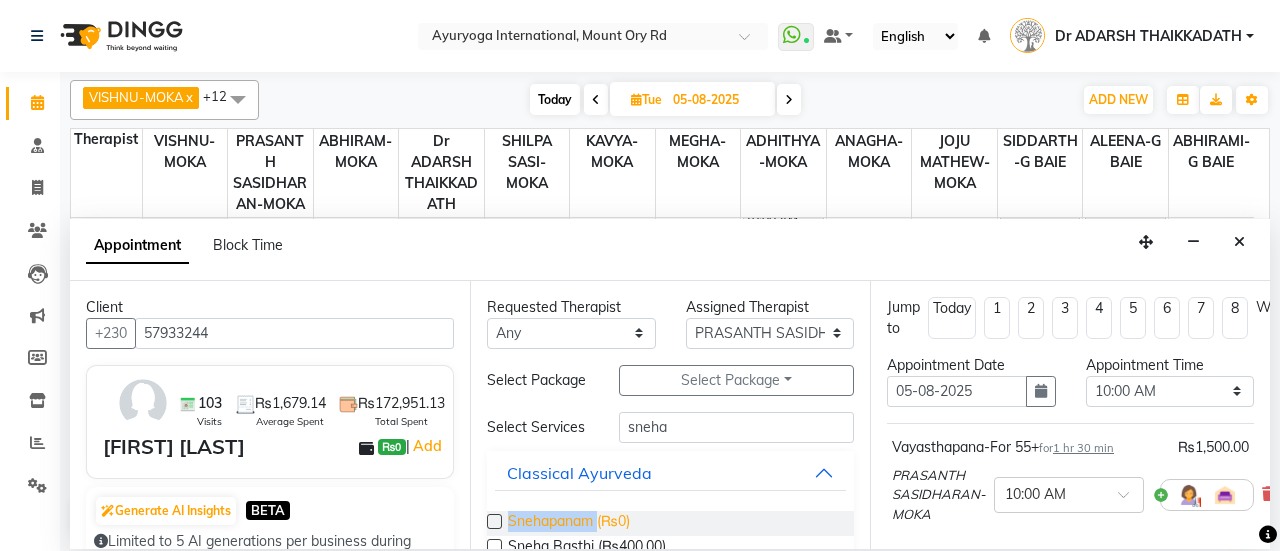 click on "Snehapanam (₨0)" at bounding box center (569, 523) 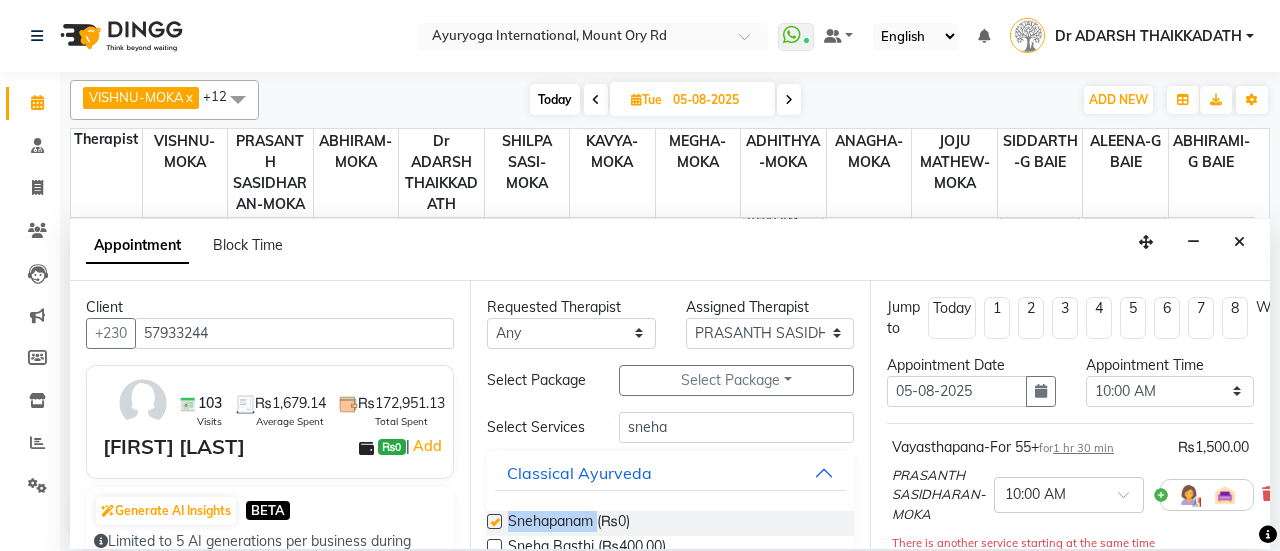 checkbox on "false" 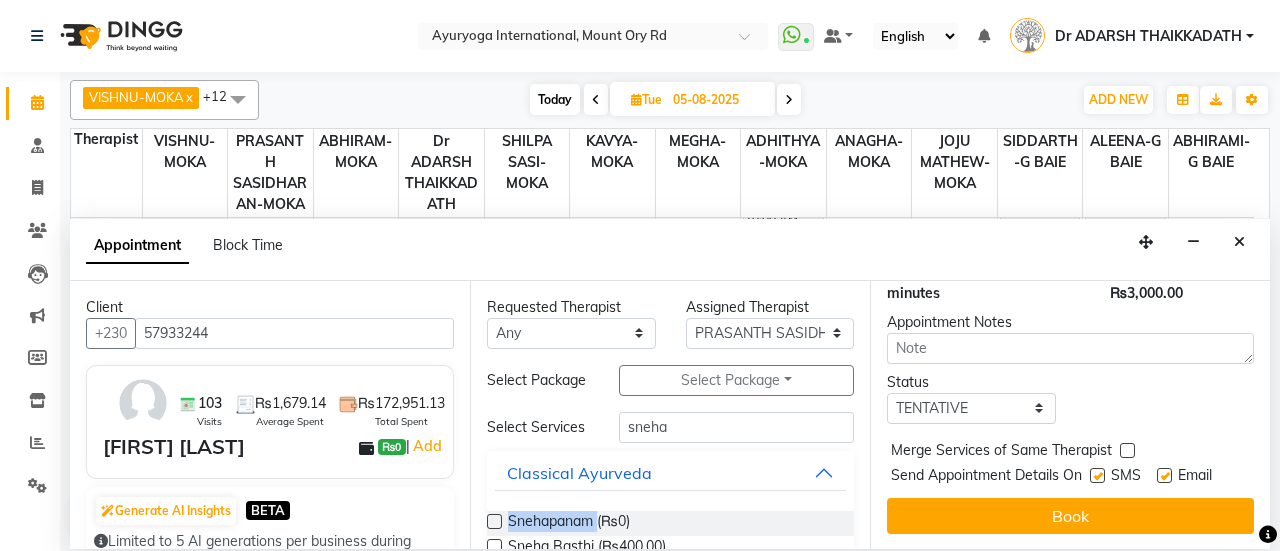 scroll, scrollTop: 676, scrollLeft: 0, axis: vertical 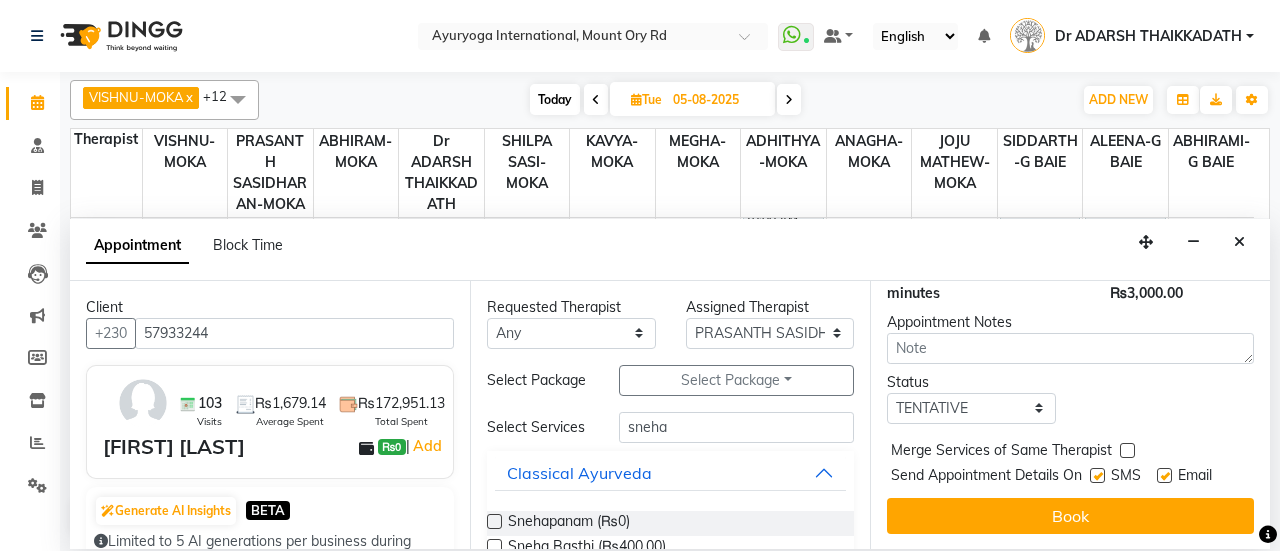 click at bounding box center (1097, 475) 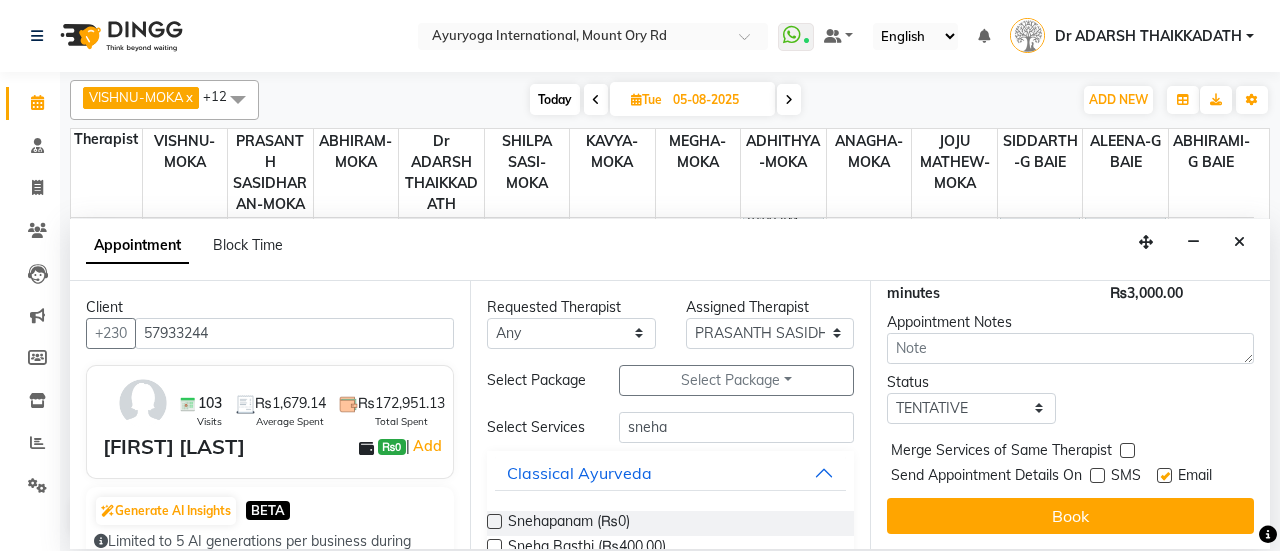 click at bounding box center [1164, 475] 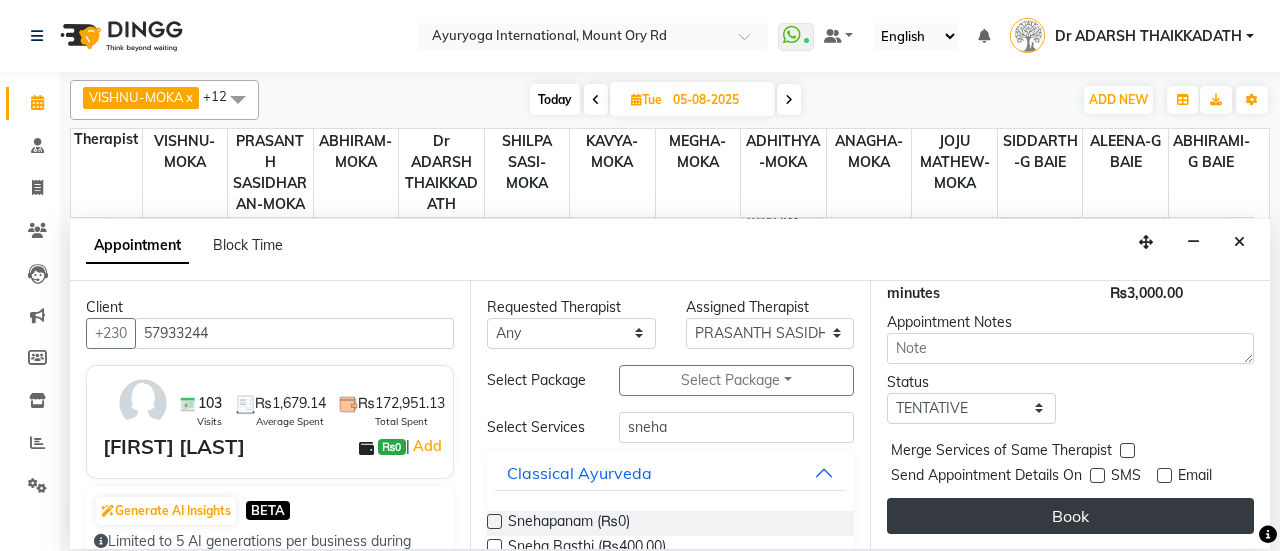 click on "Book" at bounding box center [1070, 516] 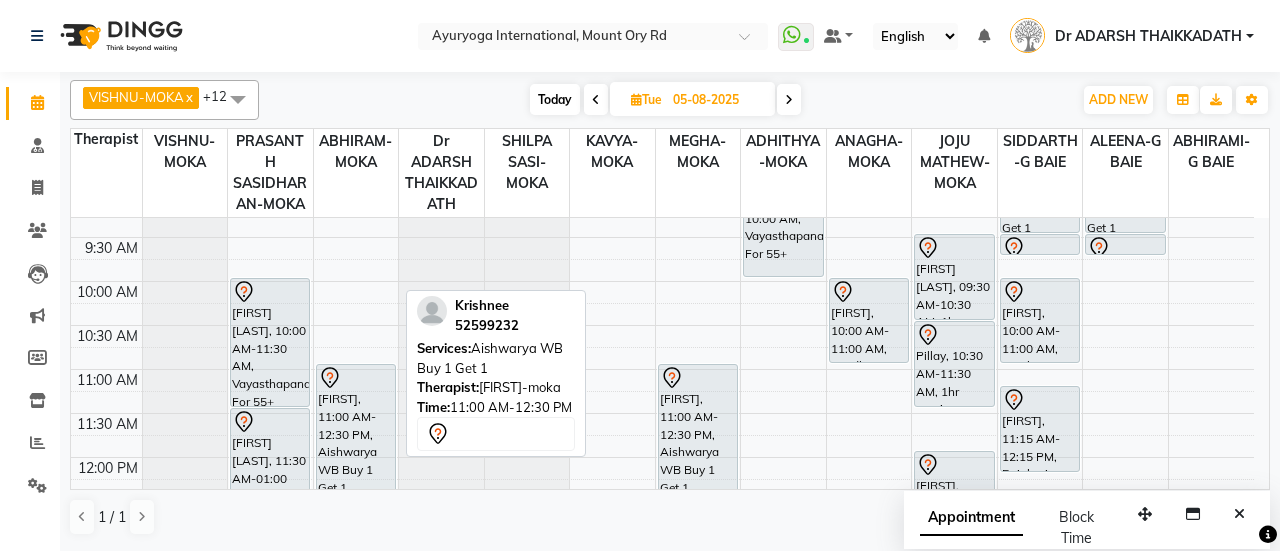 scroll, scrollTop: 300, scrollLeft: 0, axis: vertical 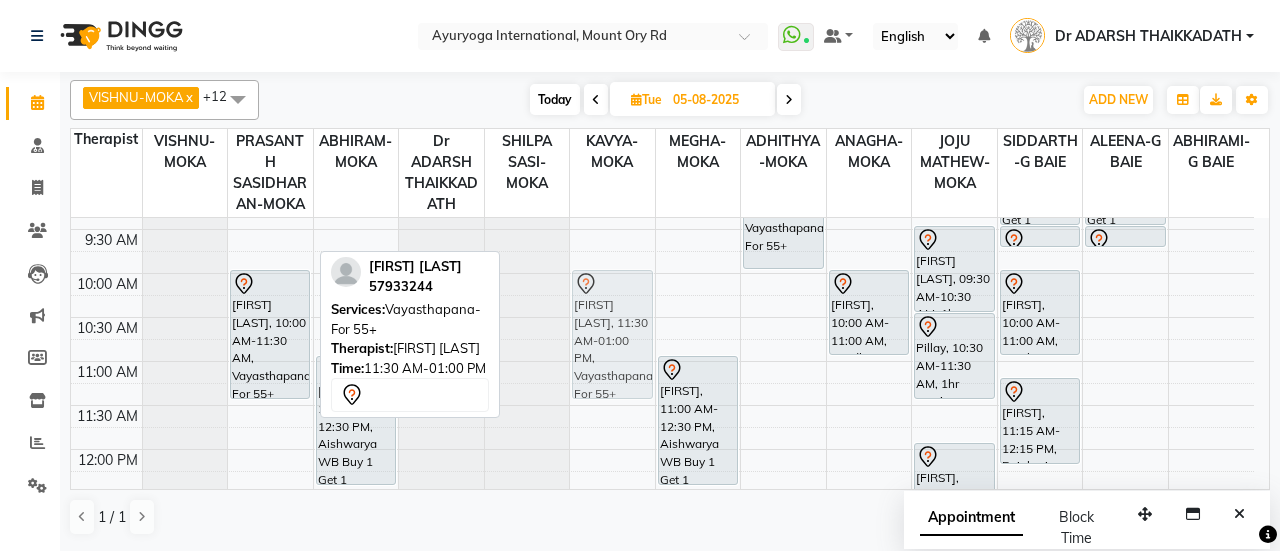 drag, startPoint x: 280, startPoint y: 382, endPoint x: 608, endPoint y: 353, distance: 329.2795 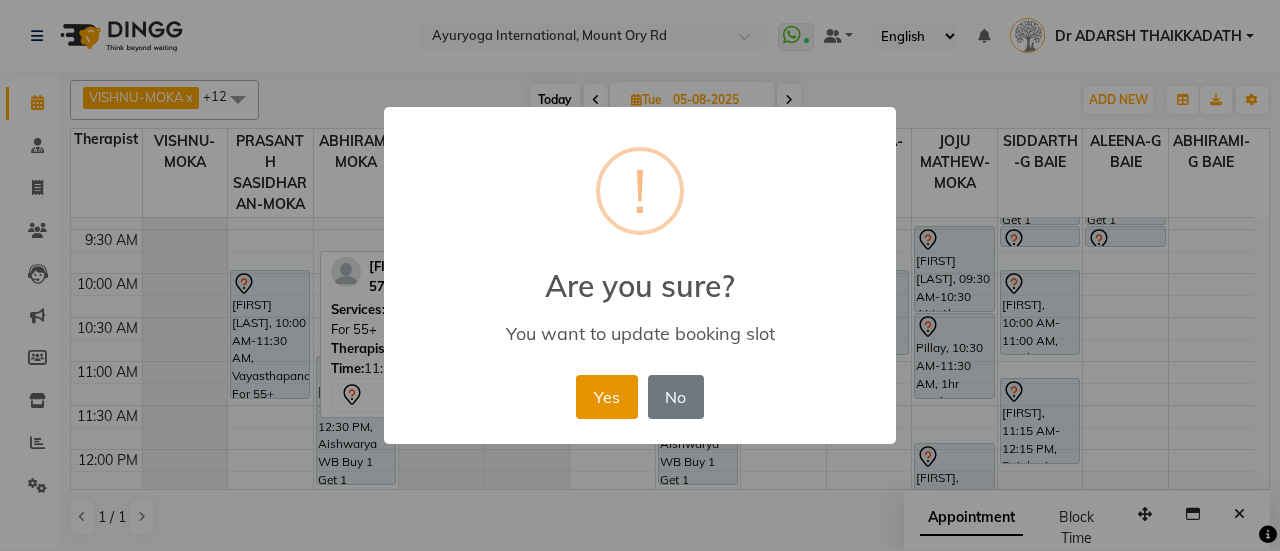 click on "Yes" at bounding box center [606, 397] 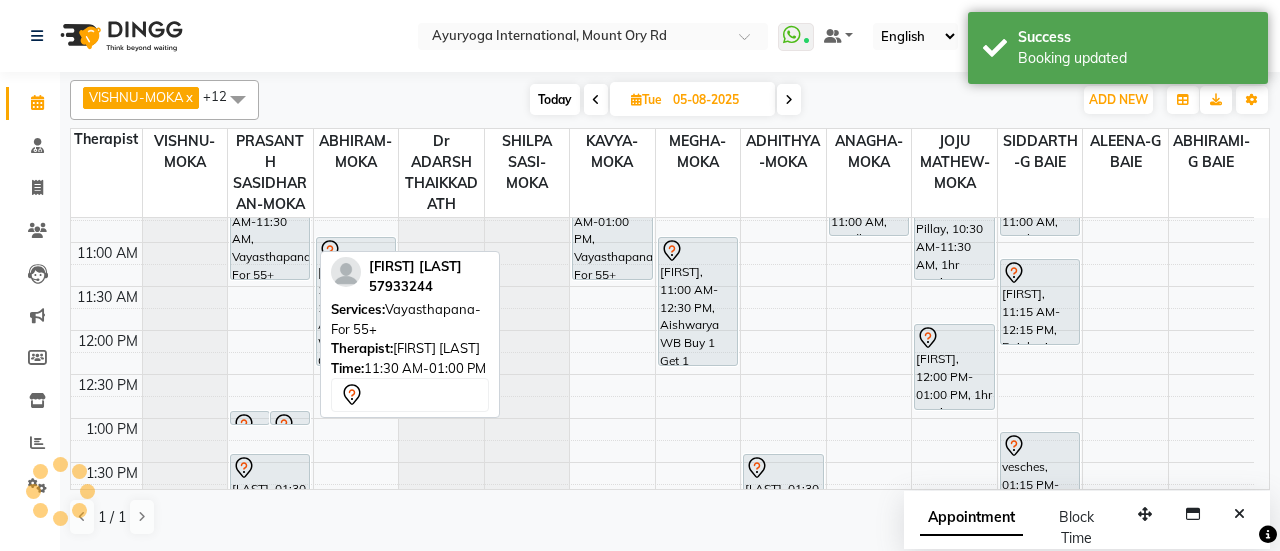 scroll, scrollTop: 408, scrollLeft: 0, axis: vertical 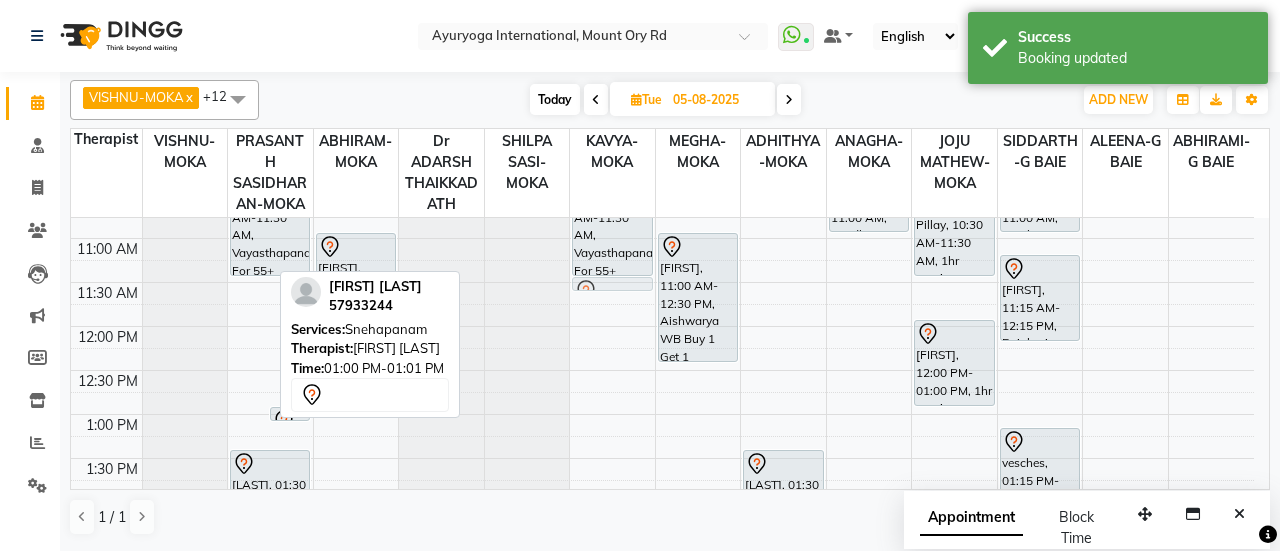 drag, startPoint x: 254, startPoint y: 333, endPoint x: 624, endPoint y: 290, distance: 372.49026 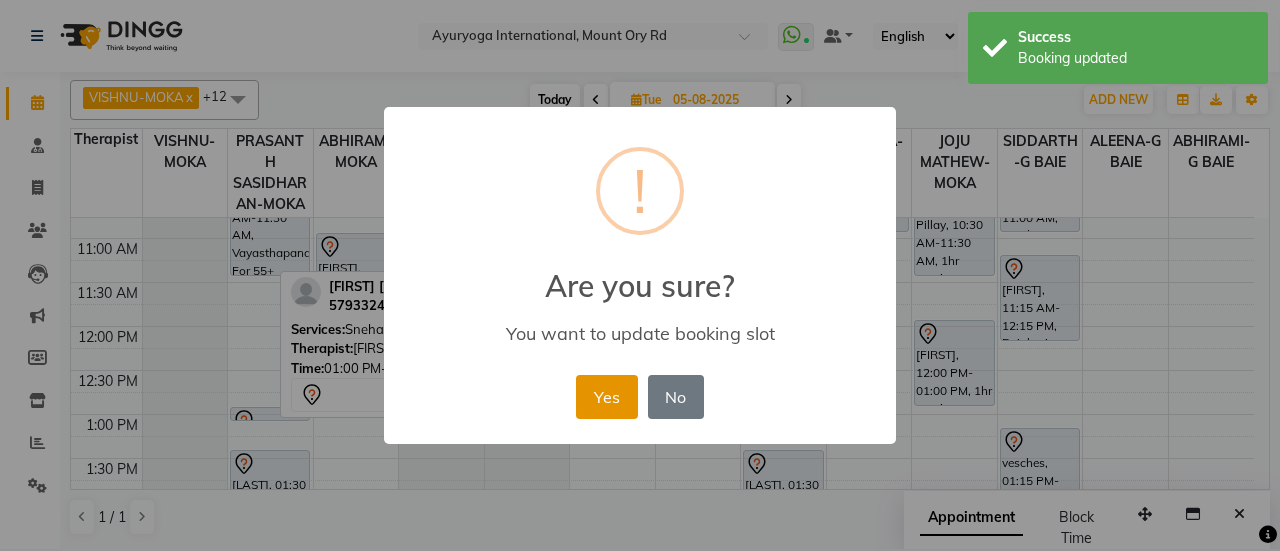 click on "Yes" at bounding box center (606, 397) 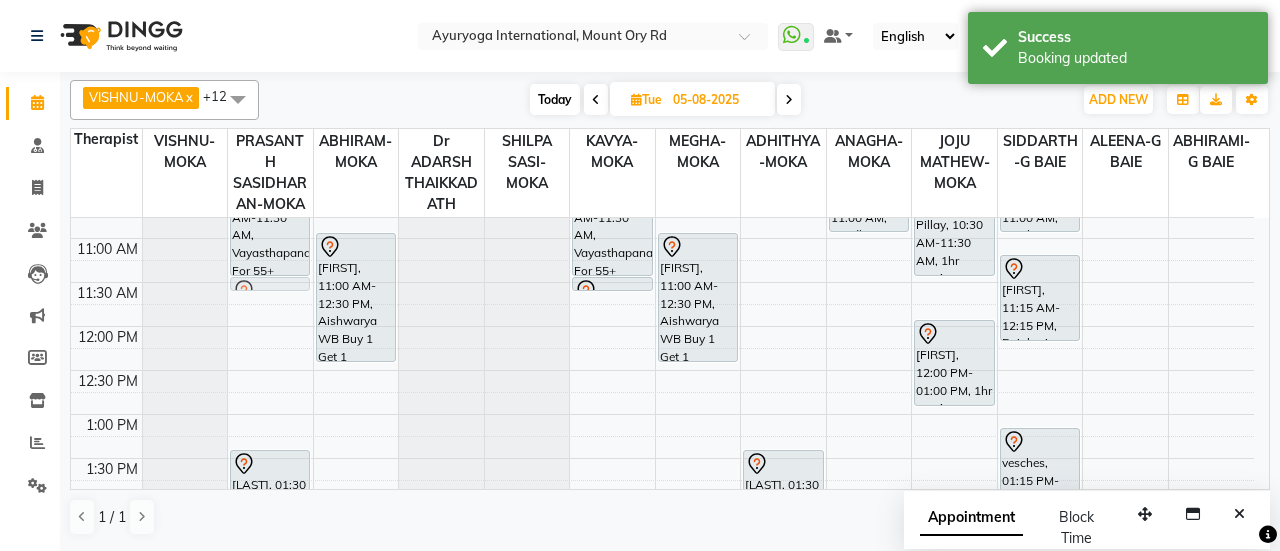drag, startPoint x: 243, startPoint y: 404, endPoint x: 285, endPoint y: 285, distance: 126.1943 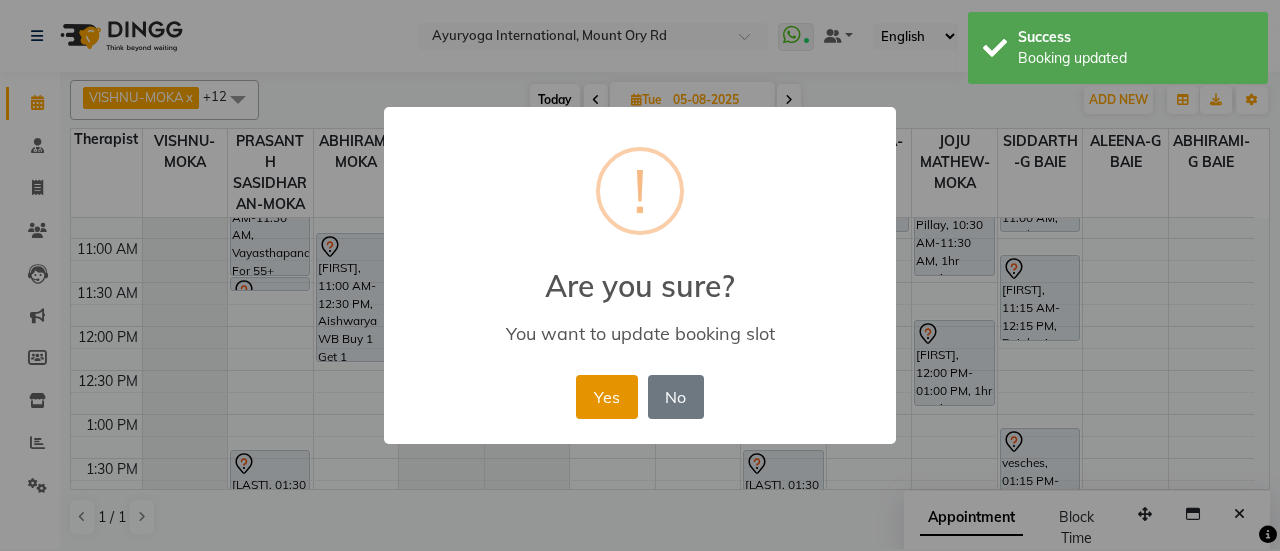 click on "Yes" at bounding box center [606, 397] 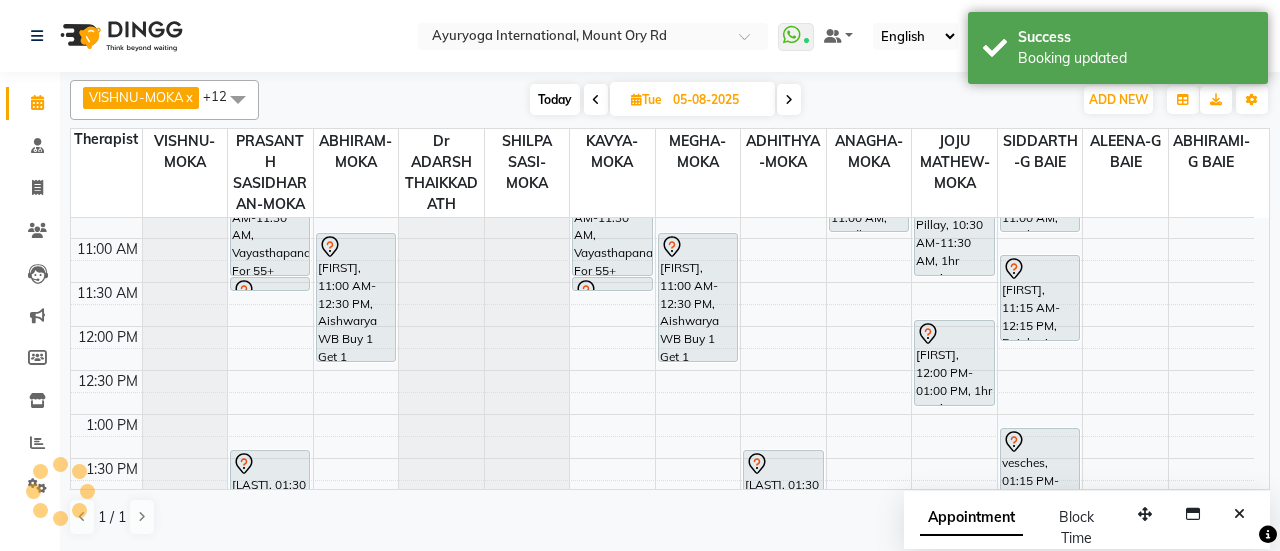 click at bounding box center [789, 100] 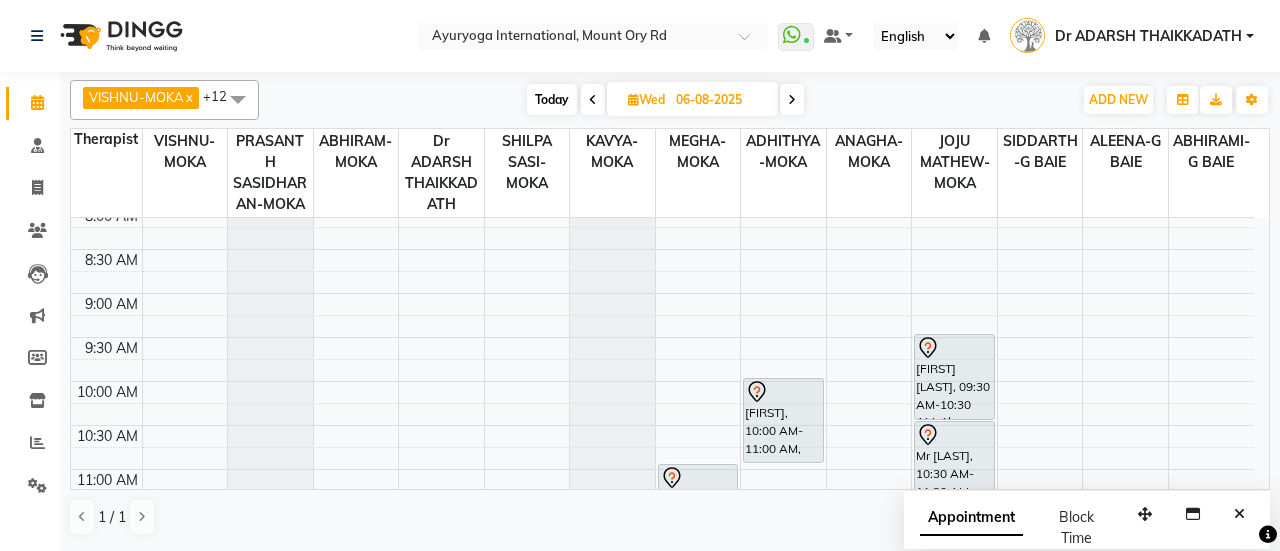 scroll, scrollTop: 200, scrollLeft: 0, axis: vertical 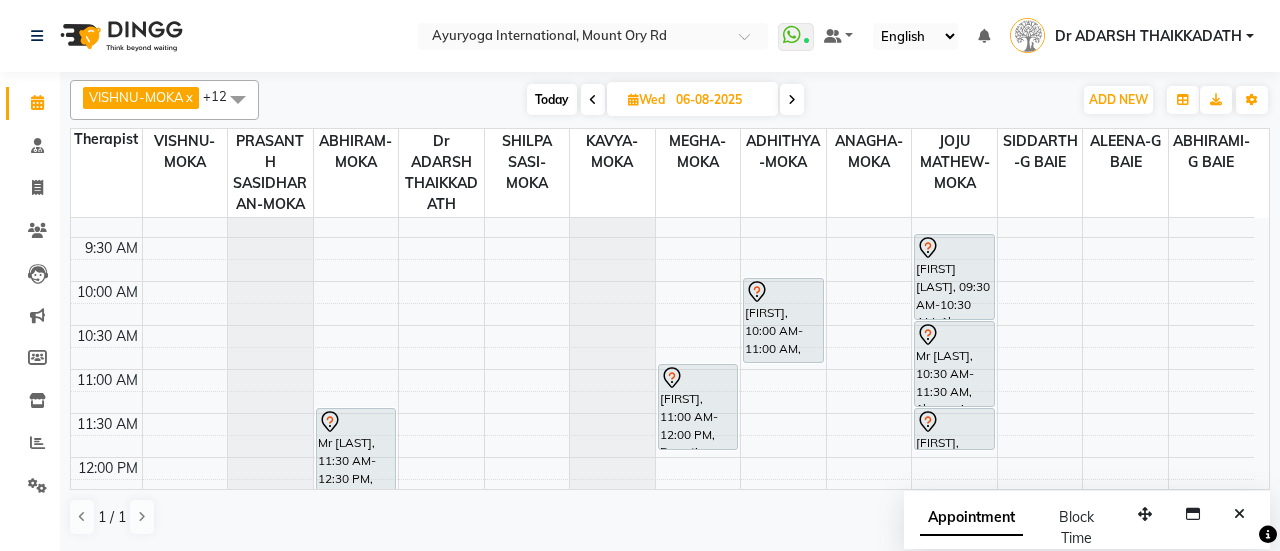 click on "7:00 AM 7:30 AM 8:00 AM 8:30 AM 9:00 AM 9:30 AM 10:00 AM 10:30 AM 11:00 AM 11:30 AM 12:00 PM 12:30 PM 1:00 PM 1:30 PM 2:00 PM 2:30 PM 3:00 PM 3:30 PM 4:00 PM 4:30 PM 5:00 PM 5:30 PM 6:00 PM 6:30 PM 7:00 PM 7:30 PM 8:00 PM 8:30 PM             [PERSON] [LAST], 11:30 AM-12:30 PM, Swedish massage (60 Min)             [FIRST], 11:00 AM-12:00 PM, Deep tissue massage             [FIRST], 10:00 AM-11:00 AM, Anti-Aging Facial             [PERSON] [LAST], 09:30 AM-10:30 AM, 1hr session             [PERSON] [LAST], 10:30 AM-11:30 AM, 1hr session             [PERSON], 11:30 AM-12:00 PM, 30 min session             [PERSON], 06:00 PM-07:00 PM, 1hr session             [PERSON], 04:00 PM-05:30 PM, Navajeevan WB Buy 1 Get 1             [PERSON], 05:30 PM-07:00 PM, Navajeevan" at bounding box center (662, 633) 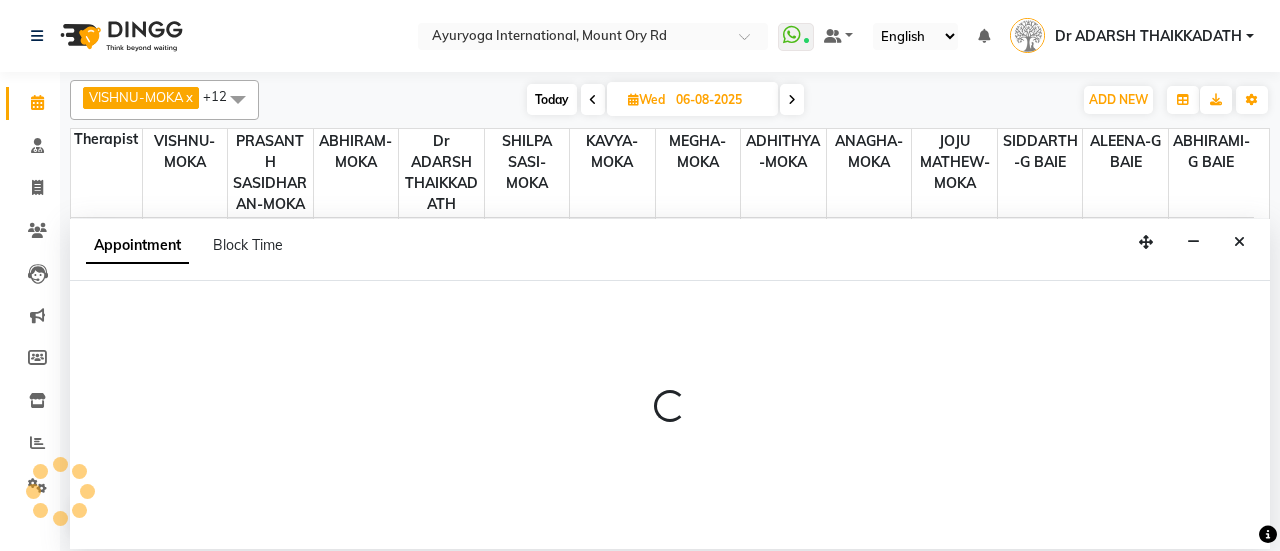 select on "36053" 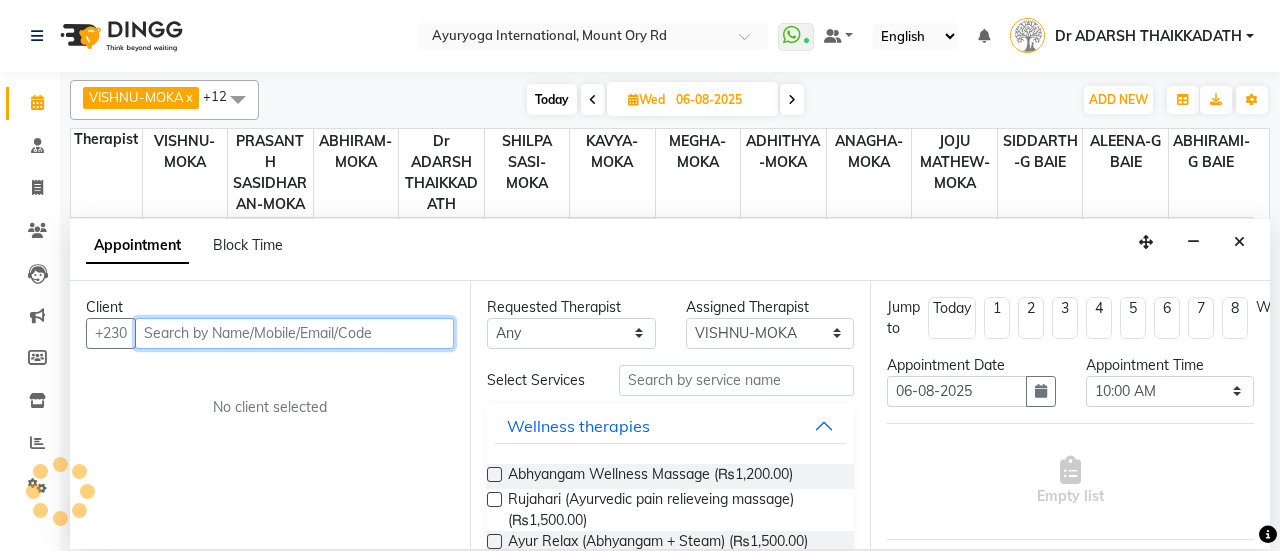 paste on "57933244" 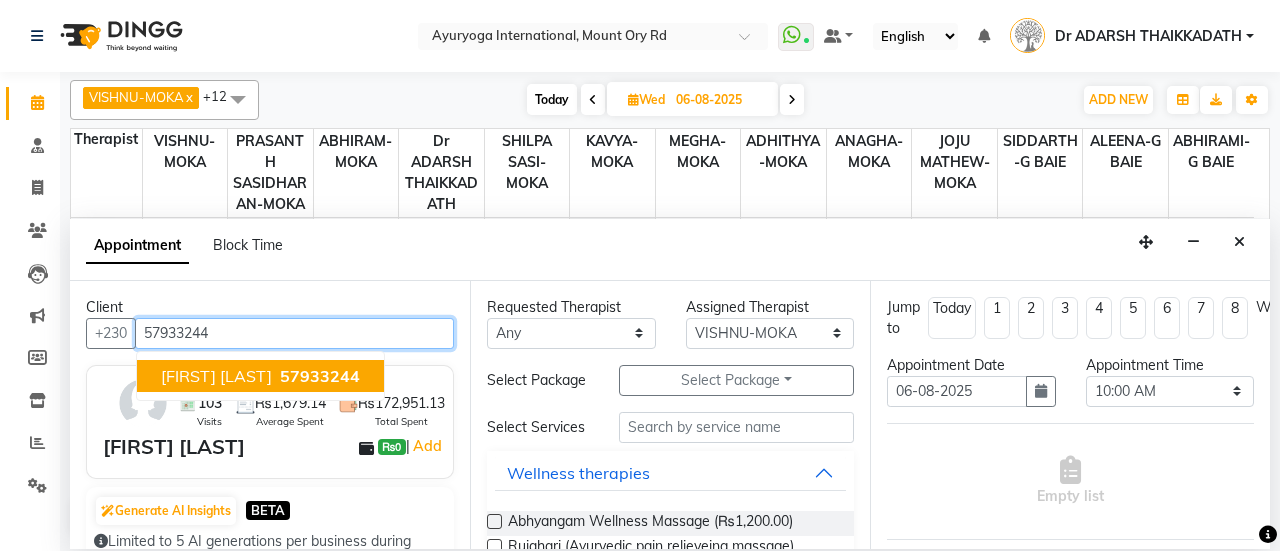 click on "[FIRST] [LAST]" at bounding box center [216, 376] 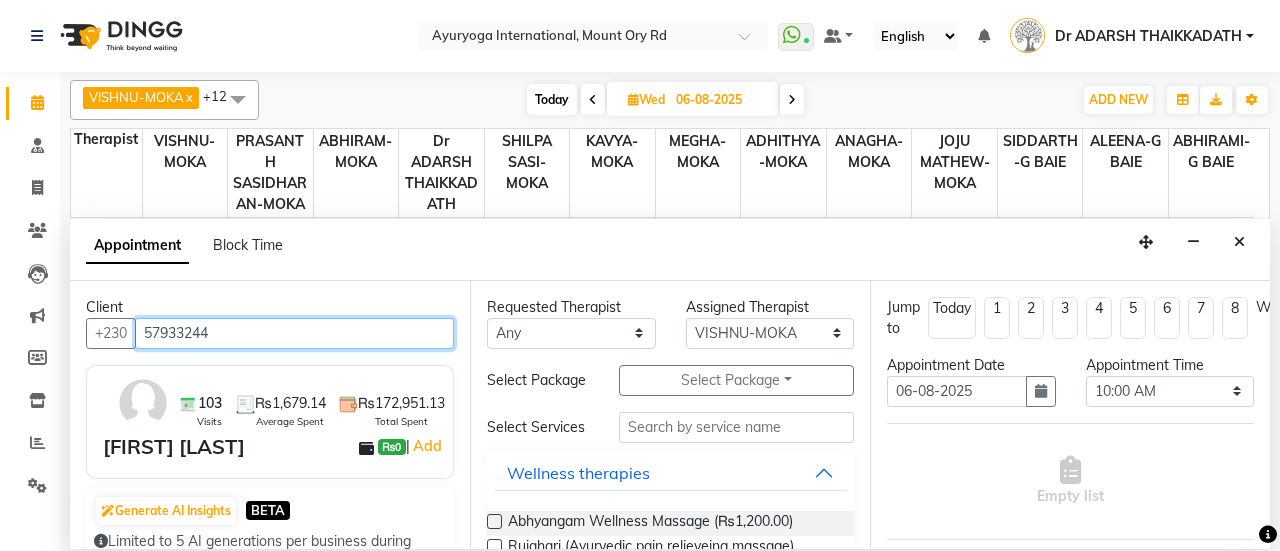 type on "57933244" 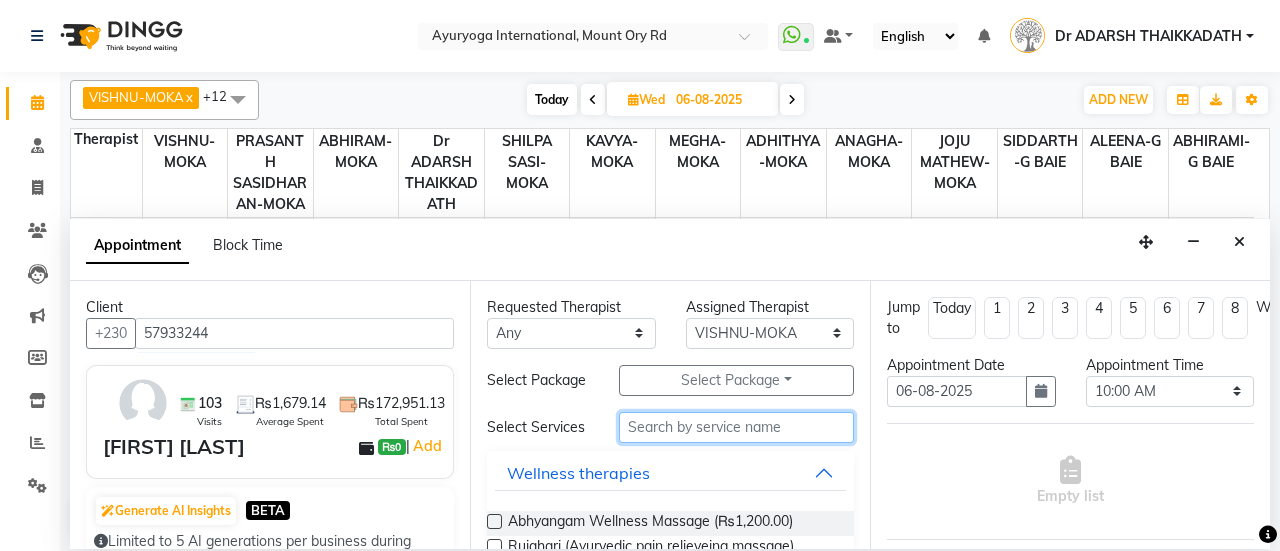 click at bounding box center (736, 427) 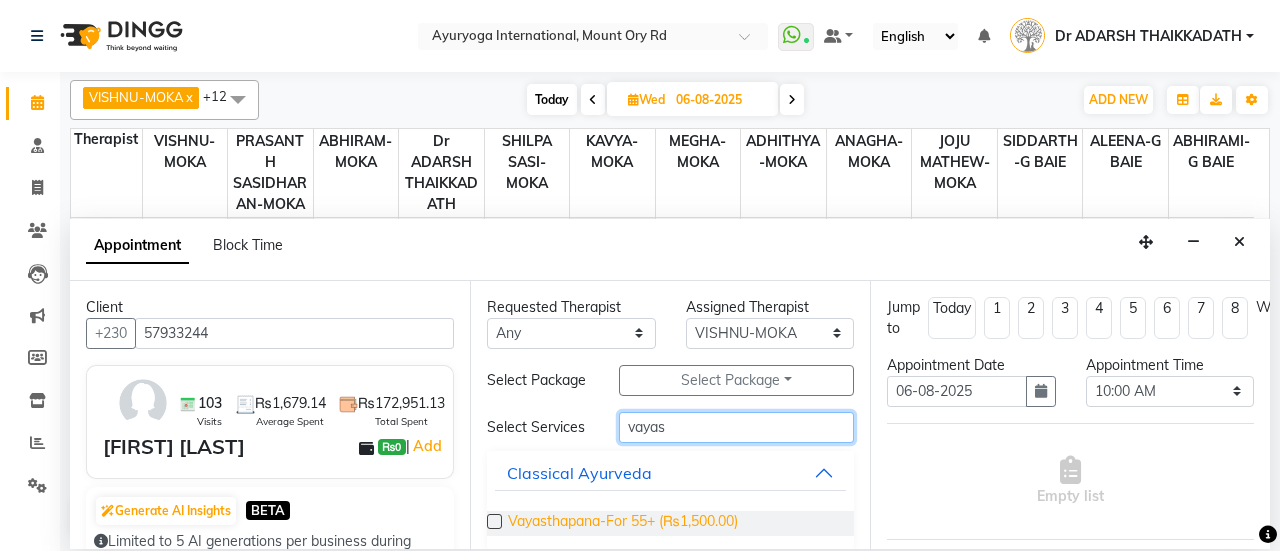 type on "vayas" 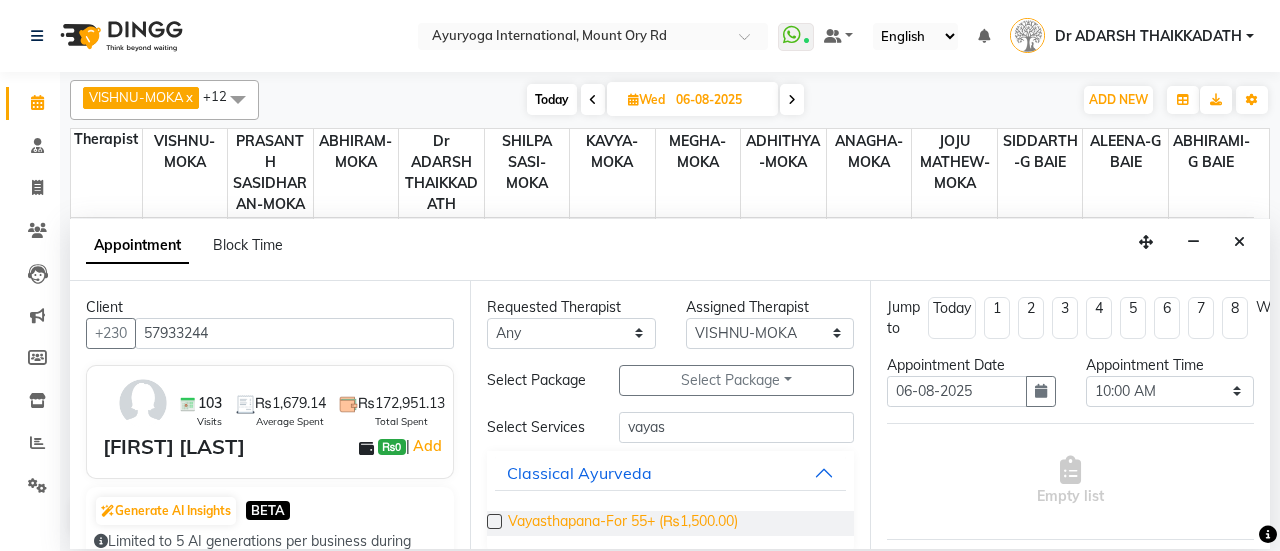 click on "Vayasthapana-For 55+ (₨1,500.00)" at bounding box center [623, 523] 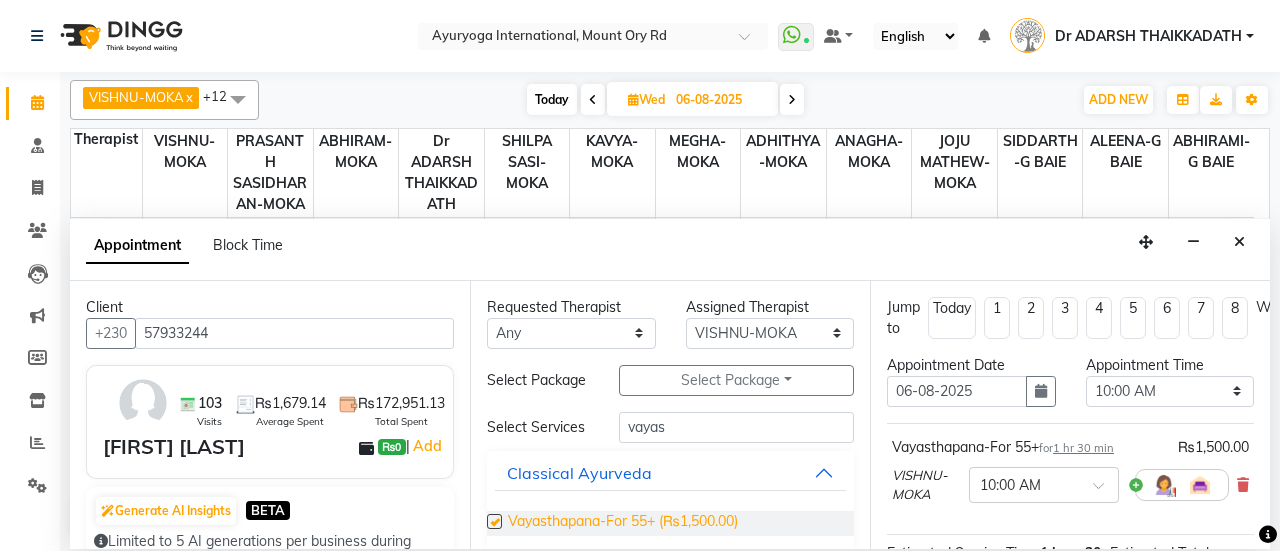 checkbox on "false" 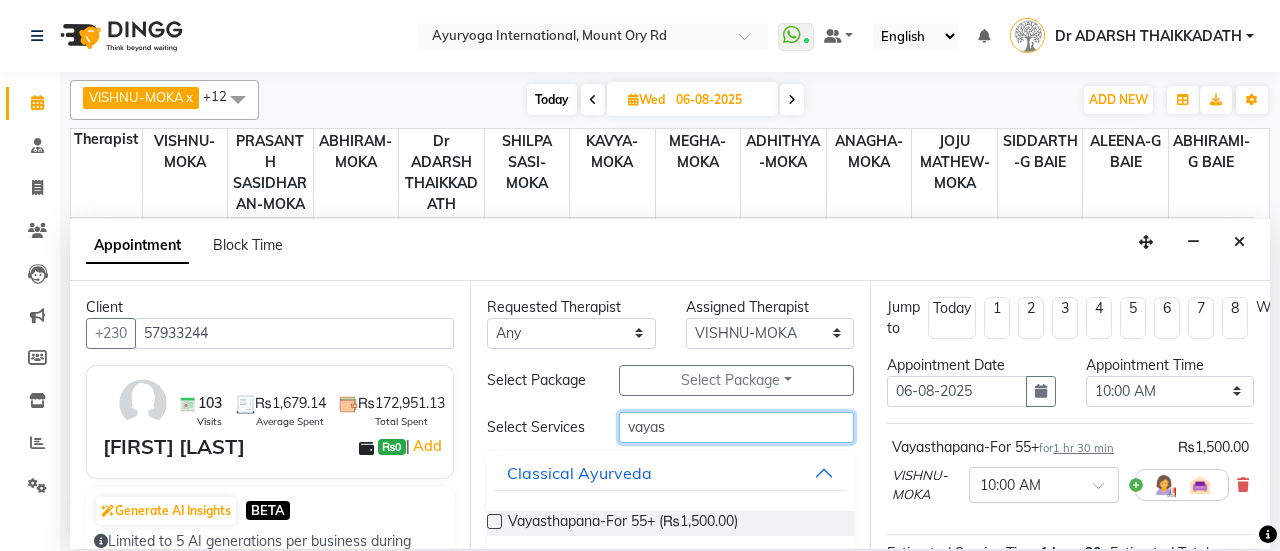 drag, startPoint x: 695, startPoint y: 439, endPoint x: 611, endPoint y: 443, distance: 84.095184 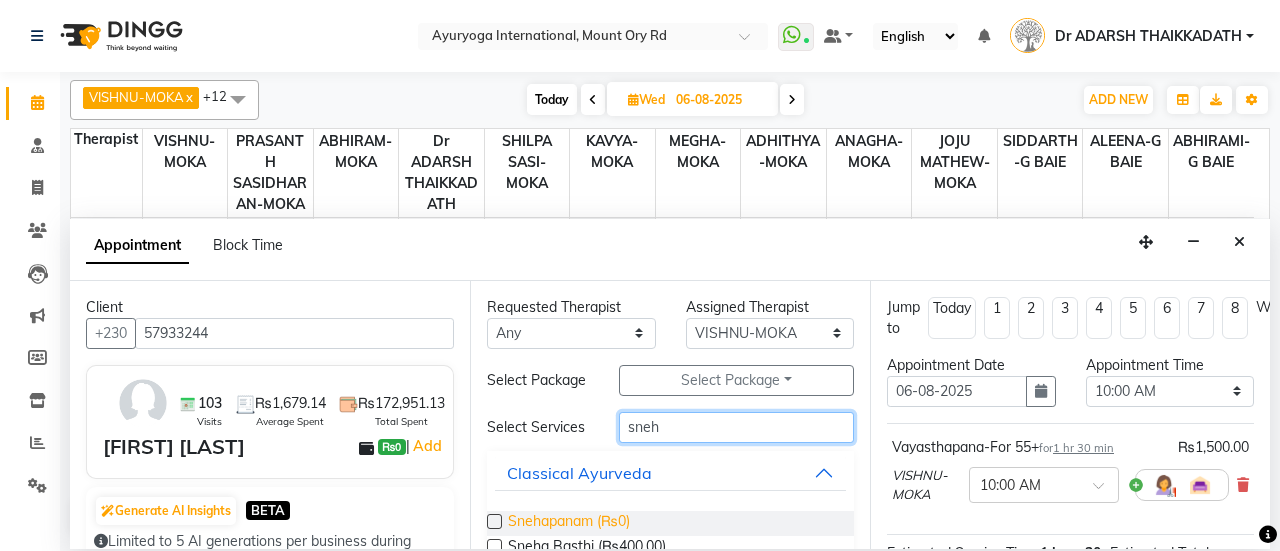 type on "sneh" 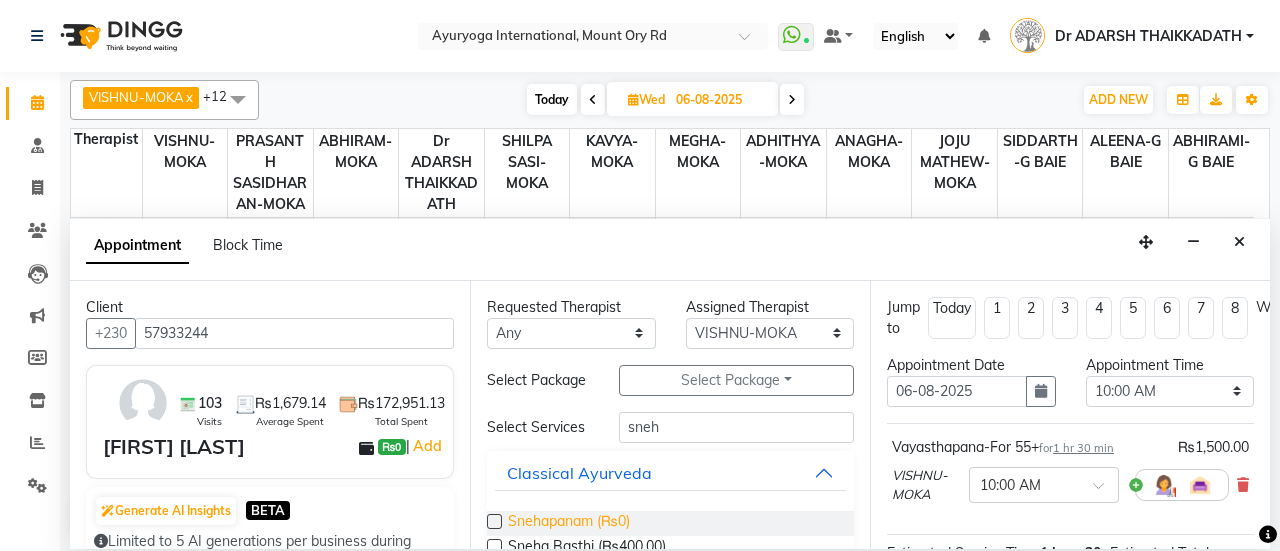 click on "Snehapanam (₨0)" at bounding box center [569, 523] 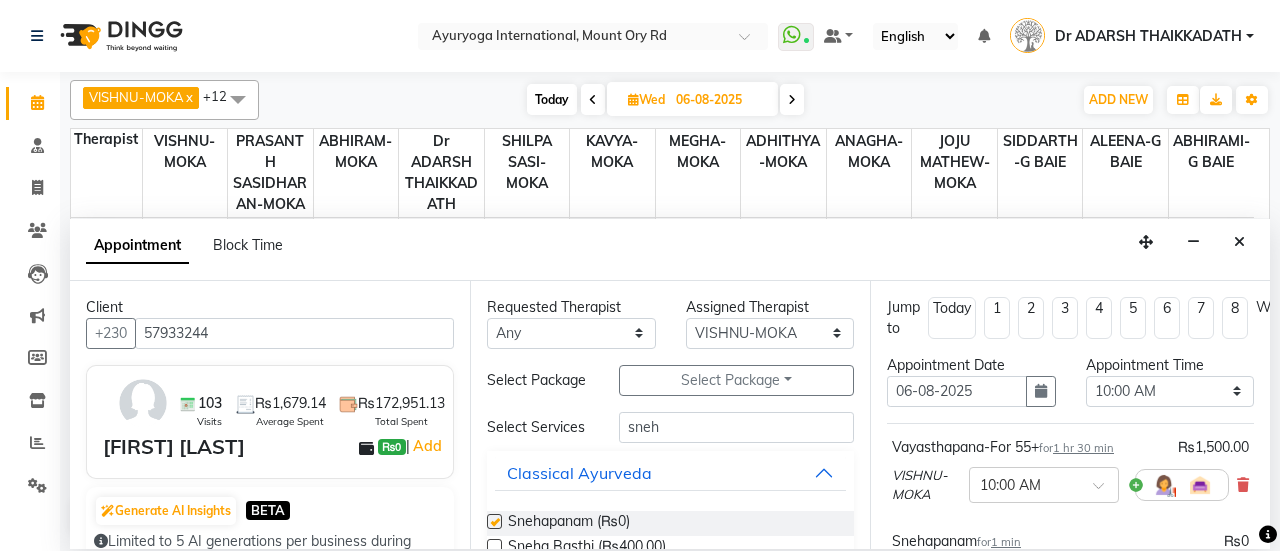 checkbox on "false" 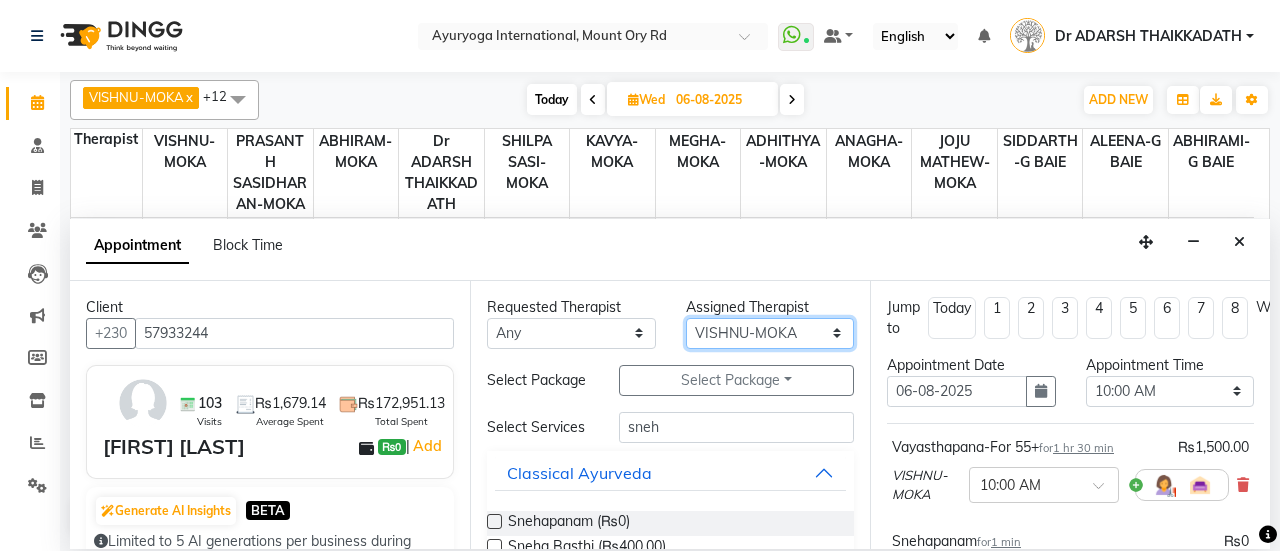 click on "Select ABHIRAMI-G BAIE ABHIRAM-MOKA ADHITHYA-MOKA ALEENA-G BAIE ANAGHA-MOKA Dr ADARSH THAIKKADATH JOJU MATHEW-MOKA KAVYA-MOKA MEGHA-MOKA PRASANTH SASIDHARAN-MOKA SHILPA SASI-MOKA SIDDARTH-G BAIE VISHNU-MOKA" at bounding box center (770, 333) 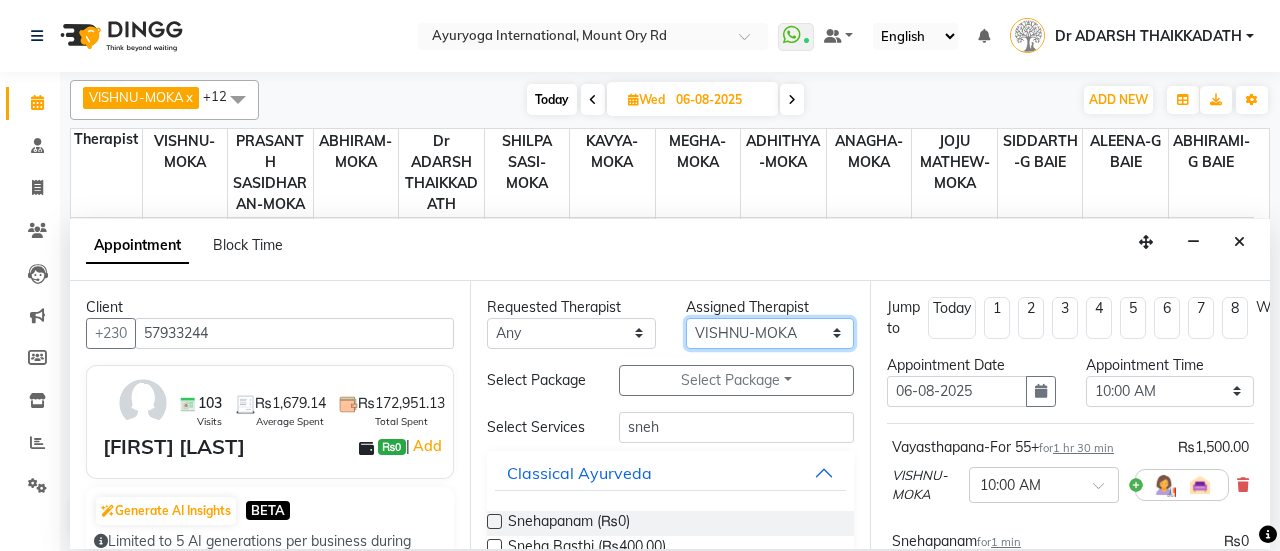 select on "36055" 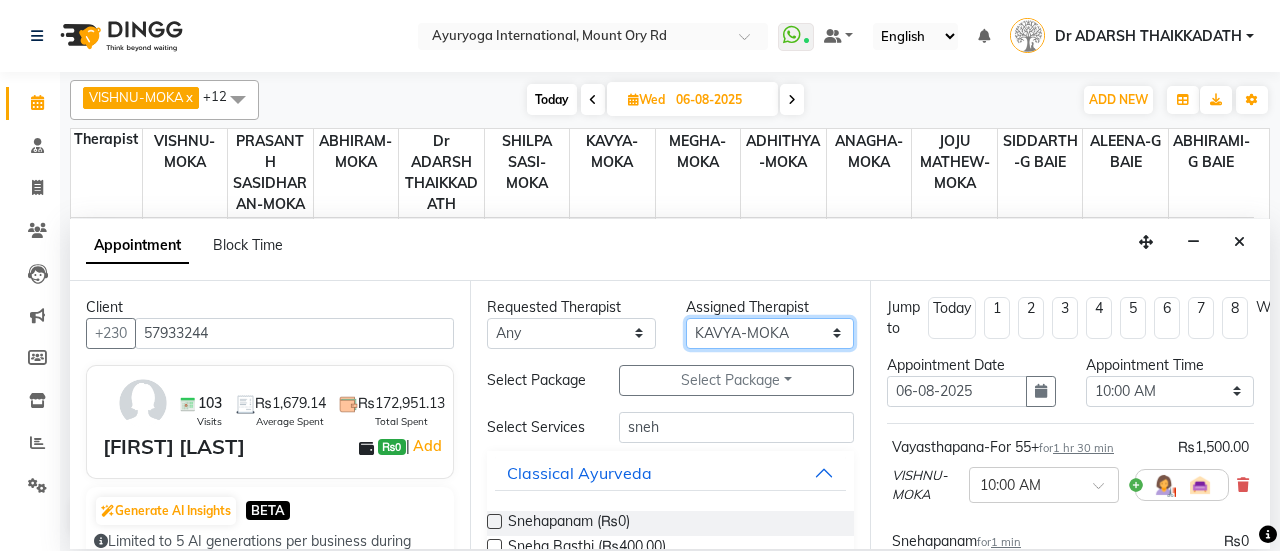 click on "Select ABHIRAMI-G BAIE ABHIRAM-MOKA ADHITHYA-MOKA ALEENA-G BAIE ANAGHA-MOKA Dr ADARSH THAIKKADATH JOJU MATHEW-MOKA KAVYA-MOKA MEGHA-MOKA PRASANTH SASIDHARAN-MOKA SHILPA SASI-MOKA SIDDARTH-G BAIE VISHNU-MOKA" at bounding box center (770, 333) 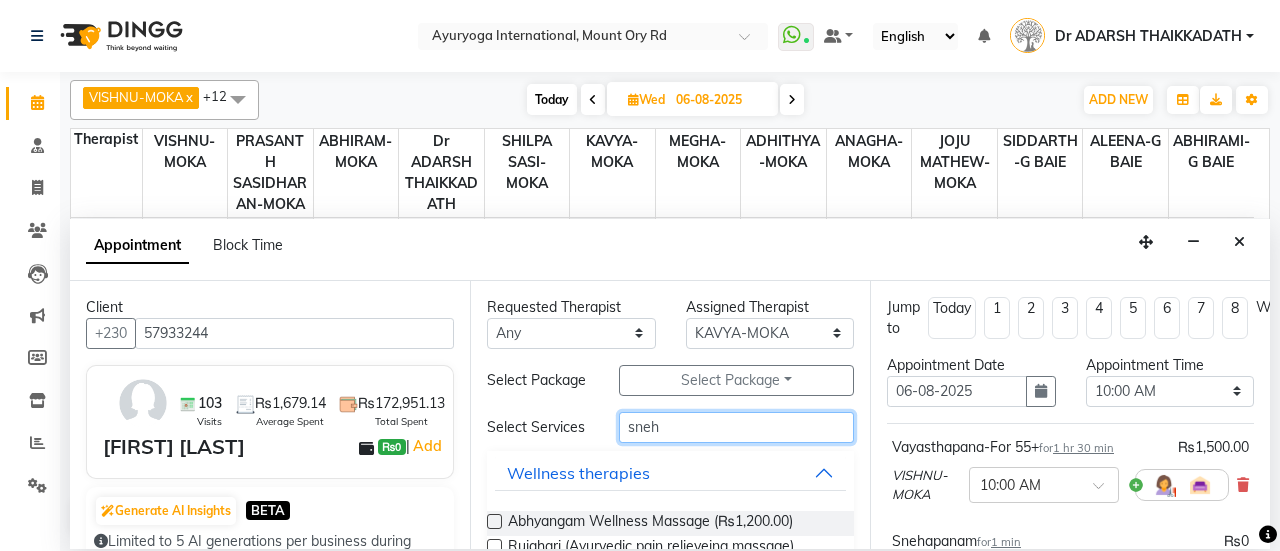click on "Select Services sneh" at bounding box center [670, 427] 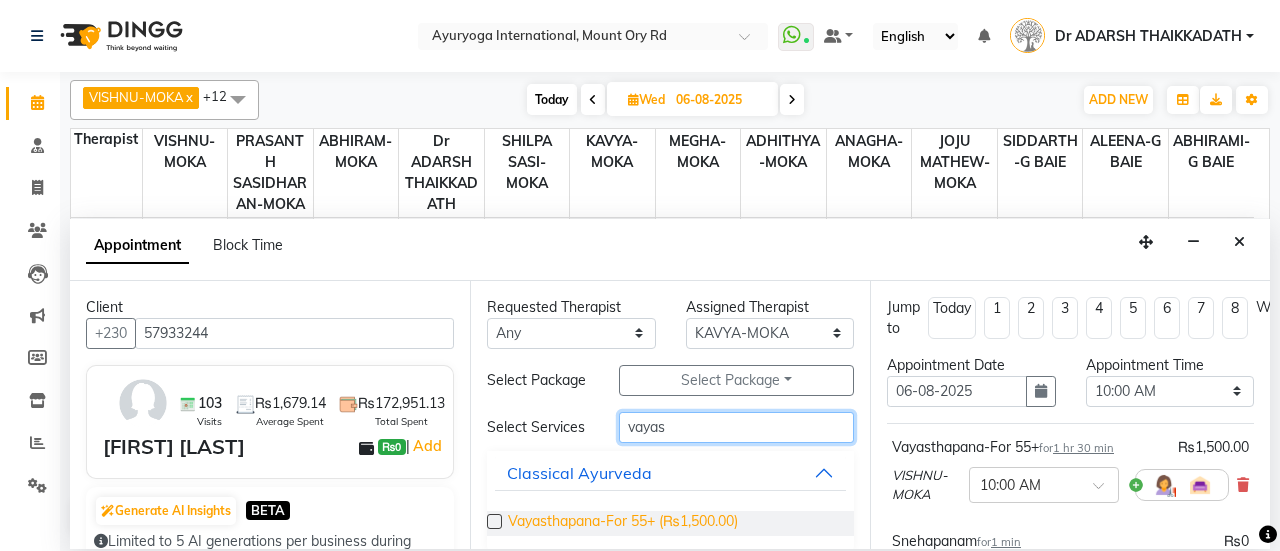 type on "vayas" 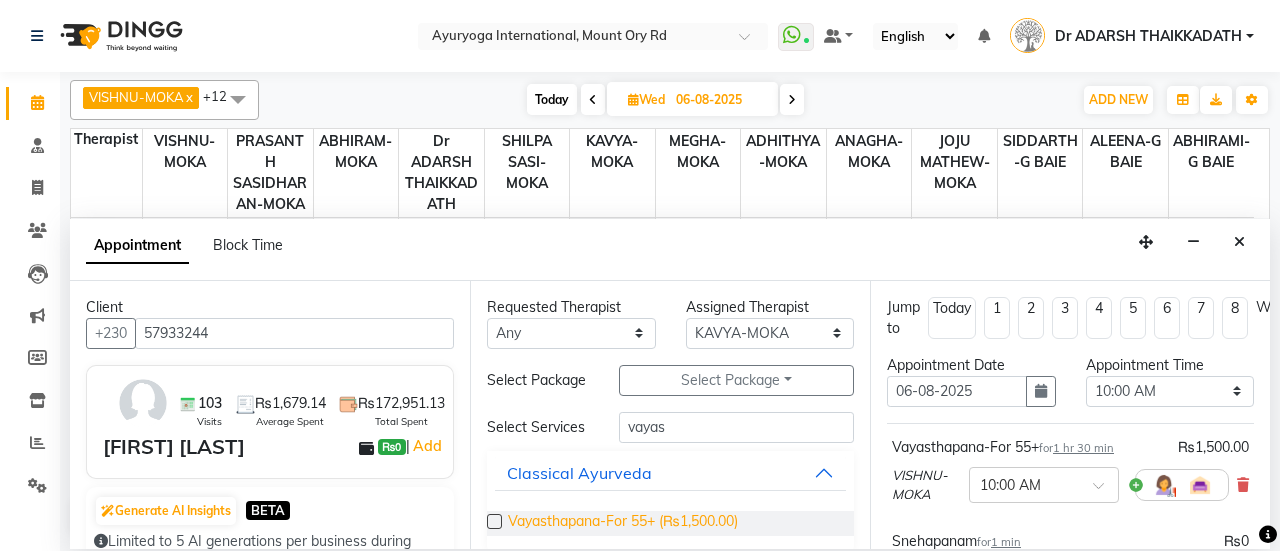 click on "Vayasthapana-For 55+ (₨1,500.00)" at bounding box center (623, 523) 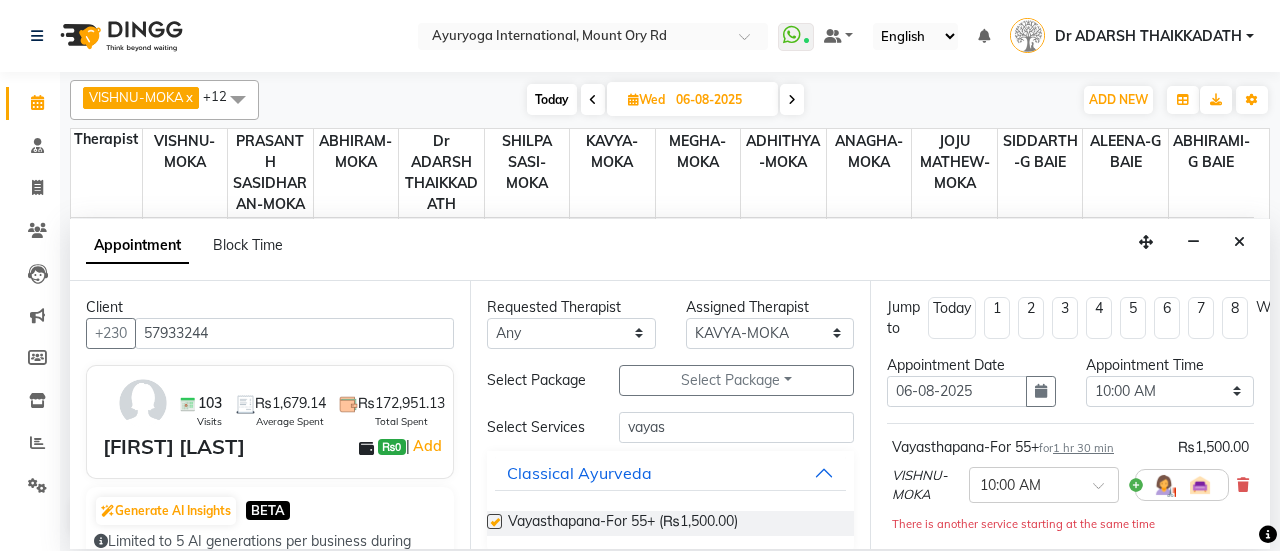 checkbox on "false" 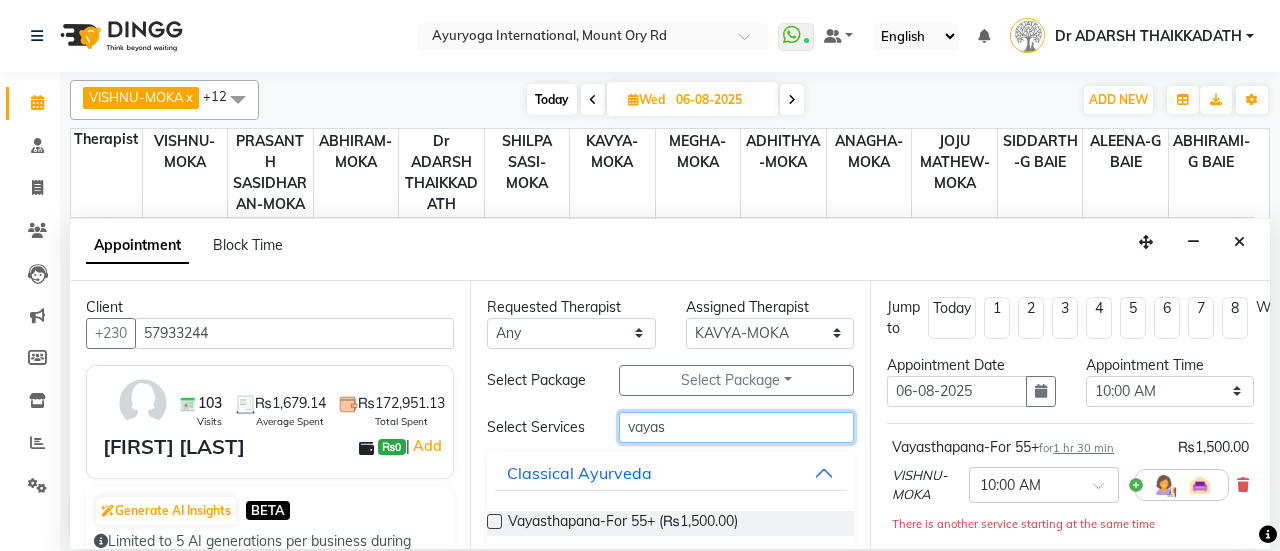 drag, startPoint x: 684, startPoint y: 435, endPoint x: 510, endPoint y: 441, distance: 174.10342 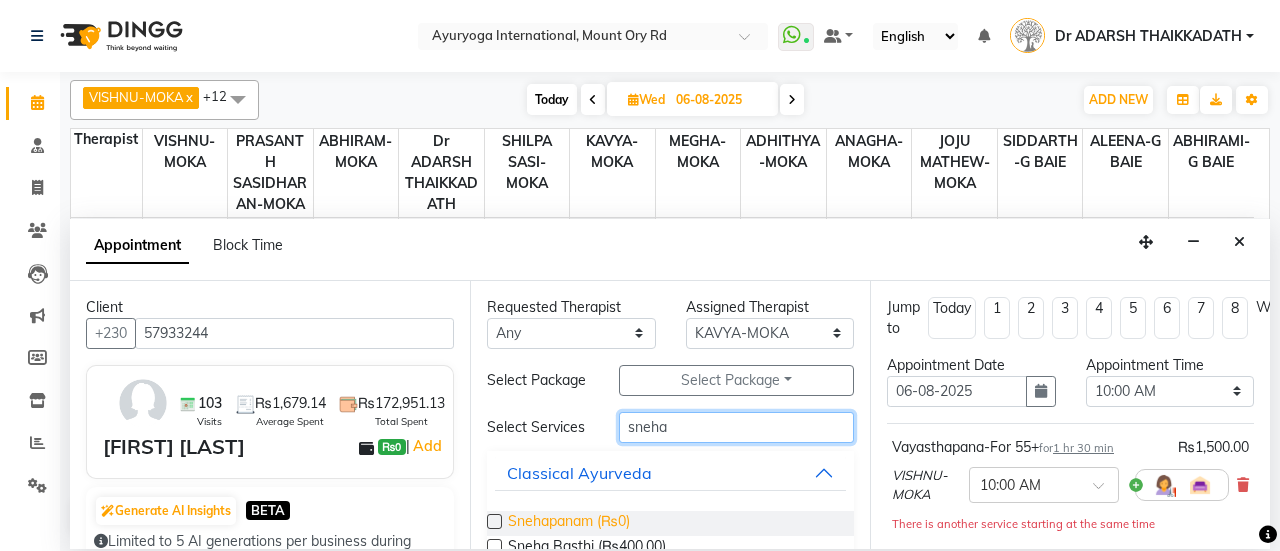 type on "sneha" 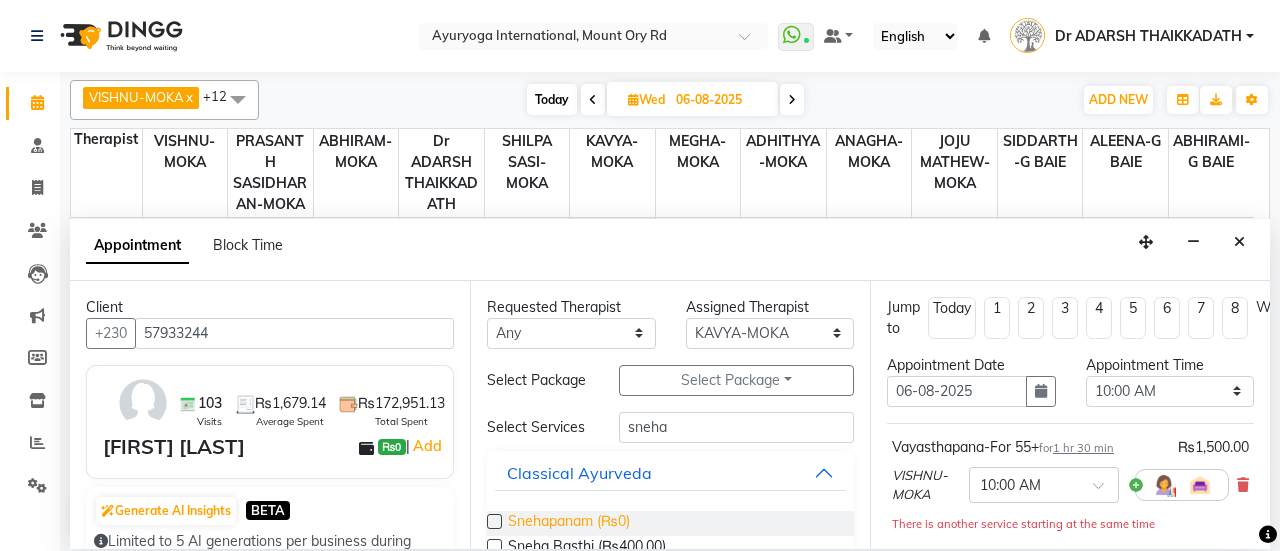 click on "Snehapanam (₨0)" at bounding box center (569, 523) 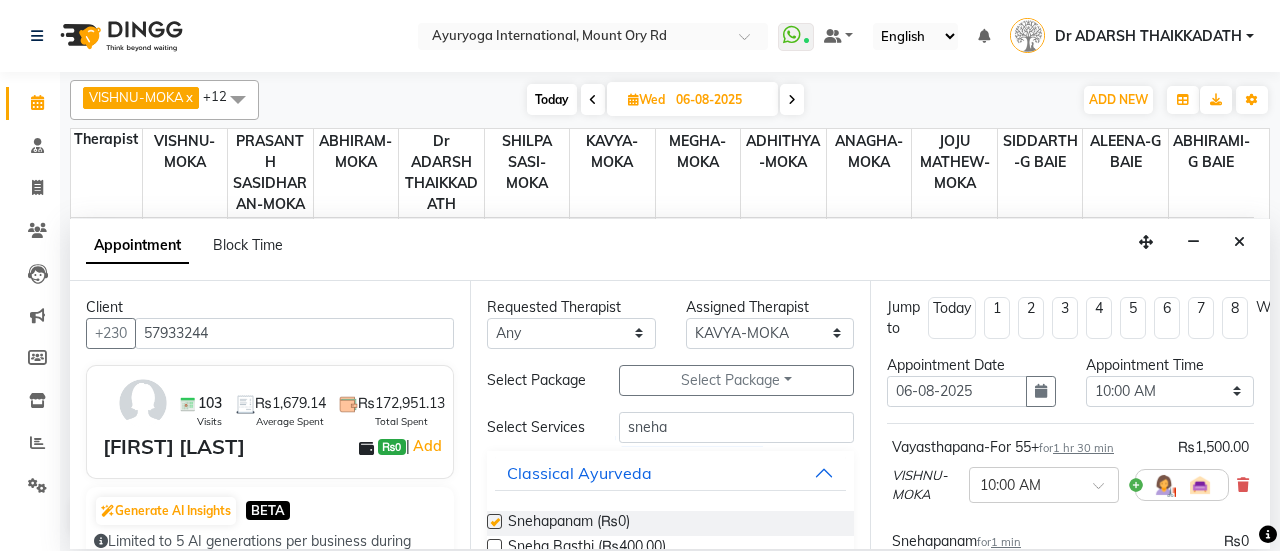 checkbox on "false" 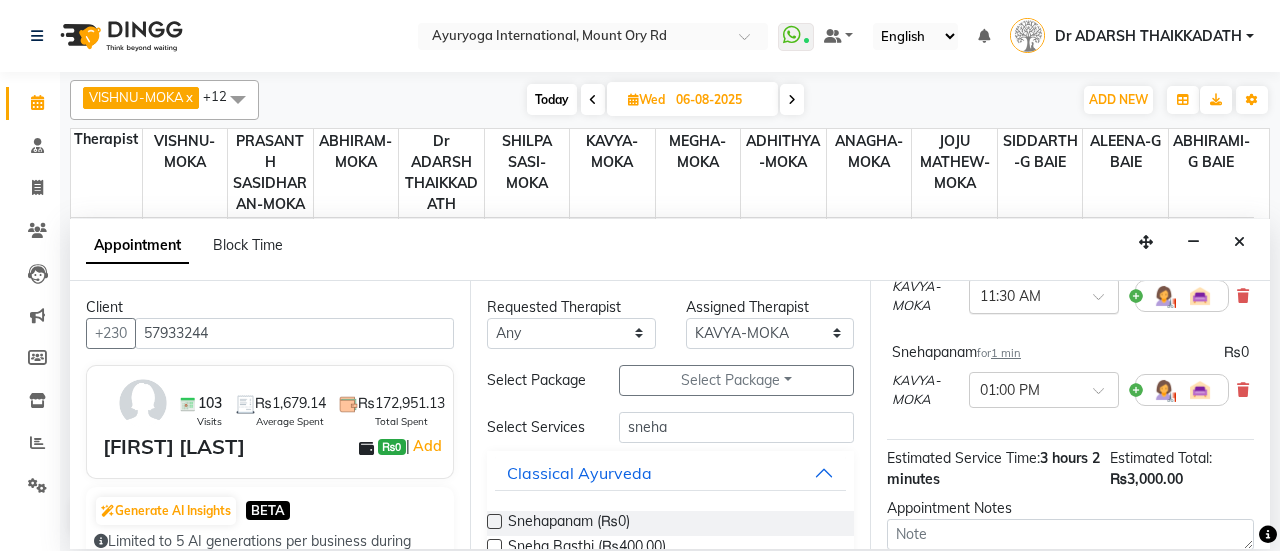 scroll, scrollTop: 277, scrollLeft: 0, axis: vertical 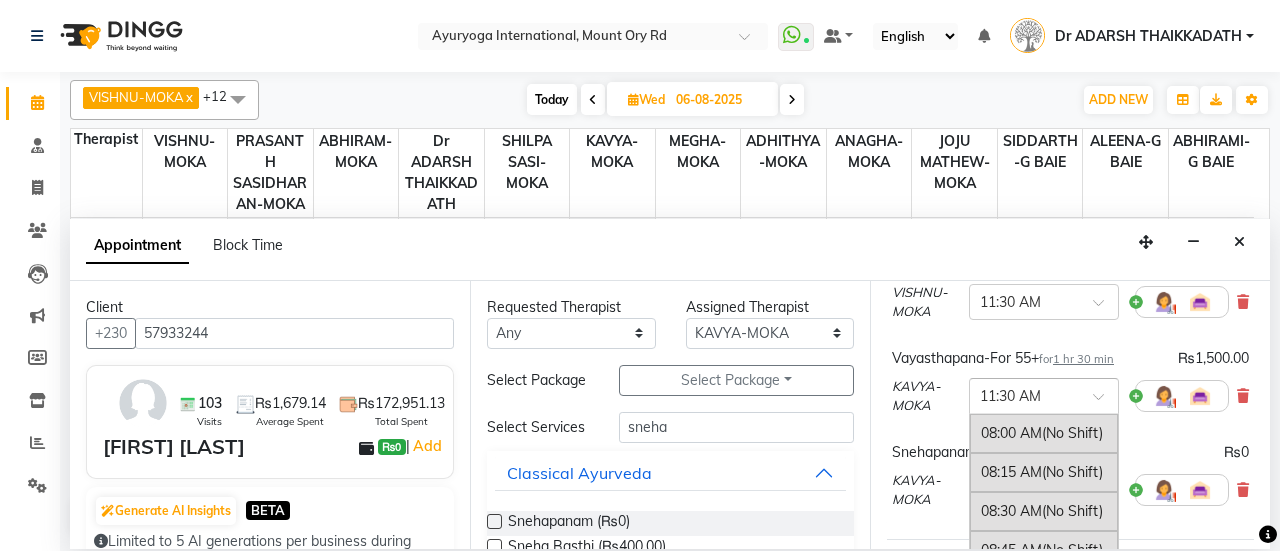 click on "× 11:30 AM" at bounding box center [1028, 396] 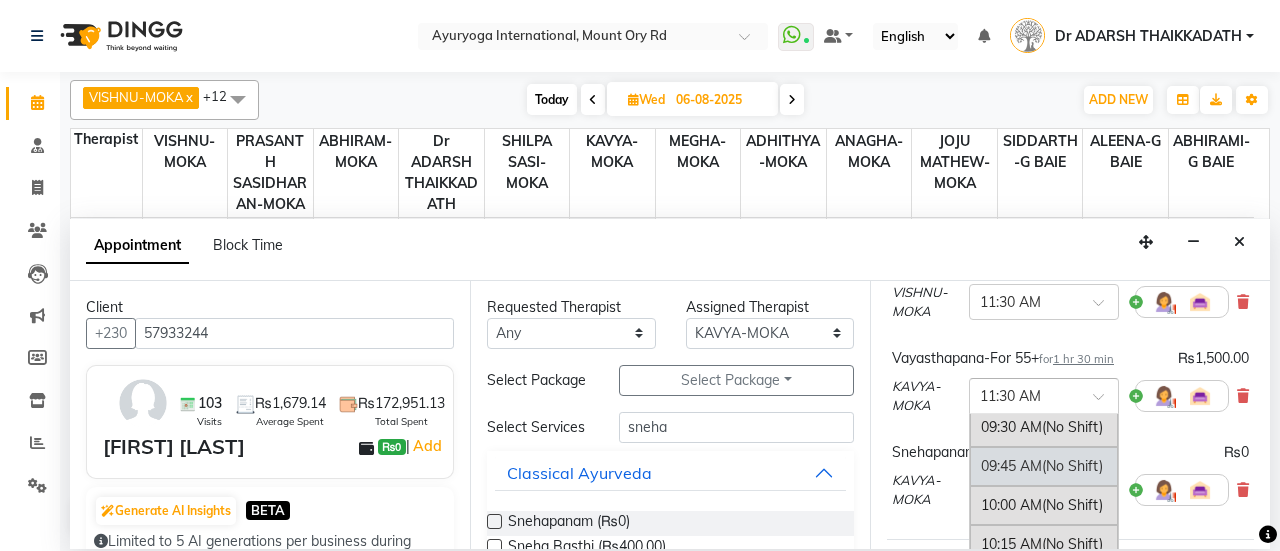 scroll, scrollTop: 237, scrollLeft: 0, axis: vertical 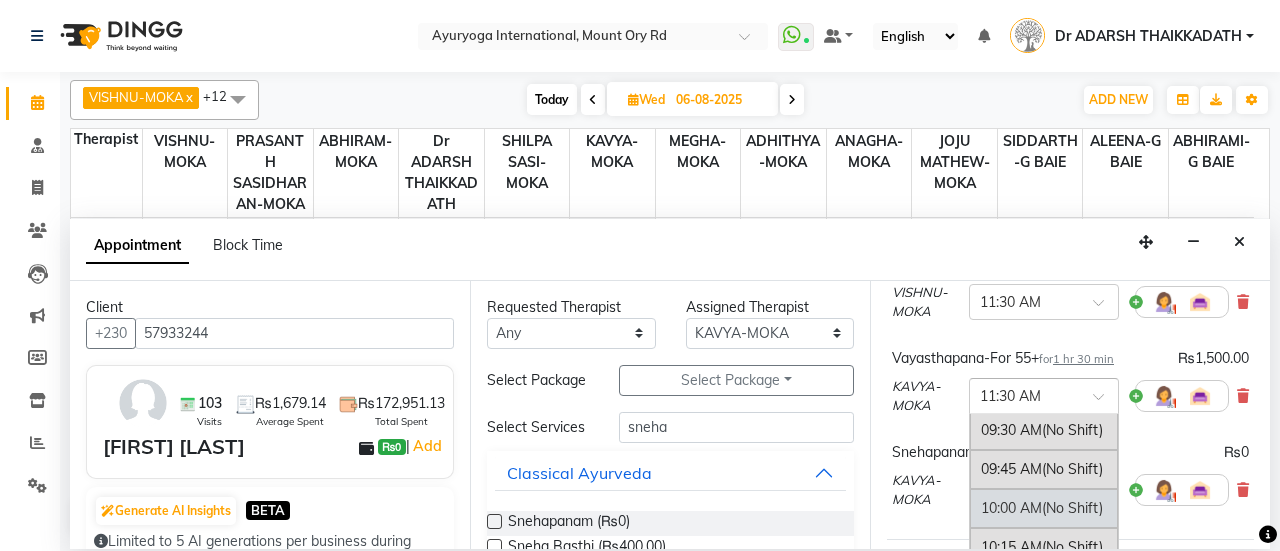 click on "10:00 AM   (No Shift)" at bounding box center (1044, 508) 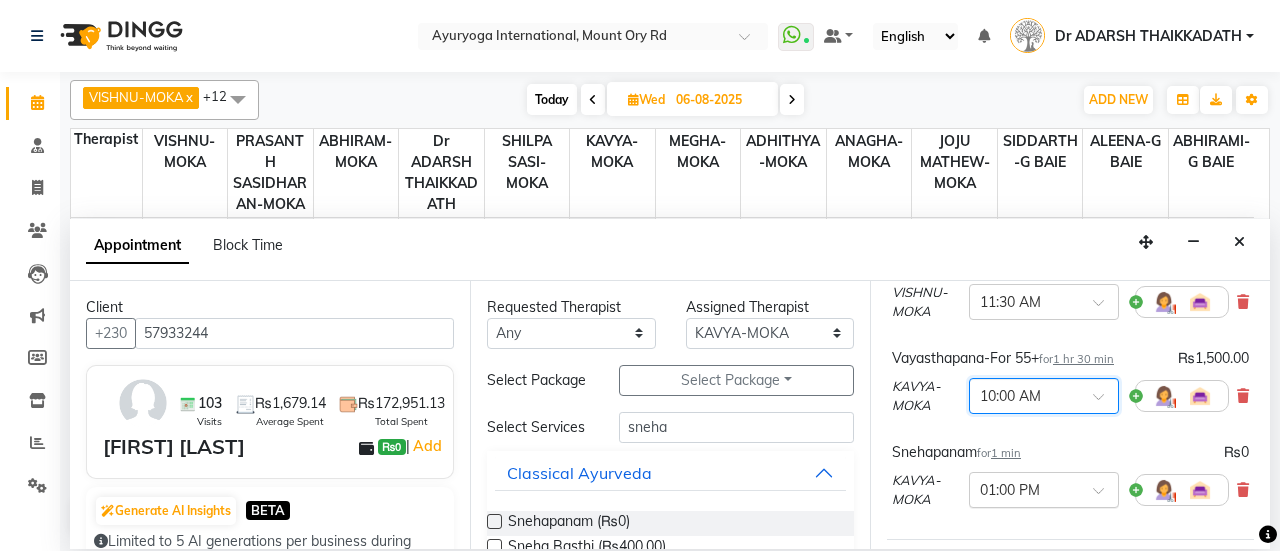 click at bounding box center (1024, 488) 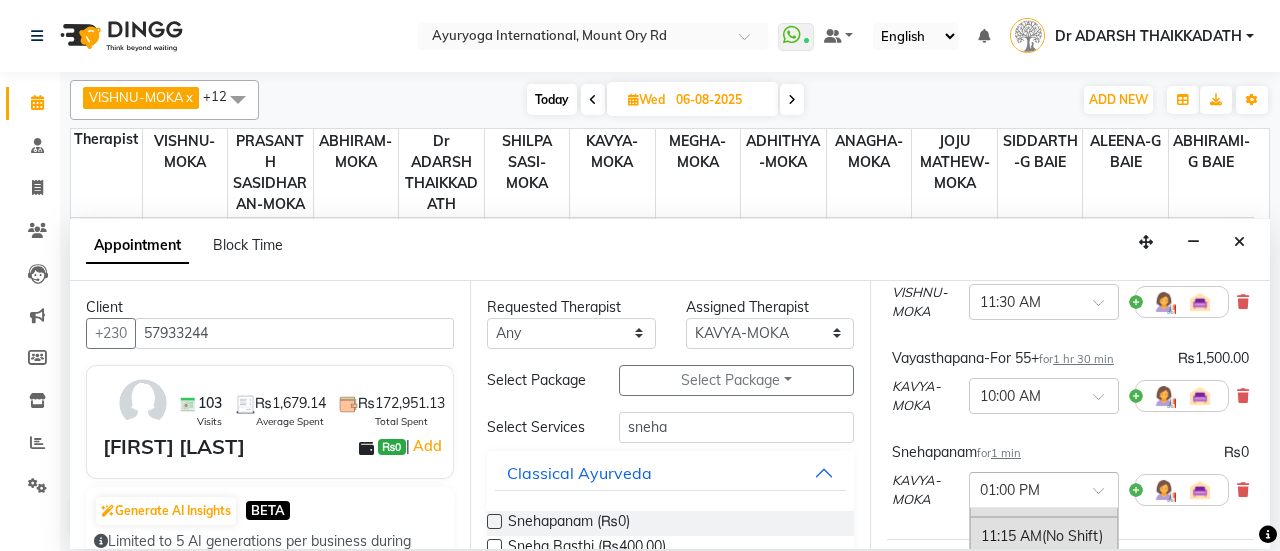 scroll, scrollTop: 467, scrollLeft: 0, axis: vertical 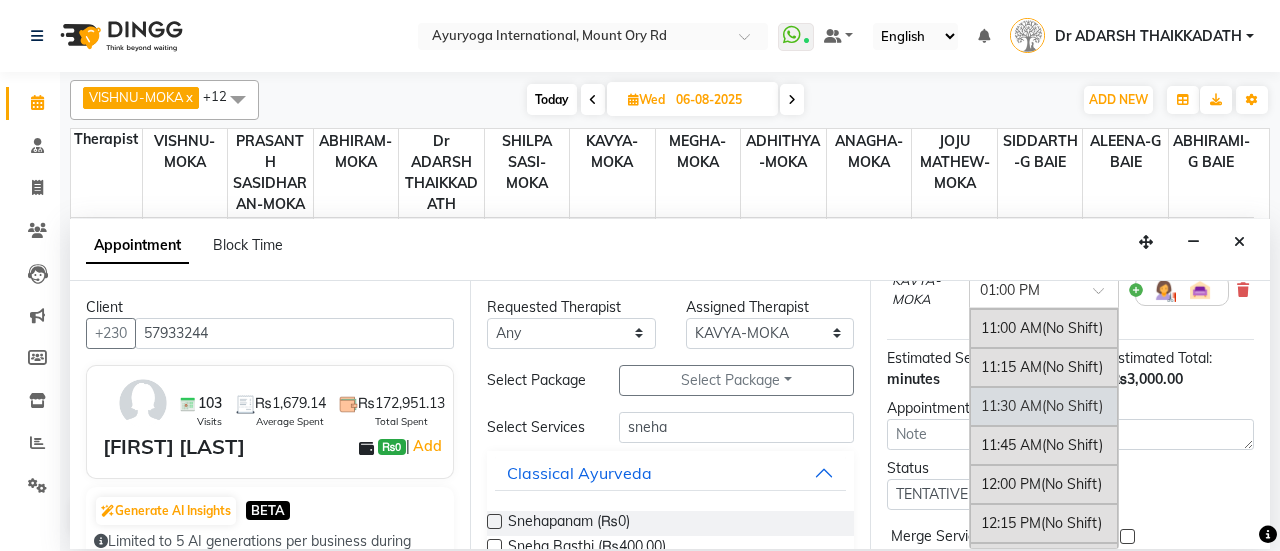 click on "11:30 AM   (No Shift)" at bounding box center [1044, 406] 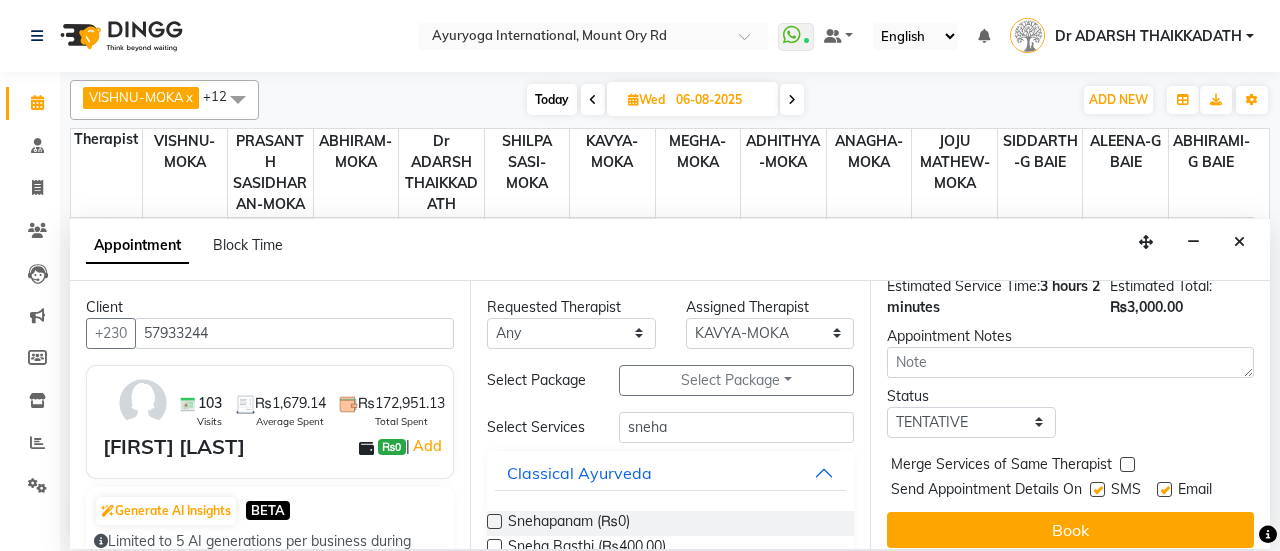 scroll, scrollTop: 598, scrollLeft: 0, axis: vertical 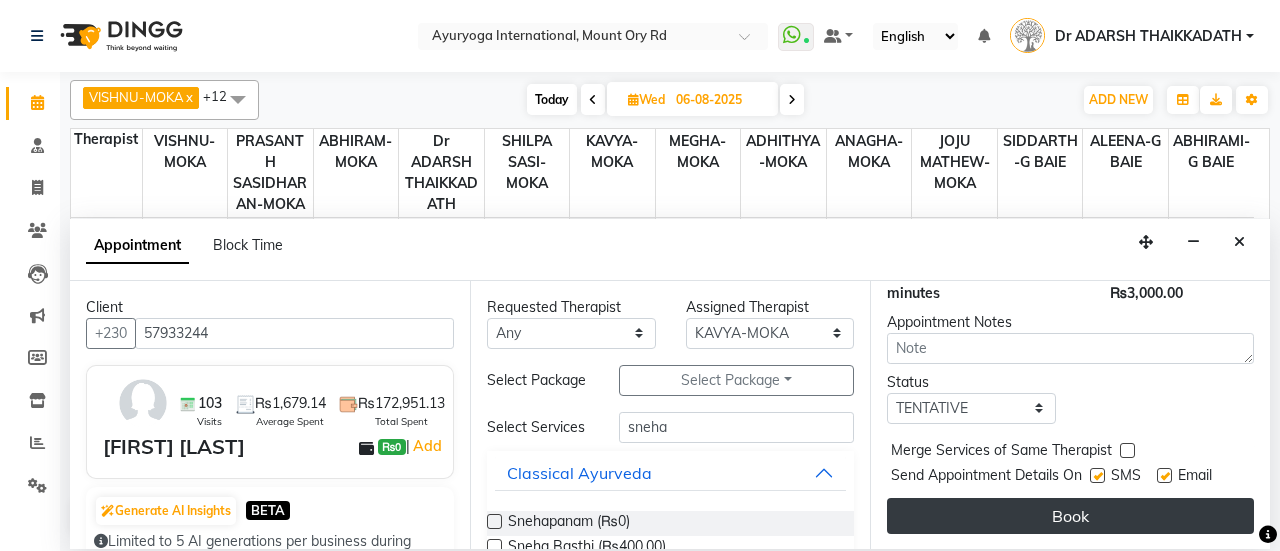 click on "Book" at bounding box center [1070, 516] 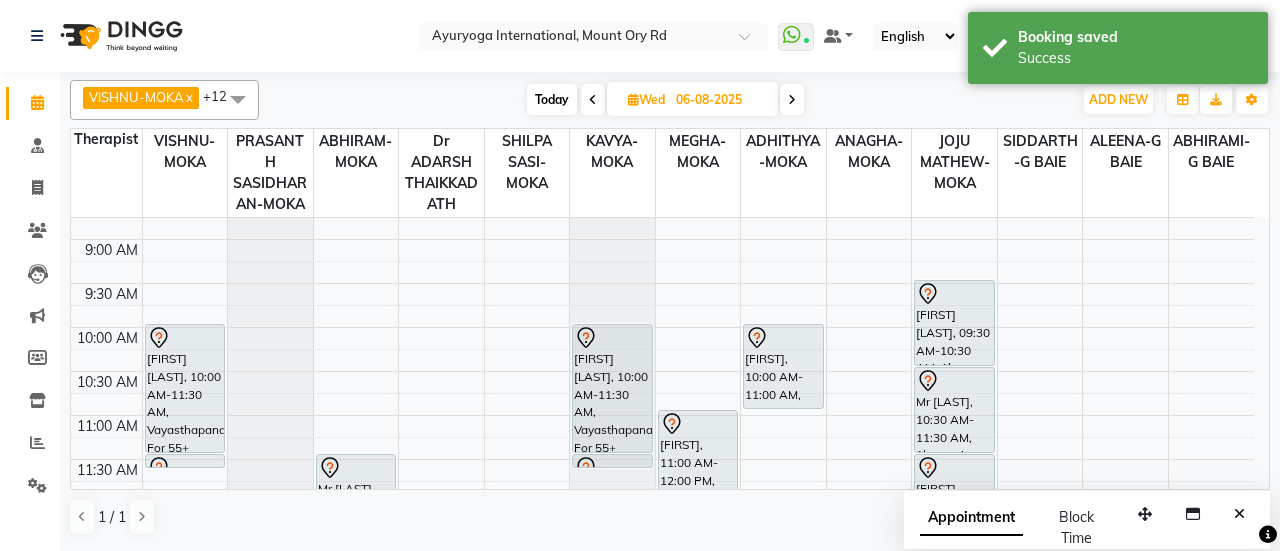 scroll, scrollTop: 200, scrollLeft: 0, axis: vertical 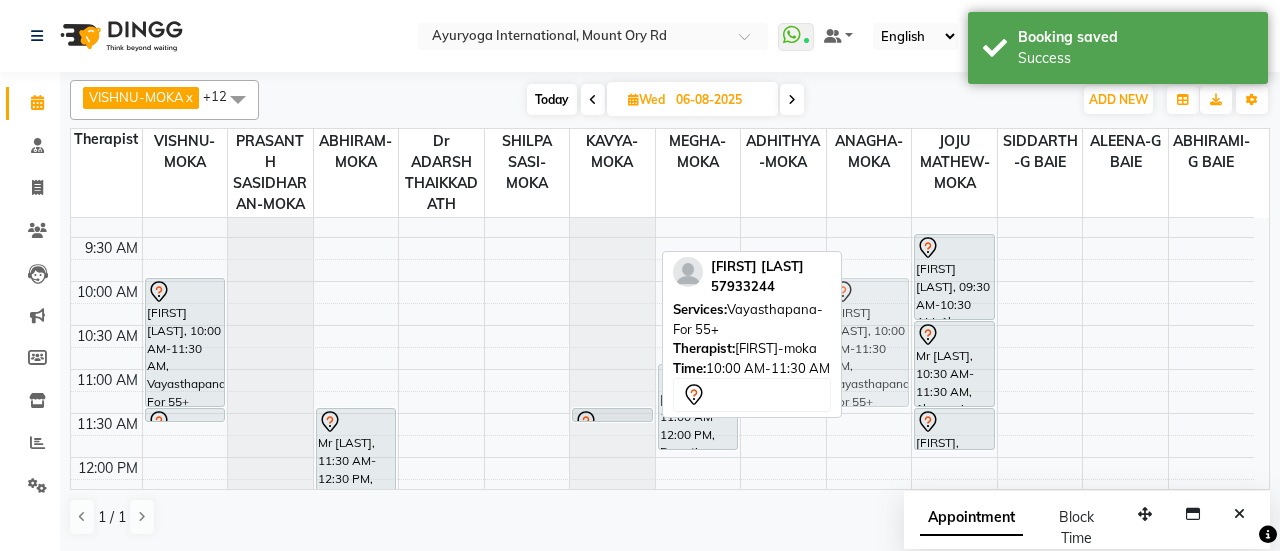 drag, startPoint x: 603, startPoint y: 338, endPoint x: 870, endPoint y: 341, distance: 267.01685 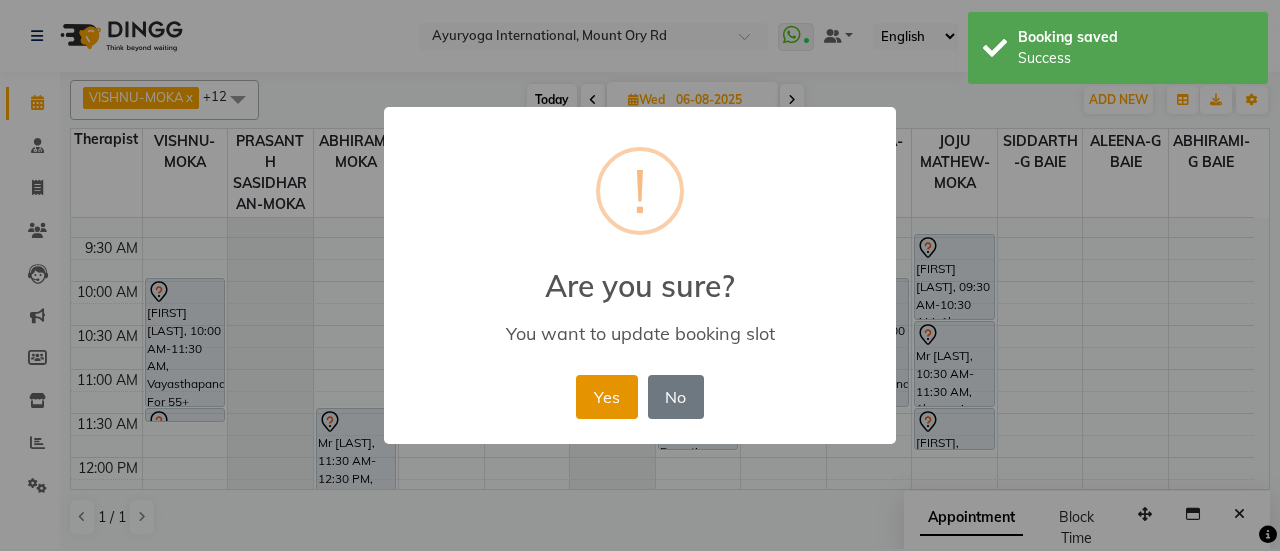click on "Yes" at bounding box center [606, 397] 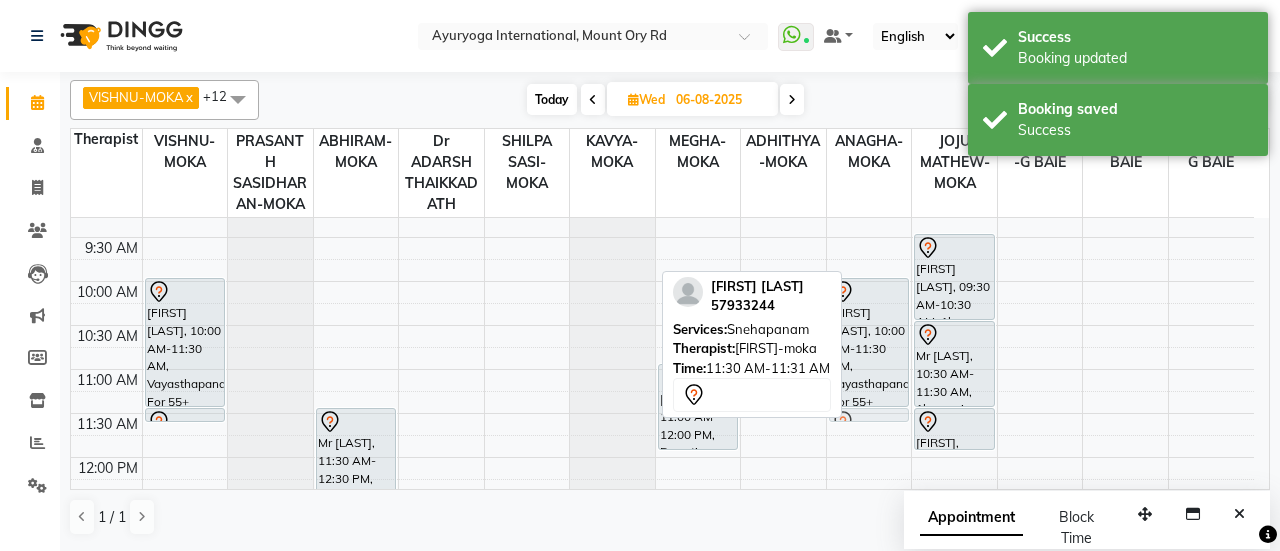 drag, startPoint x: 624, startPoint y: 412, endPoint x: 880, endPoint y: 417, distance: 256.04883 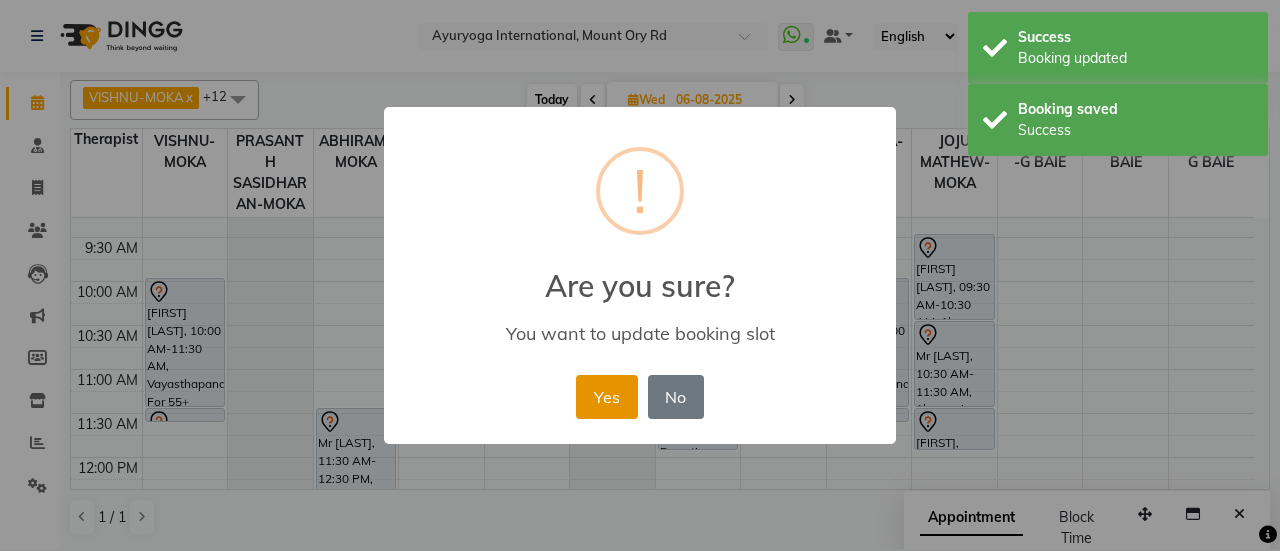 click on "Yes" at bounding box center [606, 397] 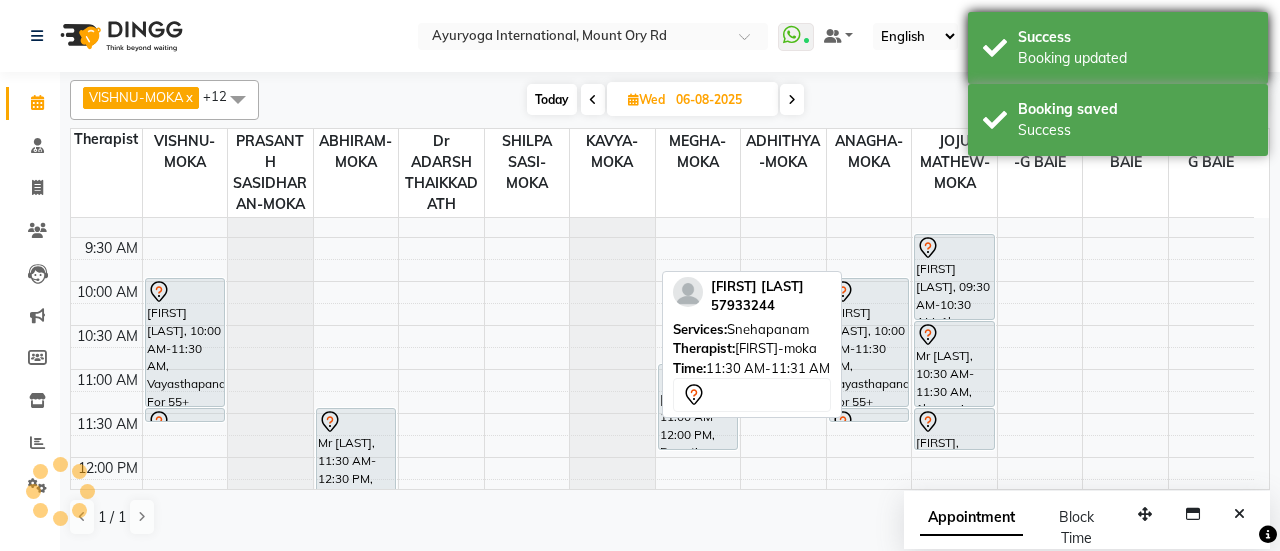 click on "Success" at bounding box center [1135, 37] 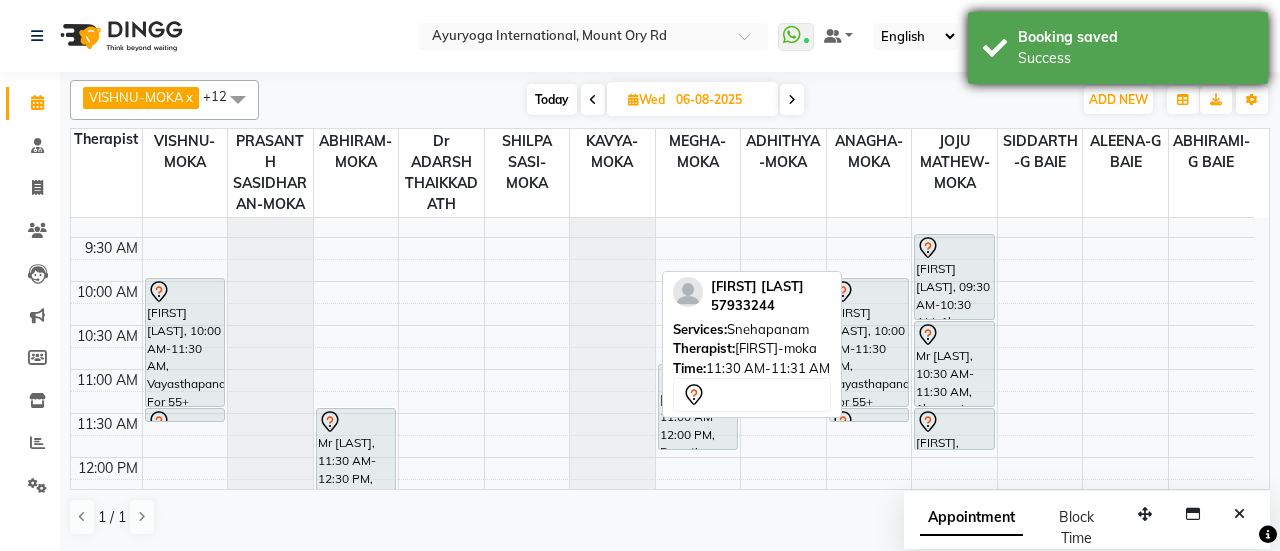 click on "Success" at bounding box center (1135, 58) 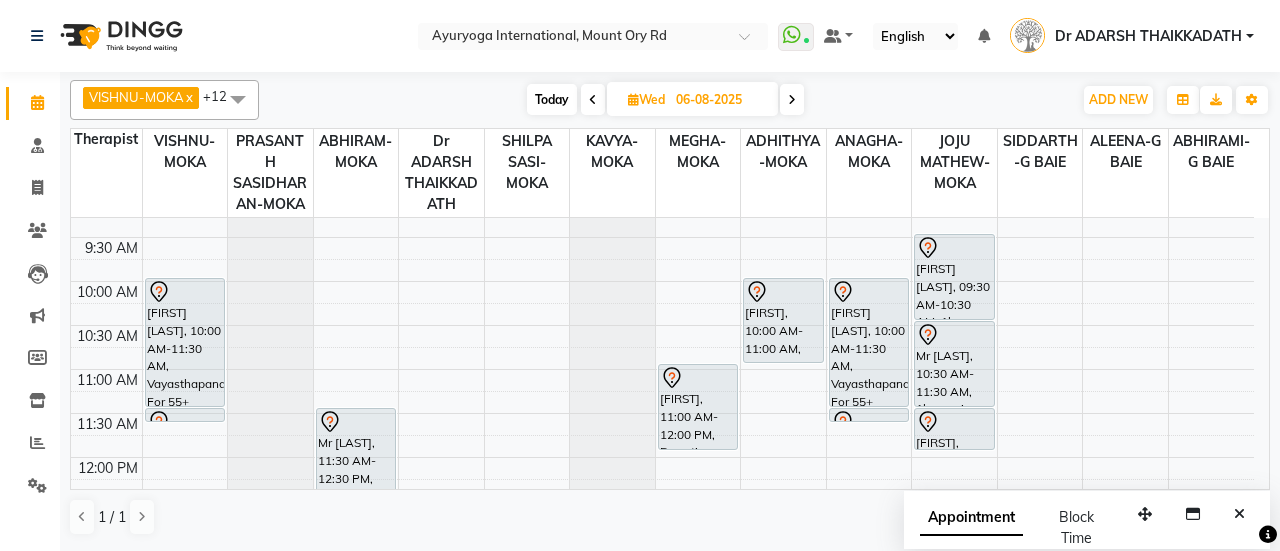 click at bounding box center (792, 99) 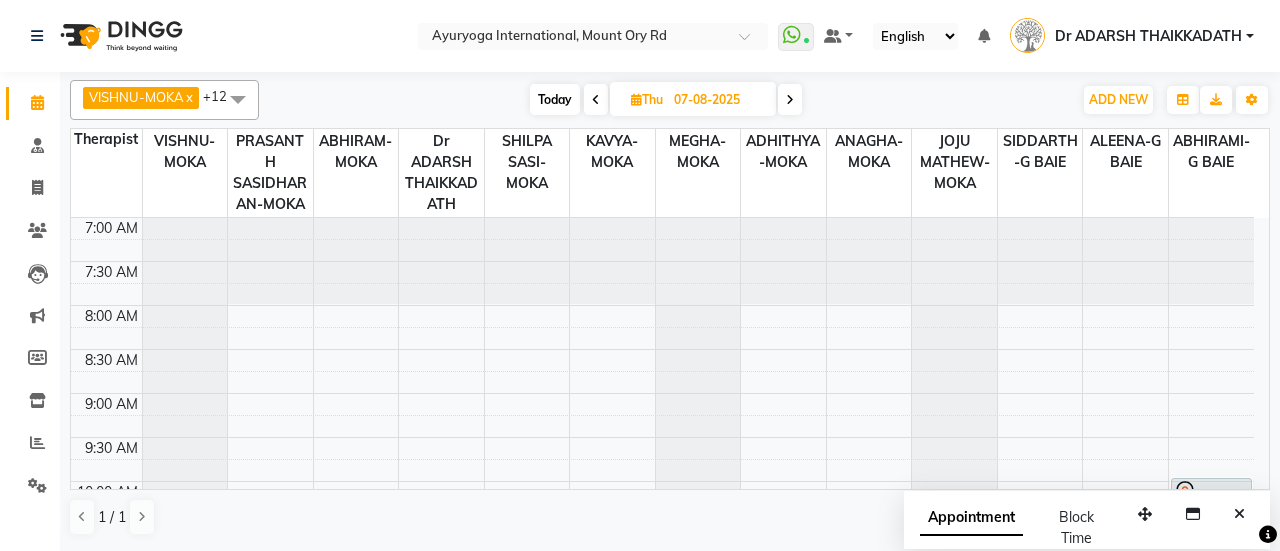 scroll, scrollTop: 100, scrollLeft: 0, axis: vertical 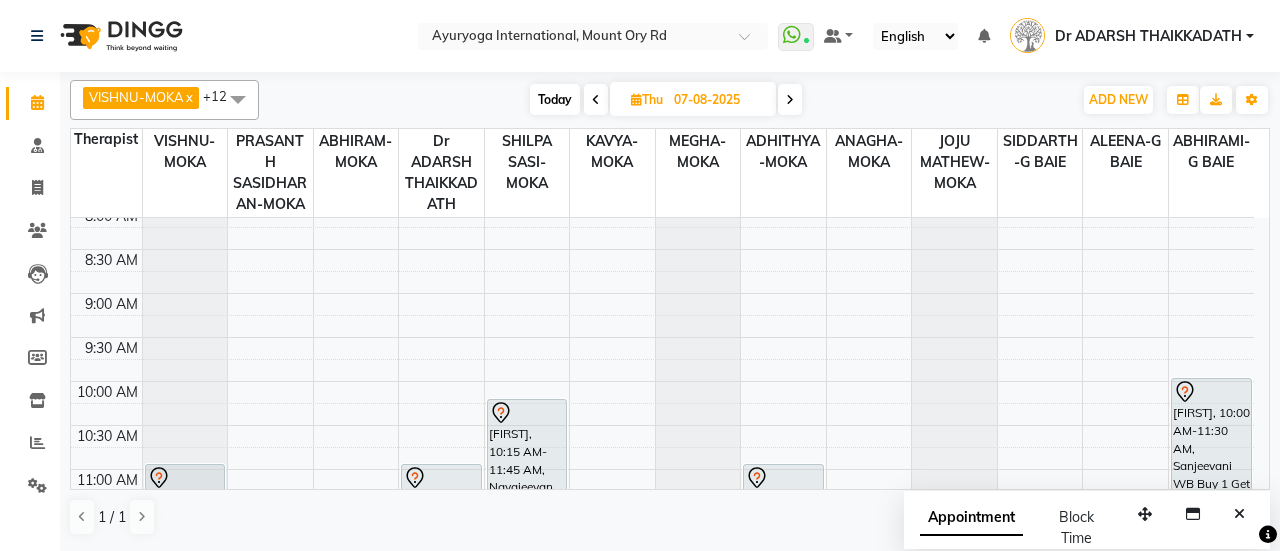click on "Today" at bounding box center (555, 99) 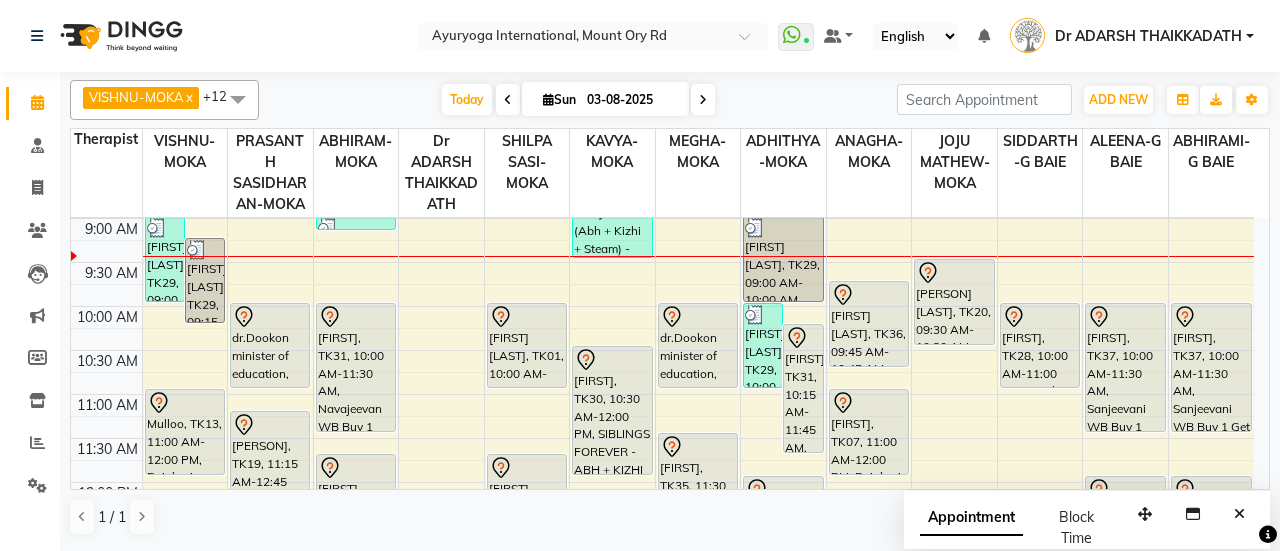scroll, scrollTop: 275, scrollLeft: 0, axis: vertical 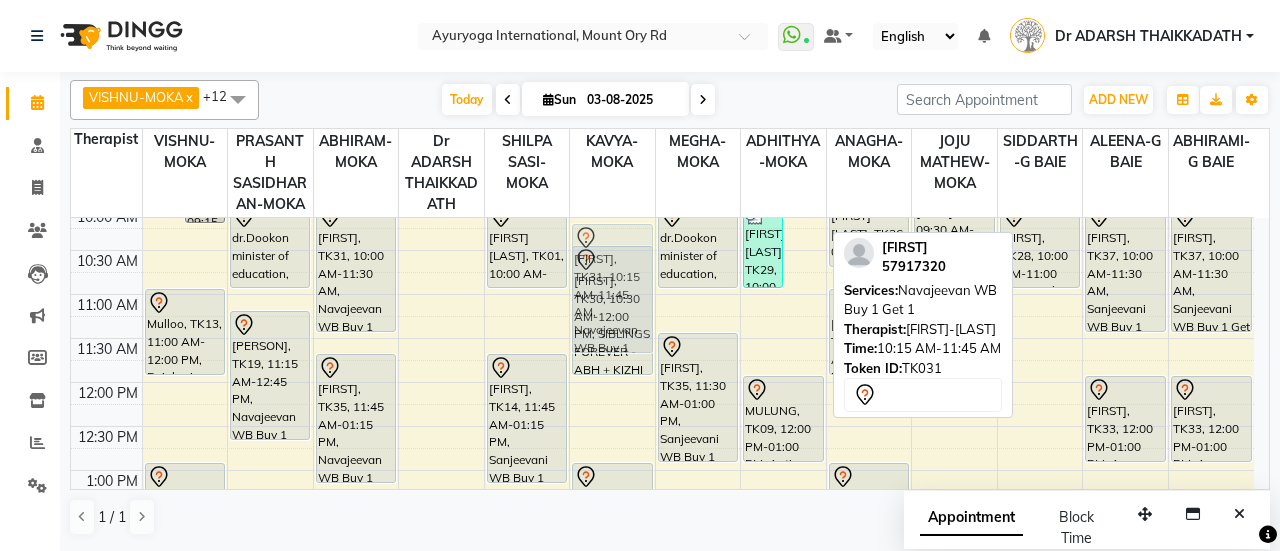 drag, startPoint x: 807, startPoint y: 309, endPoint x: 636, endPoint y: 304, distance: 171.07309 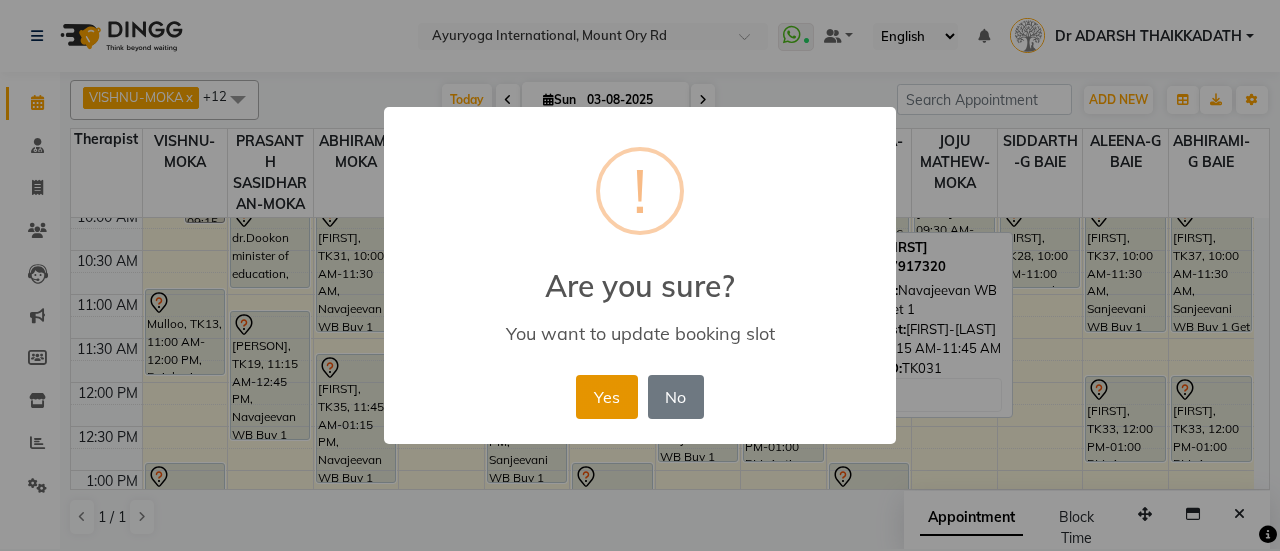 click on "Yes" at bounding box center (606, 397) 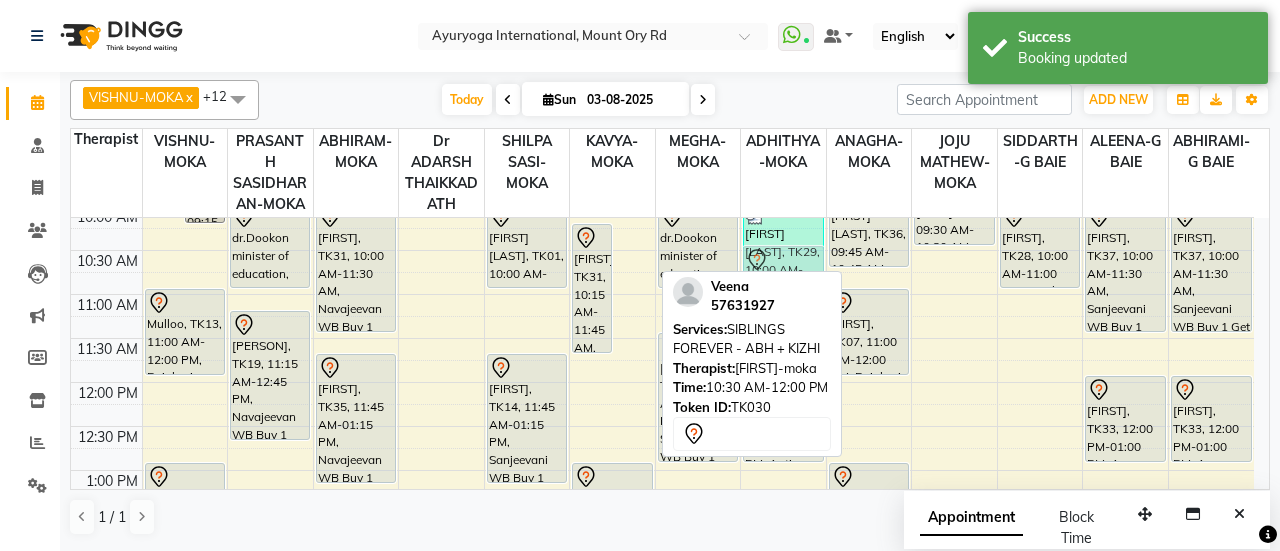 drag, startPoint x: 638, startPoint y: 323, endPoint x: 784, endPoint y: 330, distance: 146.16771 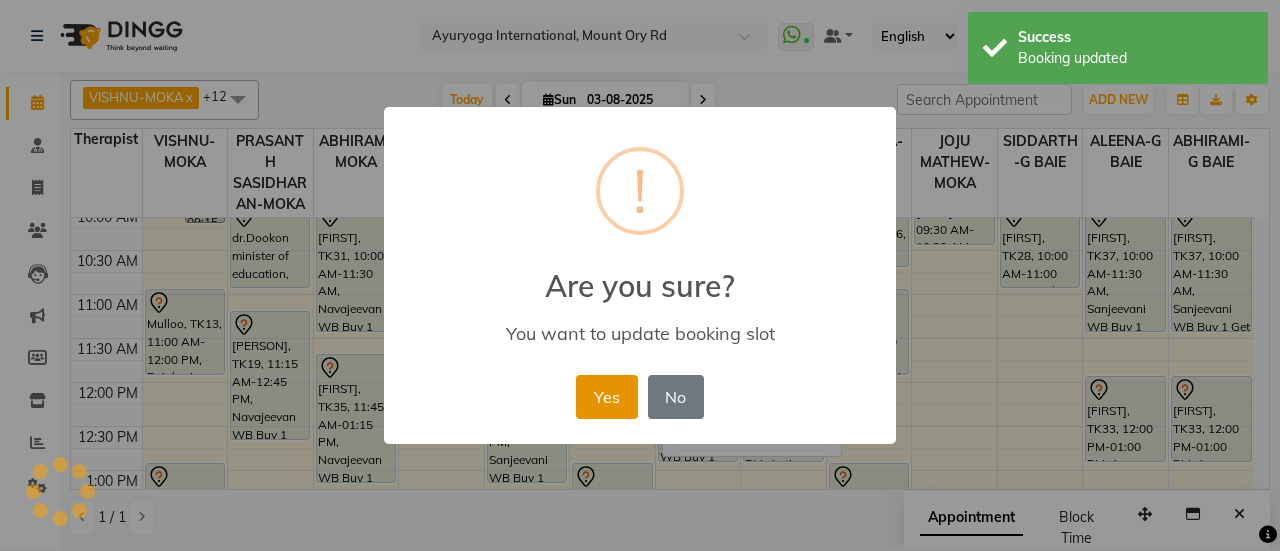 click on "Yes" at bounding box center [606, 397] 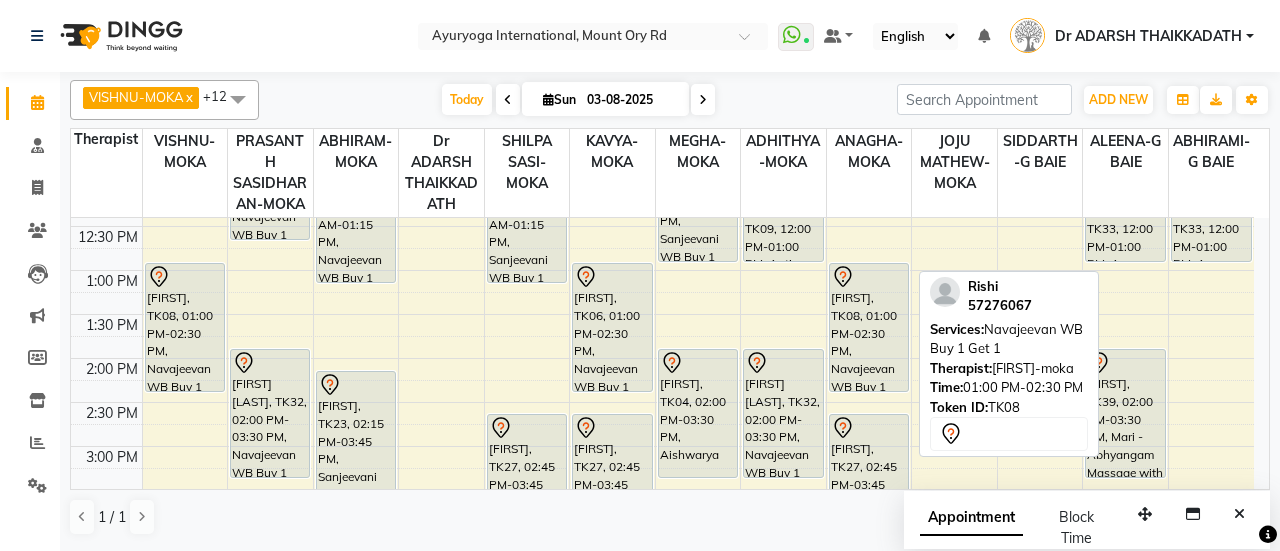 scroll, scrollTop: 375, scrollLeft: 0, axis: vertical 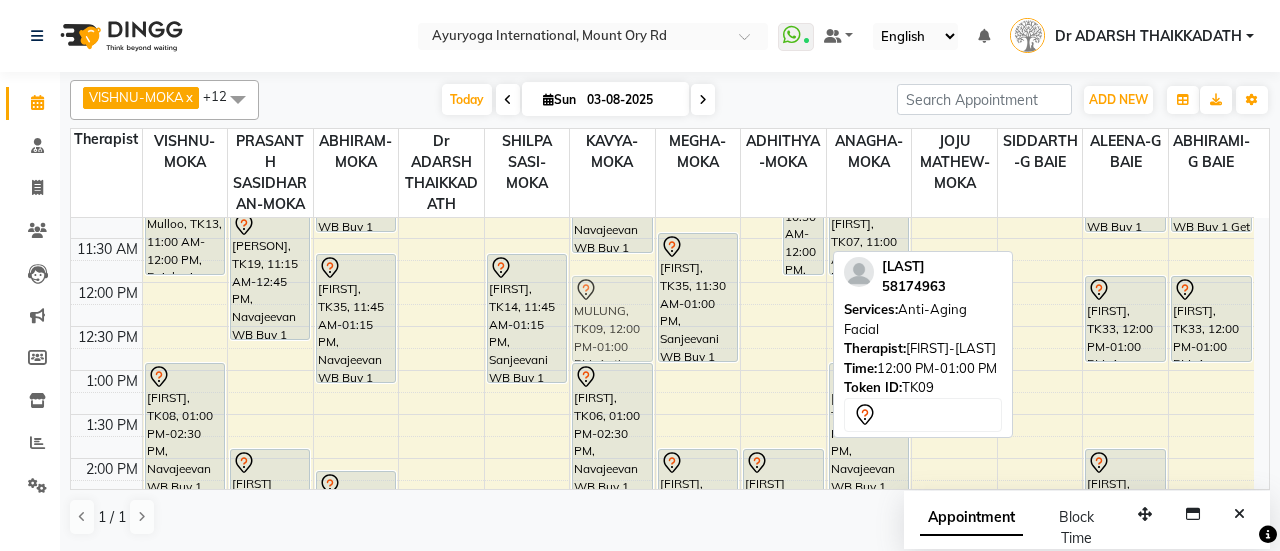 drag, startPoint x: 781, startPoint y: 322, endPoint x: 639, endPoint y: 324, distance: 142.01408 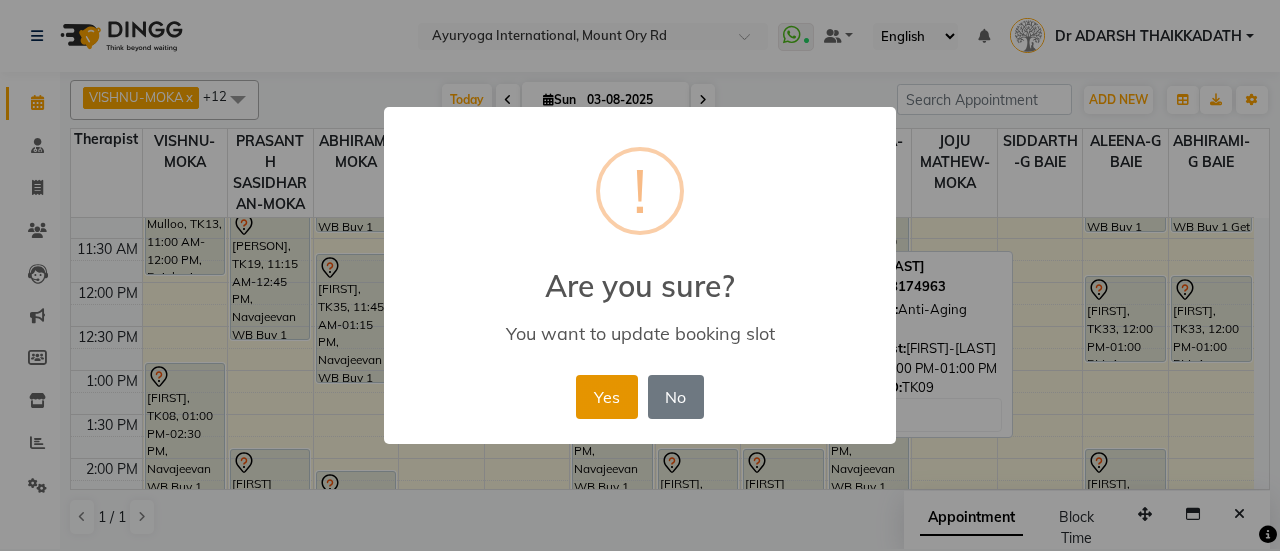 click on "Yes" at bounding box center [606, 397] 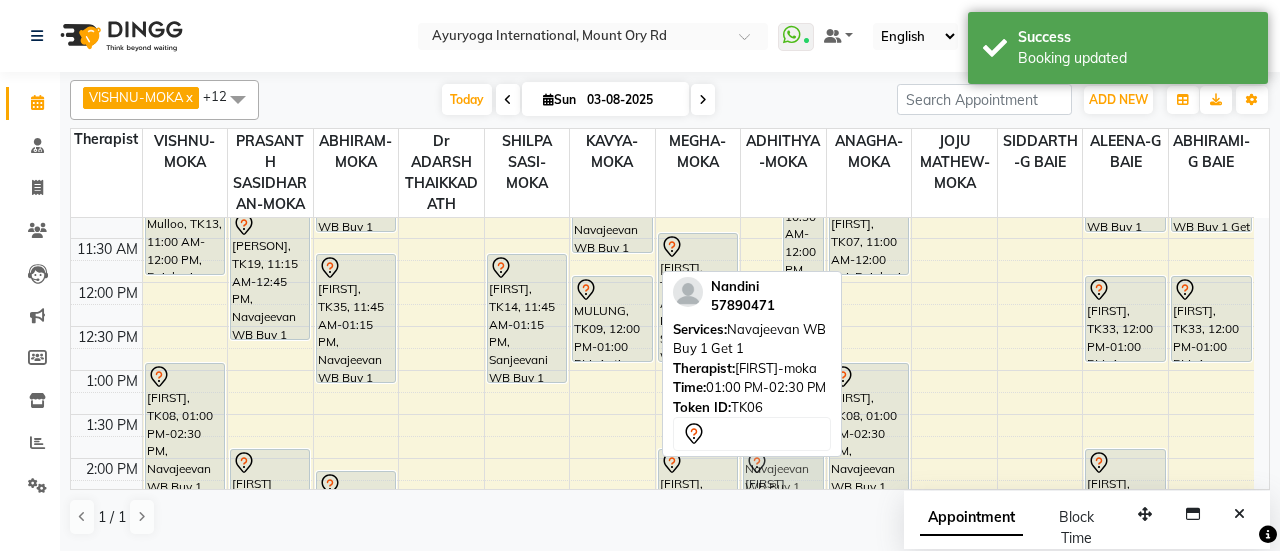 drag, startPoint x: 629, startPoint y: 397, endPoint x: 812, endPoint y: 397, distance: 183 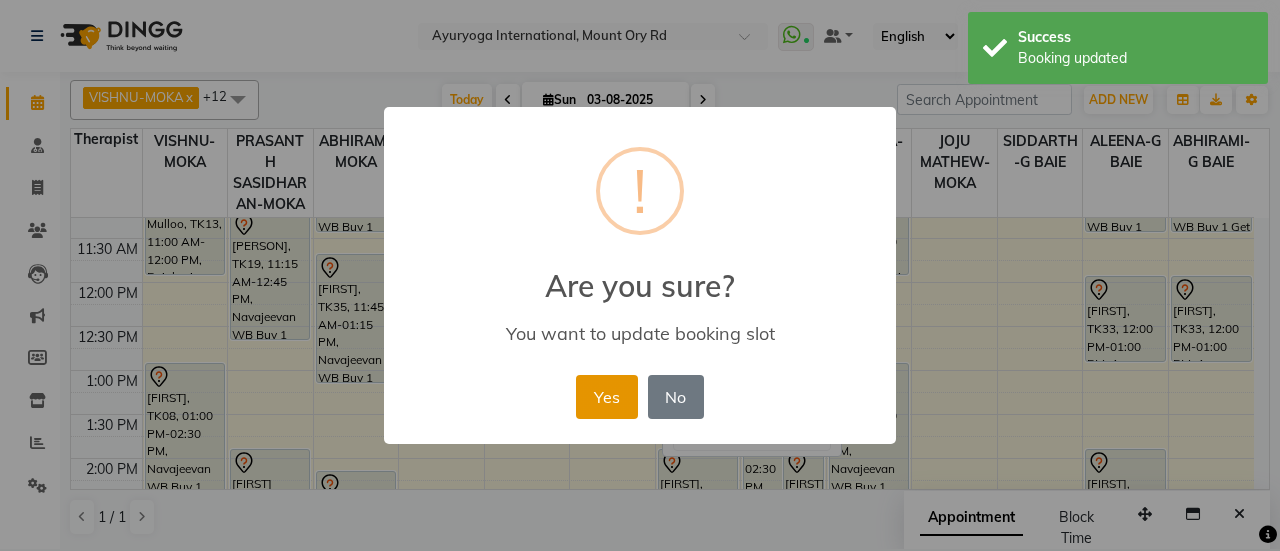 click on "Yes" at bounding box center [606, 397] 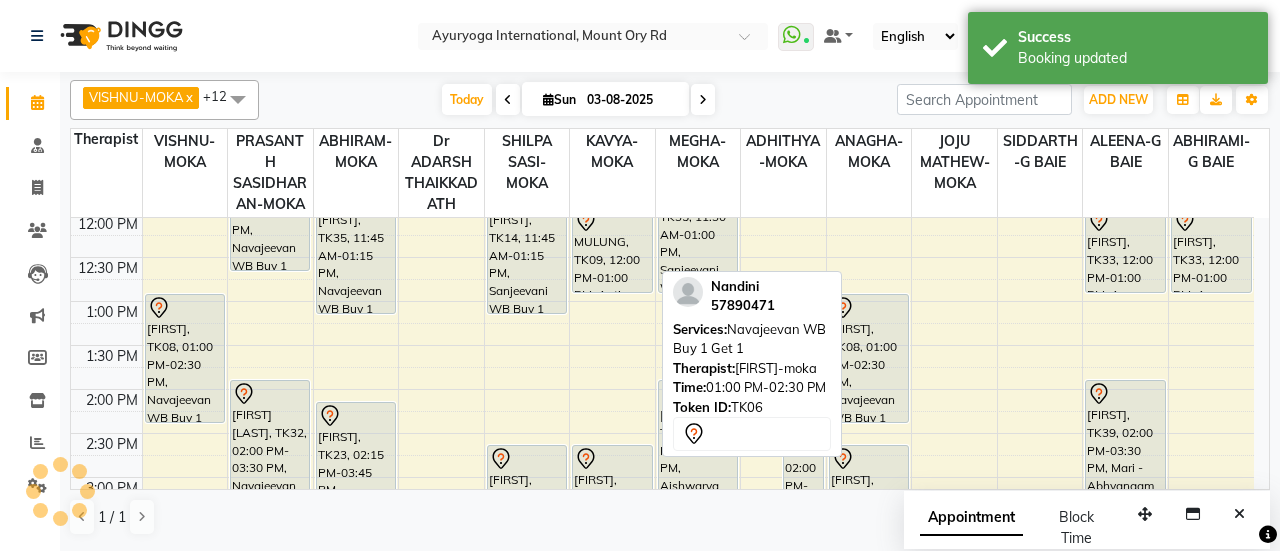 scroll, scrollTop: 475, scrollLeft: 0, axis: vertical 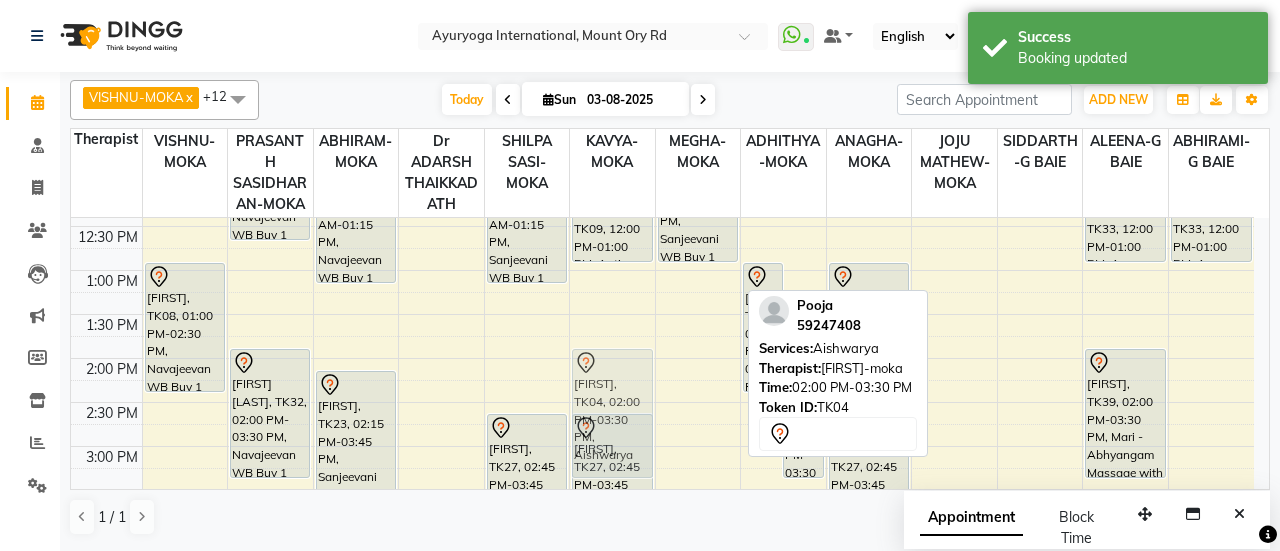 drag, startPoint x: 697, startPoint y: 379, endPoint x: 657, endPoint y: 383, distance: 40.1995 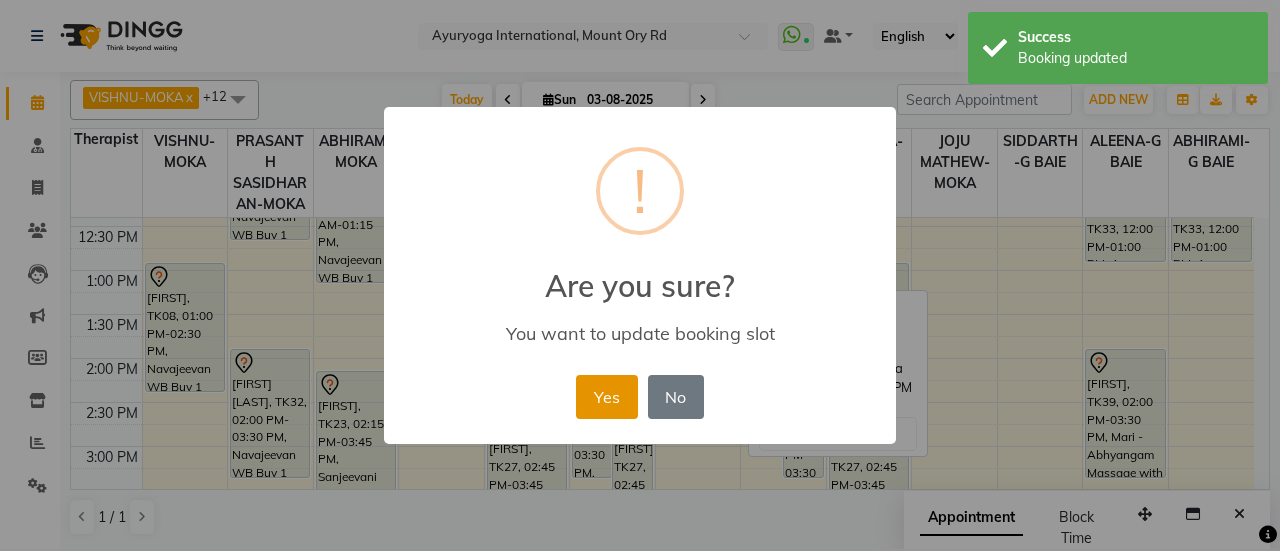 click on "Yes" at bounding box center [606, 397] 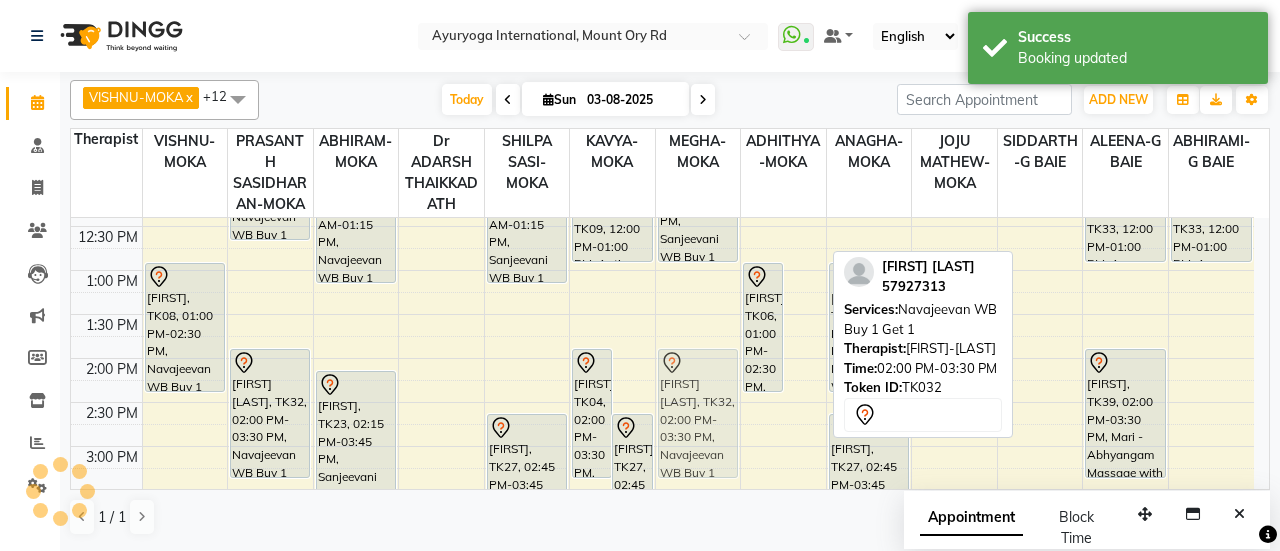 drag, startPoint x: 798, startPoint y: 379, endPoint x: 694, endPoint y: 386, distance: 104.23531 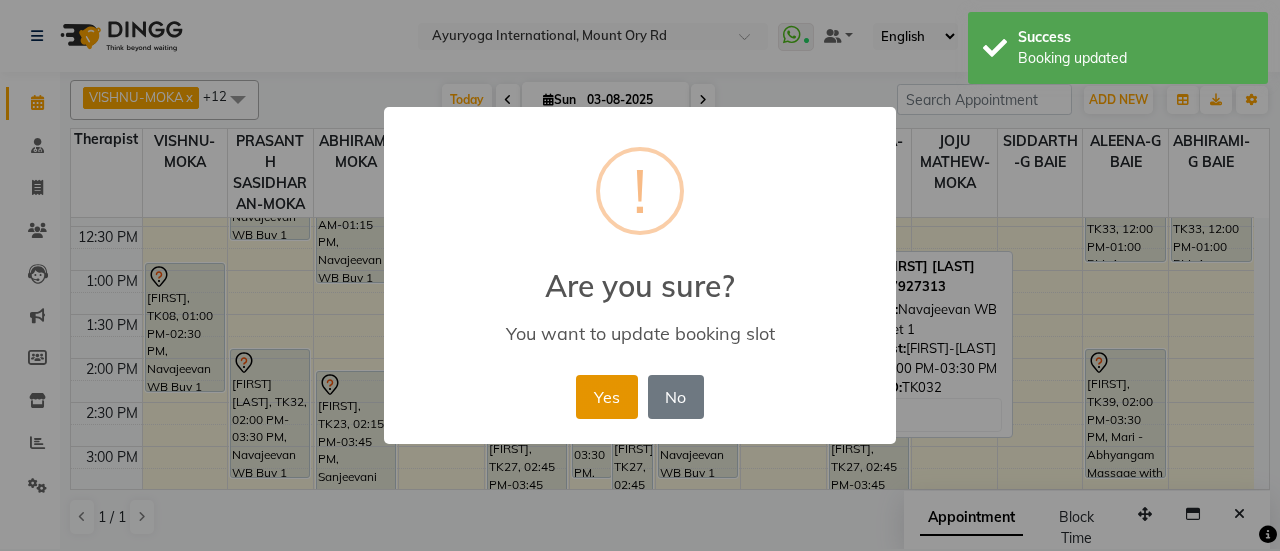 click on "Yes" at bounding box center [606, 397] 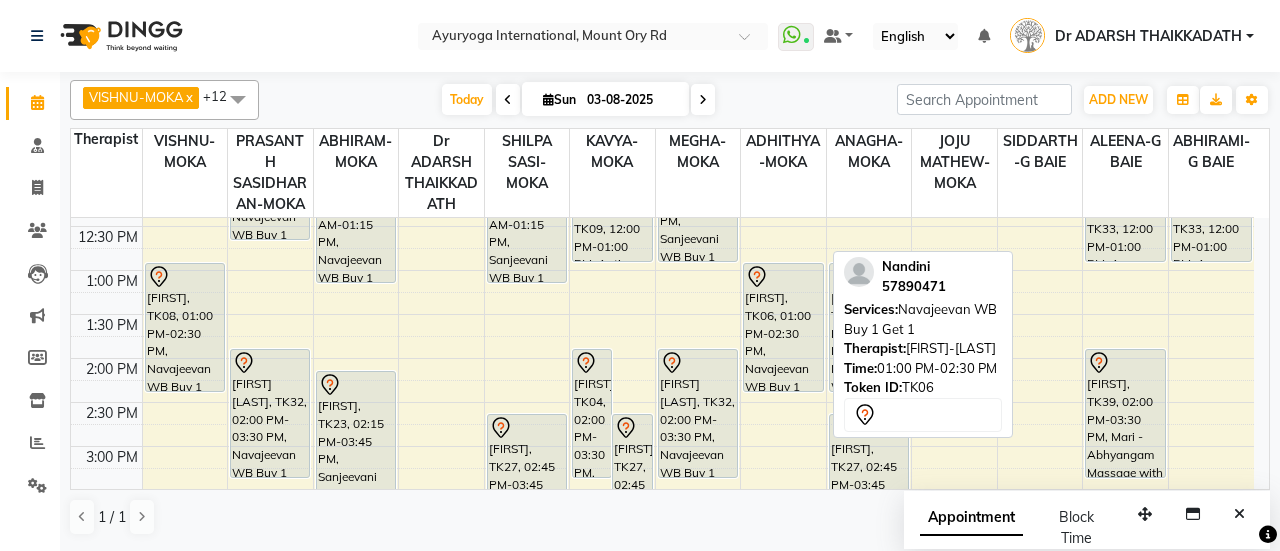 scroll, scrollTop: 575, scrollLeft: 0, axis: vertical 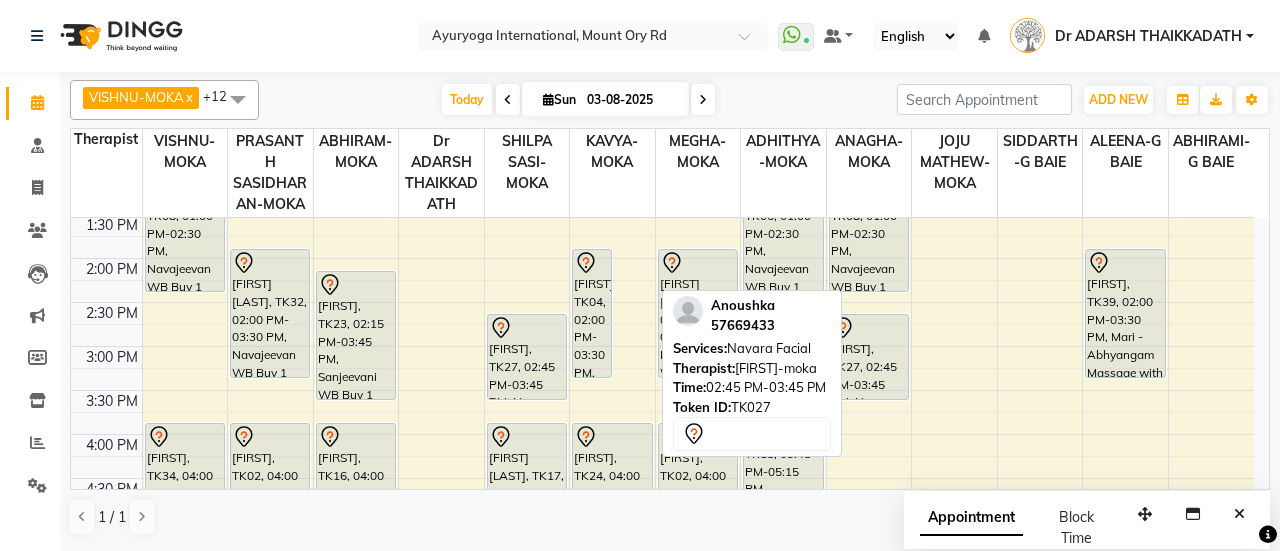 drag, startPoint x: 641, startPoint y: 357, endPoint x: 790, endPoint y: 359, distance: 149.01343 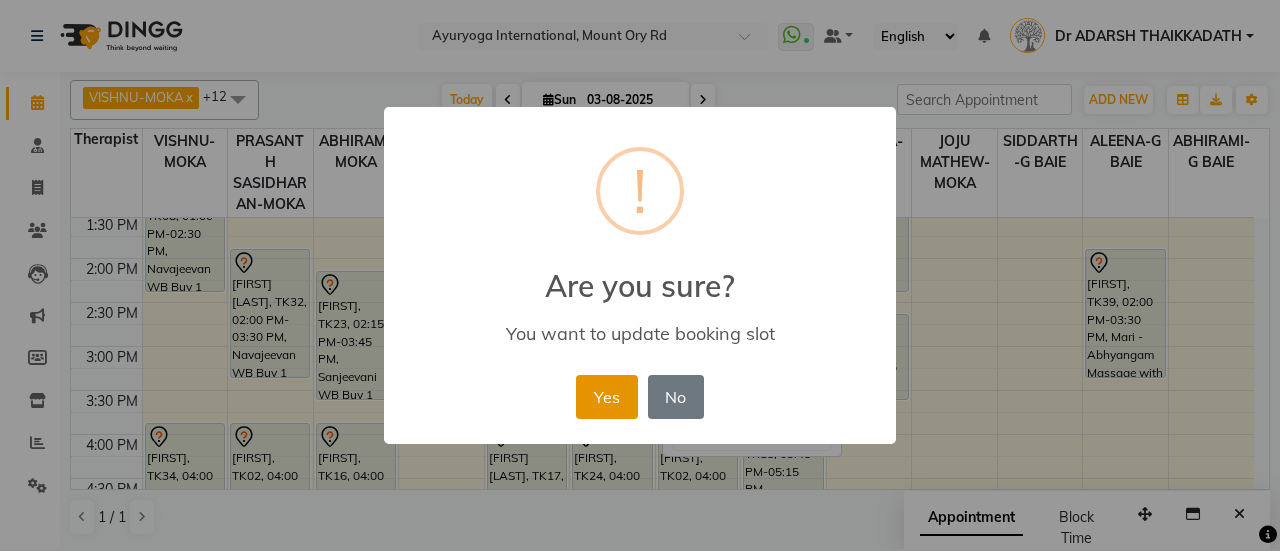 click on "Yes" at bounding box center [606, 397] 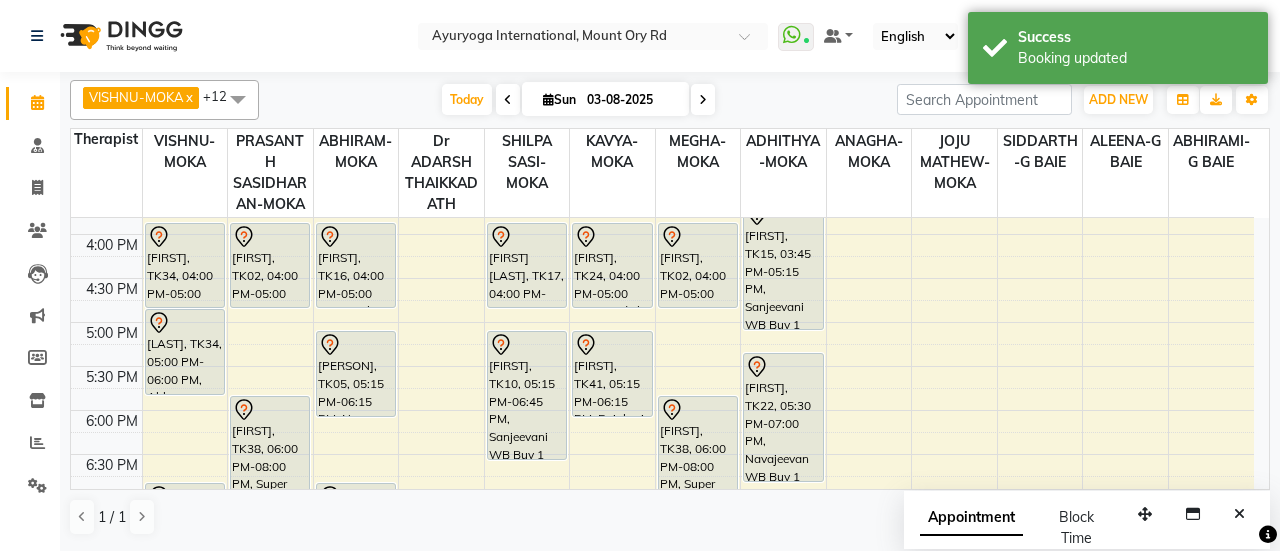 scroll, scrollTop: 675, scrollLeft: 0, axis: vertical 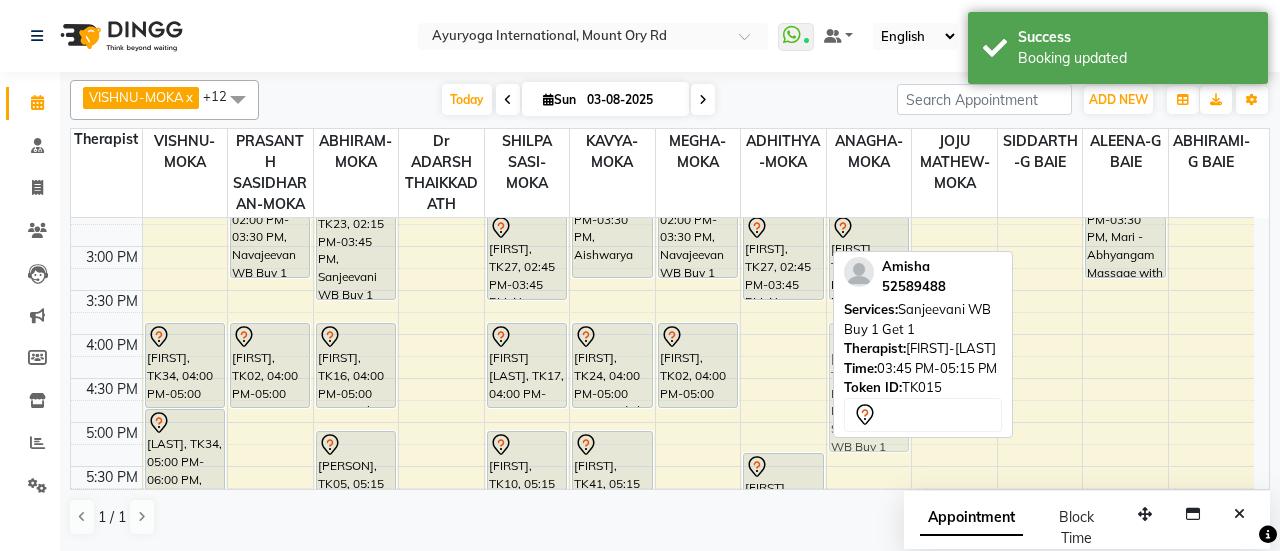 drag, startPoint x: 800, startPoint y: 359, endPoint x: 851, endPoint y: 387, distance: 58.18075 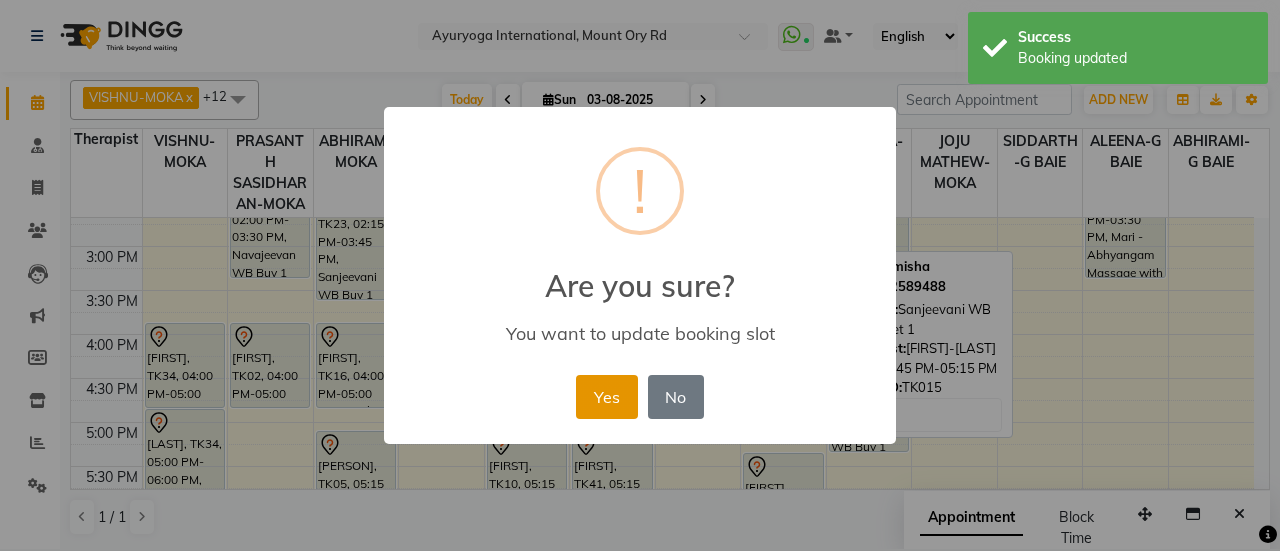 click on "Yes" at bounding box center [606, 397] 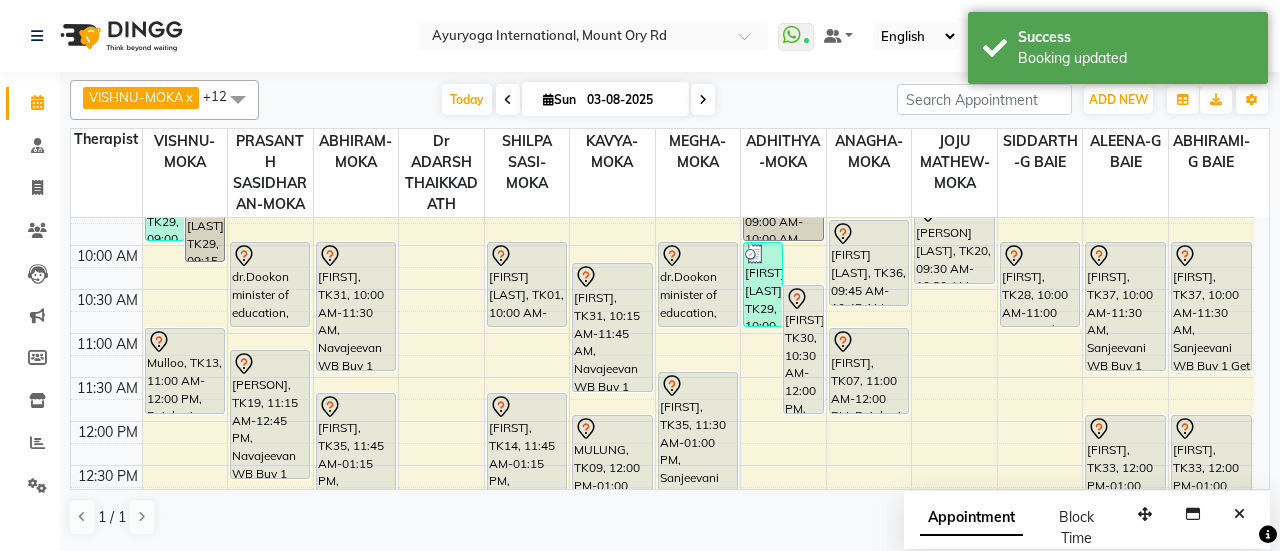scroll, scrollTop: 175, scrollLeft: 0, axis: vertical 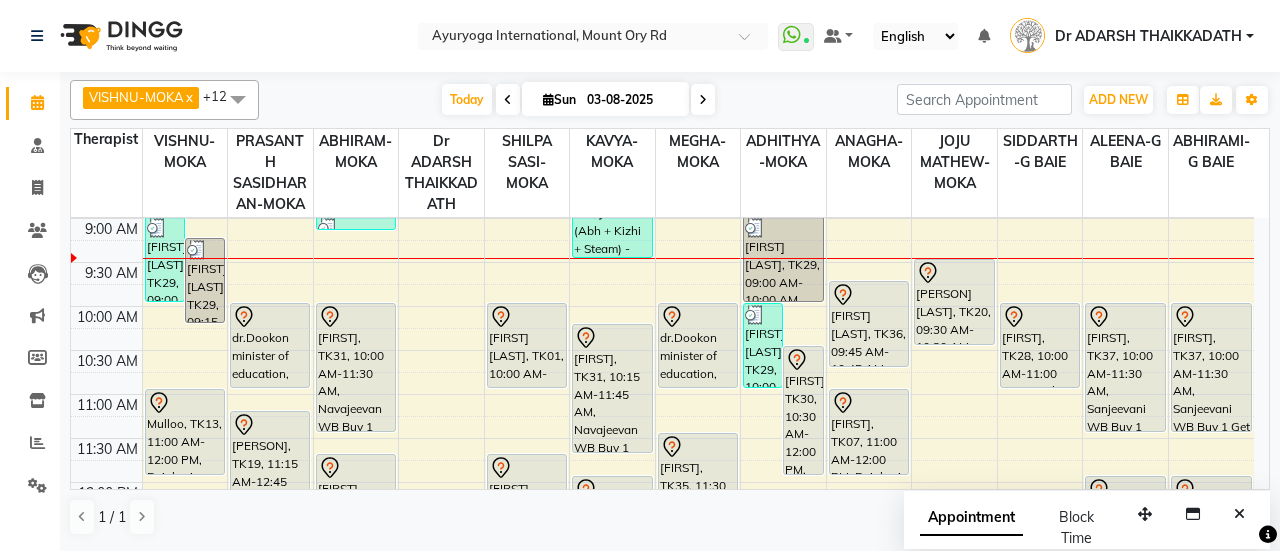 click on "Sun" at bounding box center [559, 99] 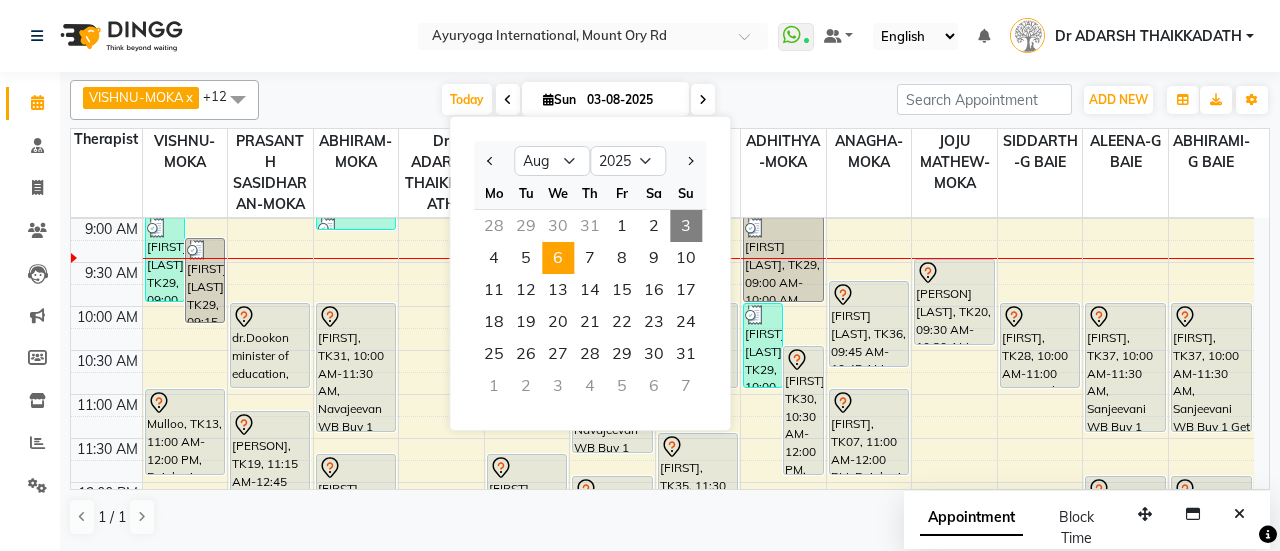 click on "6" at bounding box center [558, 258] 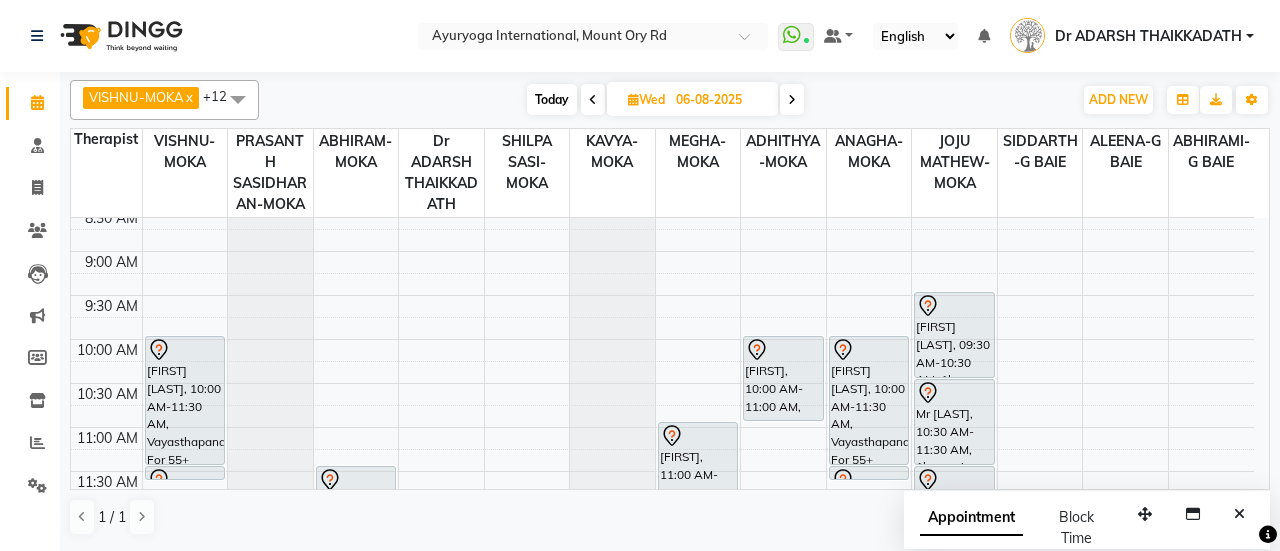 scroll, scrollTop: 200, scrollLeft: 0, axis: vertical 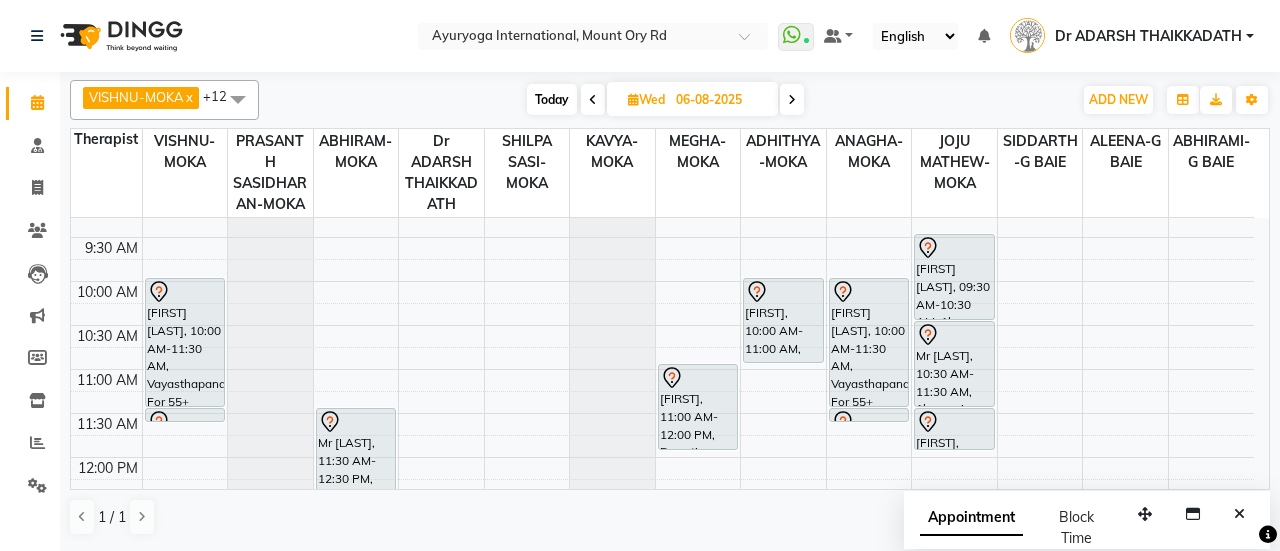 click at bounding box center (792, 100) 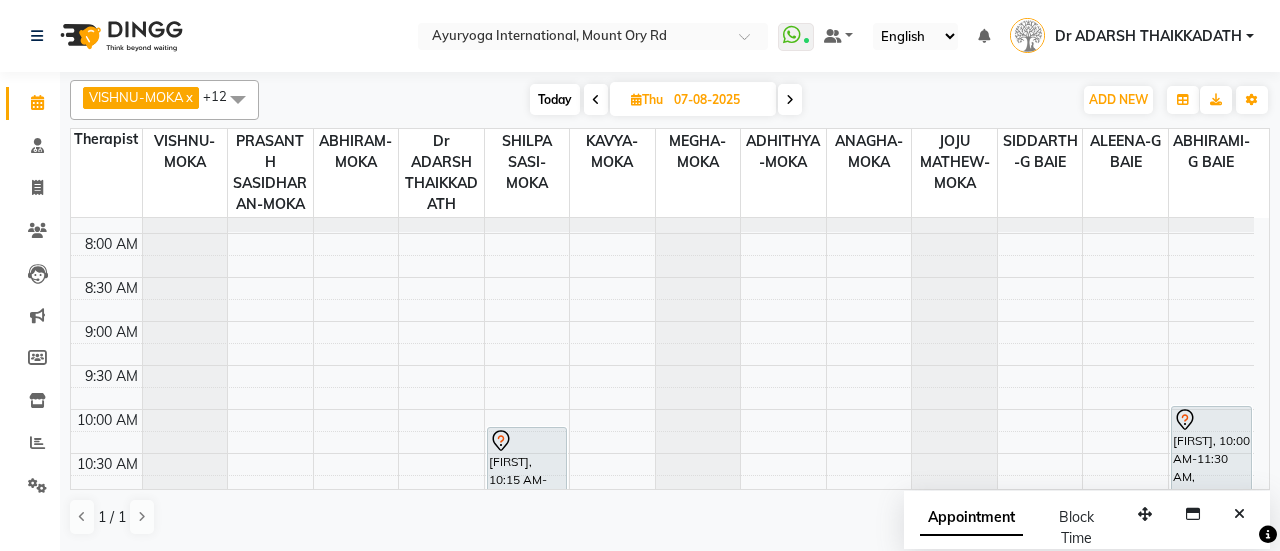 scroll, scrollTop: 0, scrollLeft: 0, axis: both 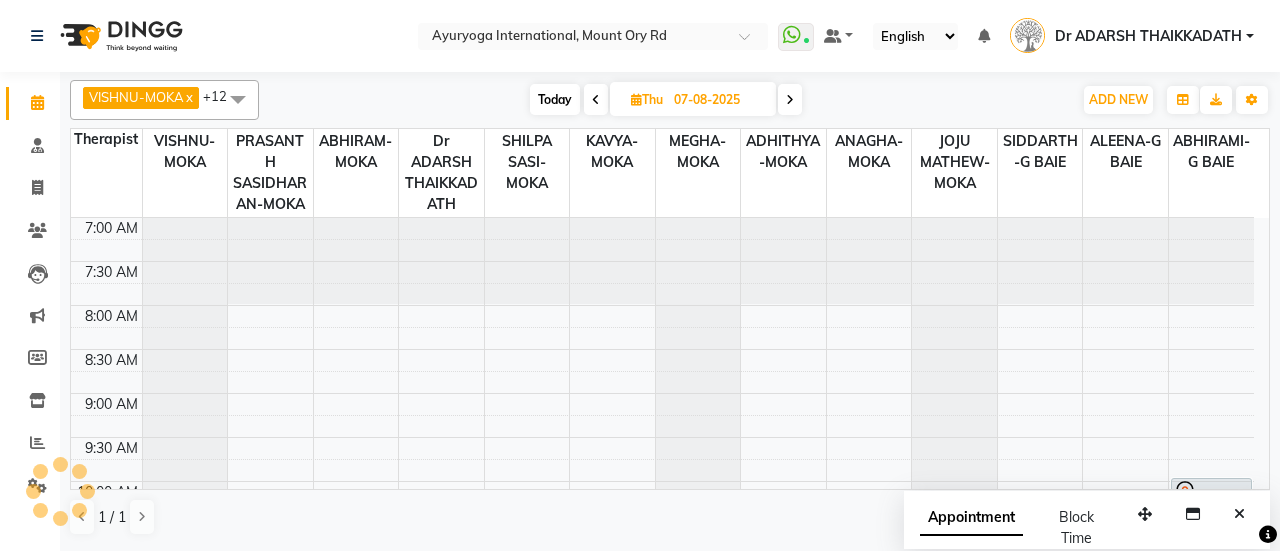 click on "Thu 07-08-2025" at bounding box center [693, 99] 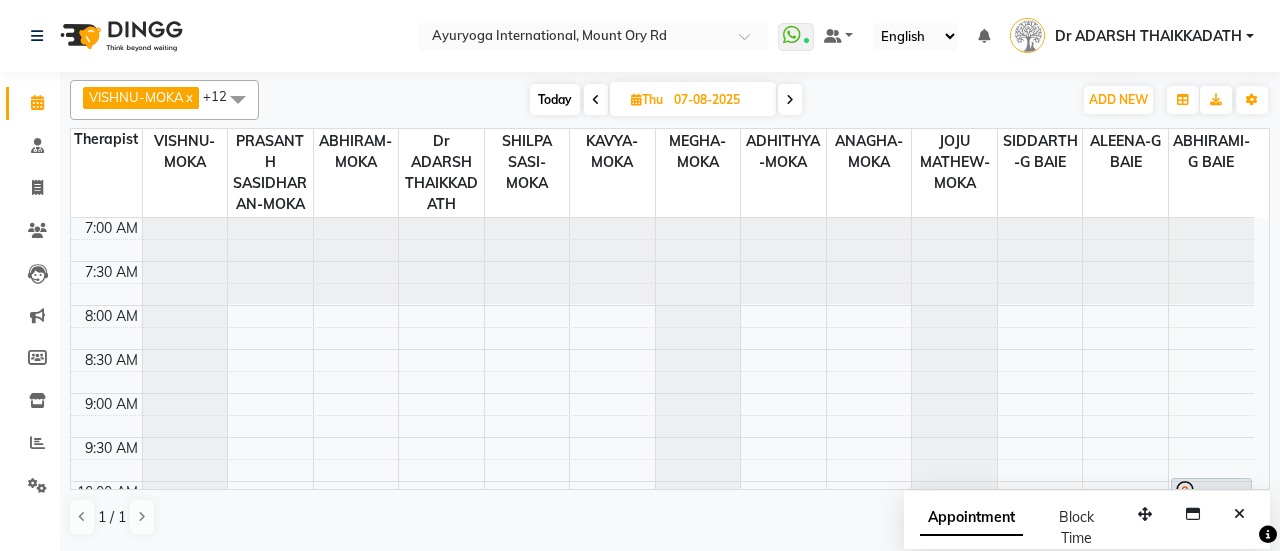 click at bounding box center [596, 100] 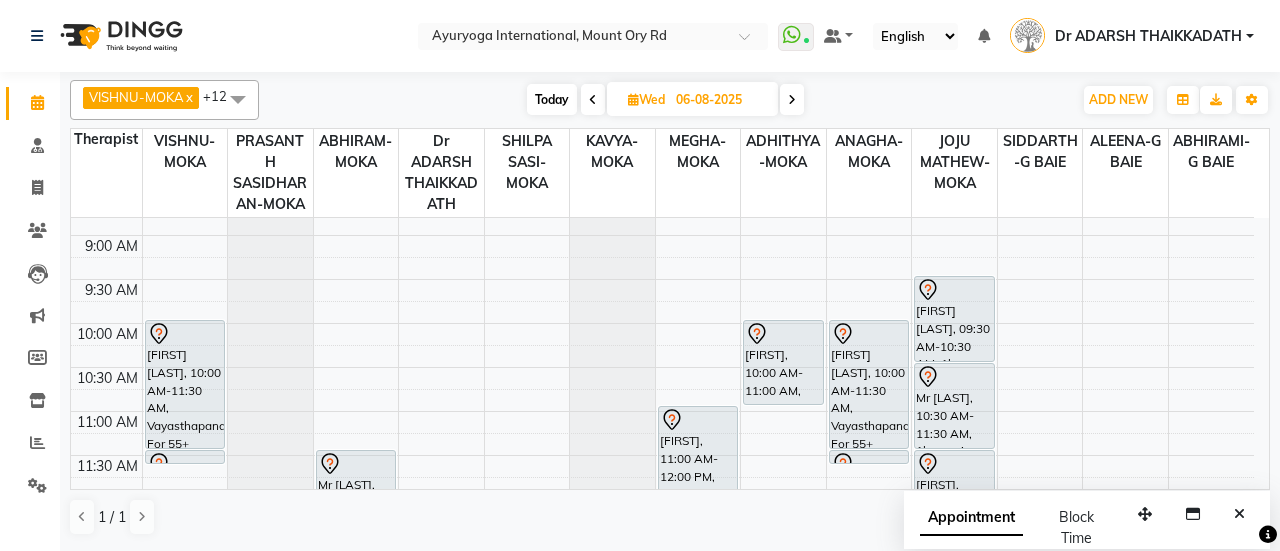 scroll, scrollTop: 200, scrollLeft: 0, axis: vertical 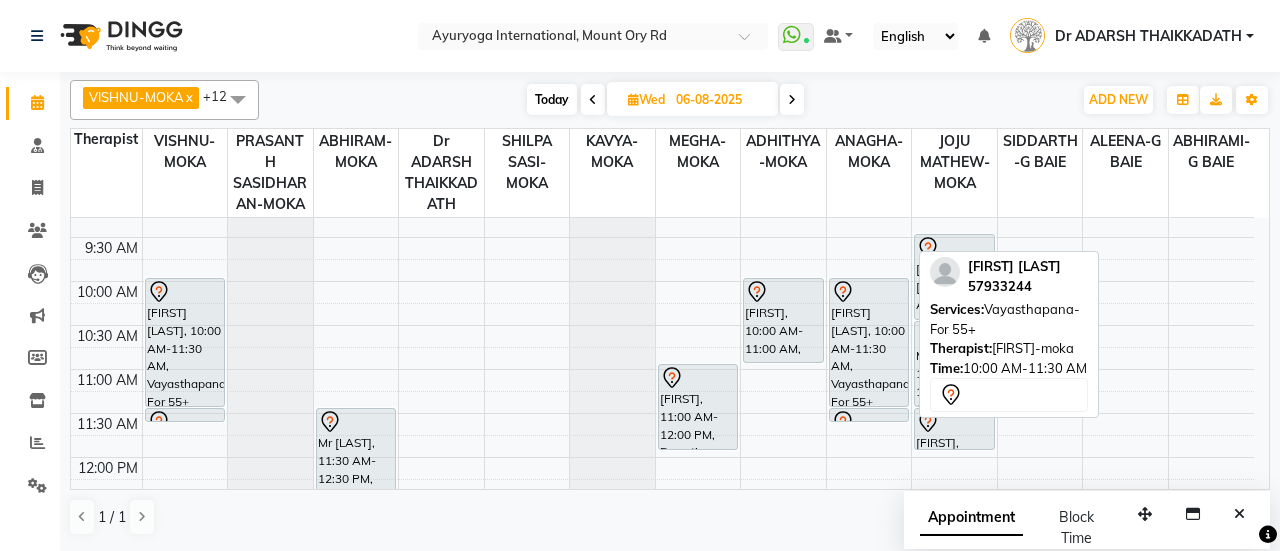 click on "[FIRST] [LAST], 10:00 AM-11:30 AM, Vayasthapana-For 55+" at bounding box center [869, 342] 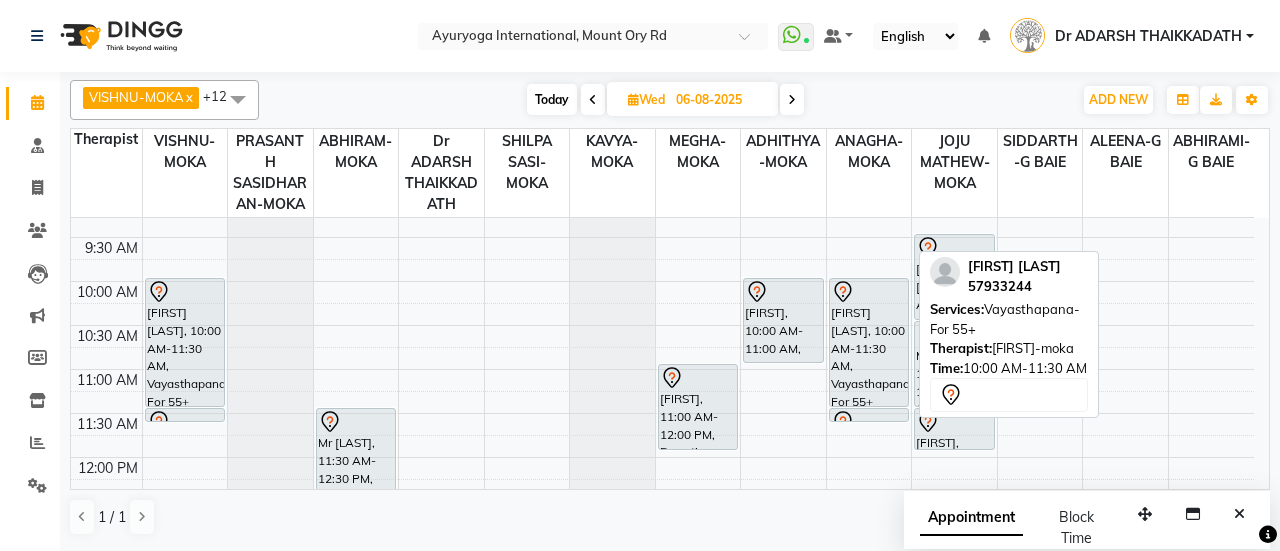 click on "[FIRST] [LAST], 10:00 AM-11:30 AM, Vayasthapana-For 55+" at bounding box center [869, 342] 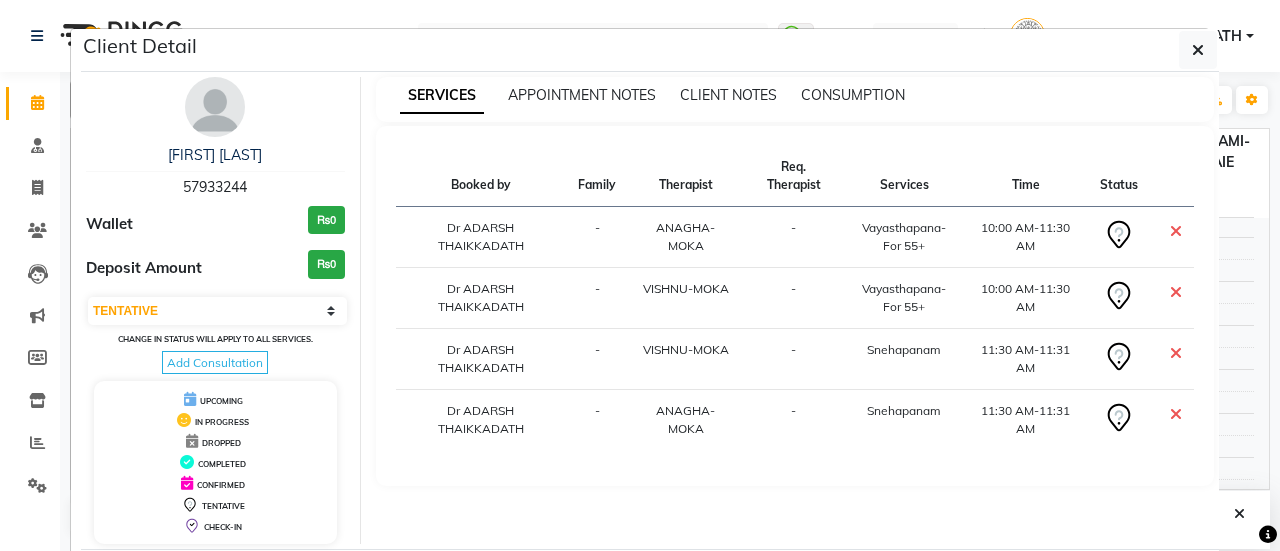 drag, startPoint x: 182, startPoint y: 185, endPoint x: 301, endPoint y: 193, distance: 119.26861 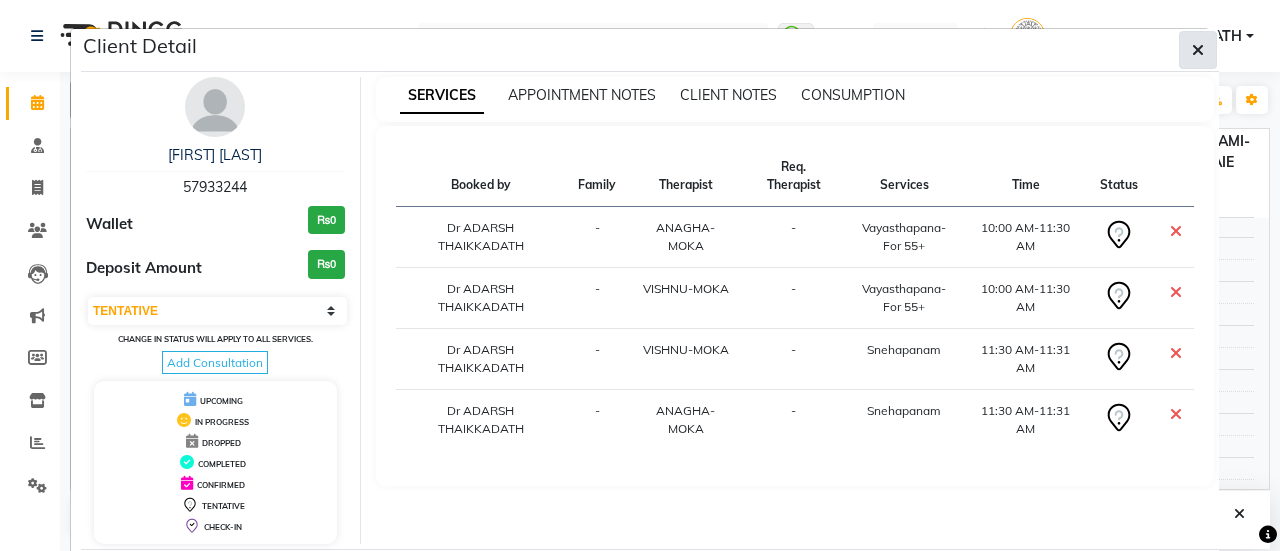 click on "Client Detail" 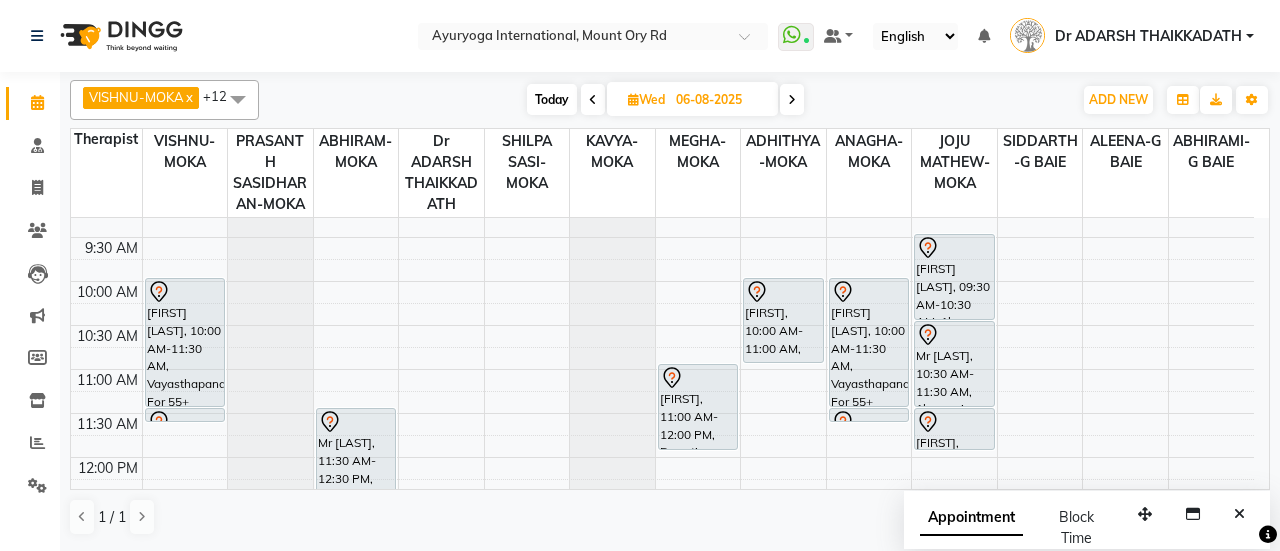 click at bounding box center [792, 99] 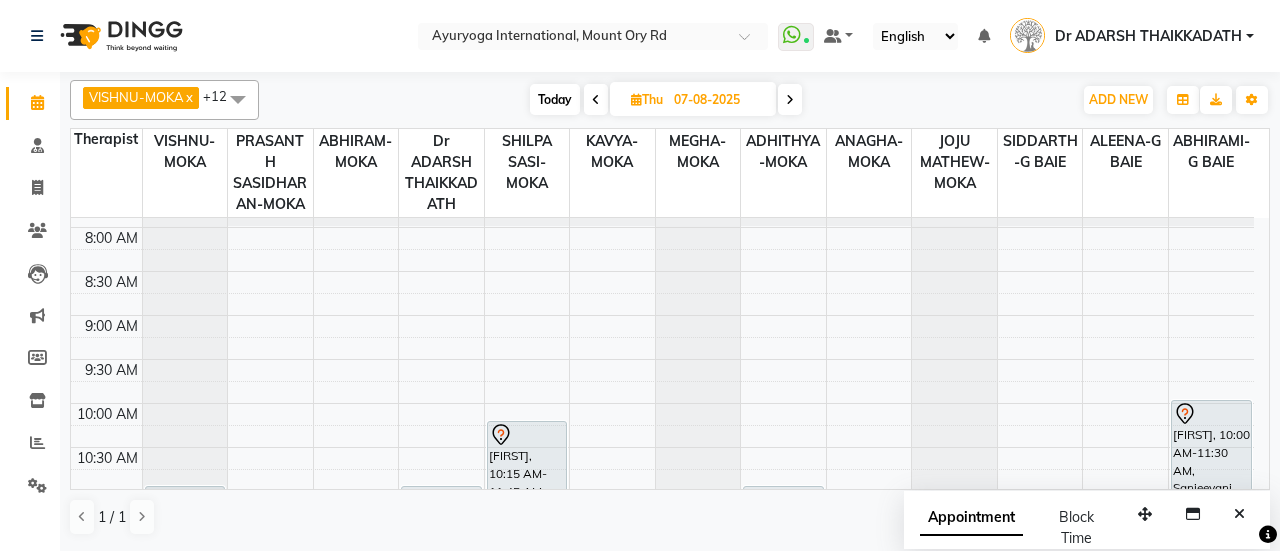 scroll, scrollTop: 200, scrollLeft: 0, axis: vertical 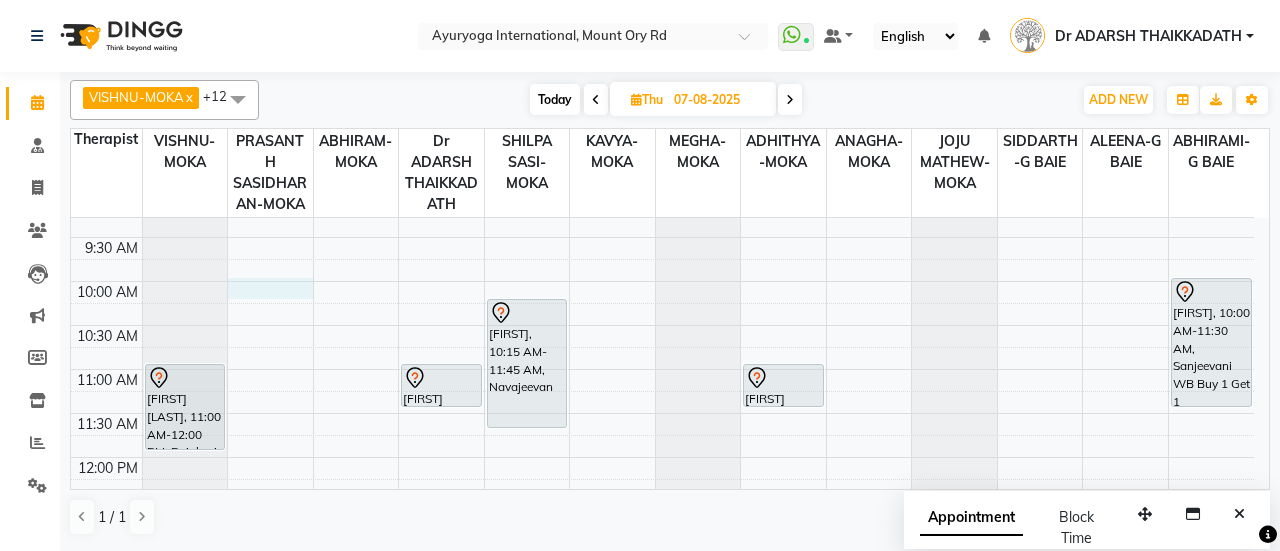 click on "7:00 AM 7:30 AM 8:00 AM 8:30 AM 9:00 AM 9:30 AM 10:00 AM 10:30 AM 11:00 AM 11:30 AM 12:00 PM 12:30 PM 1:00 PM 1:30 PM 2:00 PM 2:30 PM 3:00 PM 3:30 PM 4:00 PM 4:30 PM 5:00 PM 5:30 PM 6:00 PM 6:30 PM 7:00 PM 7:30 PM 8:00 PM 8:30 PM             [FIRST] [LAST], 11:00 AM-12:00 PM, Rujahari (Ayurvedic pain relieveing massage)             [FIRST] [LAST], 06:00 PM-07:30 PM, Navajeevan             [FIRST] [LAST], 11:00 AM-11:30 AM, Consultation with Dr.Adarsh at Moka             [FIRST], 05:00 PM-05:30 PM, Consultation with Dr.Adarsh at Moka             [FIRST], 10:15 AM-11:45 AM, Navajeevan             [FIRST] [LAST], 04:15 PM-05:15 PM, Rujahari (Ayurvedic pain relieveing massage)             [FIRST] [LAST], 11:00 AM-11:30 AM, Janu Vasthi             [FIRST], 04:15 PM-05:15 PM, Rujahari (Ayurvedic pain relieveing massage)             [FIRST] [LAST], 06:00 PM-07:30 PM, Navajeevan             [FIRST], 10:00 AM-11:30 AM, Sanjeevani WB Buy 1 Get 1" at bounding box center [662, 633] 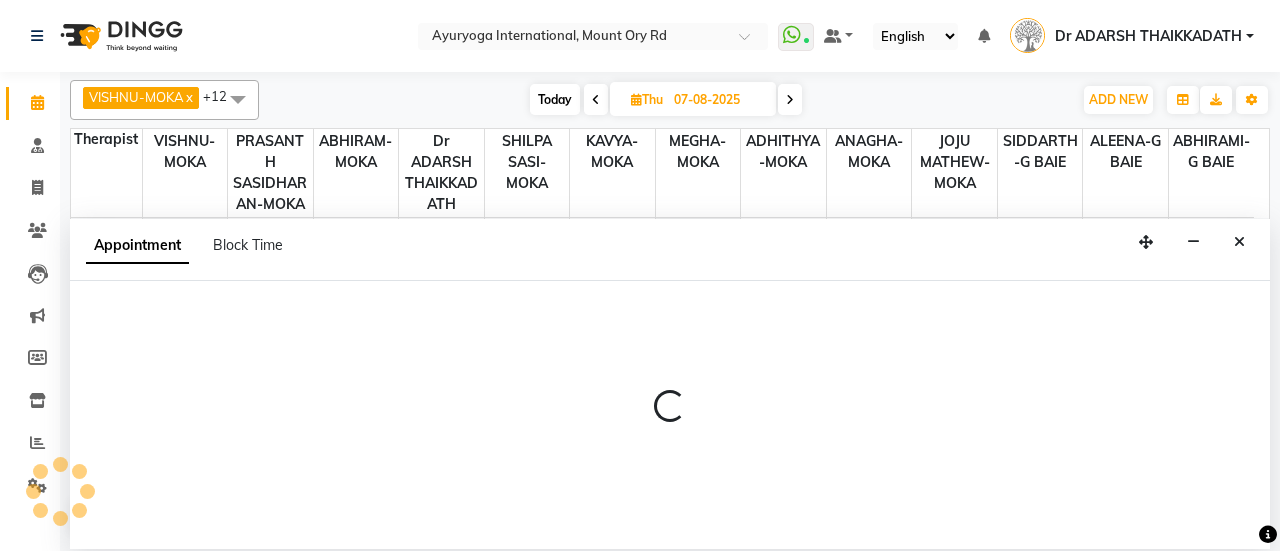 select on "50740" 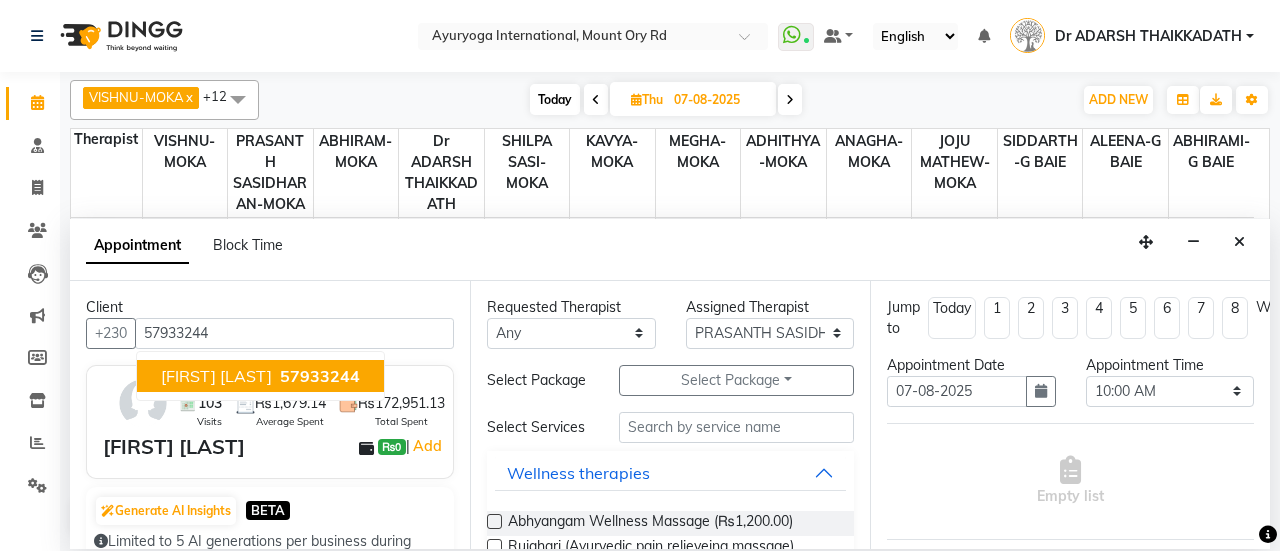 click on "[FIRST] [LAST]" at bounding box center (216, 376) 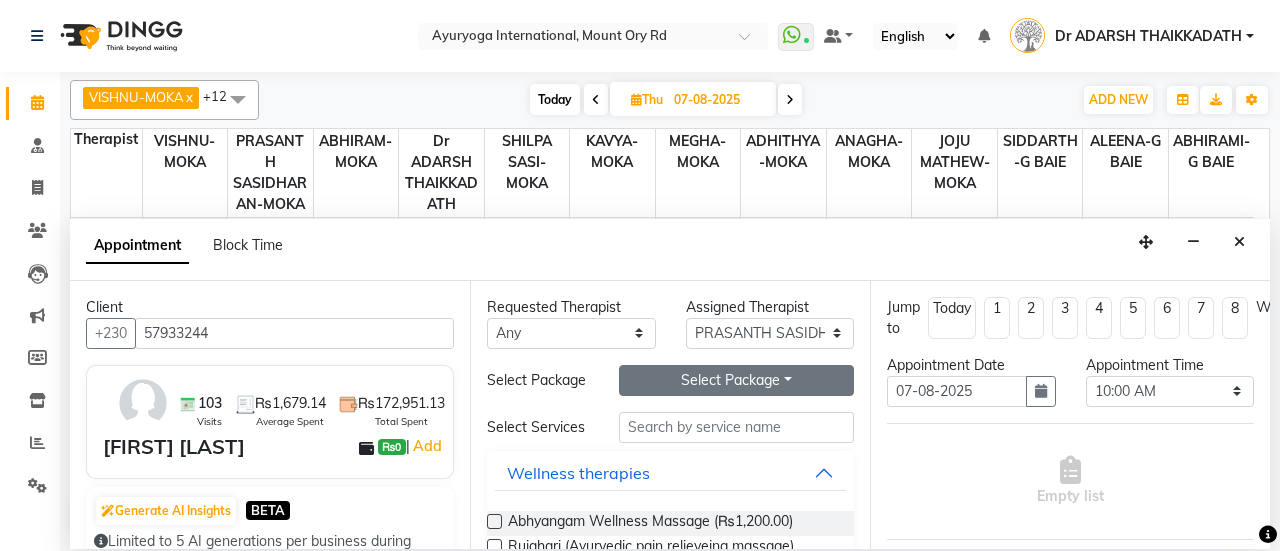 type on "57933244" 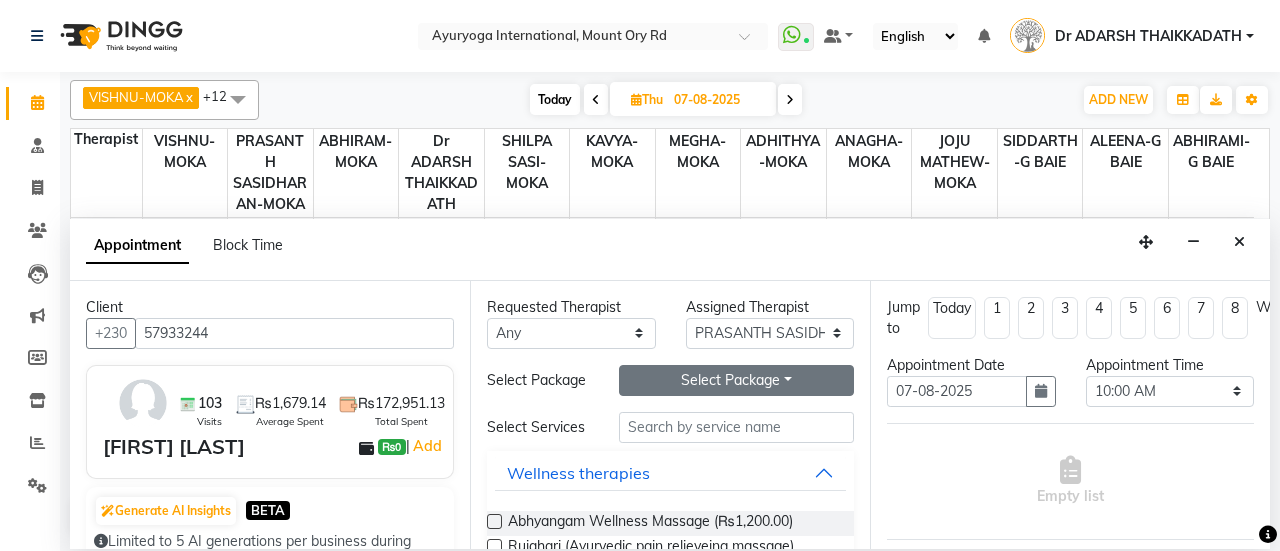 click on "Select Package  Toggle Dropdown" at bounding box center (736, 380) 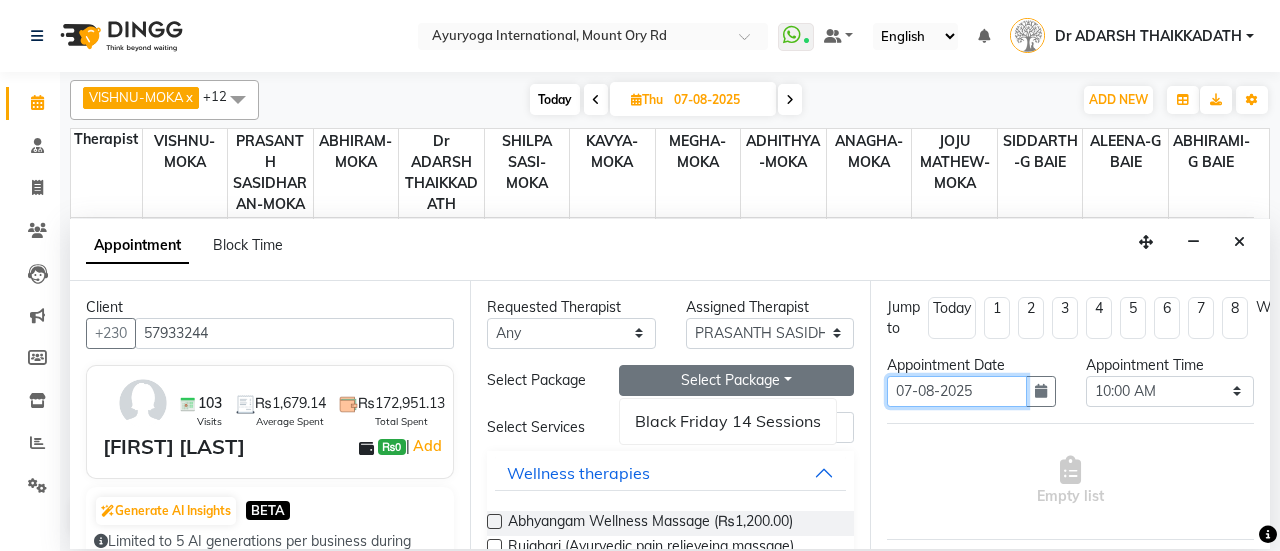 click on "07-08-2025" at bounding box center [957, 391] 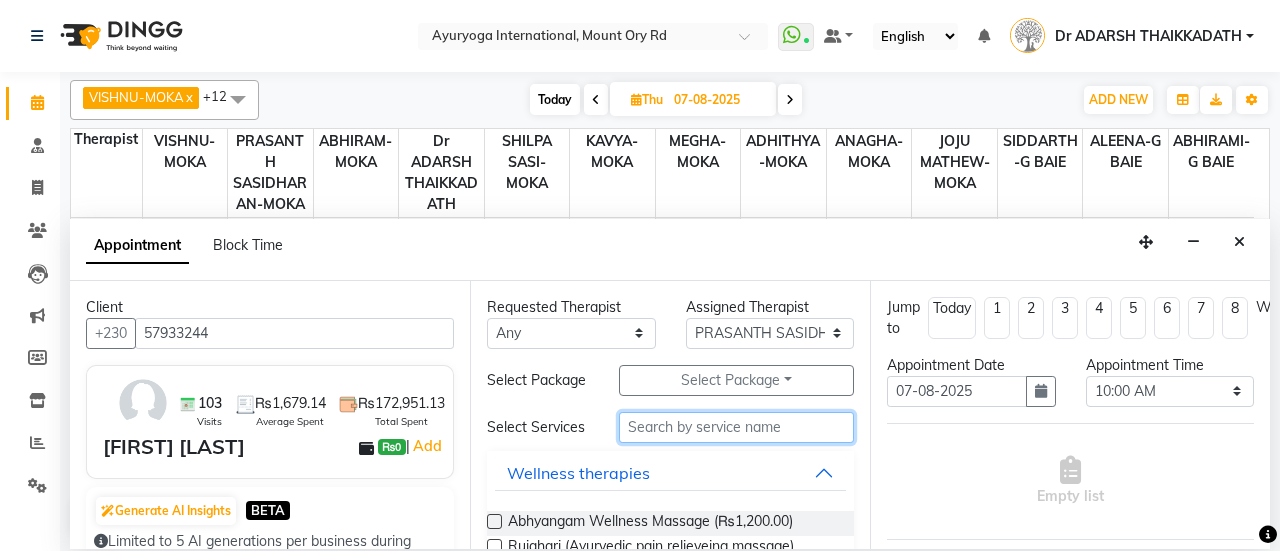 click at bounding box center [736, 427] 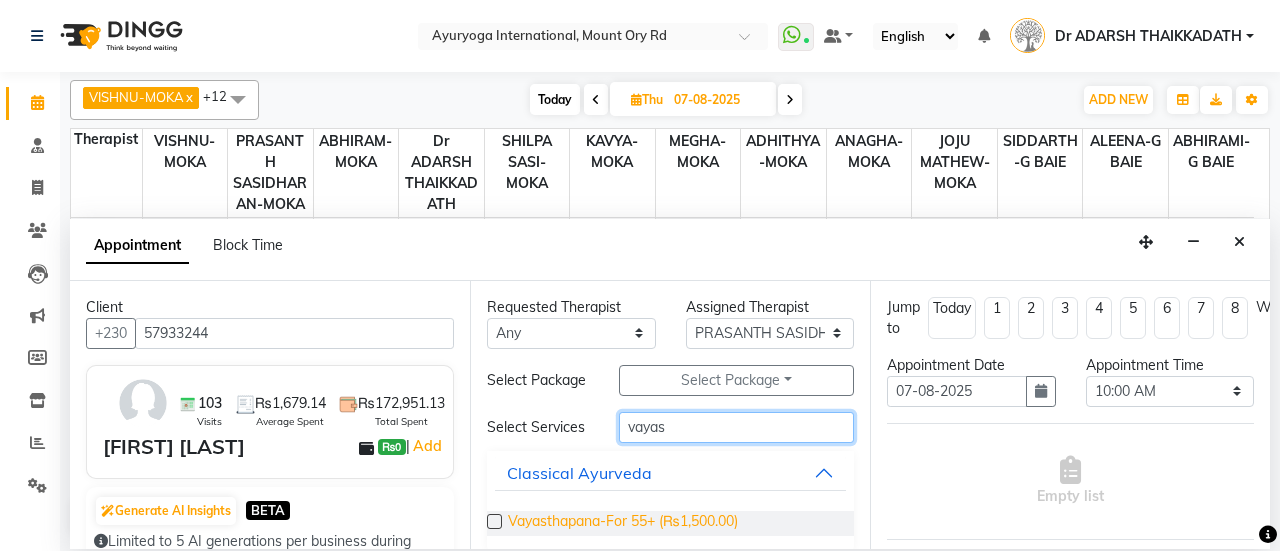 type on "vayas" 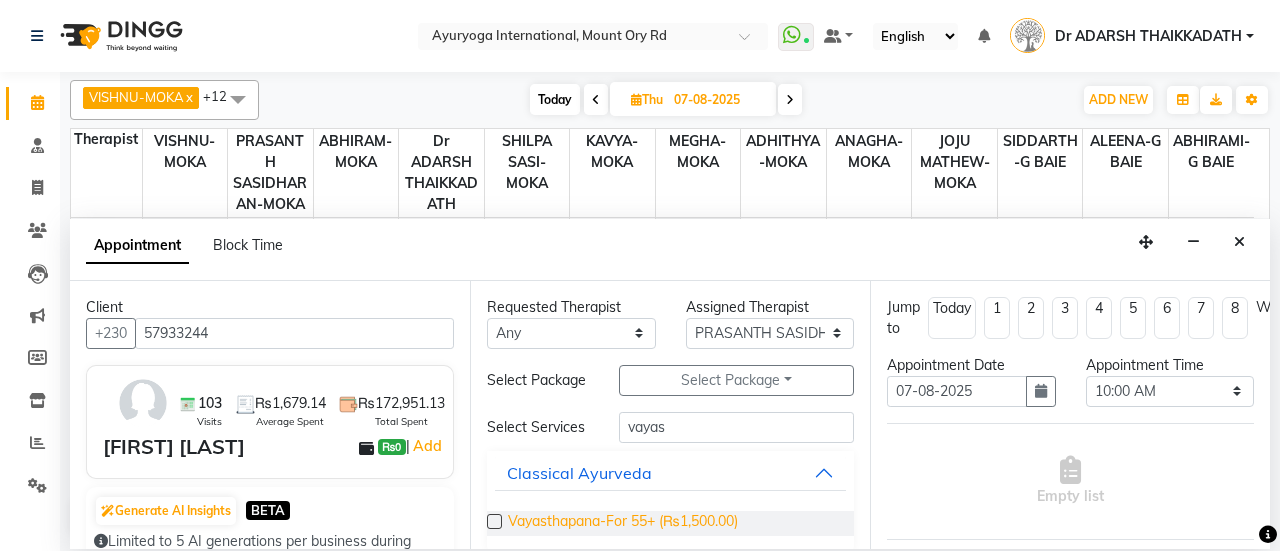 click on "Vayasthapana-For 55+ (₨1,500.00)" at bounding box center (623, 523) 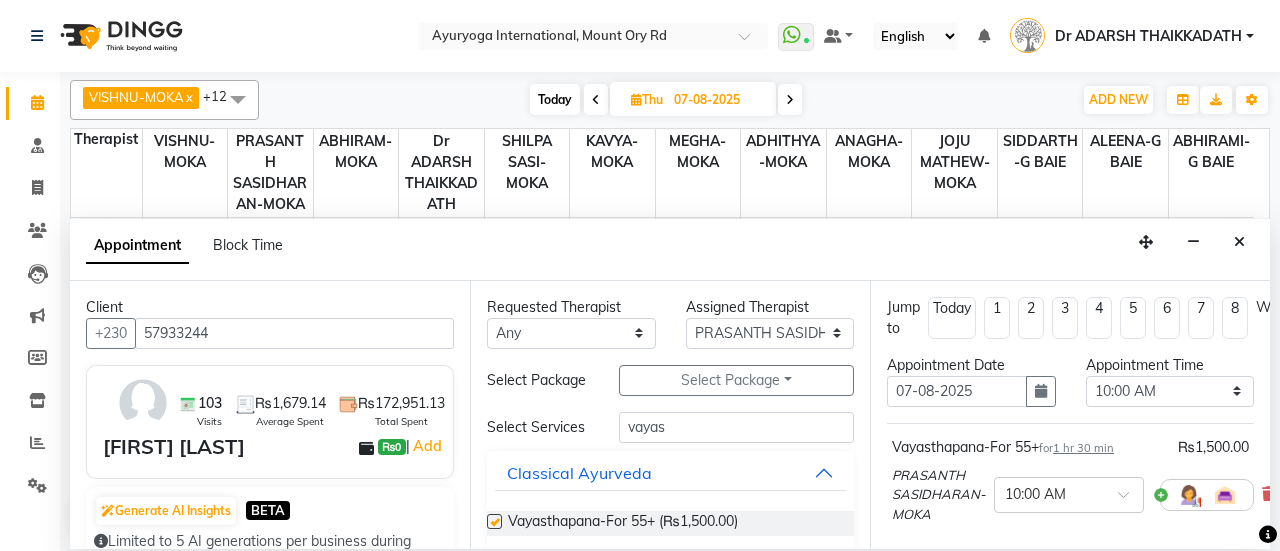 checkbox on "false" 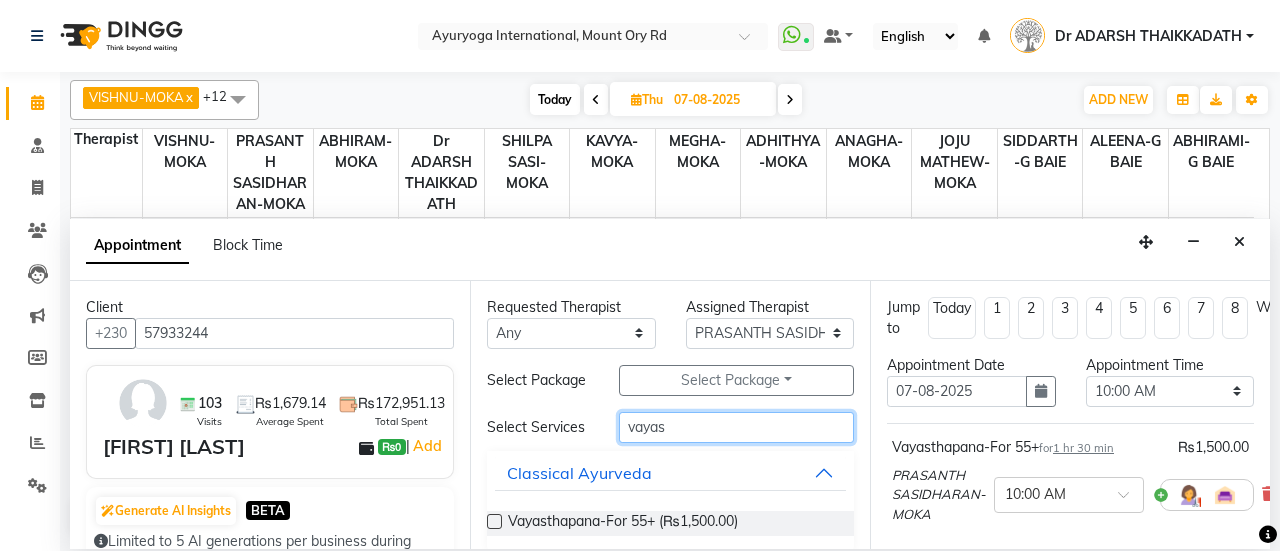 drag, startPoint x: 696, startPoint y: 435, endPoint x: 538, endPoint y: 453, distance: 159.02202 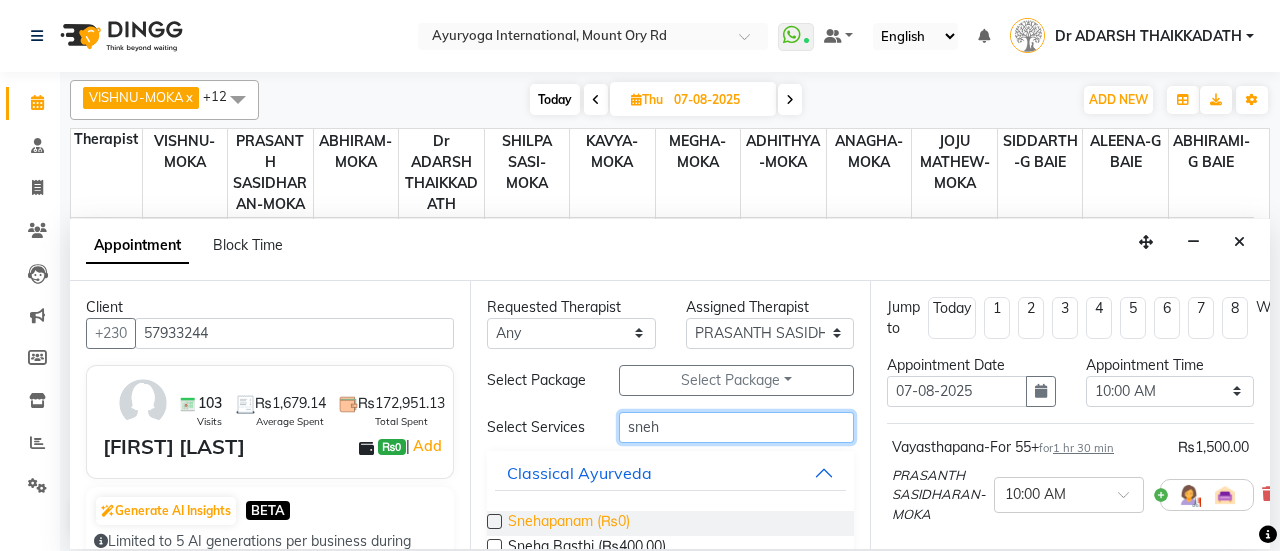 type on "sneh" 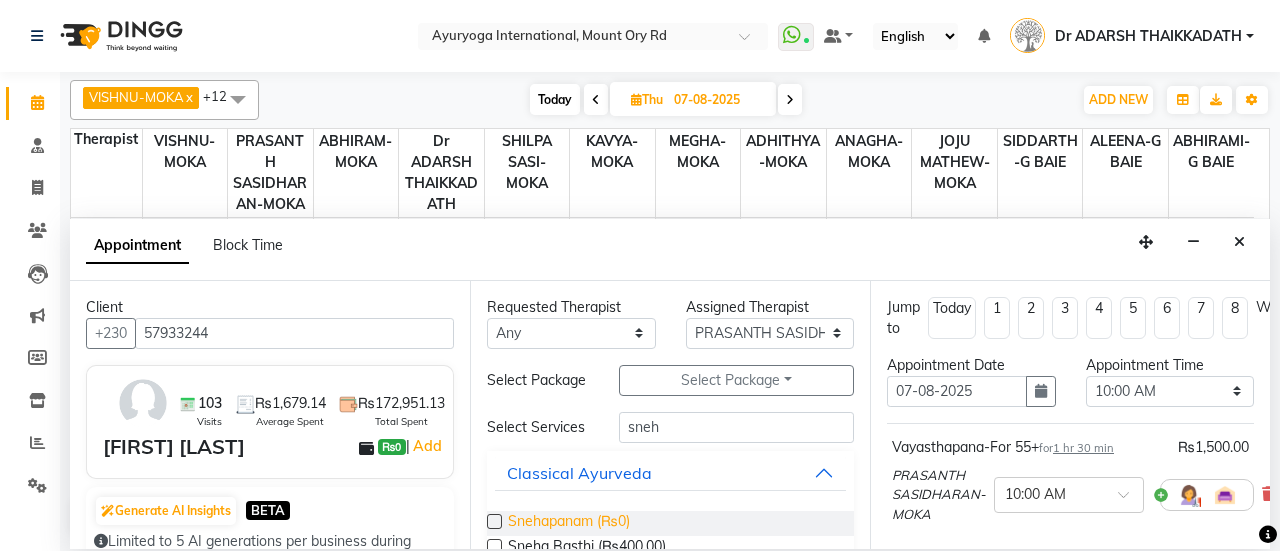 click on "Snehapanam (₨0)" at bounding box center [569, 523] 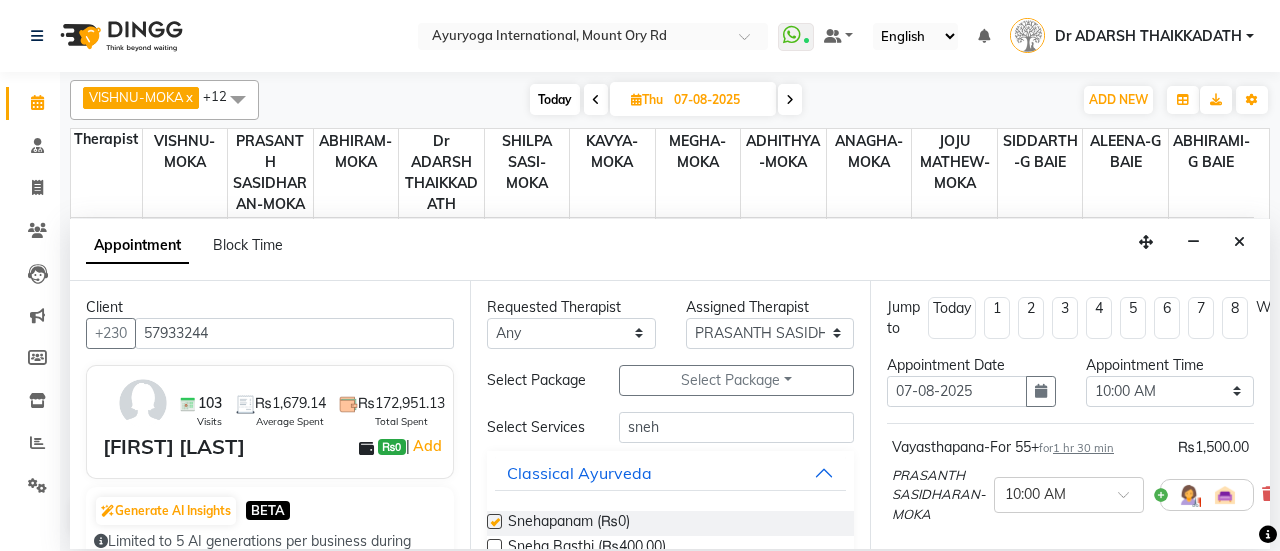 checkbox on "false" 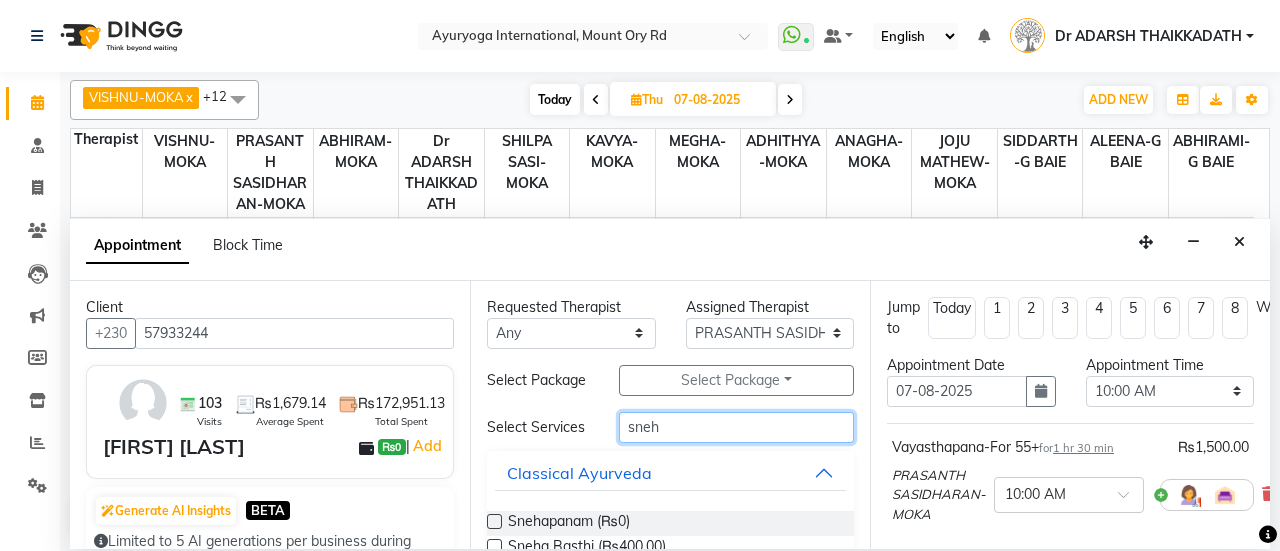 drag, startPoint x: 694, startPoint y: 444, endPoint x: 540, endPoint y: 455, distance: 154.39236 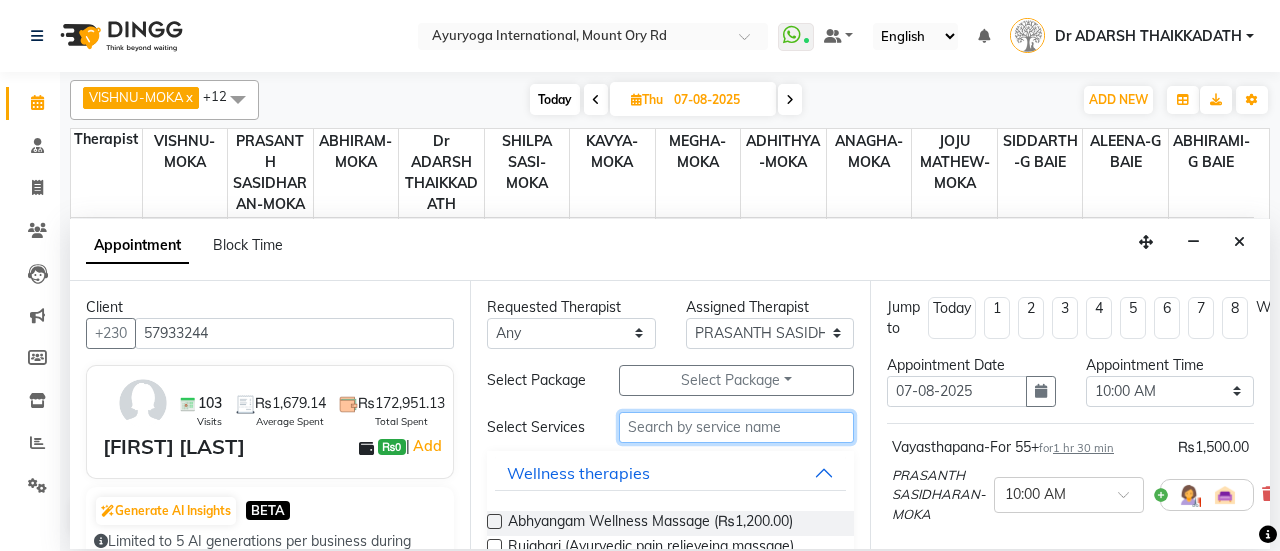 type 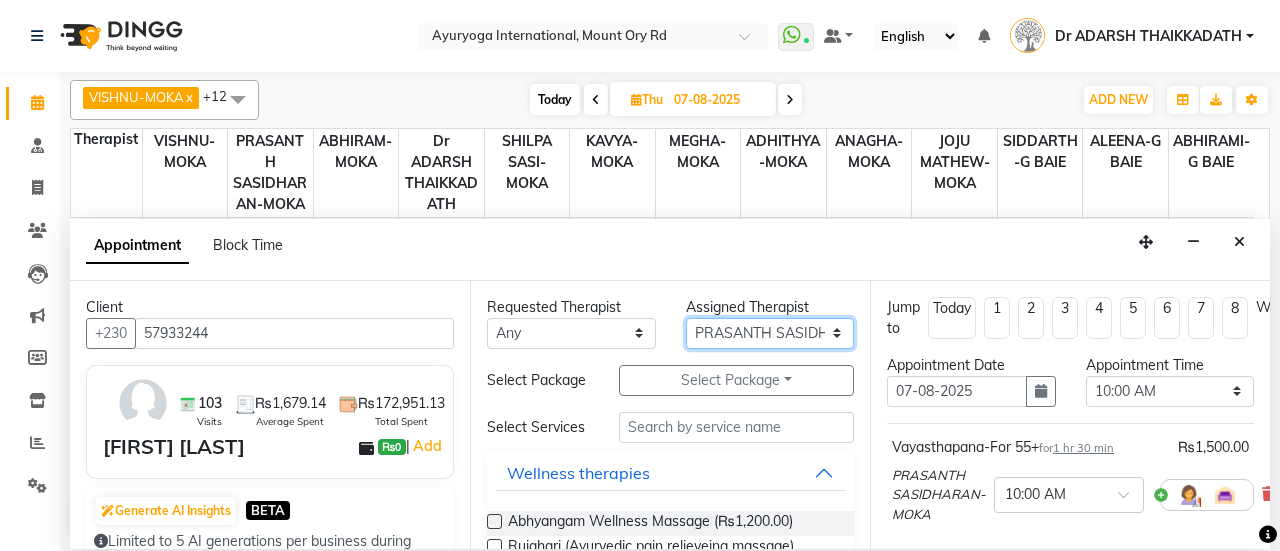 click on "Select ABHIRAMI-G BAIE ABHIRAM-MOKA ADHITHYA-MOKA ALEENA-G BAIE ANAGHA-MOKA Dr ADARSH THAIKKADATH JOJU MATHEW-MOKA KAVYA-MOKA MEGHA-MOKA PRASANTH SASIDHARAN-MOKA SHILPA SASI-MOKA SIDDARTH-G BAIE VISHNU-MOKA" at bounding box center (770, 333) 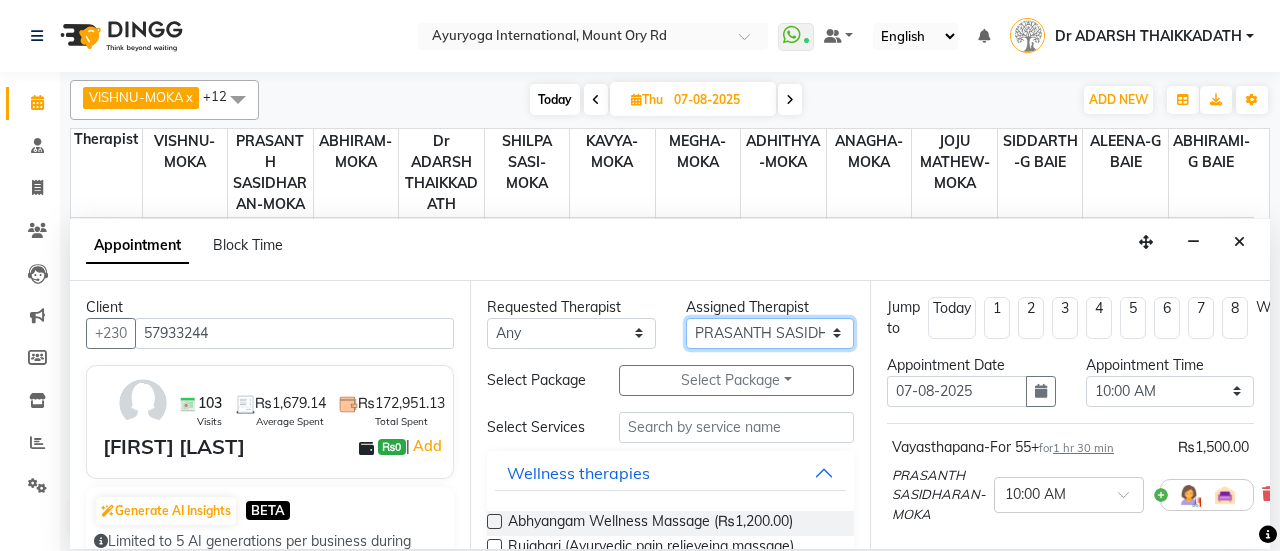 select on "60459" 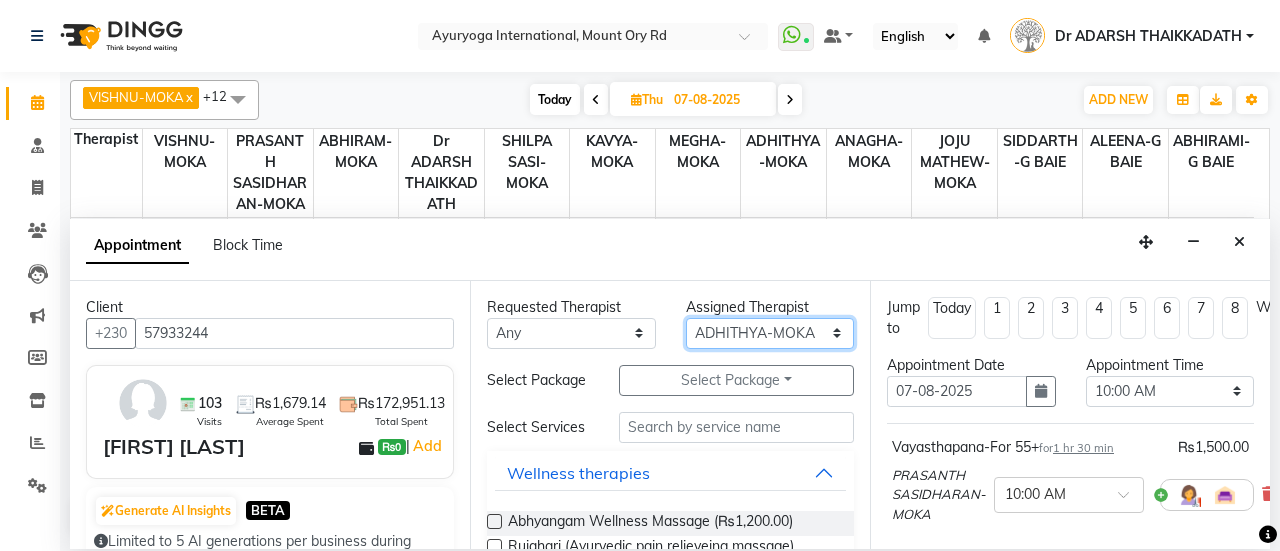click on "Select ABHIRAMI-G BAIE ABHIRAM-MOKA ADHITHYA-MOKA ALEENA-G BAIE ANAGHA-MOKA Dr ADARSH THAIKKADATH JOJU MATHEW-MOKA KAVYA-MOKA MEGHA-MOKA PRASANTH SASIDHARAN-MOKA SHILPA SASI-MOKA SIDDARTH-G BAIE VISHNU-MOKA" at bounding box center [770, 333] 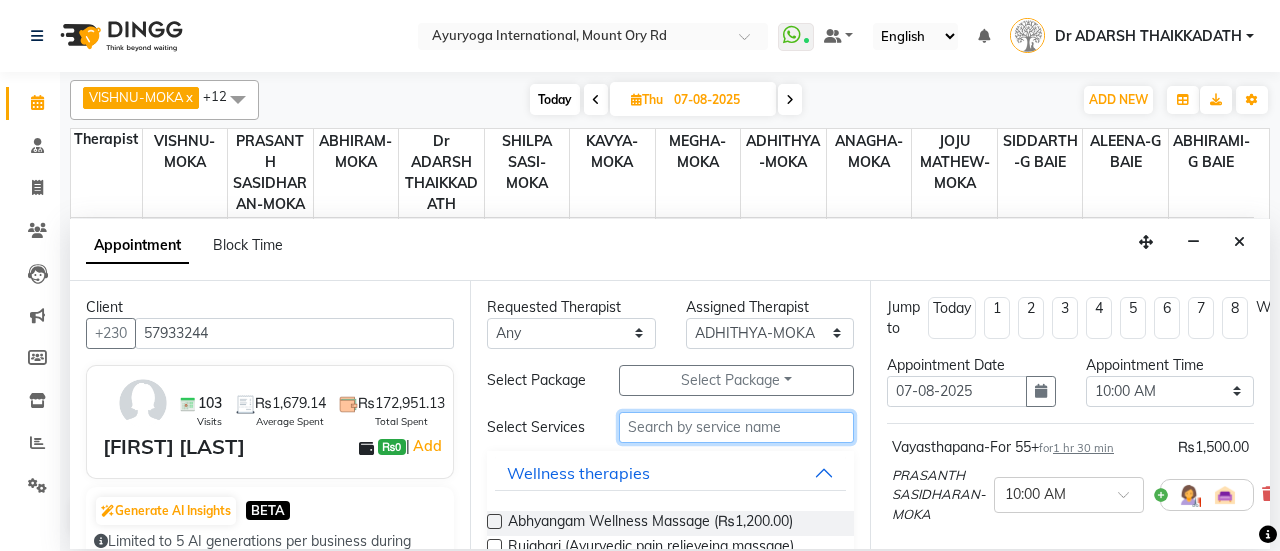 click at bounding box center [736, 427] 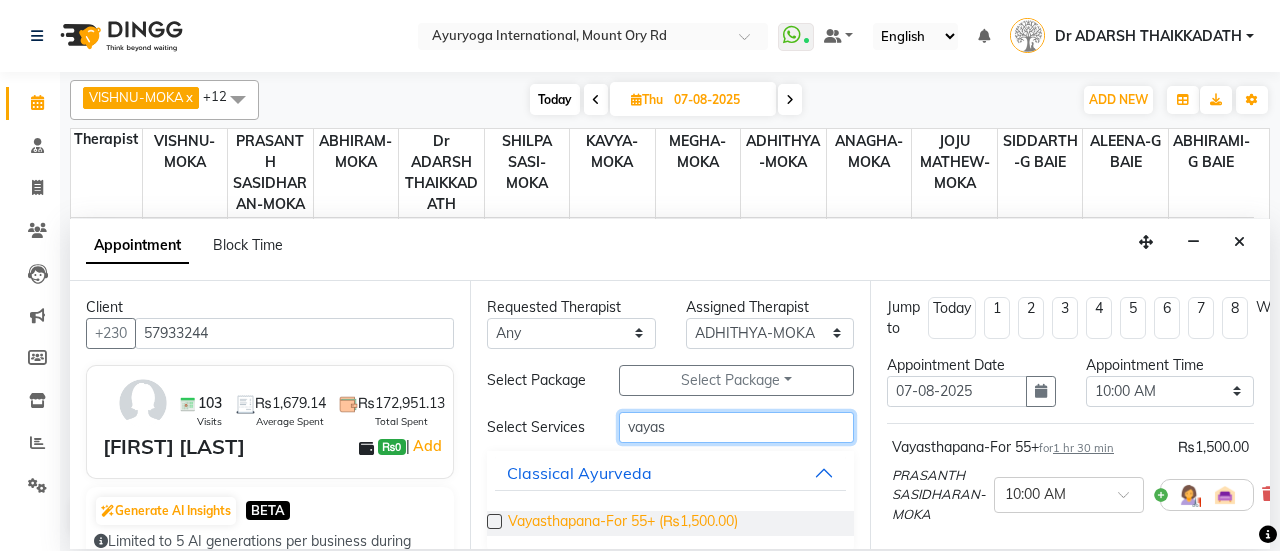 type on "vayas" 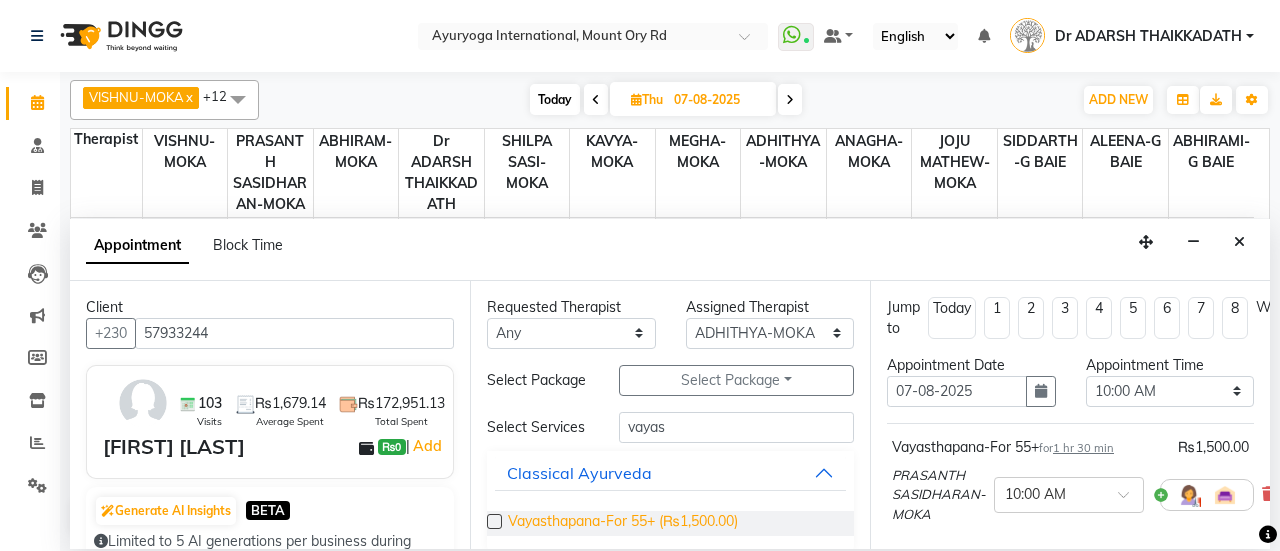 click on "Vayasthapana-For 55+ (₨1,500.00)" at bounding box center [623, 523] 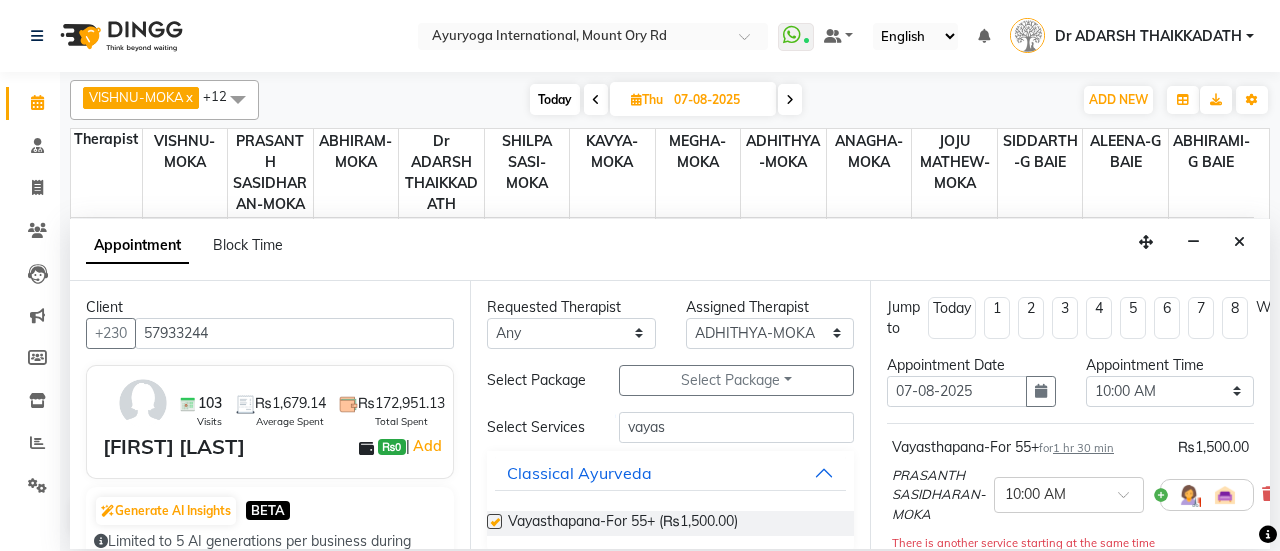 checkbox on "false" 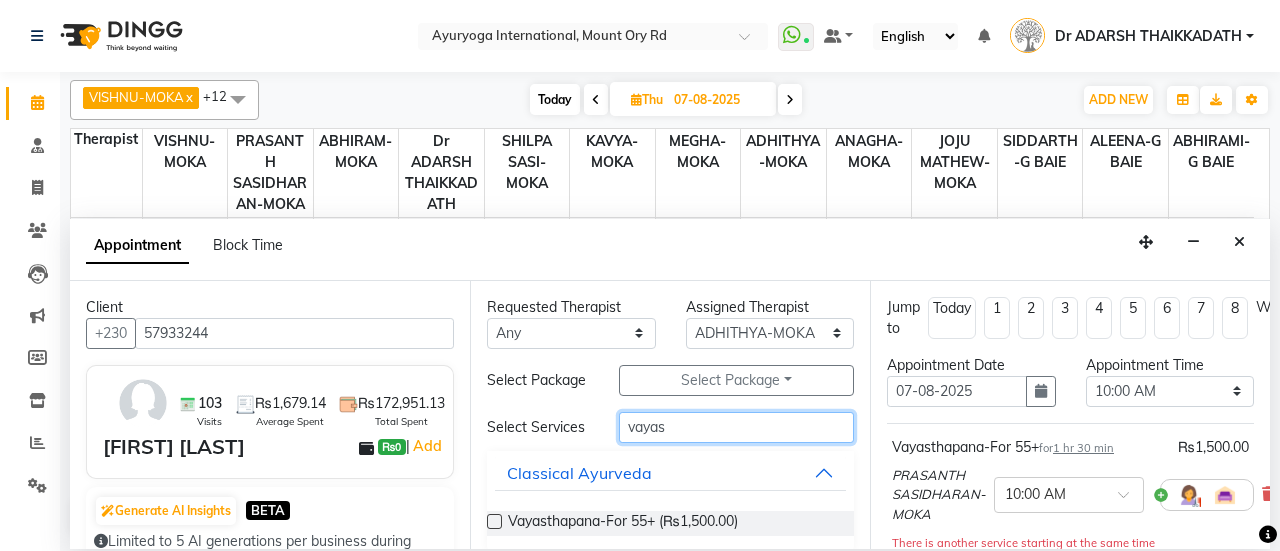 drag, startPoint x: 696, startPoint y: 440, endPoint x: 561, endPoint y: 442, distance: 135.01482 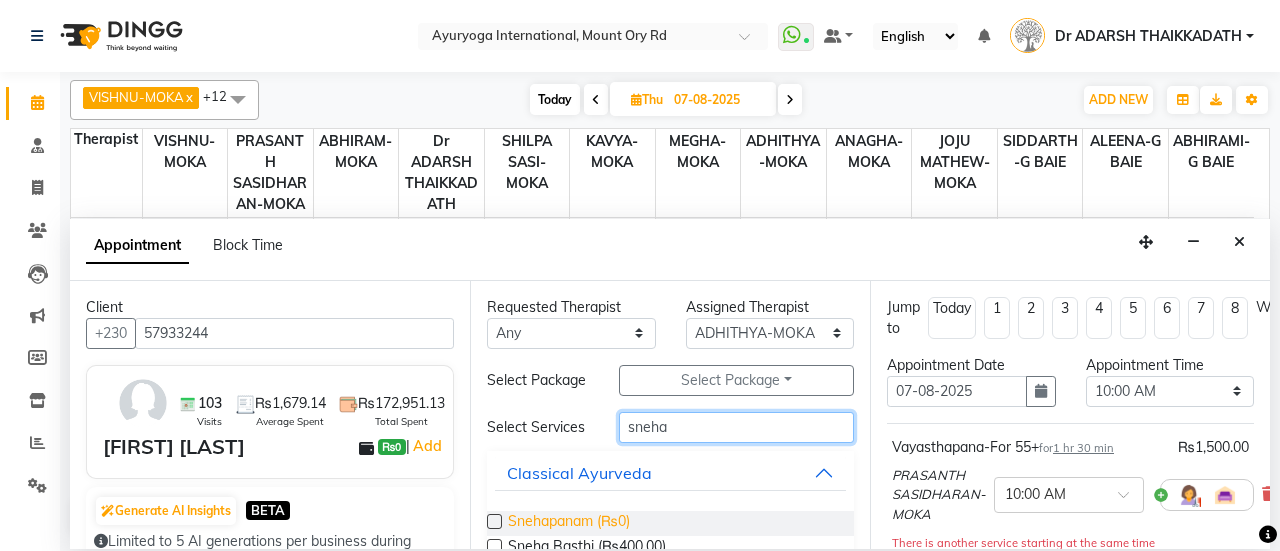 type on "sneha" 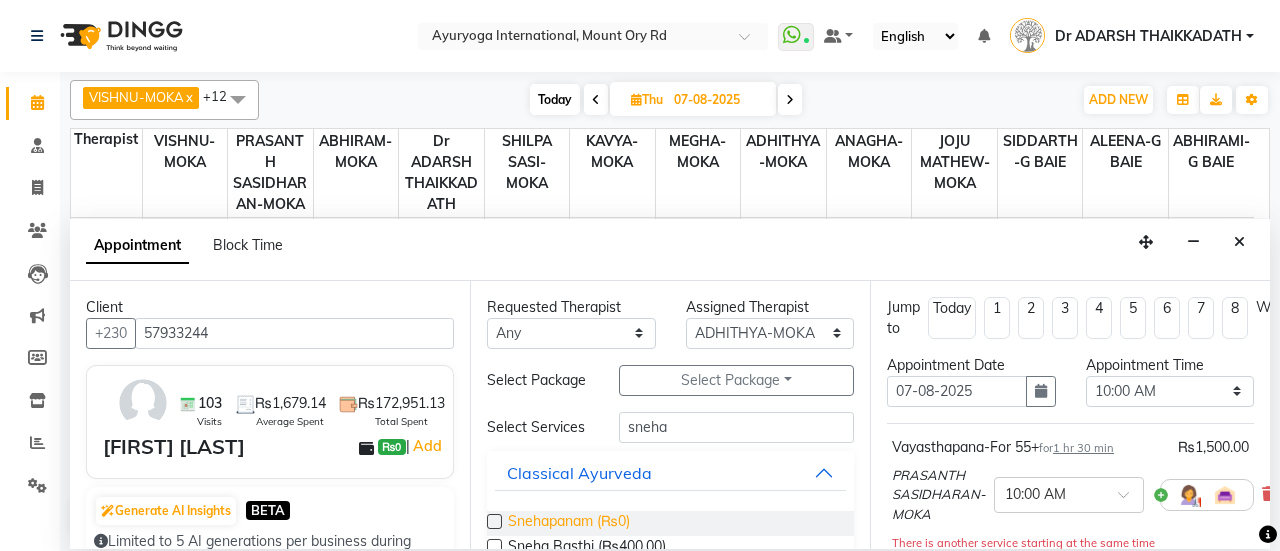 click on "Snehapanam (₨0)" at bounding box center (569, 523) 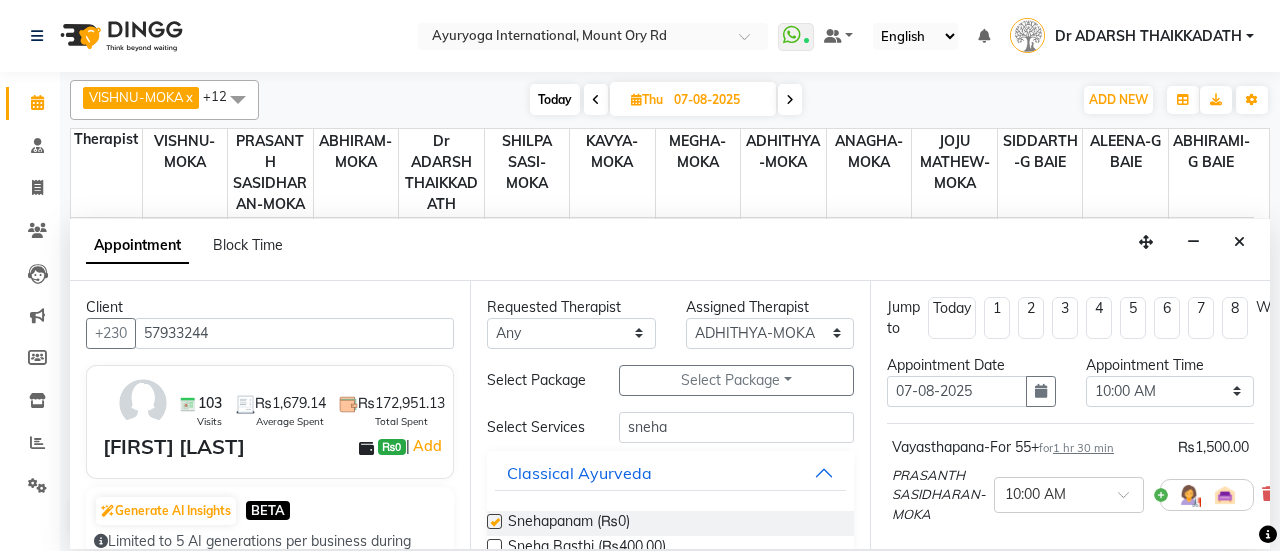 checkbox on "false" 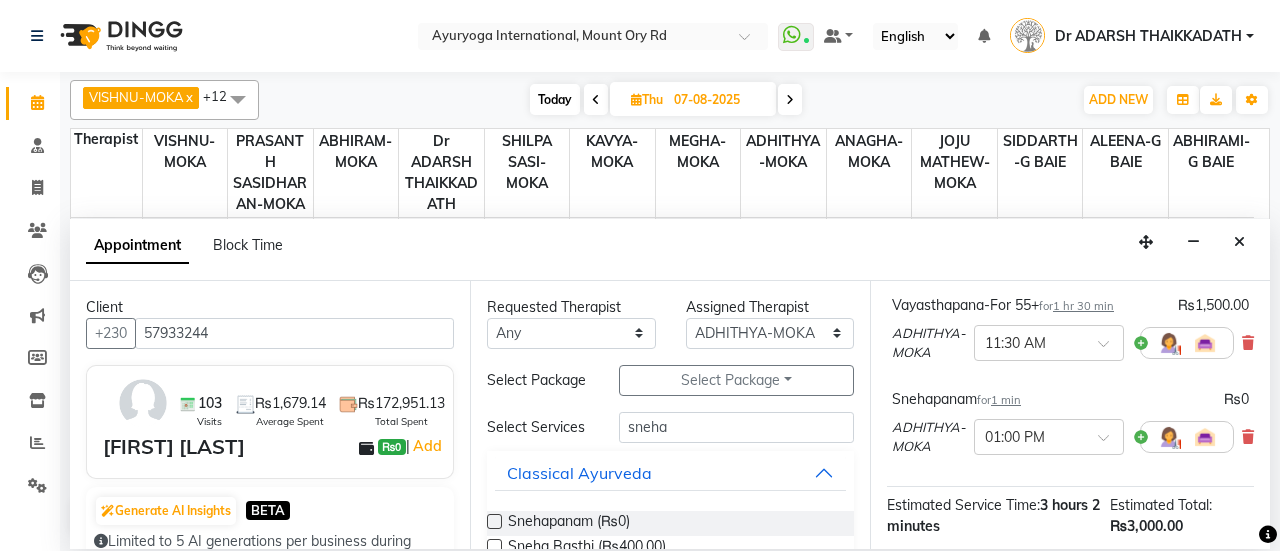 scroll, scrollTop: 400, scrollLeft: 0, axis: vertical 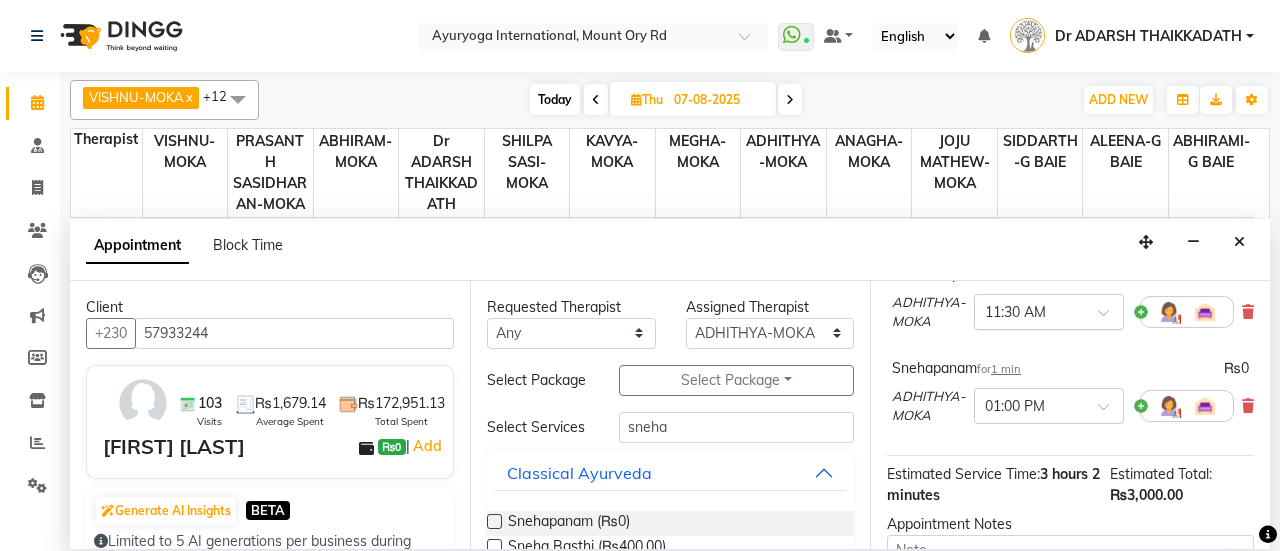 click on "× 11:30 AM" at bounding box center [1049, 312] 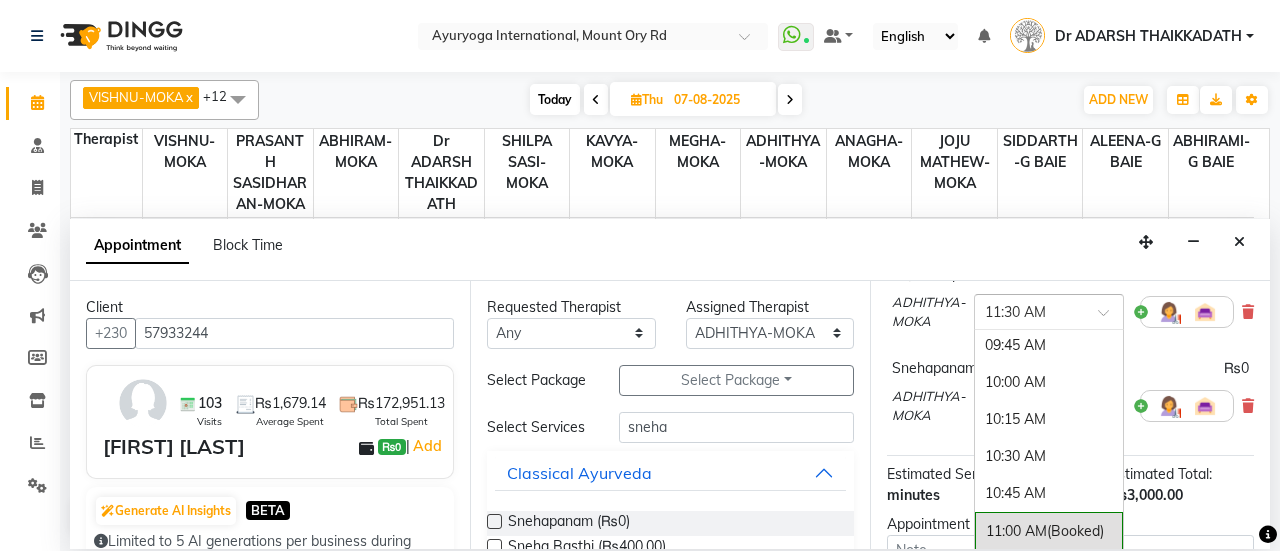scroll, scrollTop: 221, scrollLeft: 0, axis: vertical 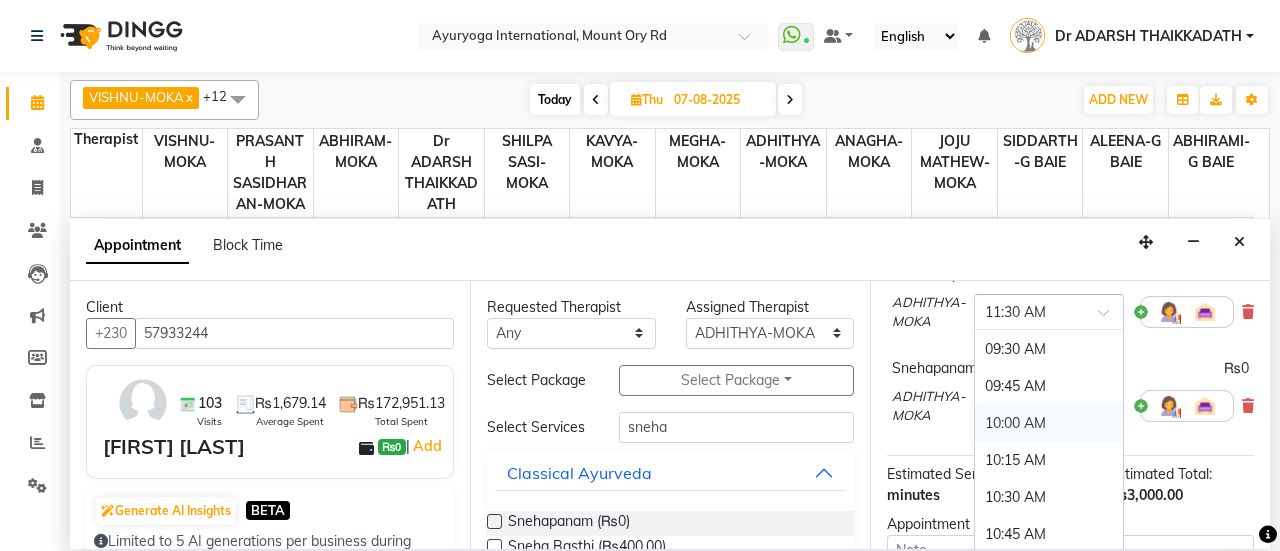 click on "10:00 AM" at bounding box center (1049, 423) 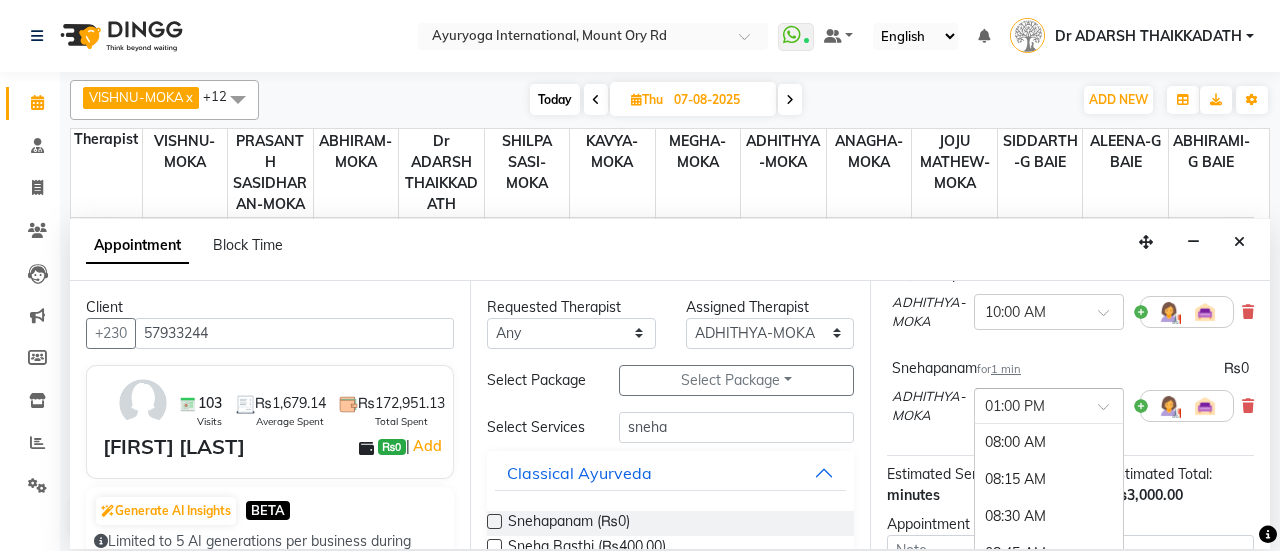 click at bounding box center (1029, 404) 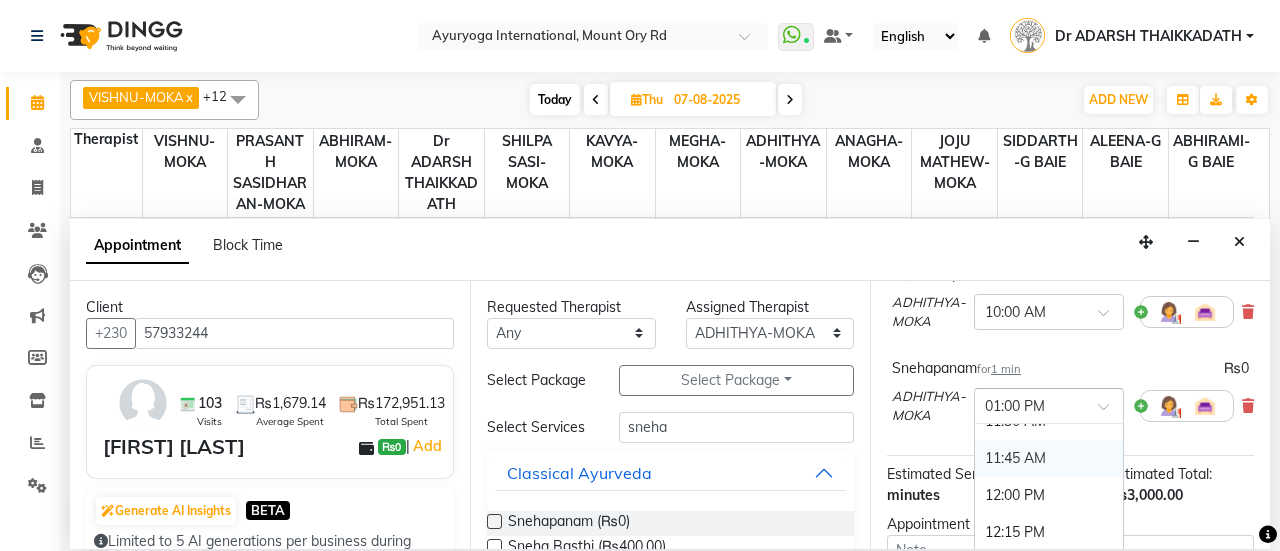 scroll, scrollTop: 443, scrollLeft: 0, axis: vertical 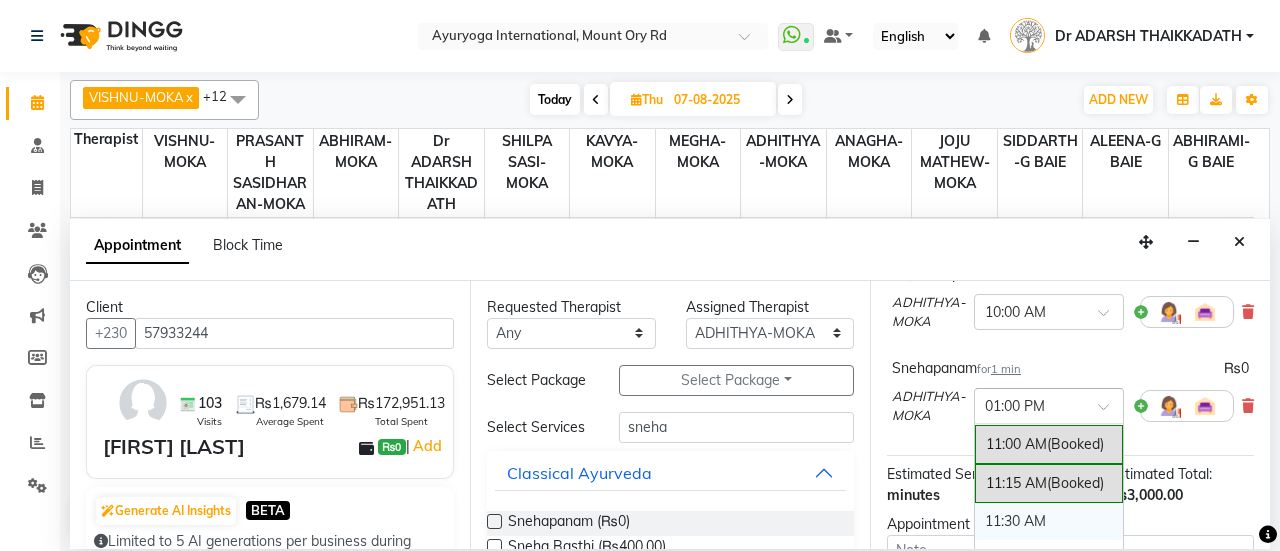 click on "11:30 AM" at bounding box center [1049, 521] 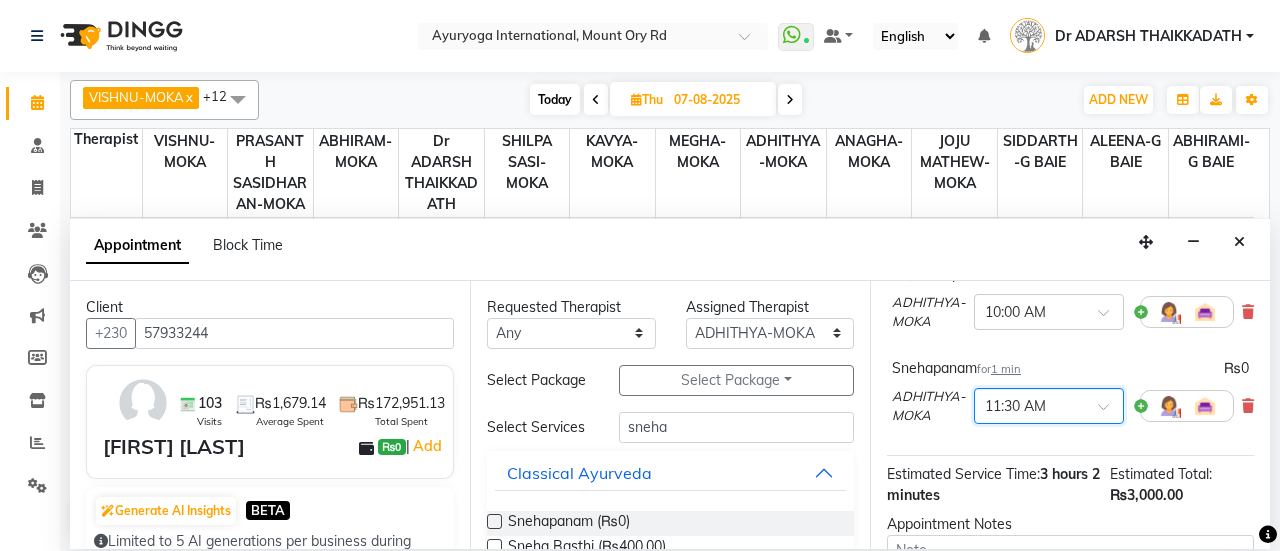 scroll, scrollTop: 637, scrollLeft: 0, axis: vertical 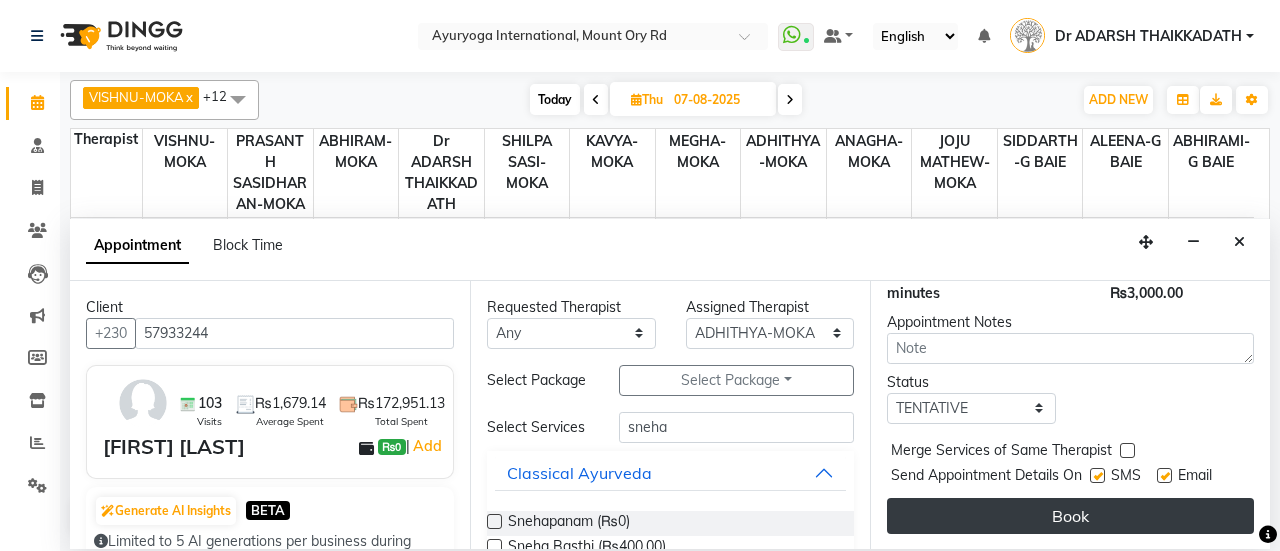 click on "Book" at bounding box center (1070, 516) 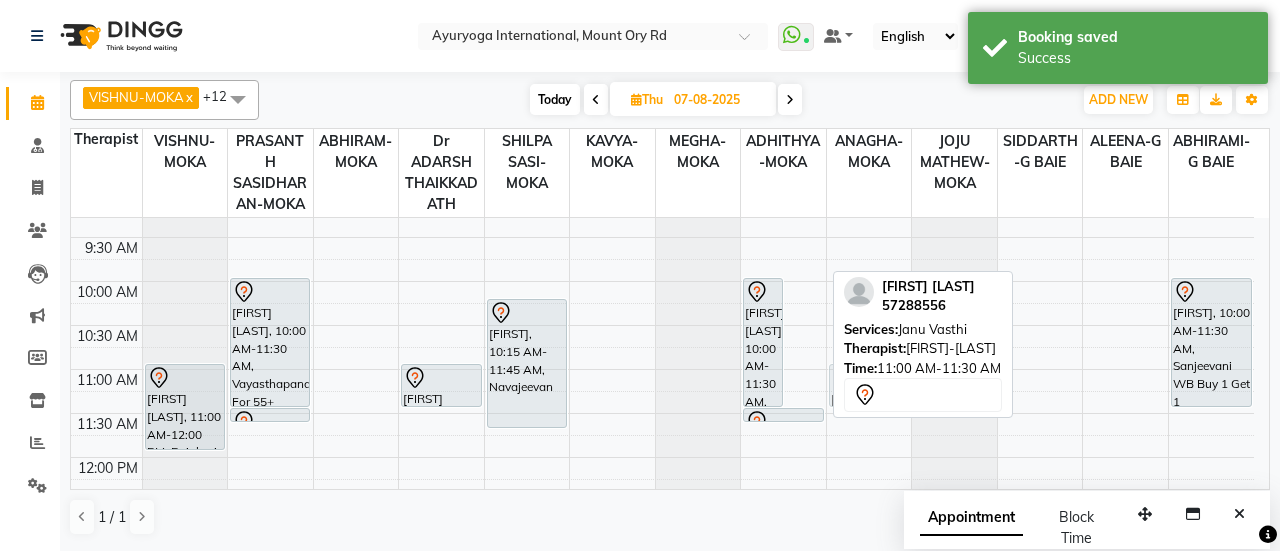 drag, startPoint x: 811, startPoint y: 379, endPoint x: 853, endPoint y: 381, distance: 42.047592 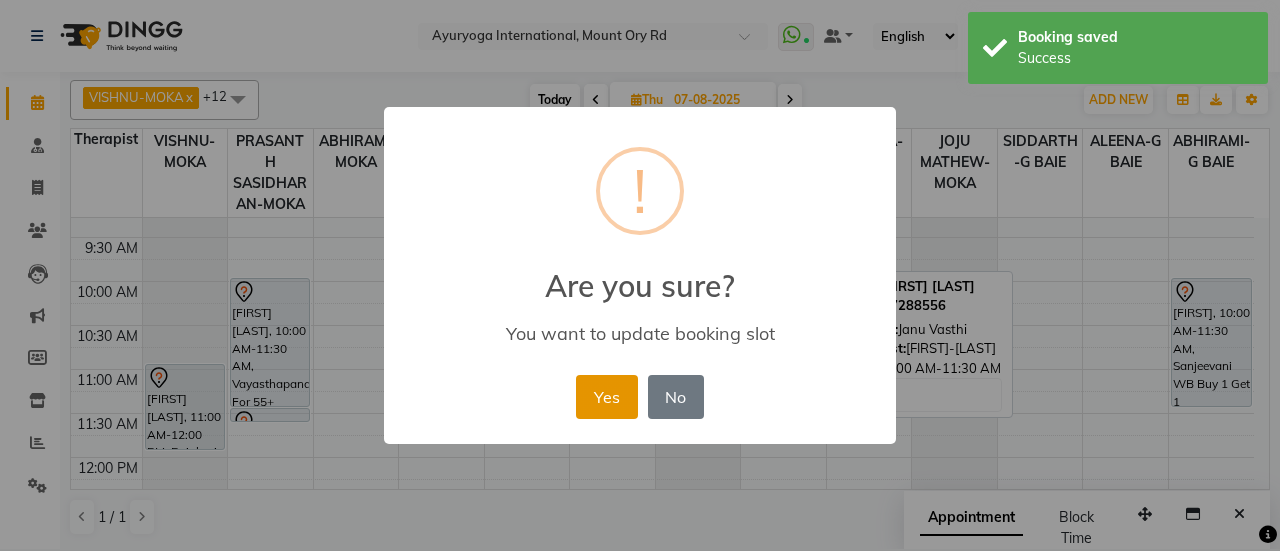 click on "Yes" at bounding box center (606, 397) 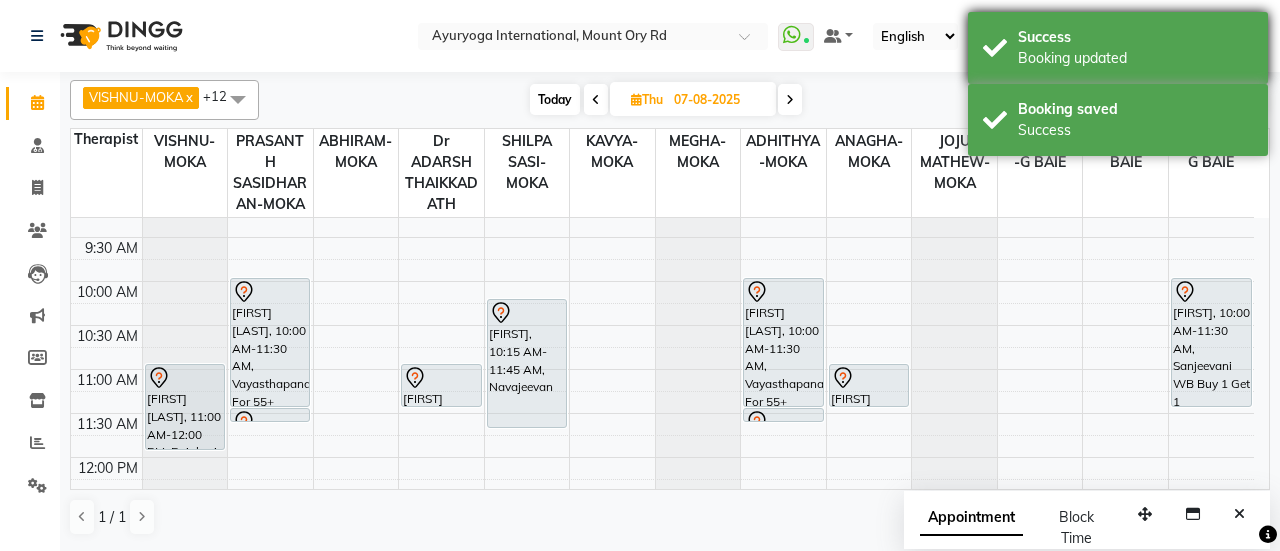 click on "Success" at bounding box center [1135, 37] 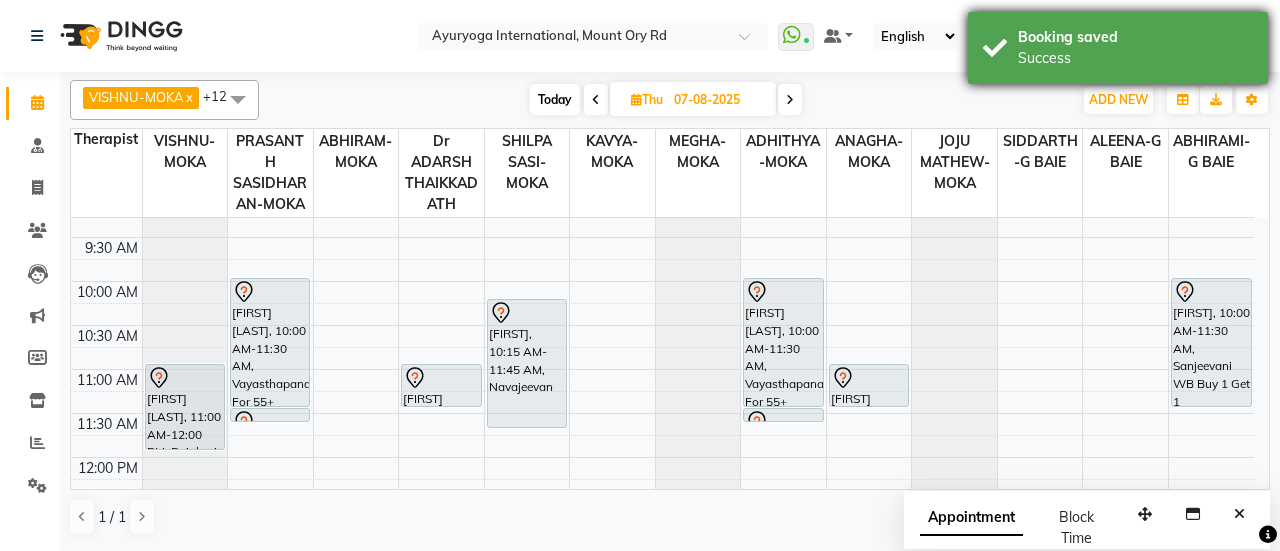 click on "Success" at bounding box center (1135, 58) 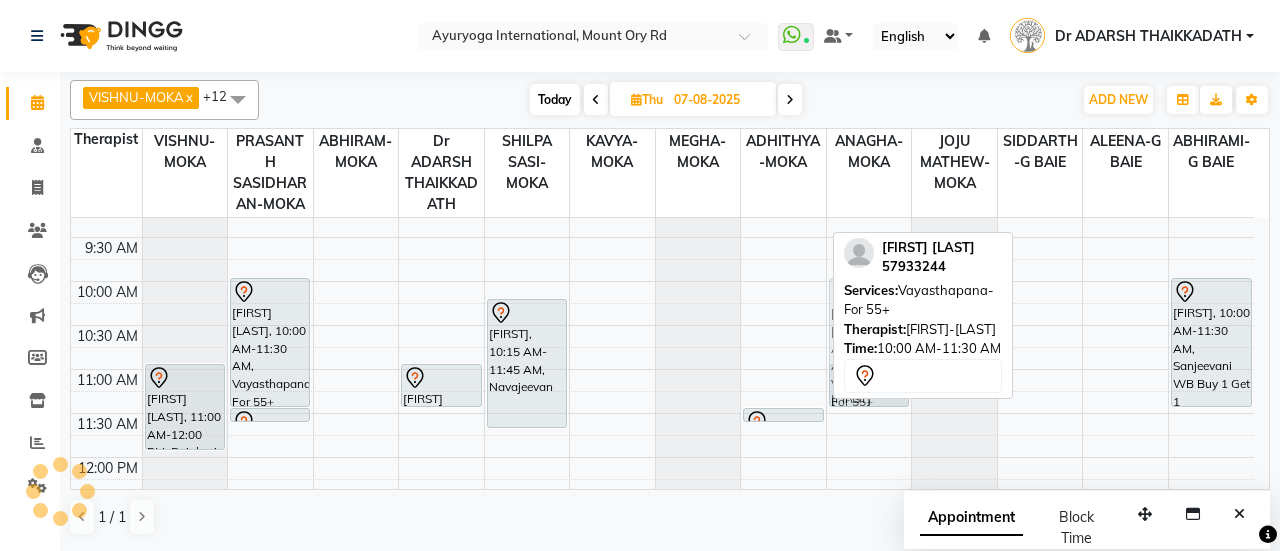 drag, startPoint x: 798, startPoint y: 327, endPoint x: 862, endPoint y: 329, distance: 64.03124 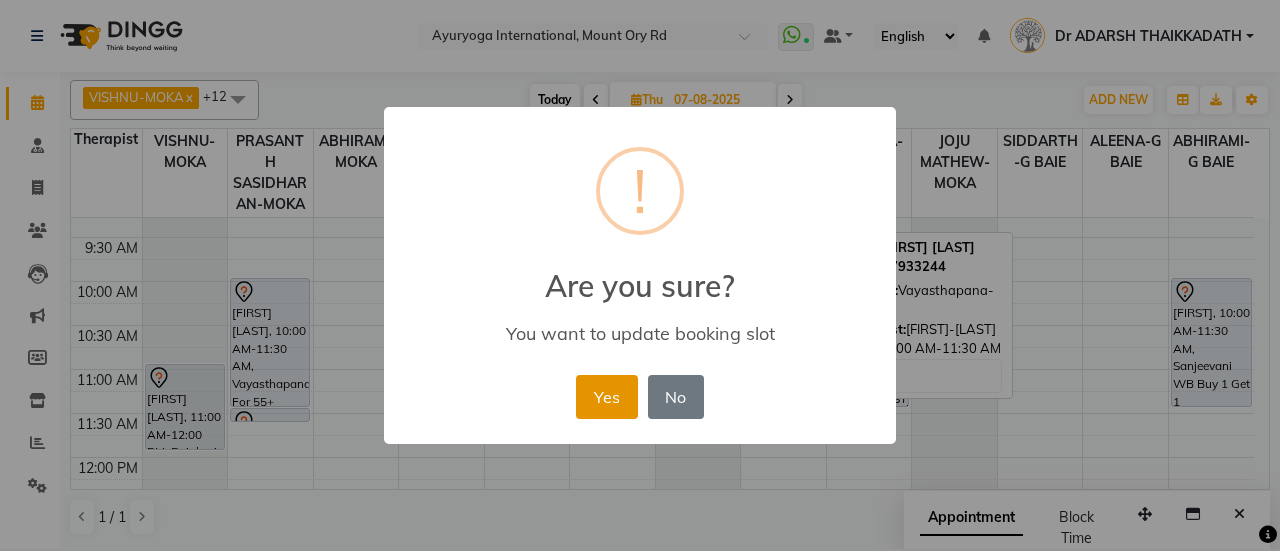 click on "Yes" at bounding box center (606, 397) 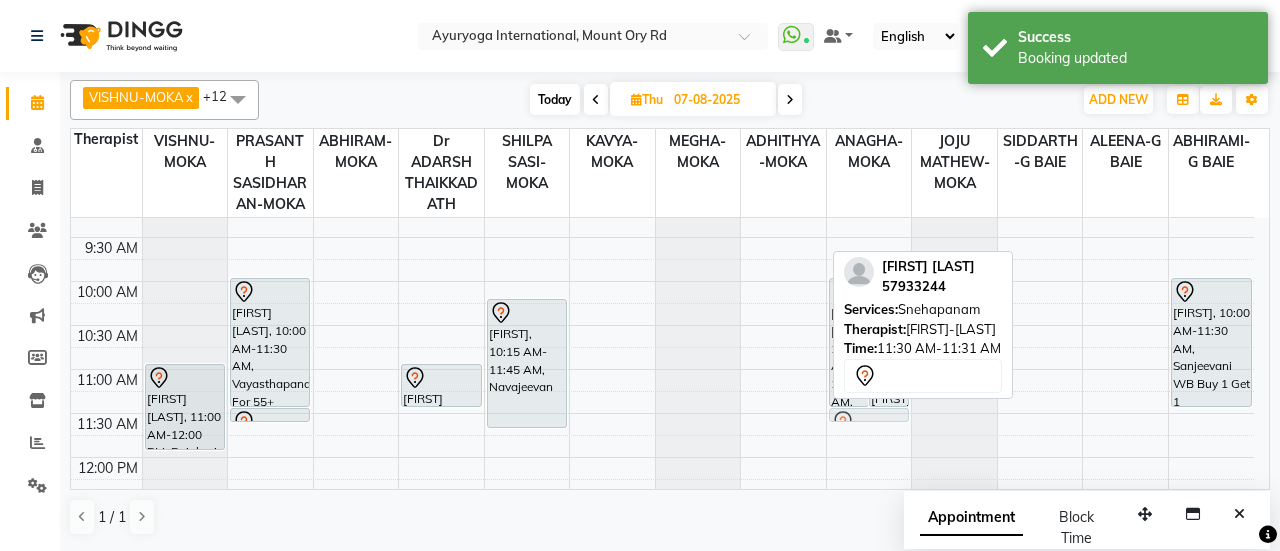 drag, startPoint x: 796, startPoint y: 407, endPoint x: 846, endPoint y: 407, distance: 50 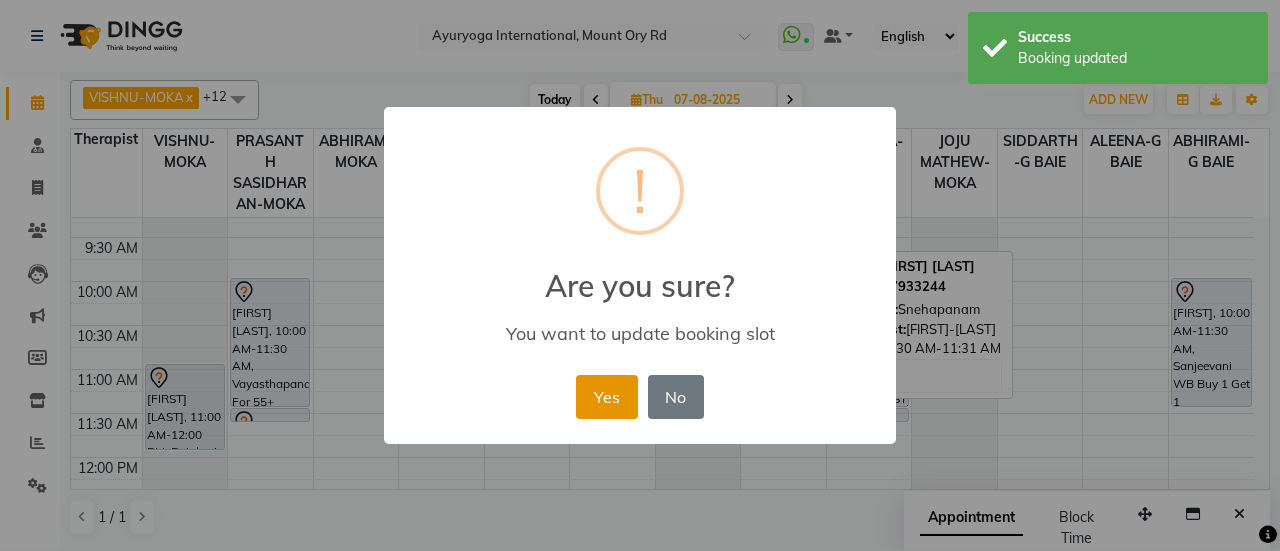 click on "Yes" at bounding box center [606, 397] 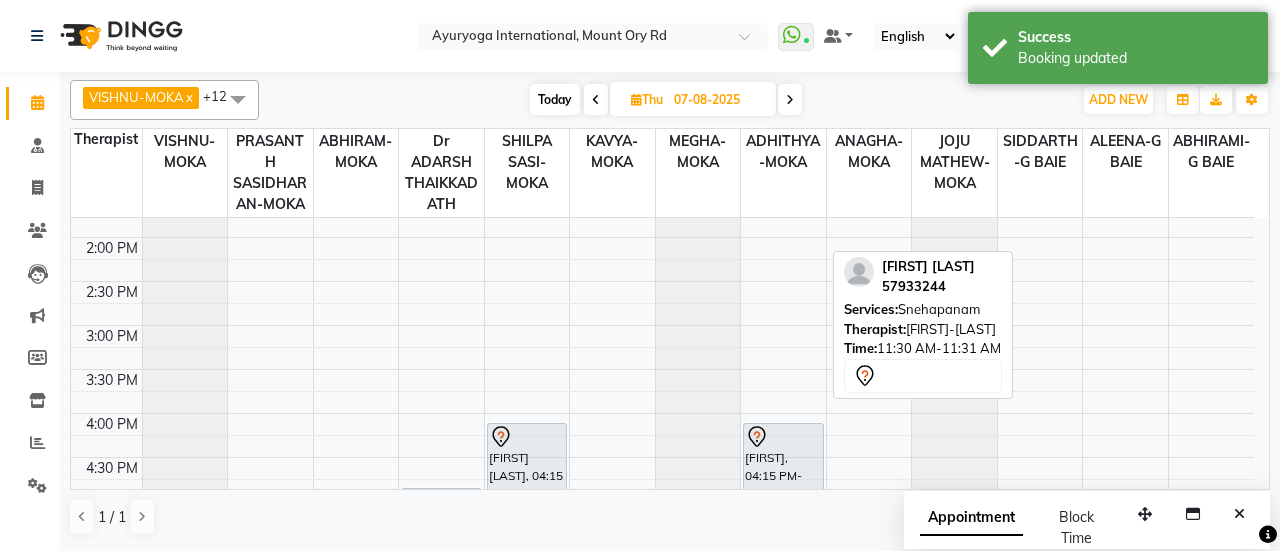 scroll, scrollTop: 600, scrollLeft: 0, axis: vertical 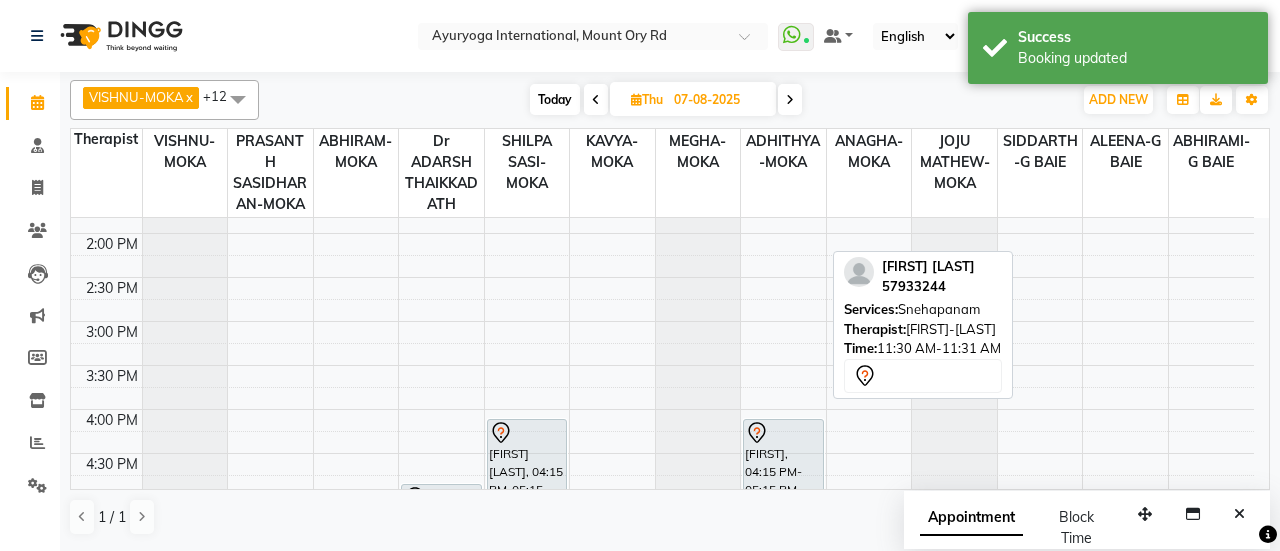 click on "Today  Thu 07-08-2025" at bounding box center (665, 100) 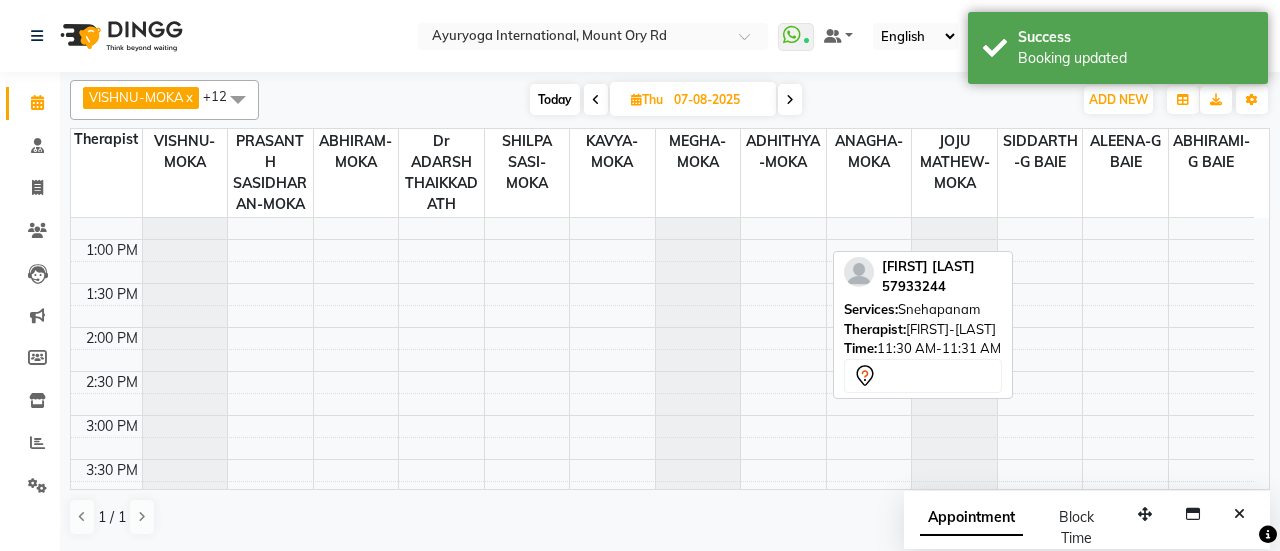 scroll, scrollTop: 400, scrollLeft: 0, axis: vertical 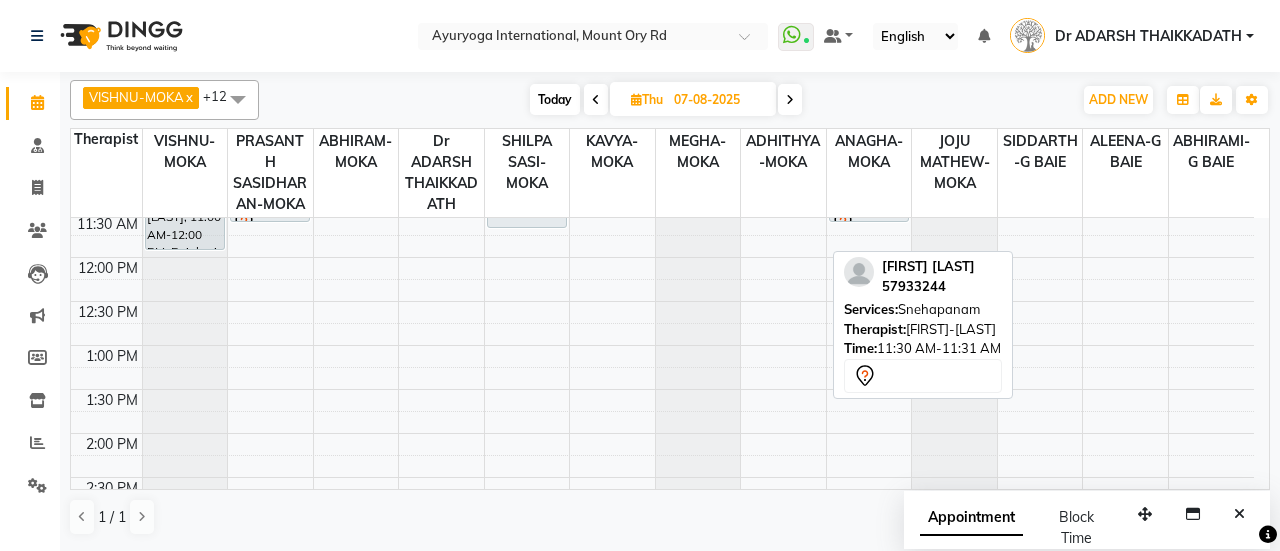 click on "7:00 AM 7:30 AM 8:00 AM 8:30 AM 9:00 AM 9:30 AM 10:00 AM 10:30 AM 11:00 AM 11:30 AM 12:00 PM 12:30 PM 1:00 PM 1:30 PM 2:00 PM 2:30 PM 3:00 PM 3:30 PM 4:00 PM 4:30 PM 5:00 PM 5:30 PM 6:00 PM 6:30 PM 7:00 PM 7:30 PM 8:00 PM 8:30 PM             [FIRST] [LAST], 11:00 AM-12:00 PM, Rujahari (Ayurvedic pain relieveing massage)             [FIRST] [LAST], 10:00 AM-11:30 AM, Vayasthapana-For 55+             [FIRST] [LAST], 11:30 AM-11:31 AM, Snehapanam             [FIRST] [LAST], 06:00 PM-07:30 PM, Navajeevan             [FIRST] [LAST], 11:00 AM-11:30 AM, Consultation with Dr.Adarsh at Moka             [FIRST], 05:00 PM-05:30 PM, Consultation with Dr.Adarsh at Moka             [FIRST], 10:15 AM-11:45 AM, Navajeevan             [FIRST] [LAST], 04:15 PM-05:15 PM, Rujahari (Ayurvedic pain relieveing massage)             [FIRST], 04:15 PM-05:15 PM, Rujahari (Ayurvedic pain relieveing massage)             [FIRST] [LAST], 06:00 PM-07:30 PM, Navajeevan" at bounding box center [662, 433] 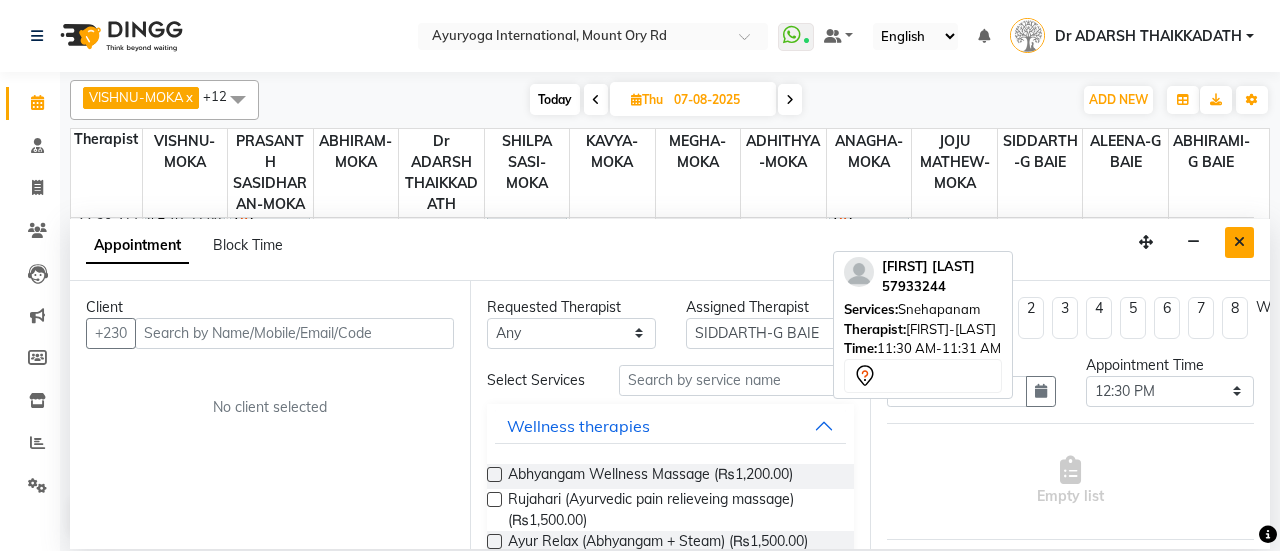 click at bounding box center [1239, 242] 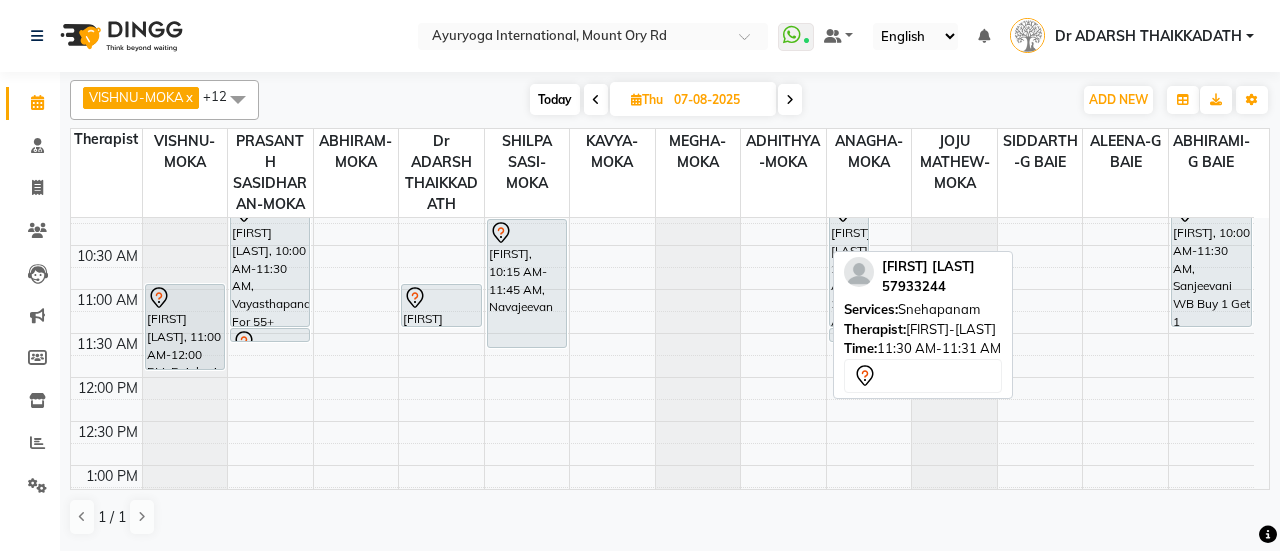 scroll, scrollTop: 200, scrollLeft: 0, axis: vertical 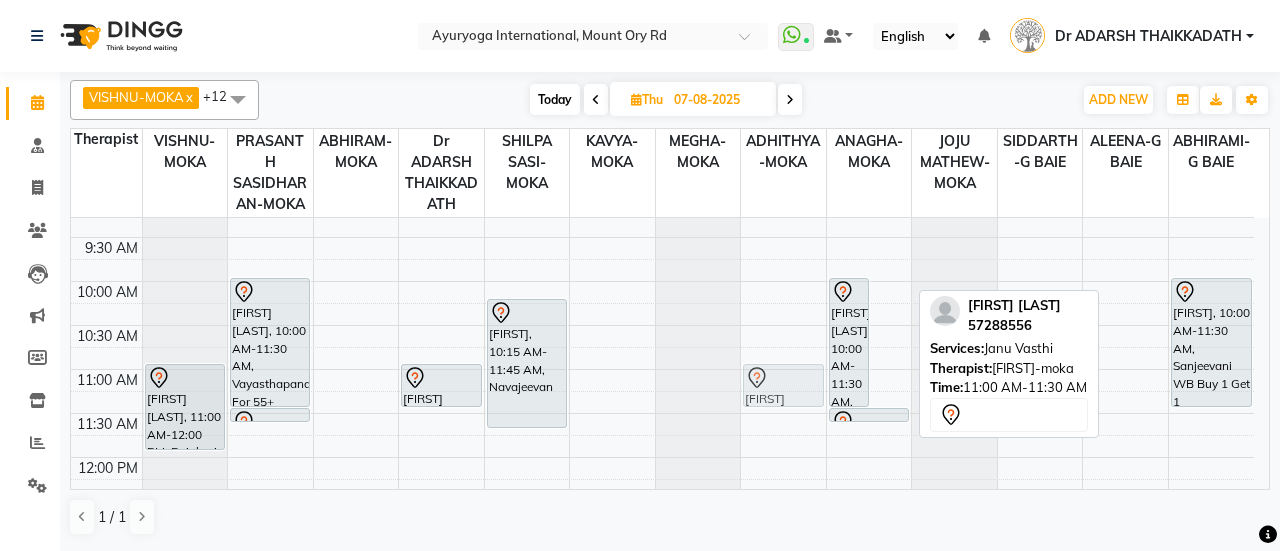 drag, startPoint x: 888, startPoint y: 388, endPoint x: 814, endPoint y: 388, distance: 74 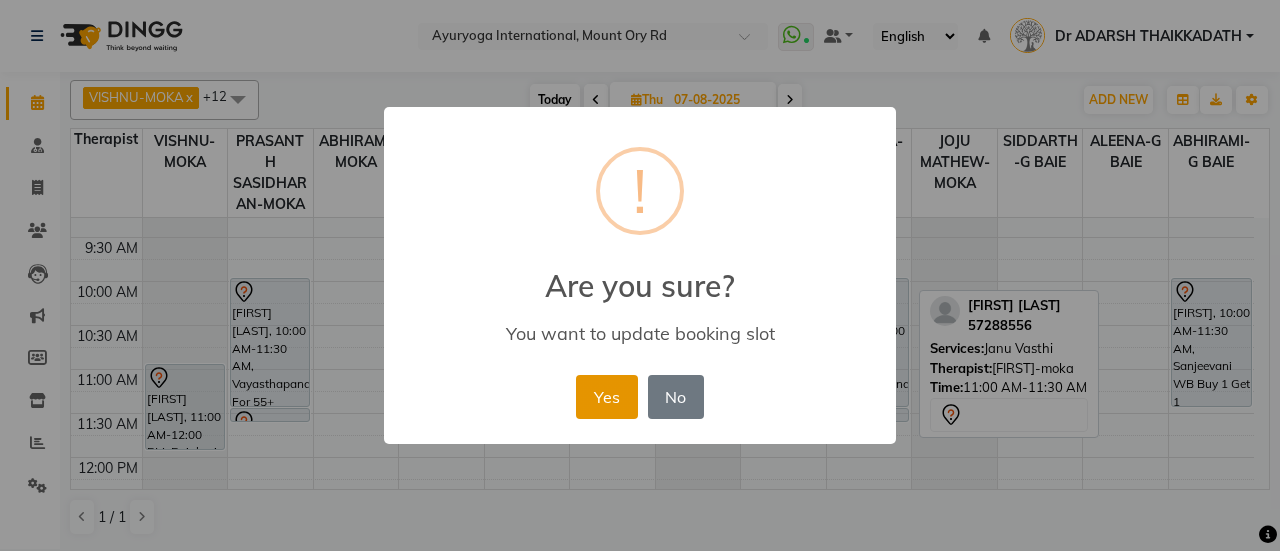 click on "Yes" at bounding box center (606, 397) 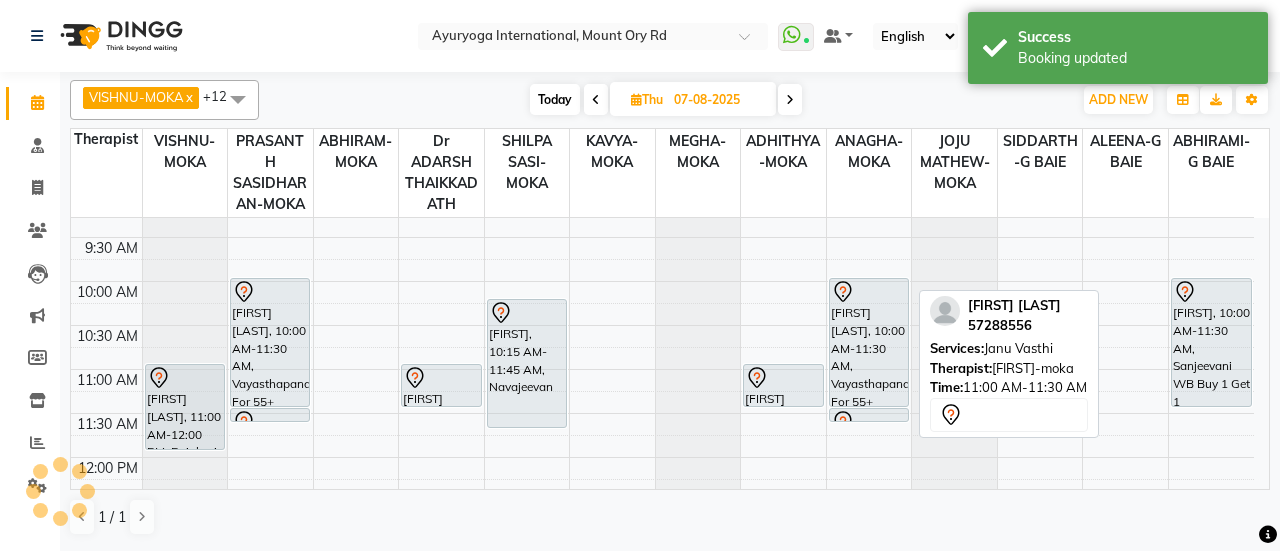 click at bounding box center [790, 100] 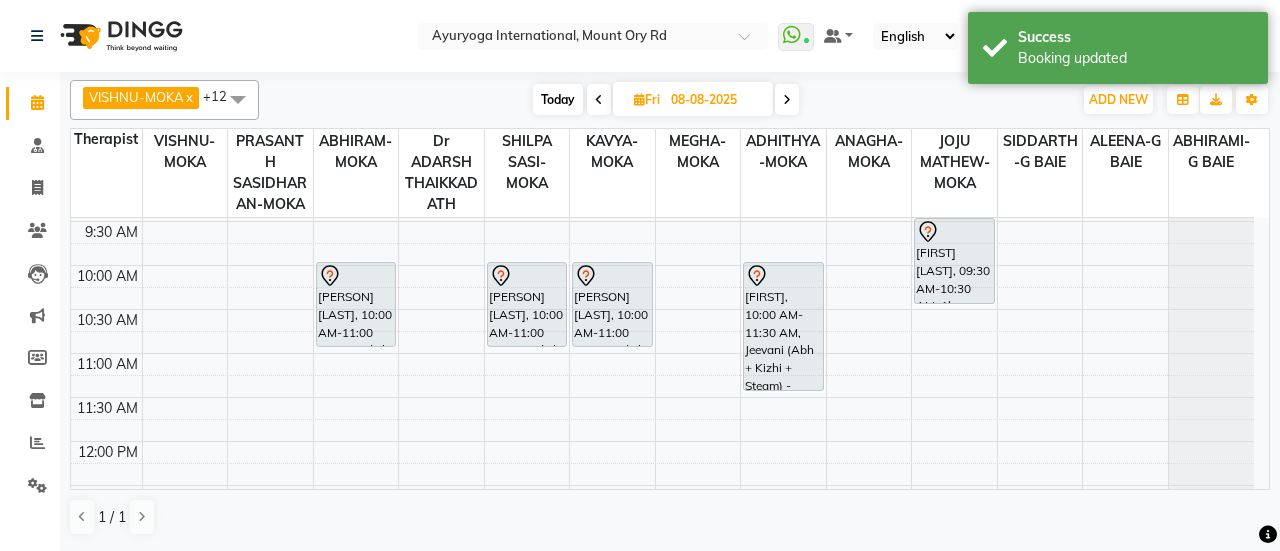 scroll, scrollTop: 174, scrollLeft: 0, axis: vertical 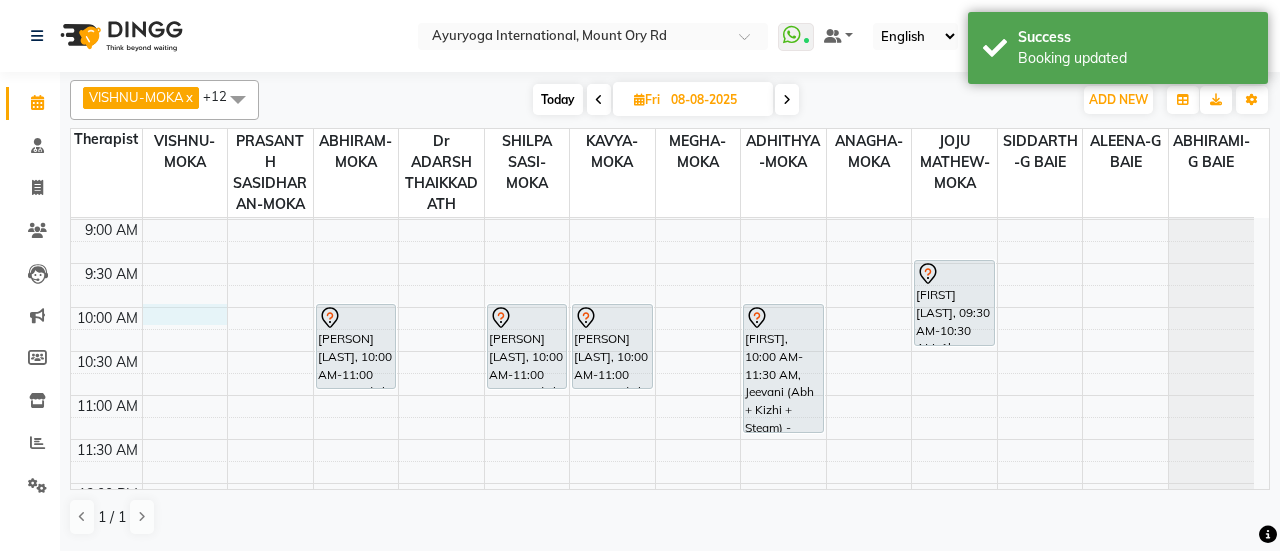 click on "7:00 AM 7:30 AM 8:00 AM 8:30 AM 9:00 AM 9:30 AM 10:00 AM 10:30 AM 11:00 AM 11:30 AM 12:00 PM 12:30 PM 1:00 PM 1:30 PM 2:00 PM 2:30 PM 3:00 PM 3:30 PM 4:00 PM 4:30 PM 5:00 PM 5:30 PM 6:00 PM 6:30 PM 7:00 PM 7:30 PM 8:00 PM 8:30 PM             Mr [LAST], 01:00 PM-02:00 PM, Ayur Relax (Abhyangam + Steam)             [LAST], 05:00 PM-07:00 PM, Ayur Soukya (Abh + Kizhi + Dhara + Steam)             Mrs [LAST], 10:00 AM-11:00 AM, Swedish massage (60 Min)             Mrs [LAST], 10:00 AM-11:00 AM, Swedish massage (60 Min)             Mrs [LAST], 10:00 AM-11:00 AM, Swedish massage (60 Min)             [LAST], 10:00 AM-11:30 AM, Jeevani (Abh + Kizhi + Steam) - Package             [FIRST] [LAST], 09:30 AM-10:30 AM, 1hr session             [FIRST] [LAST], 04:00 PM-05:30 PM, Mari - Abhyangam Massage with Herbal Pouch Therapy  & Herbal Steam Therapy             [FIRST] [LAST], 04:00 PM-05:30 PM, Mari - Abhyangam Massage with Herbal Pouch Therapy  & Herbal Steam Therapy" at bounding box center [662, 659] 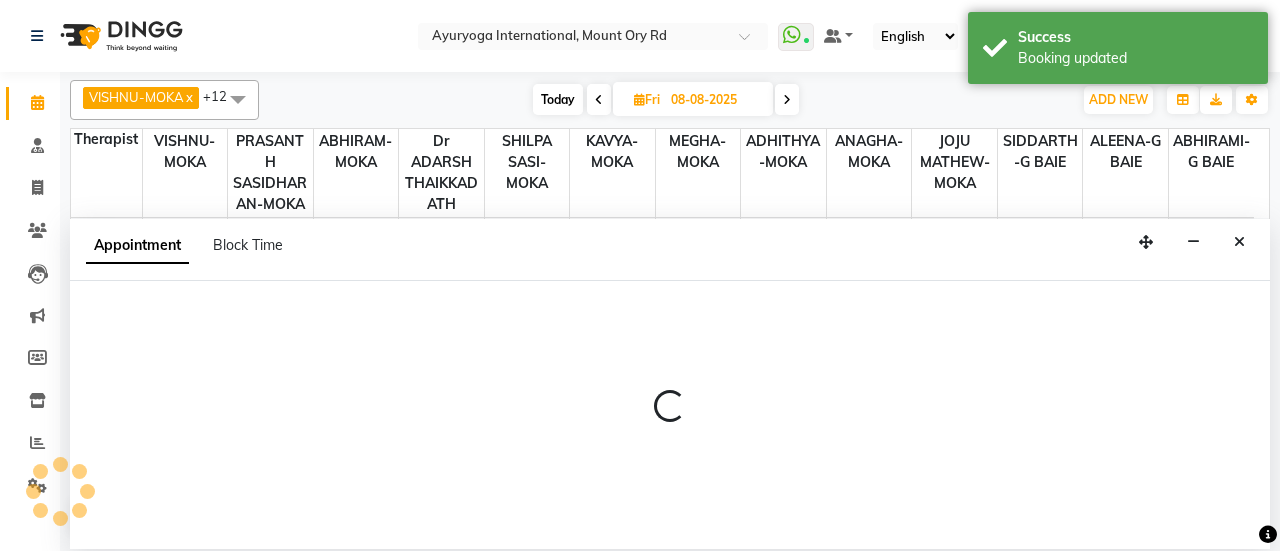 select on "36053" 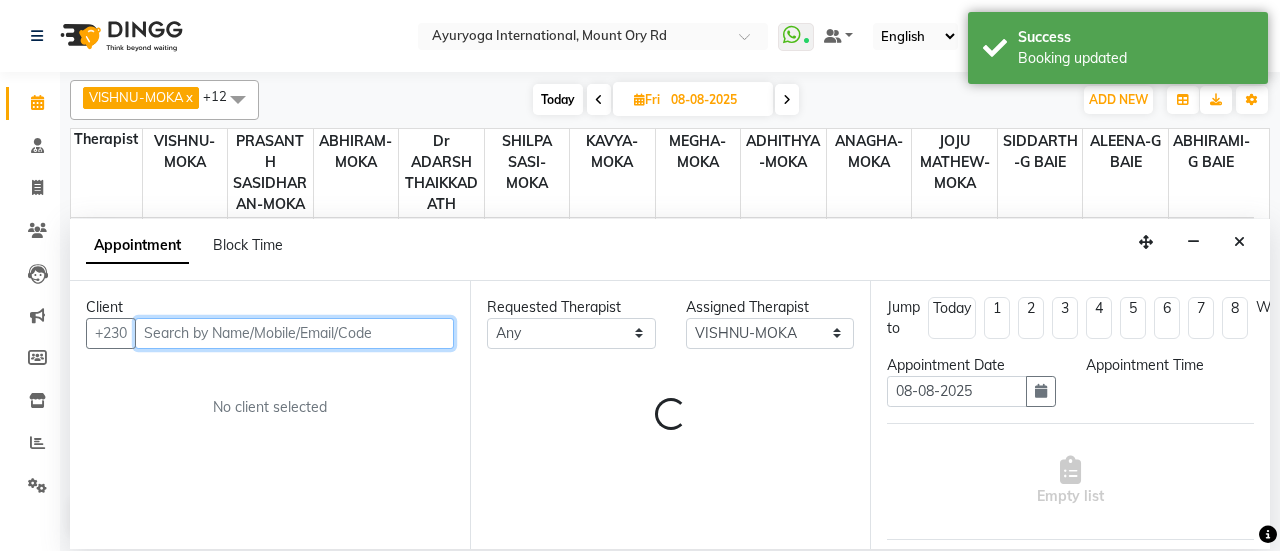 select on "600" 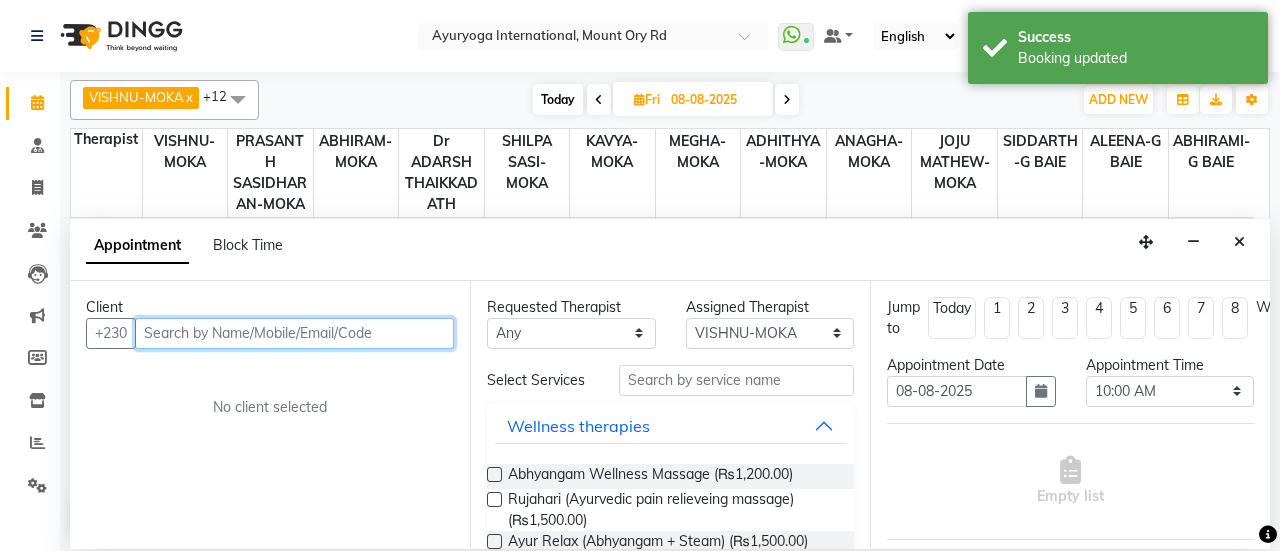 paste on "57933244" 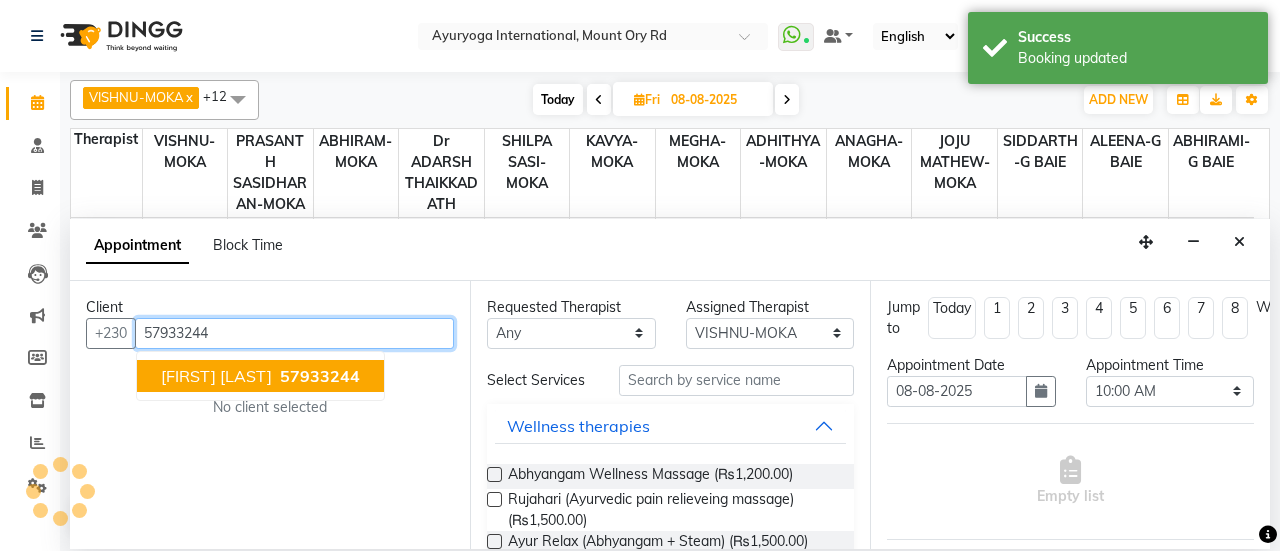type on "57933244" 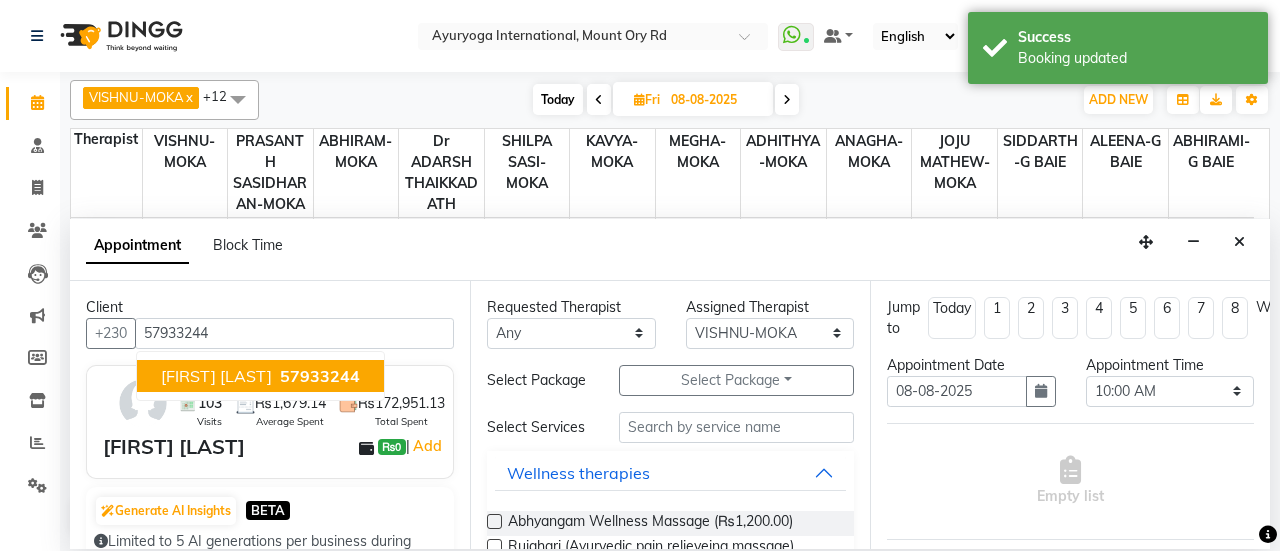 click on "Select Package  Toggle Dropdown" at bounding box center [736, 380] 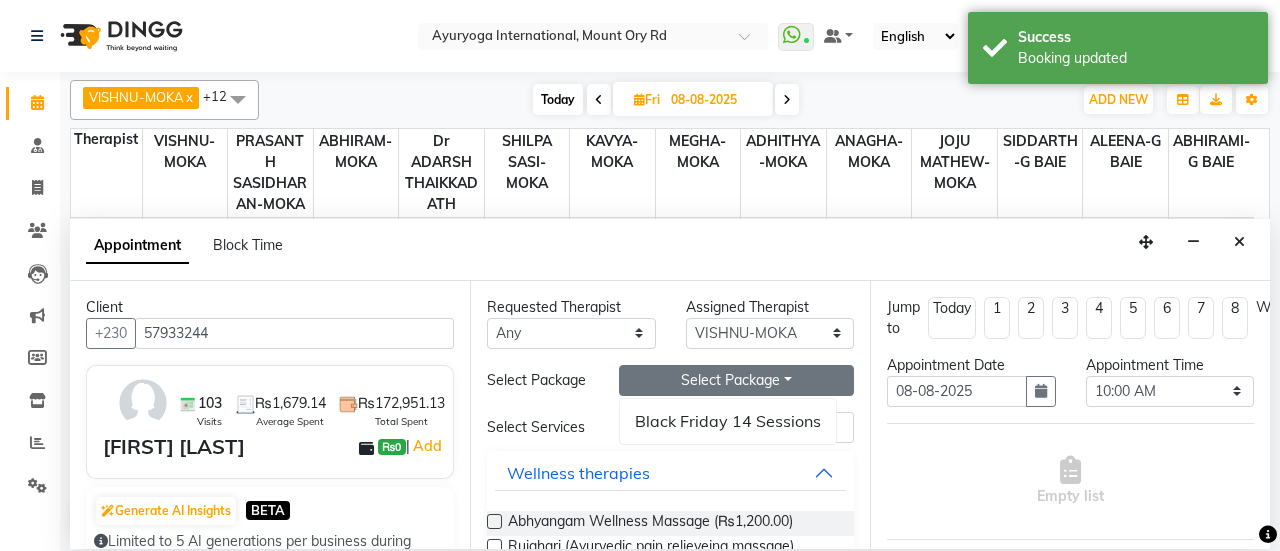 drag, startPoint x: 910, startPoint y: 435, endPoint x: 901, endPoint y: 440, distance: 10.29563 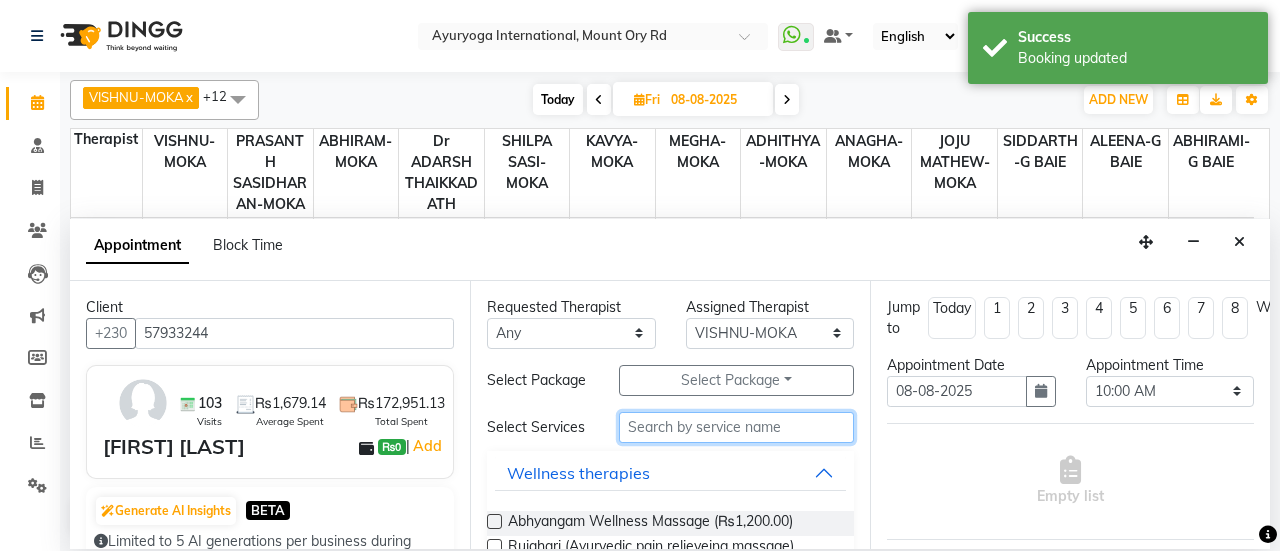 click at bounding box center (736, 427) 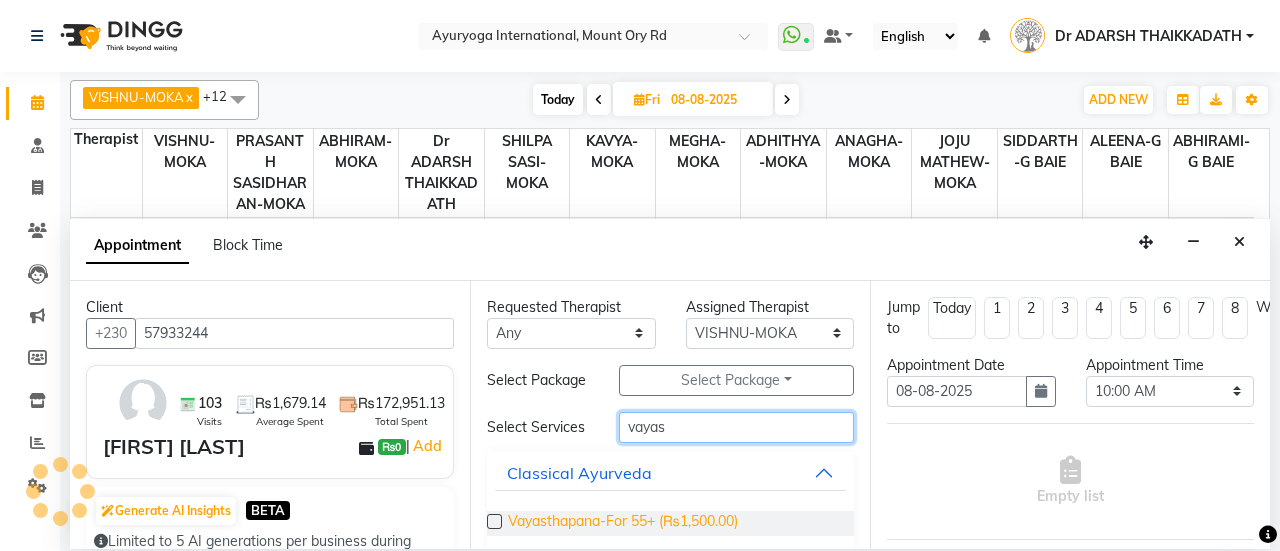 type on "vayas" 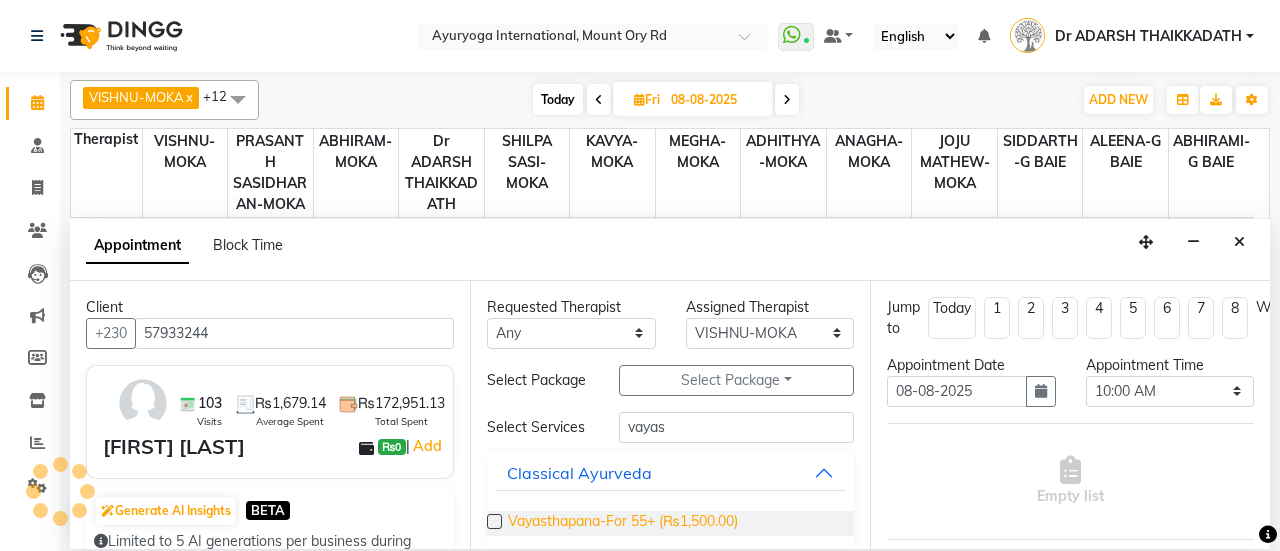 click on "Vayasthapana-For 55+ (₨1,500.00)" at bounding box center [623, 523] 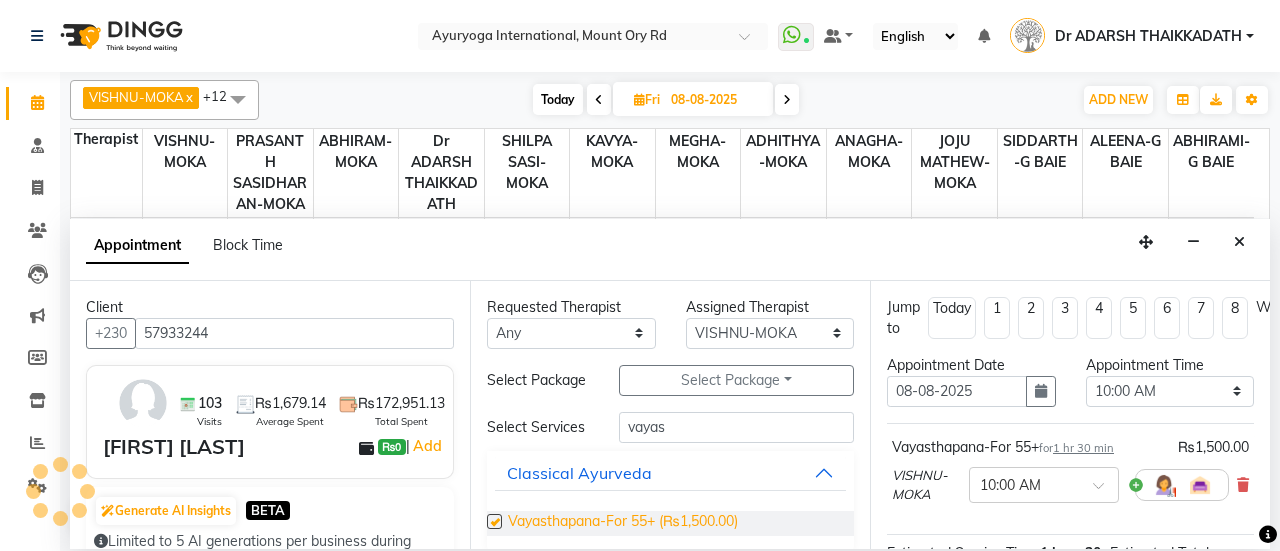 checkbox on "false" 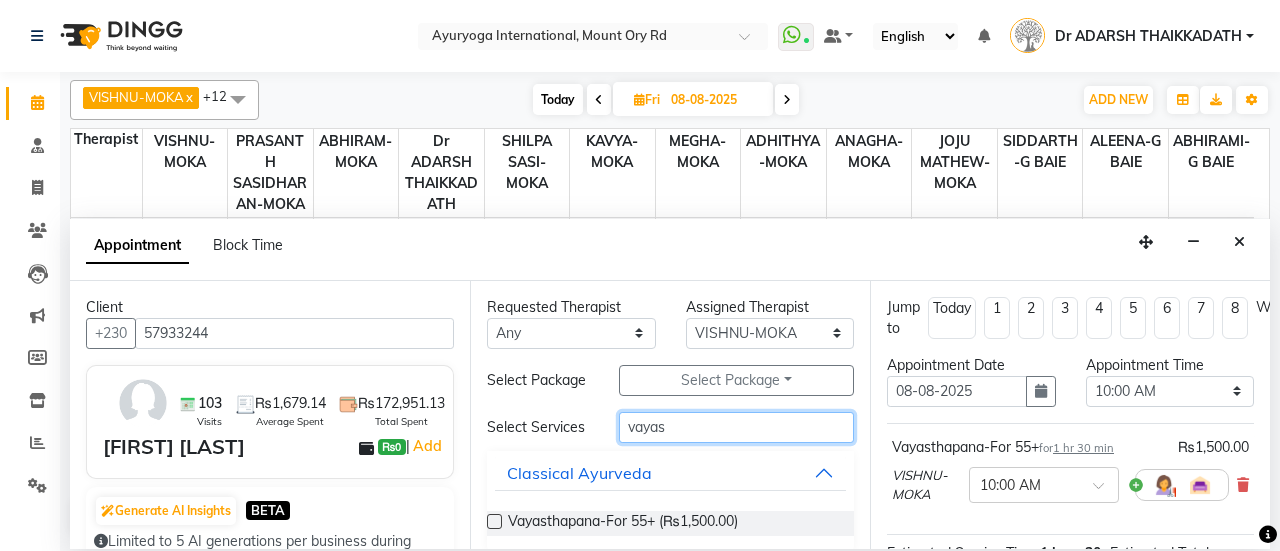 drag, startPoint x: 681, startPoint y: 441, endPoint x: 530, endPoint y: 455, distance: 151.64761 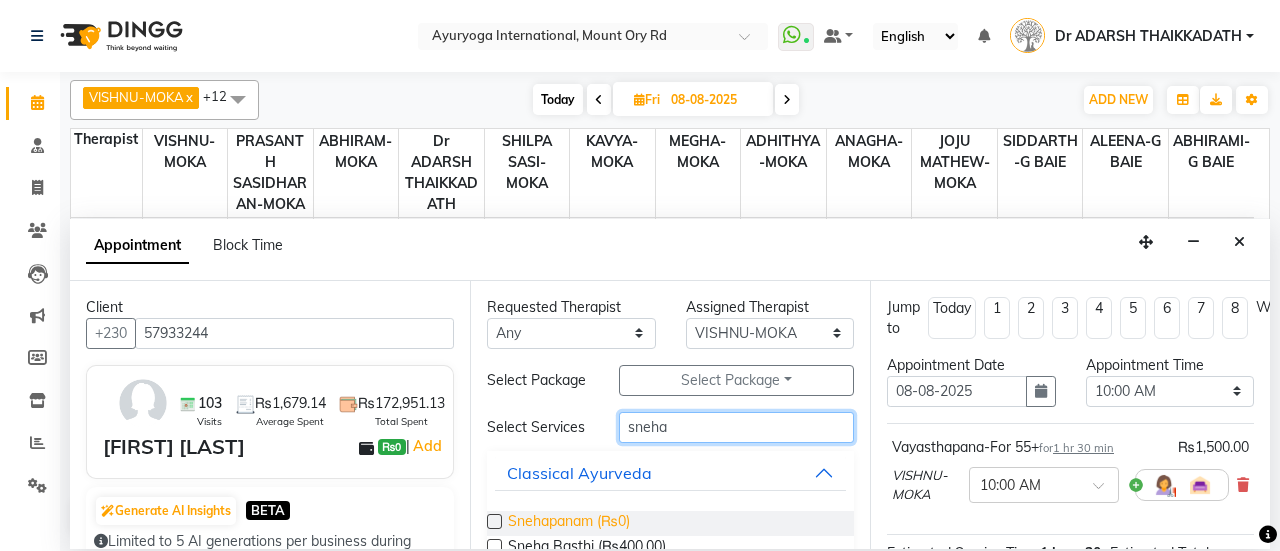 type on "sneha" 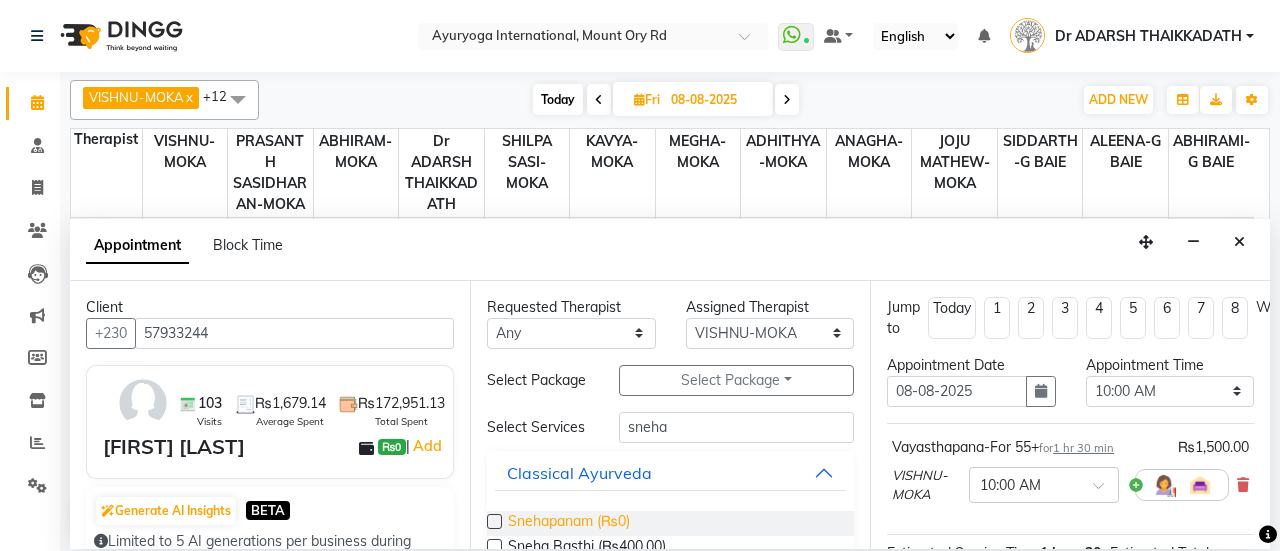 click on "Snehapanam (₨0)" at bounding box center [569, 523] 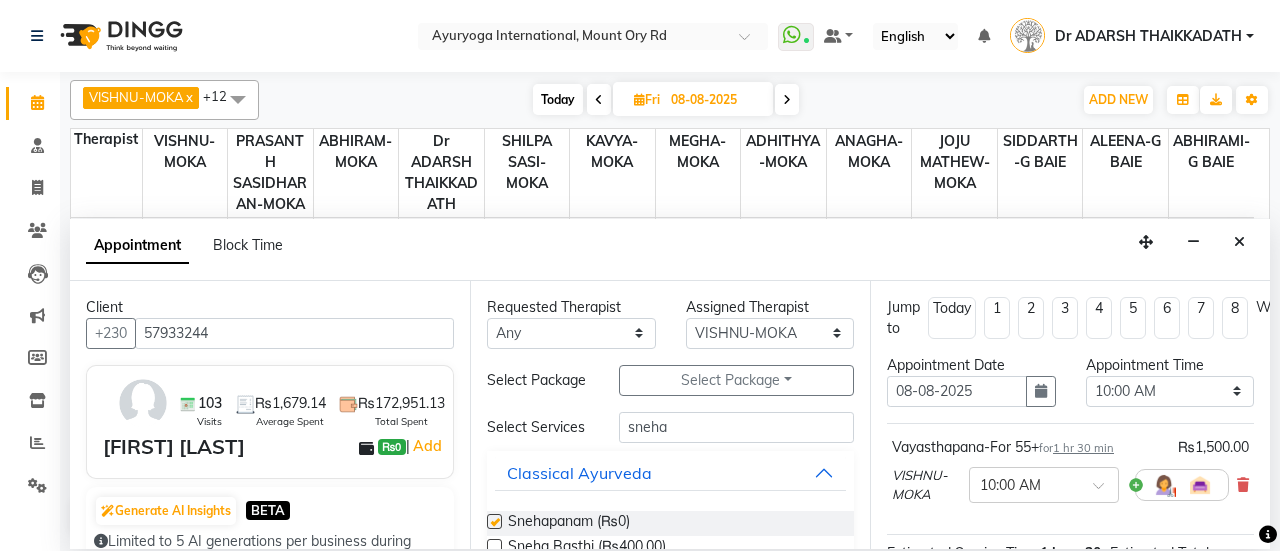 checkbox on "false" 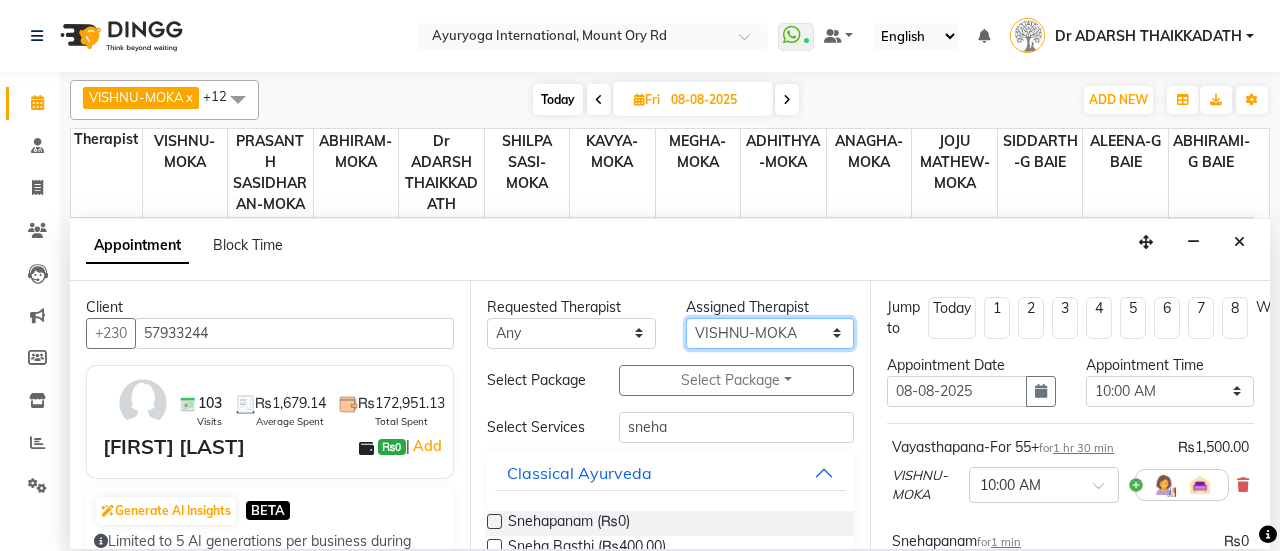 click on "Select ABHIRAMI-G BAIE ABHIRAM-MOKA ADHITHYA-MOKA ALEENA-G BAIE ANAGHA-MOKA Dr ADARSH THAIKKADATH JOJU MATHEW-MOKA KAVYA-MOKA MEGHA-MOKA PRASANTH SASIDHARAN-MOKA SHILPA SASI-MOKA SIDDARTH-G BAIE VISHNU-MOKA" at bounding box center [770, 333] 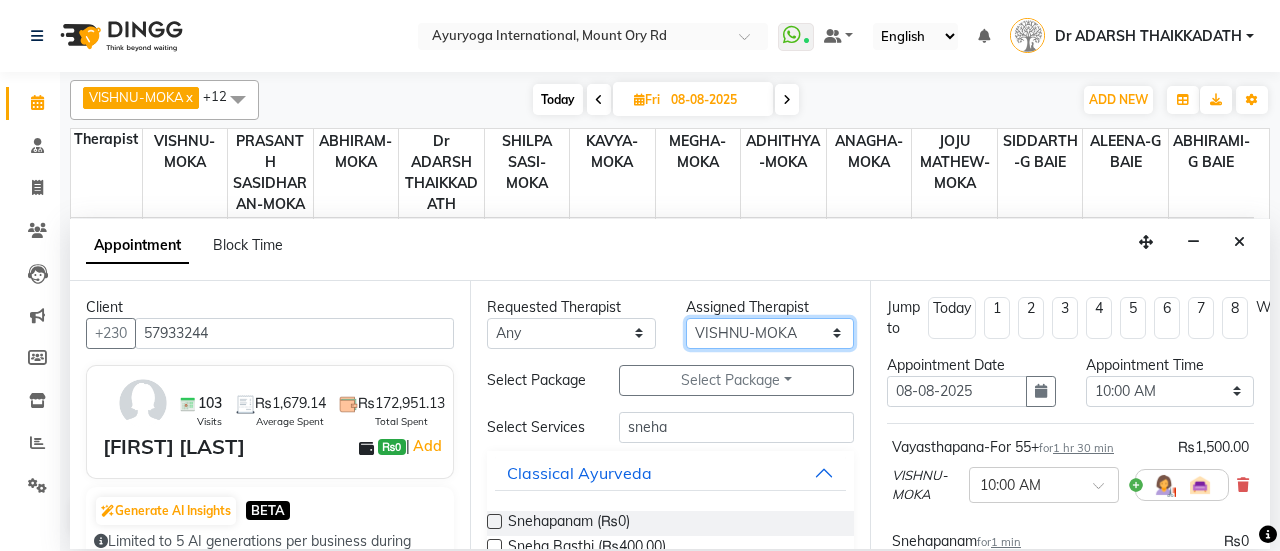 select on "60459" 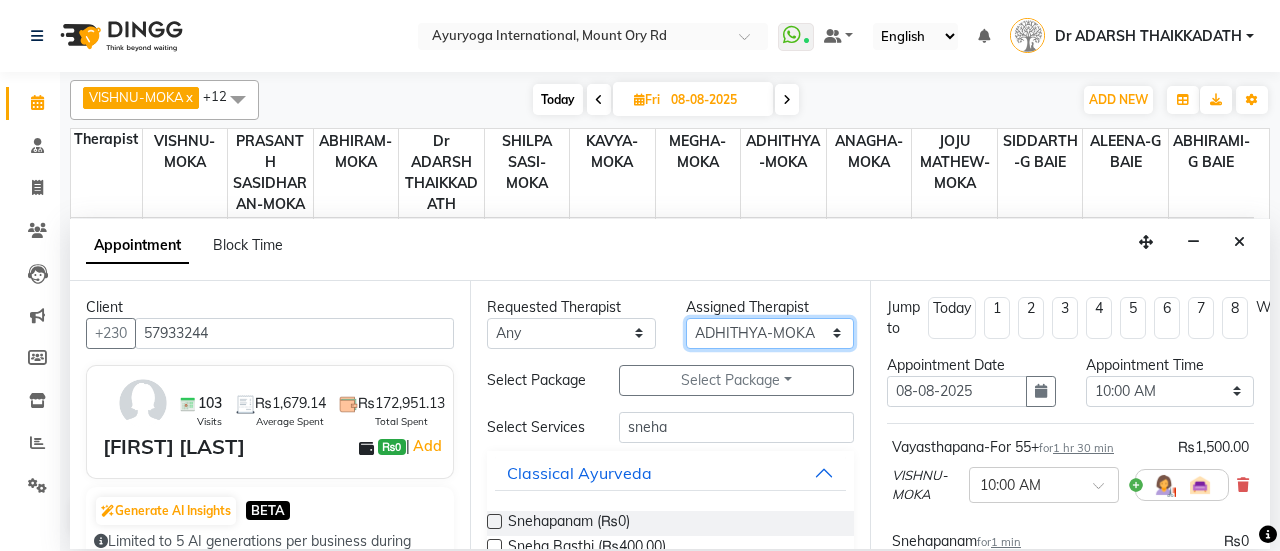 click on "Select ABHIRAMI-G BAIE ABHIRAM-MOKA ADHITHYA-MOKA ALEENA-G BAIE ANAGHA-MOKA Dr ADARSH THAIKKADATH JOJU MATHEW-MOKA KAVYA-MOKA MEGHA-MOKA PRASANTH SASIDHARAN-MOKA SHILPA SASI-MOKA SIDDARTH-G BAIE VISHNU-MOKA" at bounding box center [770, 333] 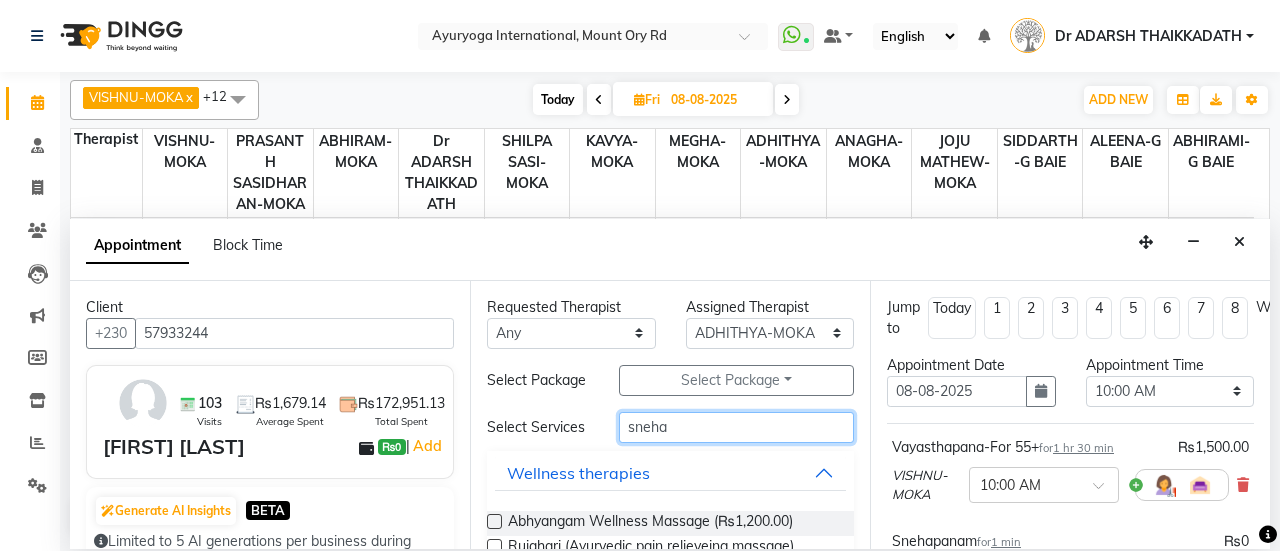 drag, startPoint x: 689, startPoint y: 434, endPoint x: 536, endPoint y: 455, distance: 154.43445 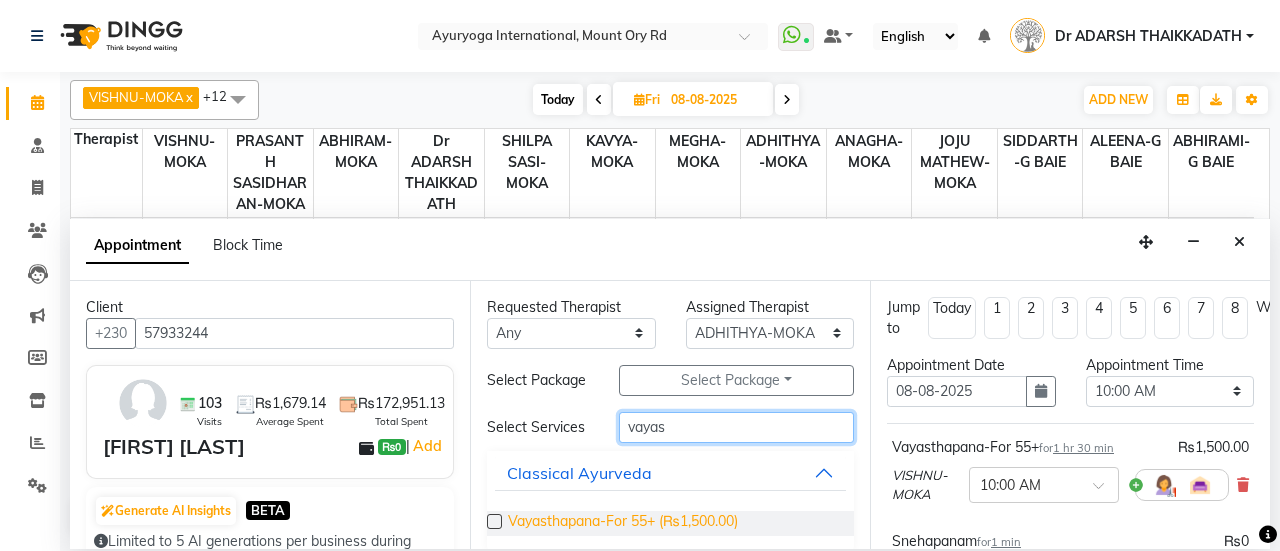 type on "vayas" 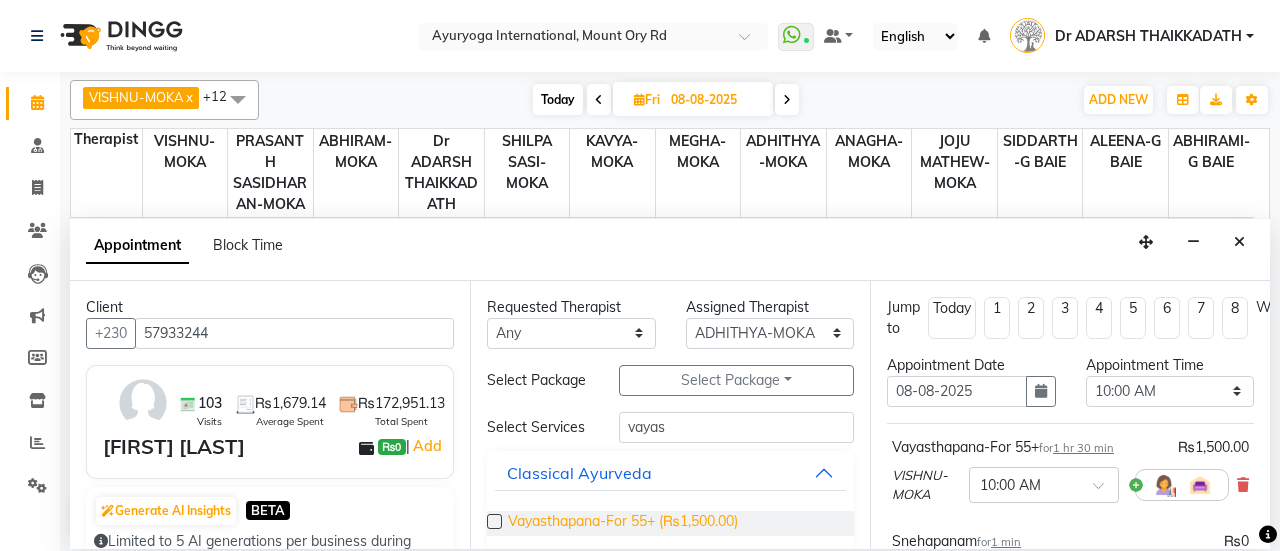 click on "Vayasthapana-For 55+ (₨1,500.00)" at bounding box center (623, 523) 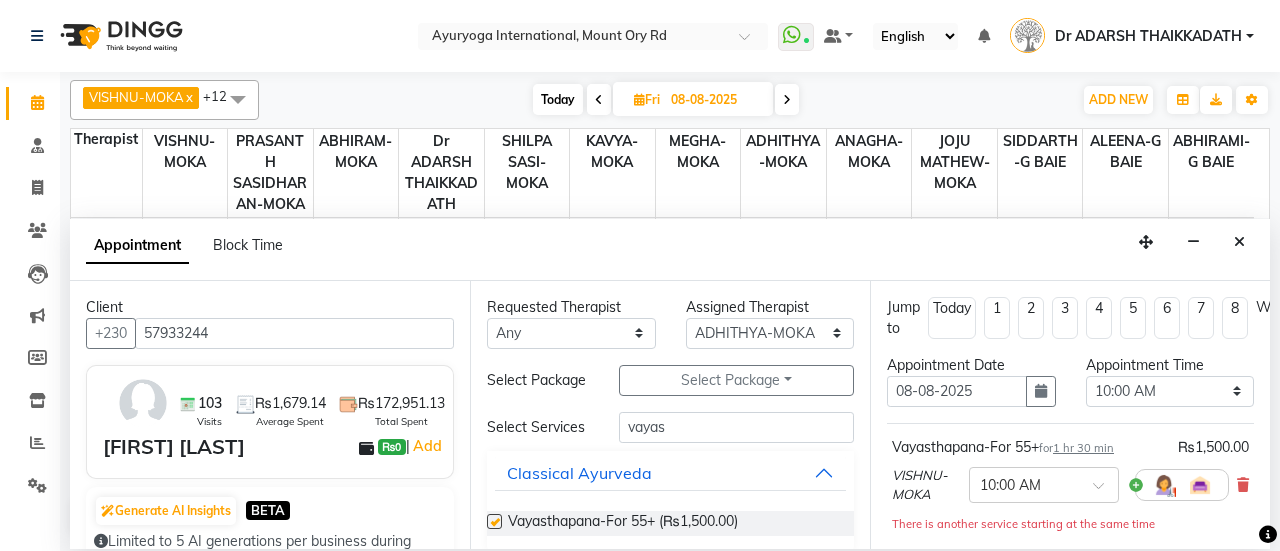 checkbox on "false" 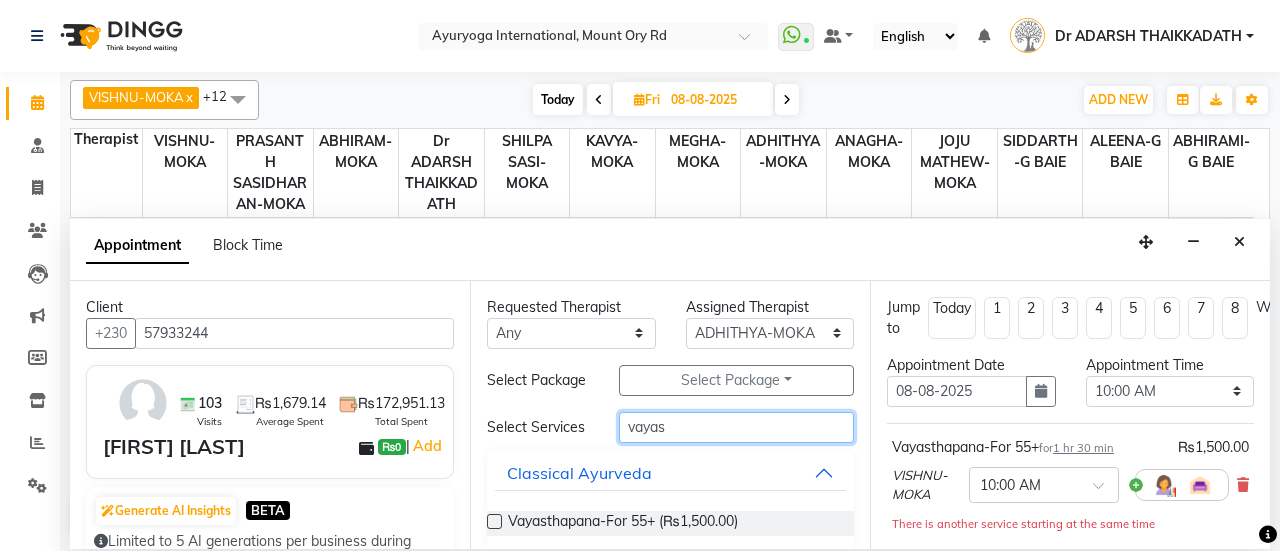 drag, startPoint x: 687, startPoint y: 442, endPoint x: 534, endPoint y: 453, distance: 153.39491 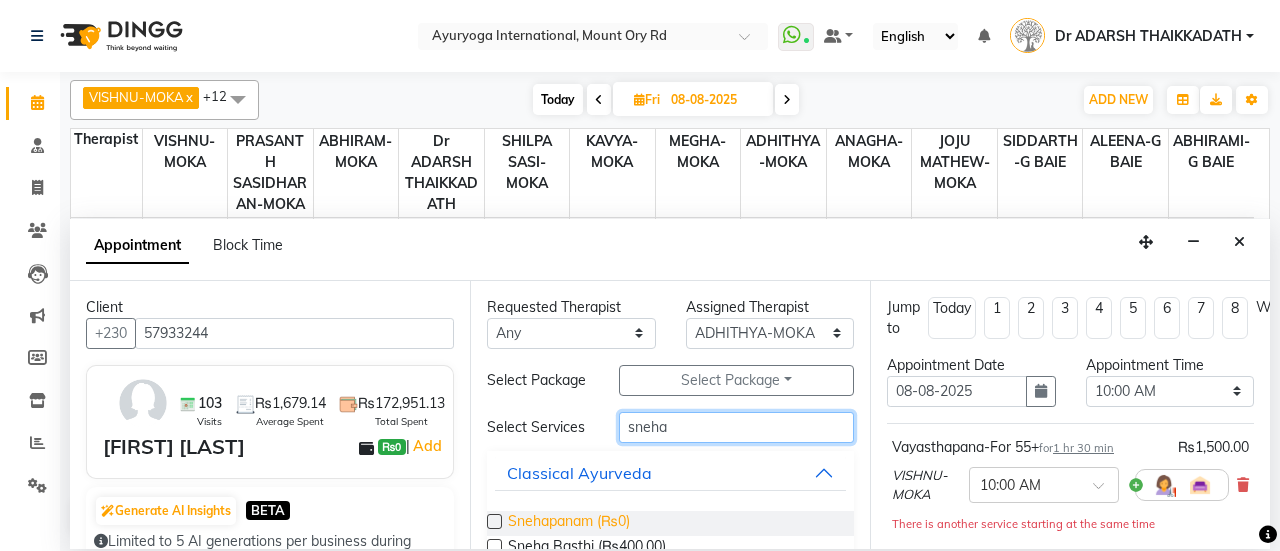 type on "sneha" 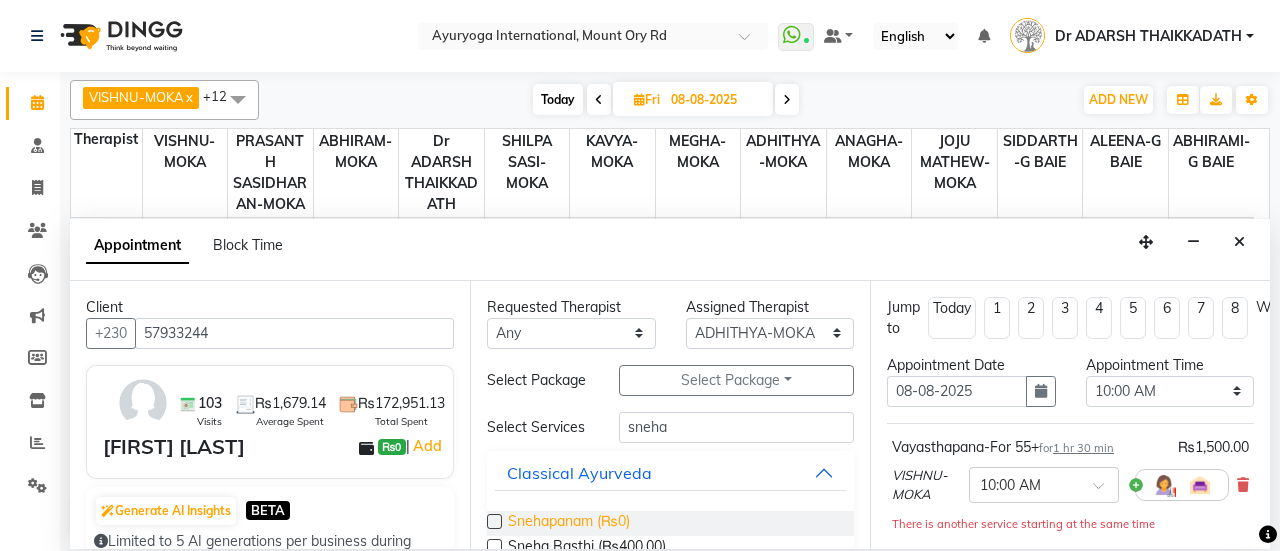 click on "Snehapanam (₨0)" at bounding box center (569, 523) 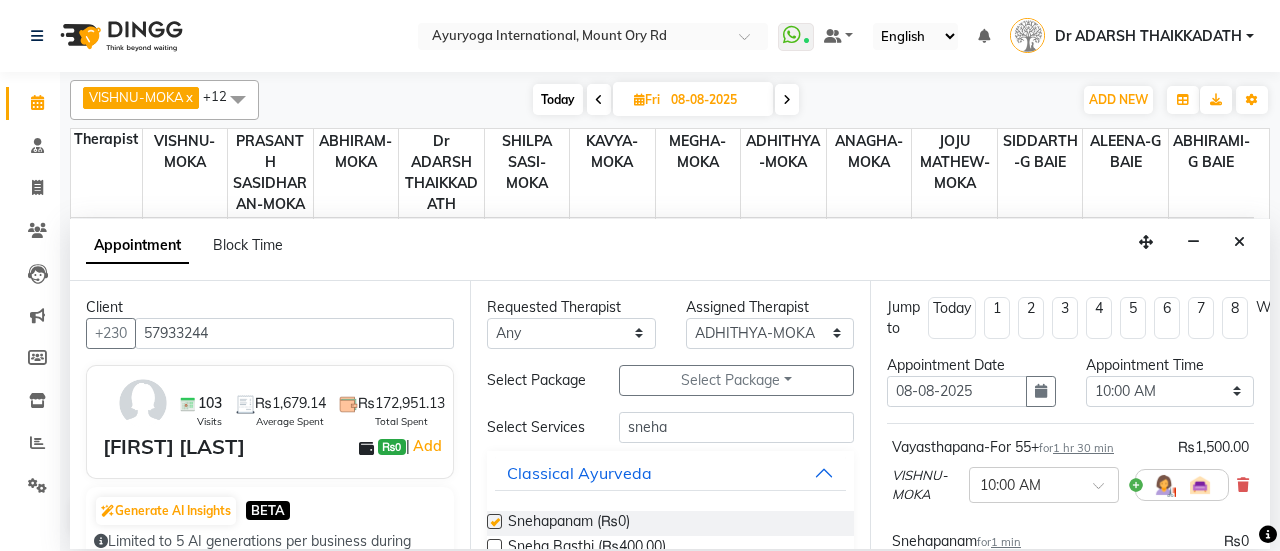 checkbox on "false" 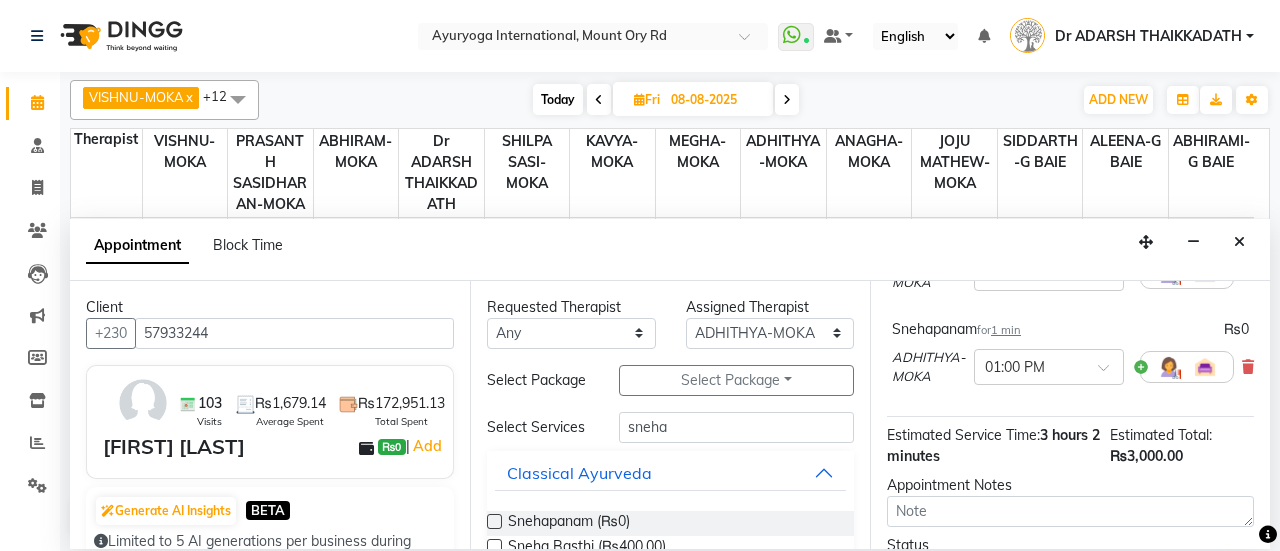scroll, scrollTop: 300, scrollLeft: 0, axis: vertical 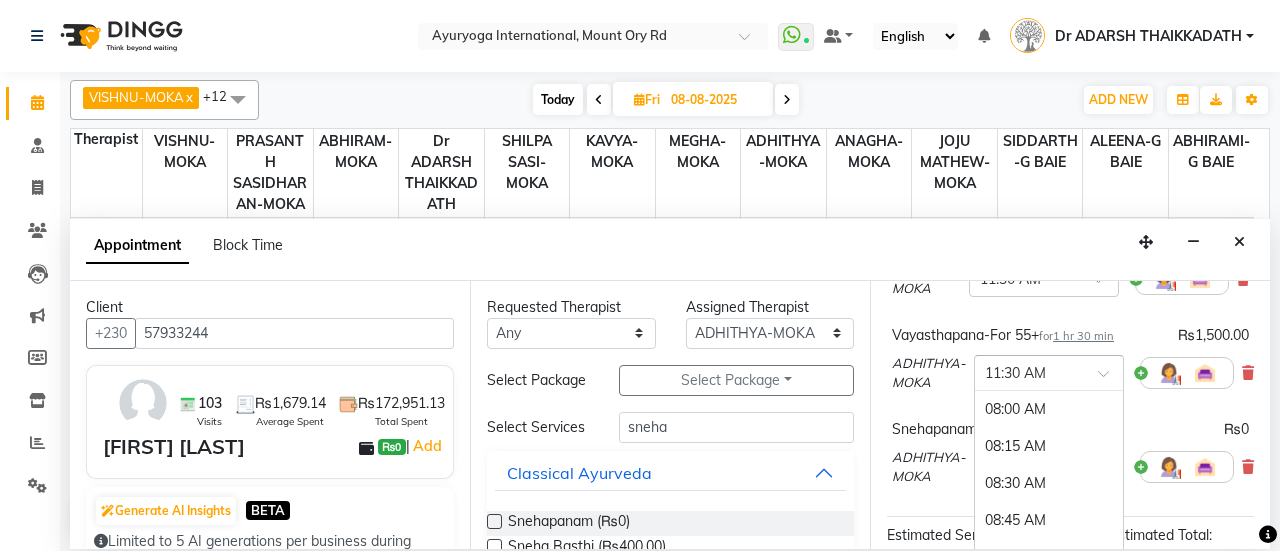 click on "× 11:30 AM" at bounding box center [1015, 373] 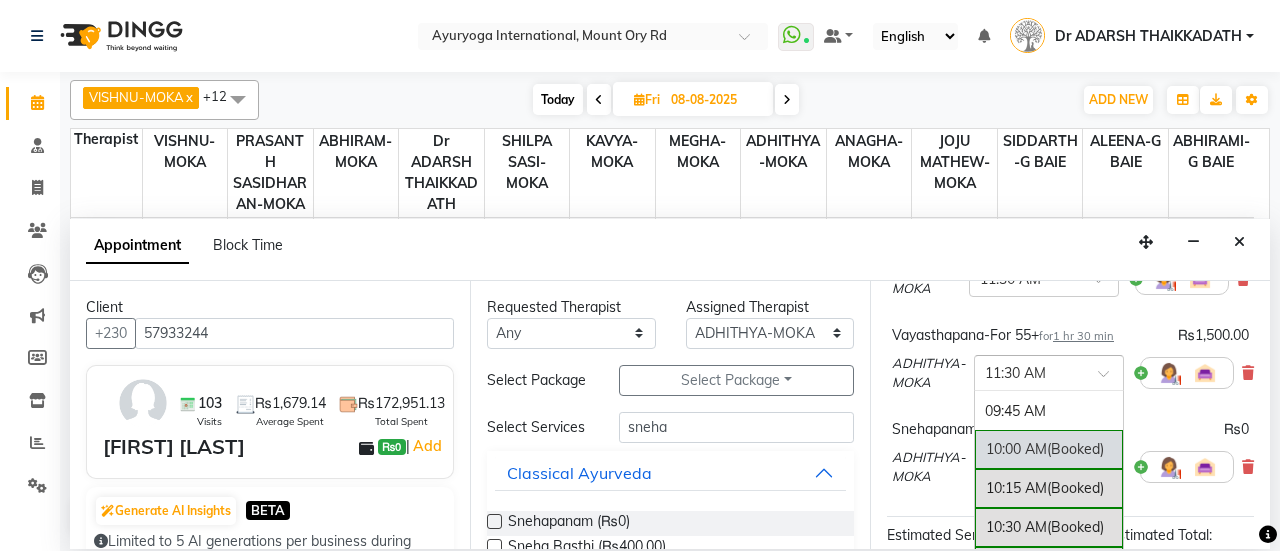 scroll, scrollTop: 226, scrollLeft: 0, axis: vertical 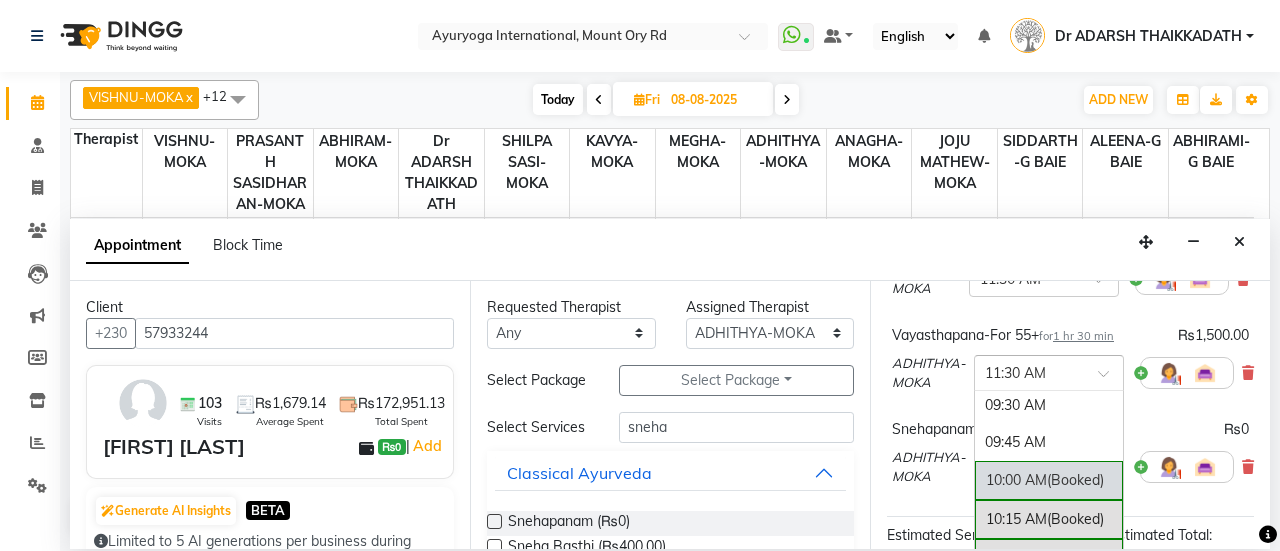 click on "10:00 AM   (Booked)" at bounding box center [1049, 480] 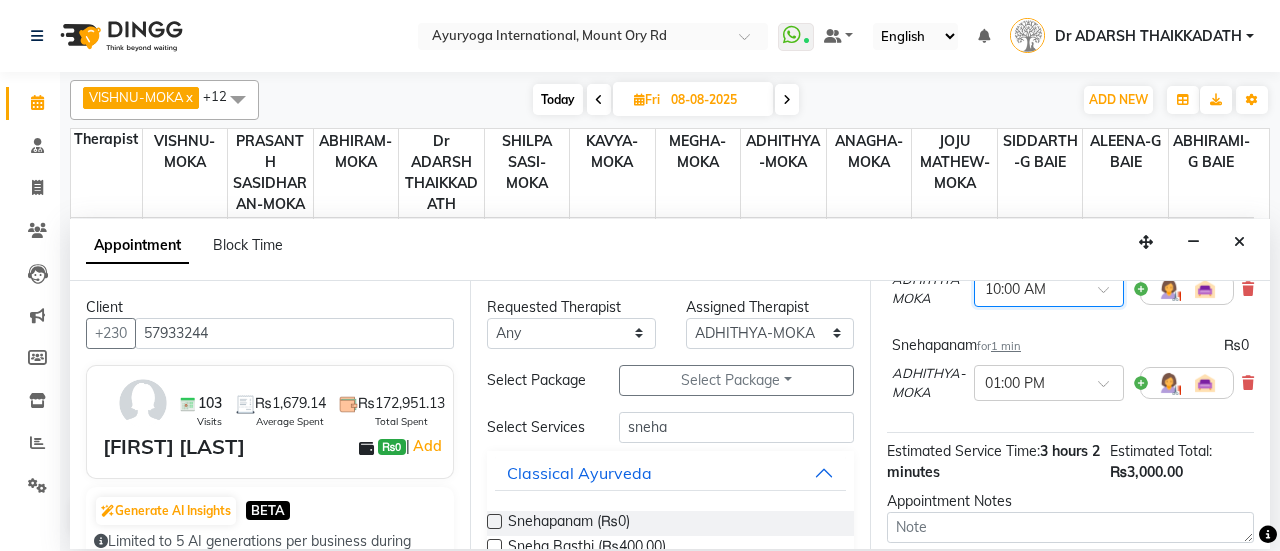 scroll, scrollTop: 300, scrollLeft: 0, axis: vertical 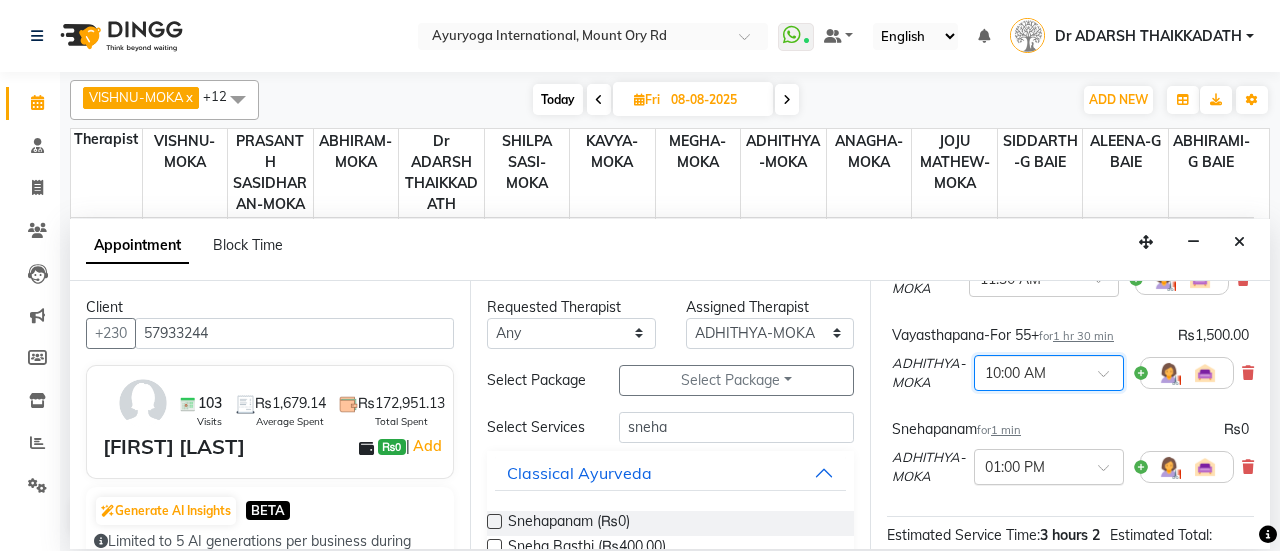 click at bounding box center (1029, 465) 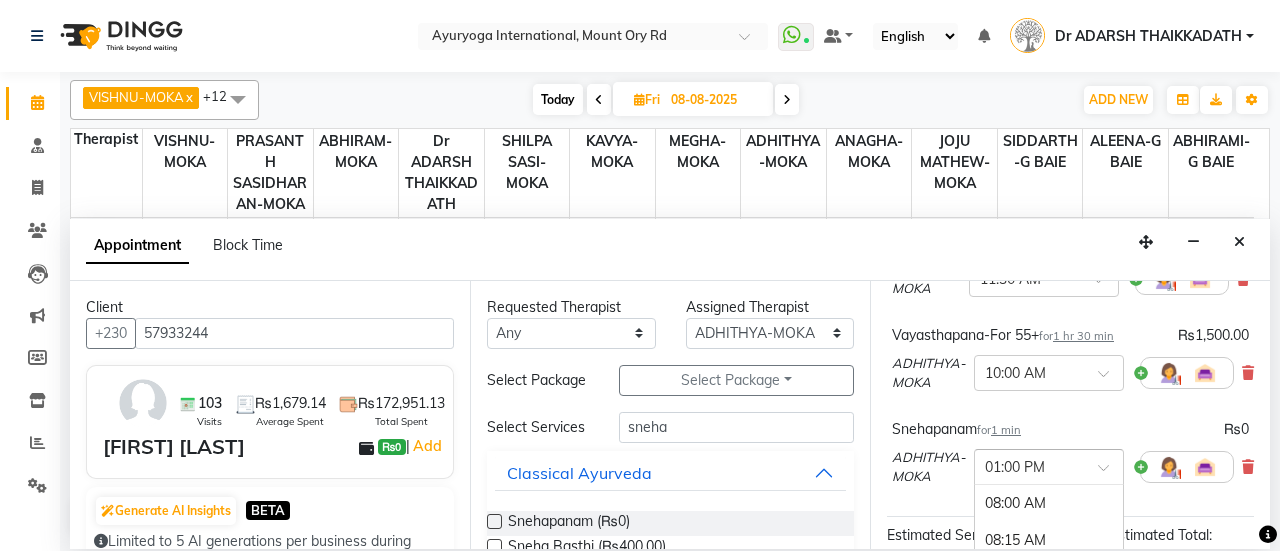 scroll, scrollTop: 748, scrollLeft: 0, axis: vertical 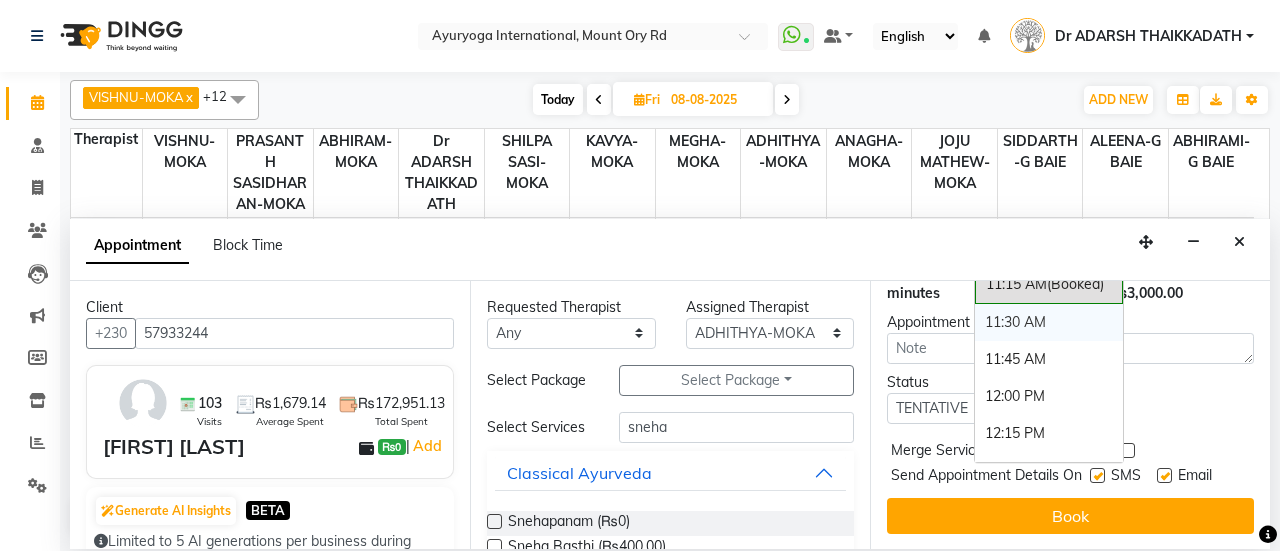 click on "11:30 AM" at bounding box center [1049, 322] 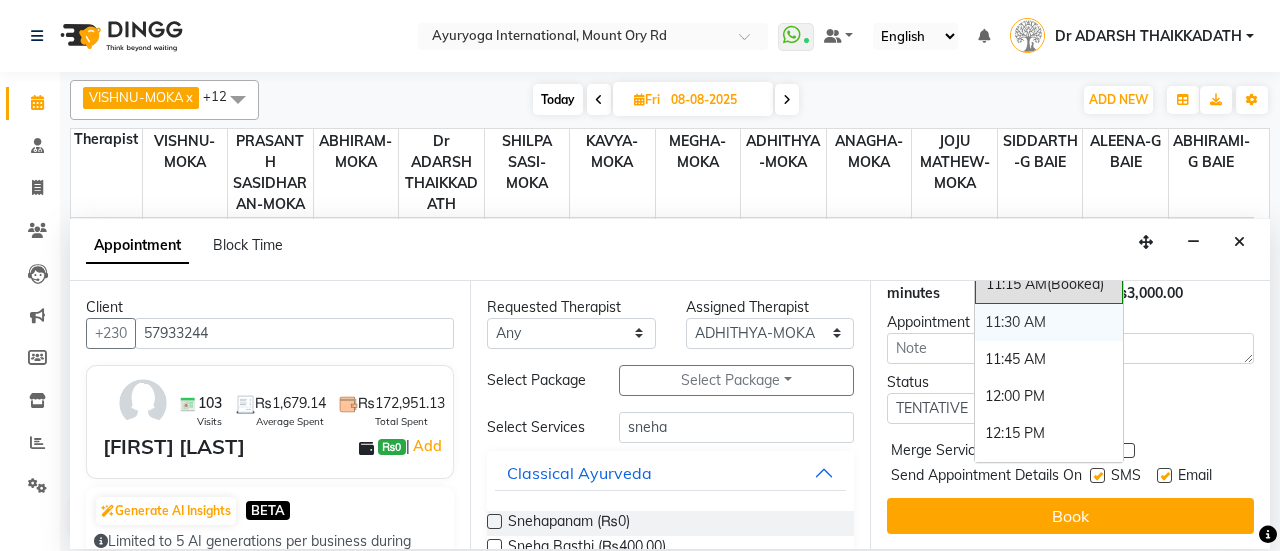 scroll, scrollTop: 598, scrollLeft: 0, axis: vertical 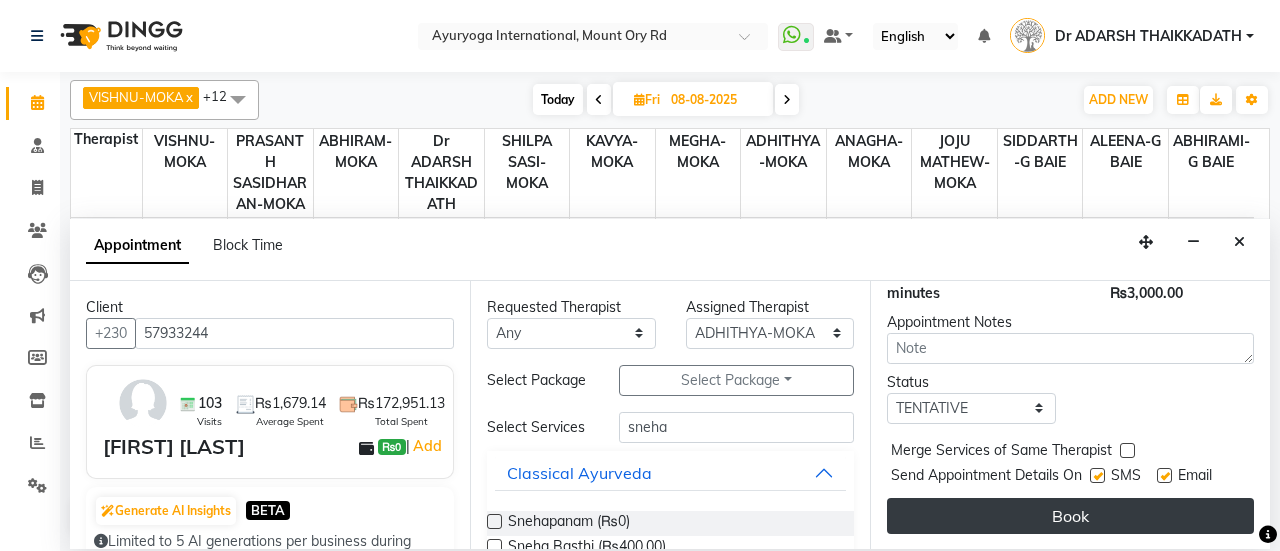 click on "Book" at bounding box center [1070, 516] 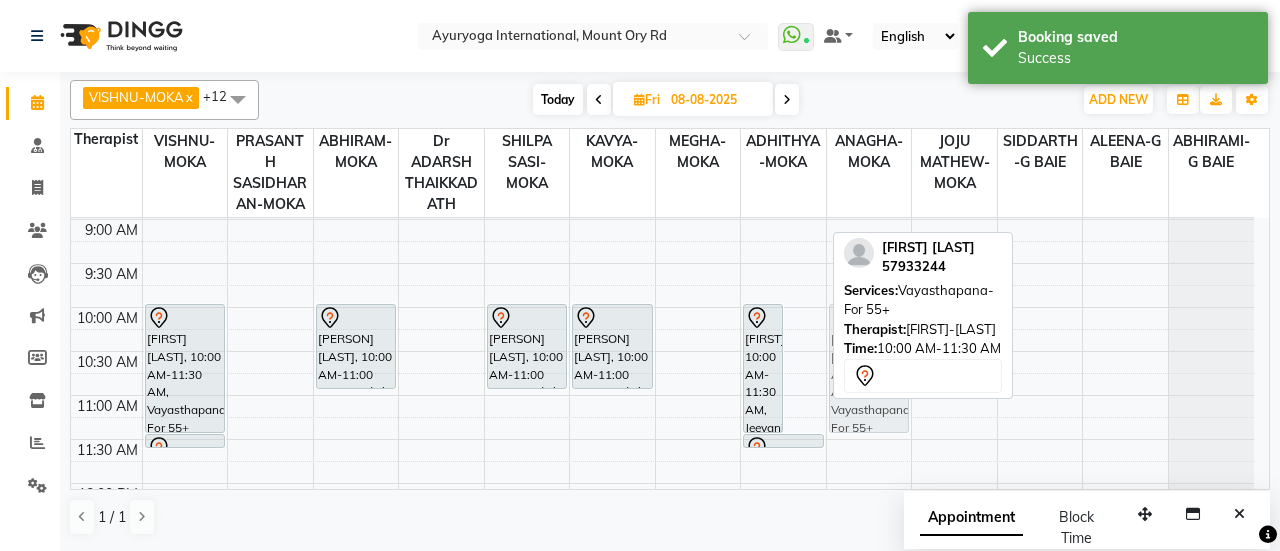 drag, startPoint x: 802, startPoint y: 363, endPoint x: 850, endPoint y: 363, distance: 48 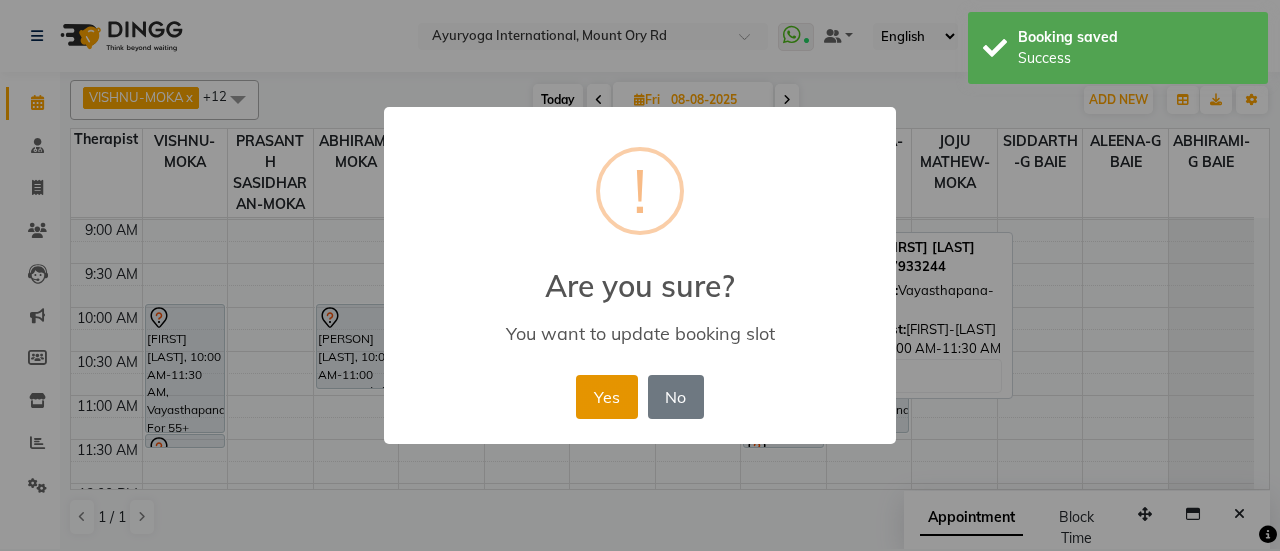 click on "Yes" at bounding box center [606, 397] 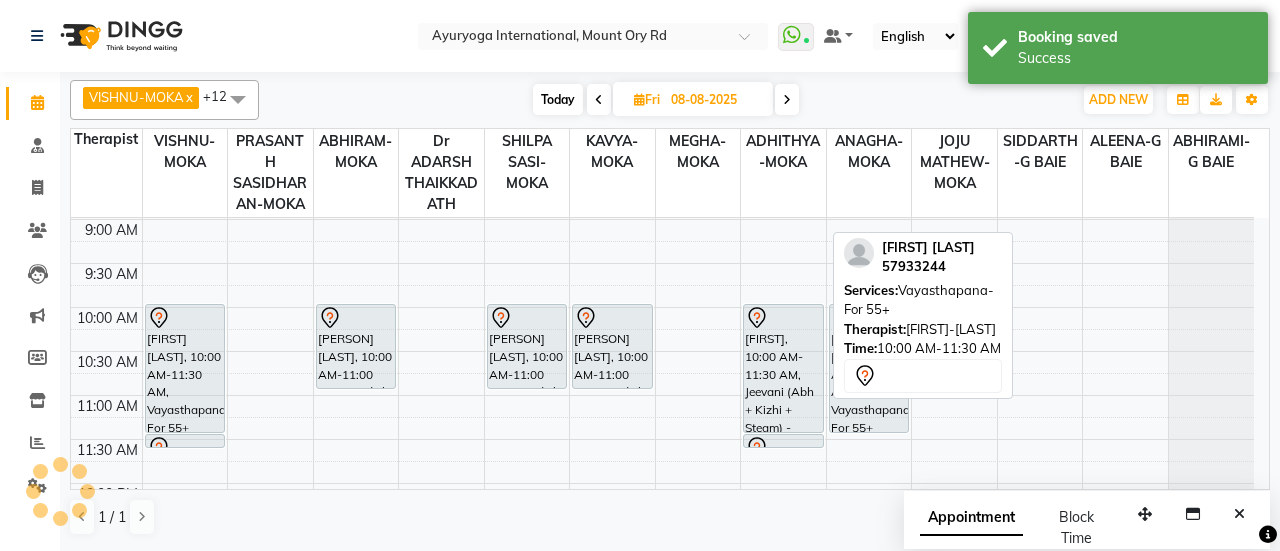 scroll, scrollTop: 274, scrollLeft: 0, axis: vertical 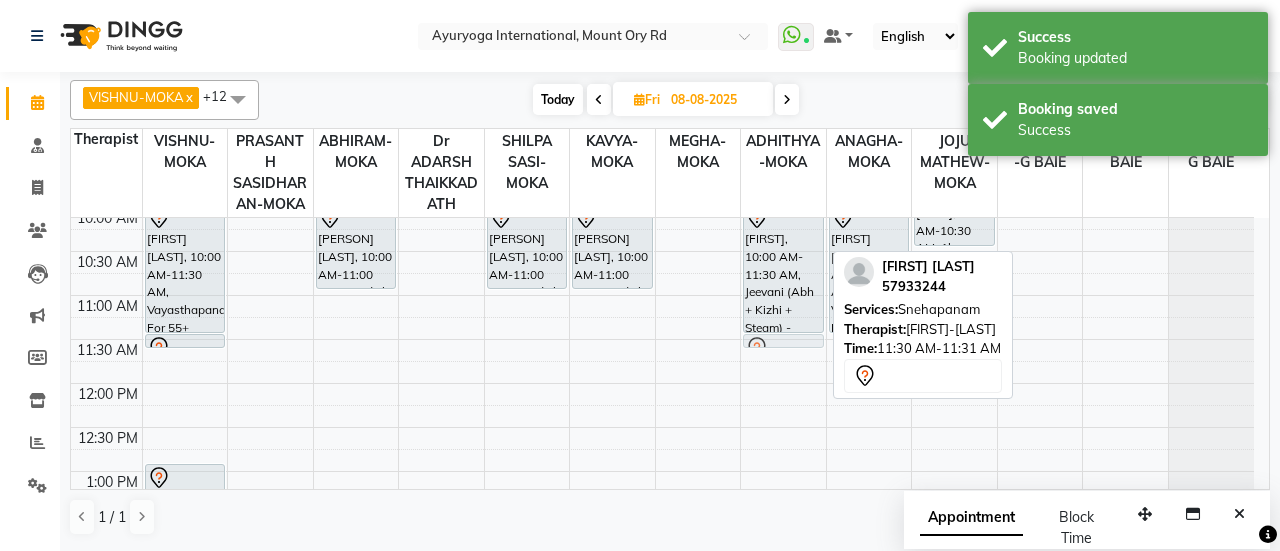 drag, startPoint x: 812, startPoint y: 340, endPoint x: 854, endPoint y: 340, distance: 42 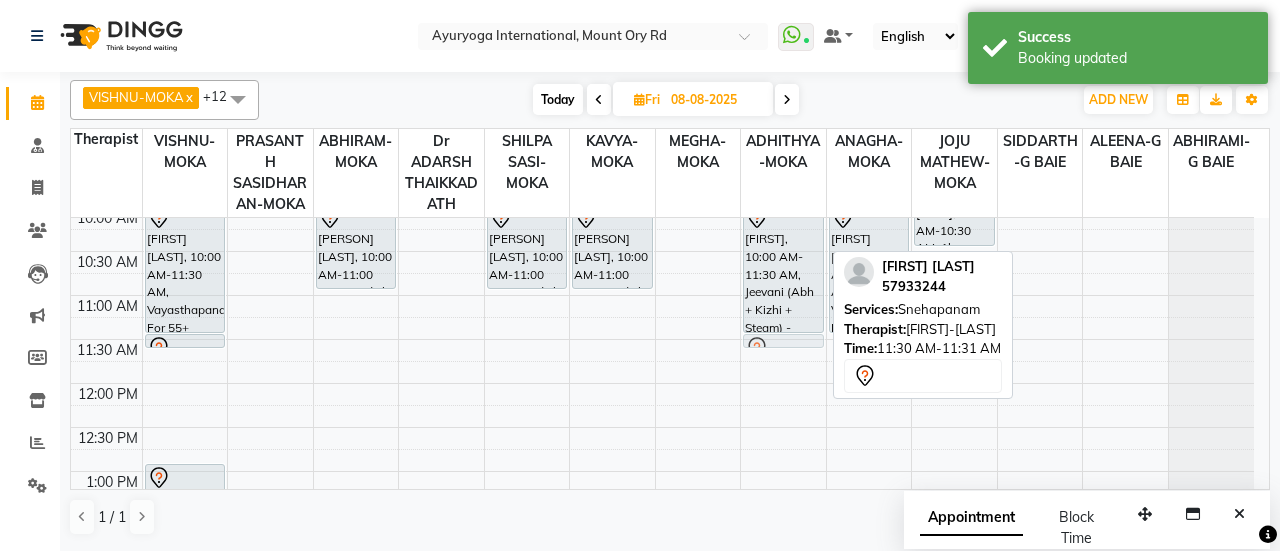 drag, startPoint x: 814, startPoint y: 337, endPoint x: 837, endPoint y: 341, distance: 23.345236 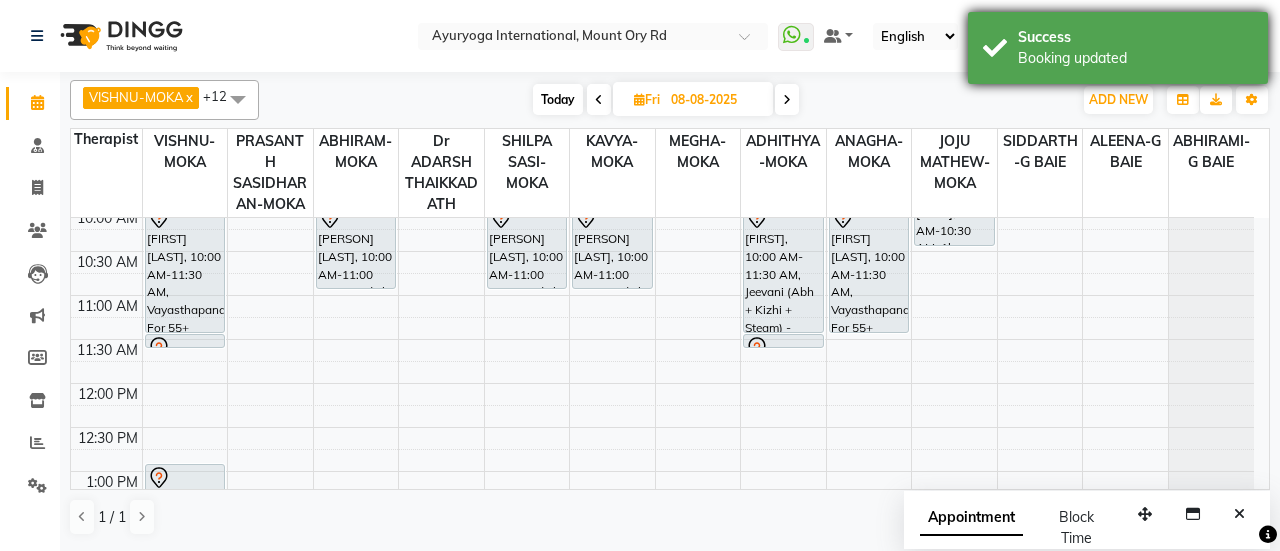 click on "Success   Booking updated" at bounding box center (1118, 48) 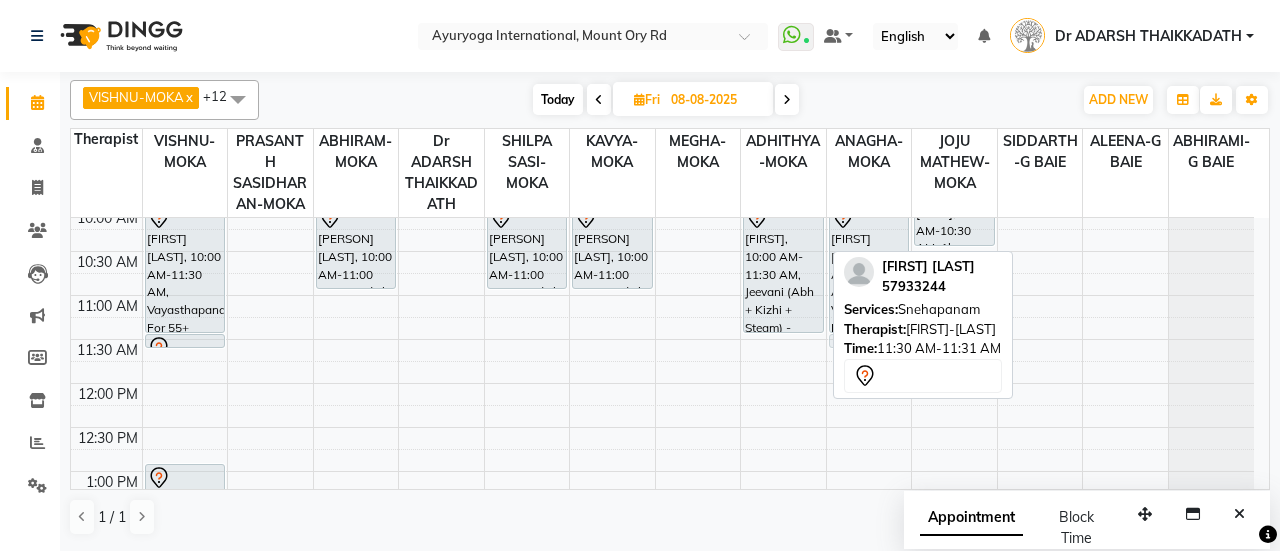 drag, startPoint x: 802, startPoint y: 337, endPoint x: 854, endPoint y: 343, distance: 52.34501 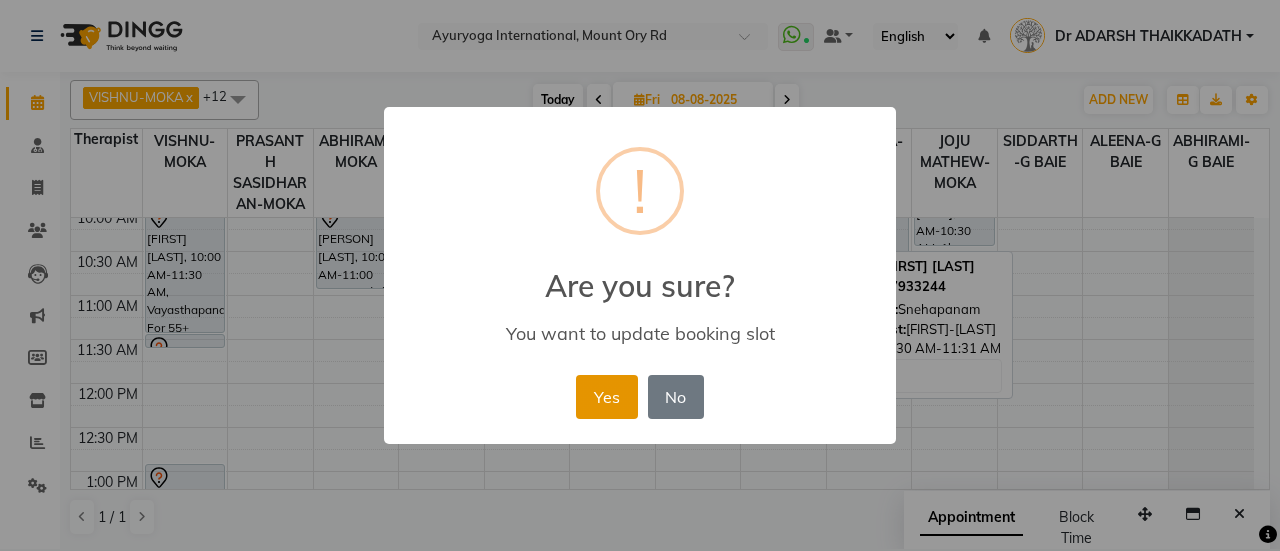 click on "Yes" at bounding box center (606, 397) 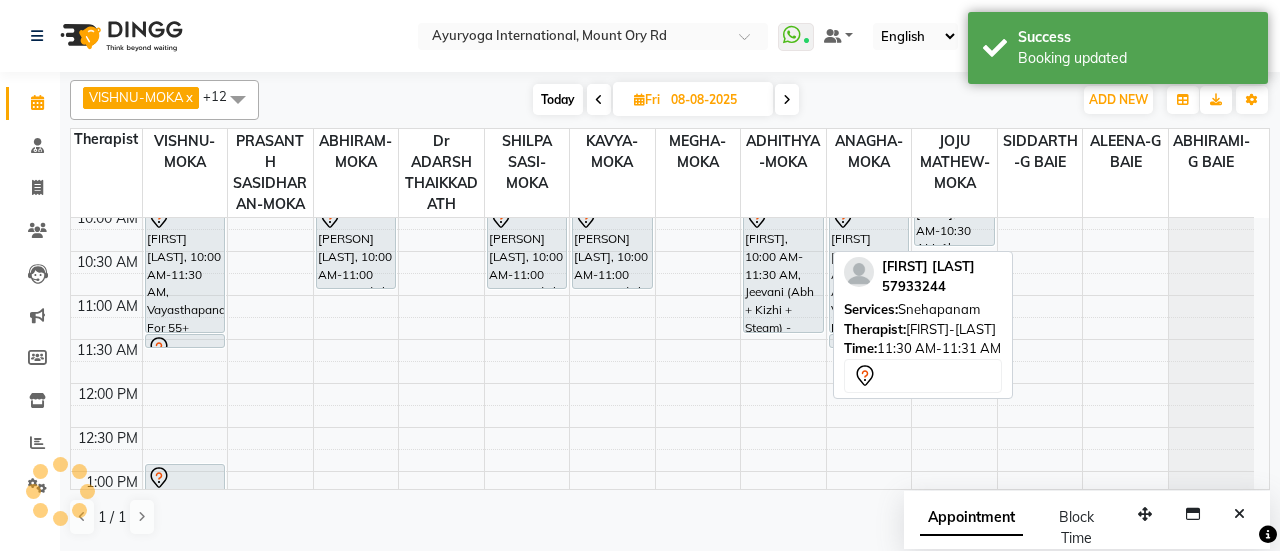 scroll, scrollTop: 174, scrollLeft: 0, axis: vertical 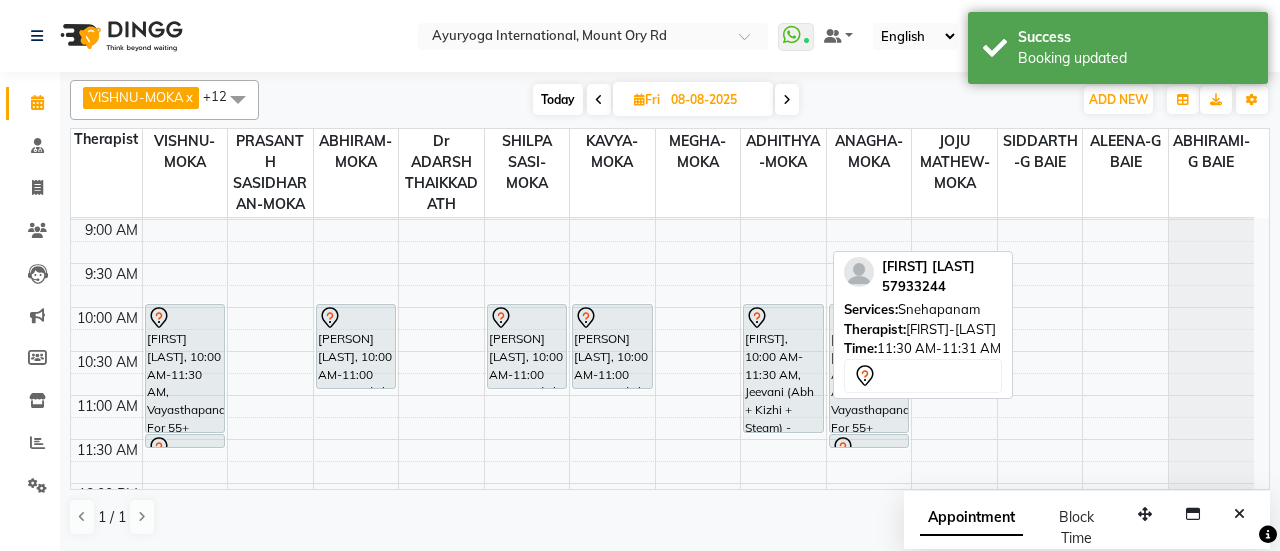 click at bounding box center [787, 99] 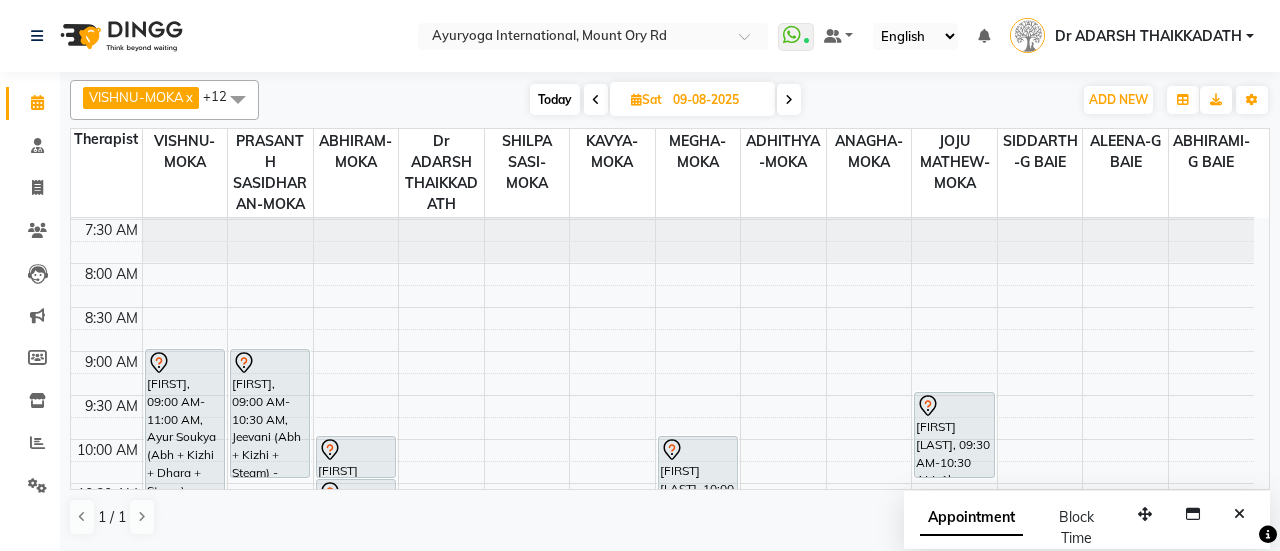 scroll, scrollTop: 0, scrollLeft: 0, axis: both 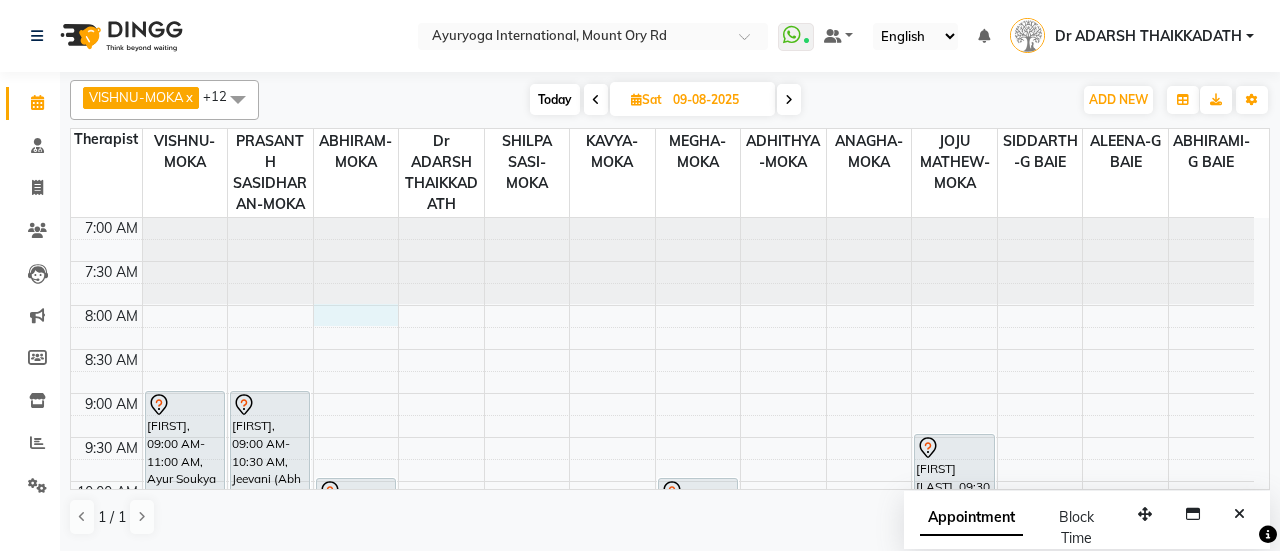 click on "7:00 AM 7:30 AM 8:00 AM 8:30 AM 9:00 AM 9:30 AM 10:00 AM 10:30 AM 11:00 AM 11:30 AM 12:00 PM 12:30 PM 1:00 PM 1:30 PM 2:00 PM 2:30 PM 3:00 PM 3:30 PM 4:00 PM 4:30 PM 5:00 PM 5:30 PM 6:00 PM 6:30 PM 7:00 PM 7:30 PM 8:00 PM 8:30 PM             [PERSON], 09:00 AM-11:00 AM, Ayur Soukya (Abh + Kizhi + Dhara + Steam)             [PERSON], 09:00 AM-10:30 AM, Jeevani (Abh + Kizhi + Steam) - Package             [PERSON] [LAST], 10:00 AM-10:30 AM, Siroabhyangam -Head, Shoulder & Back             [PERSON] [LAST], 10:30 AM-11:15 AM, Reflexology Massage             [PERSON] [LAST], 10:00 AM-11:30 AM, Navajeevan WB Buy 1 Get 1             [PERSON] [LAST], 09:30 AM-10:30 AM, 1hr session" at bounding box center (662, 833) 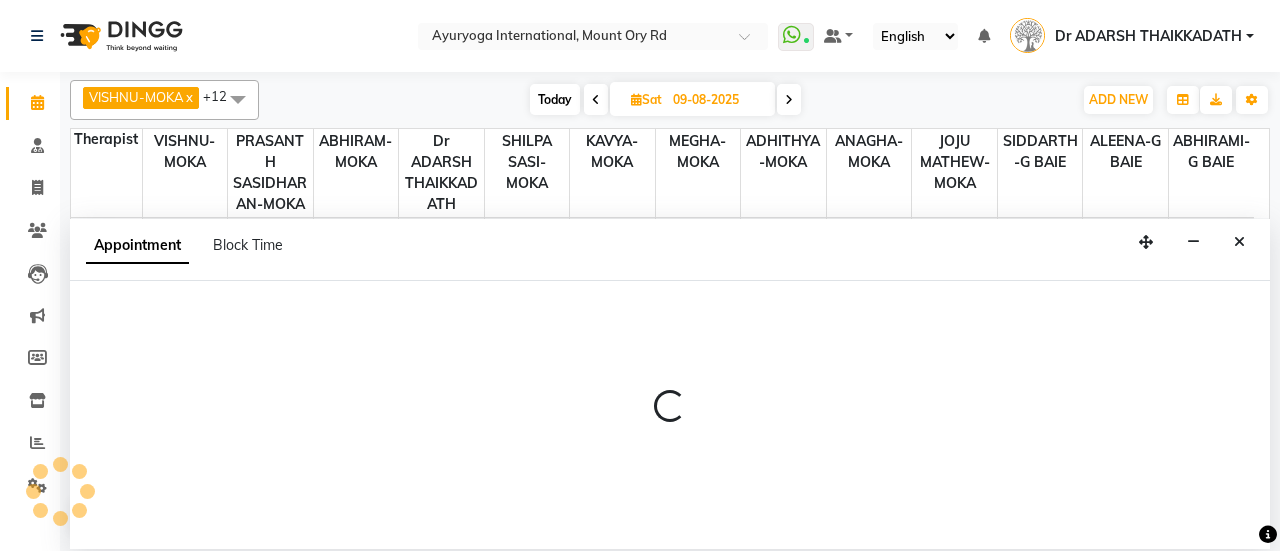 select on "60458" 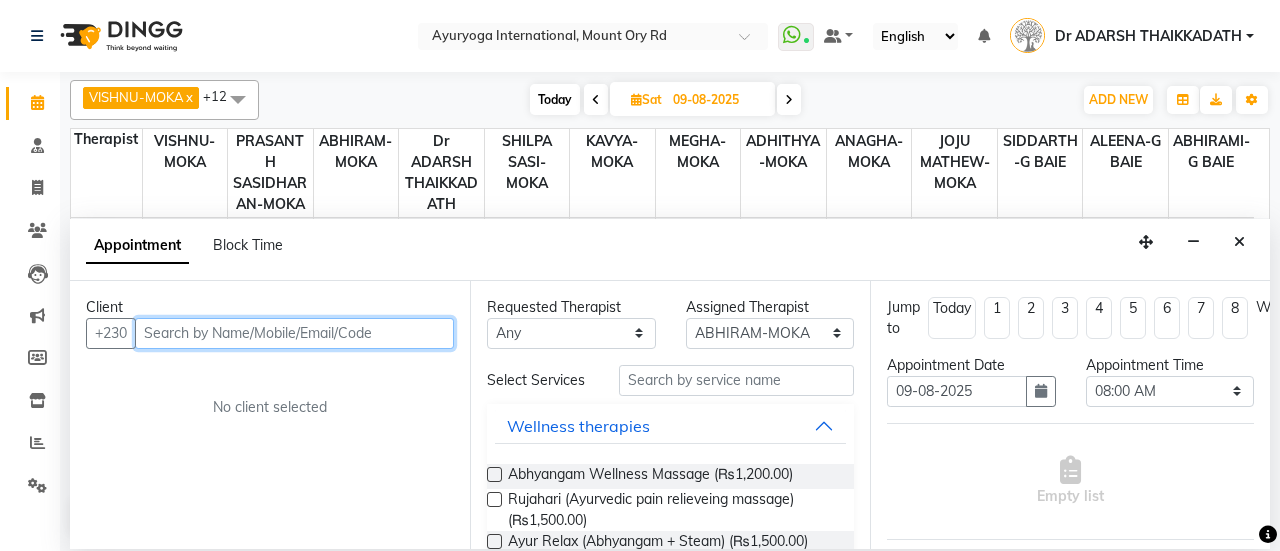 paste on "57933244" 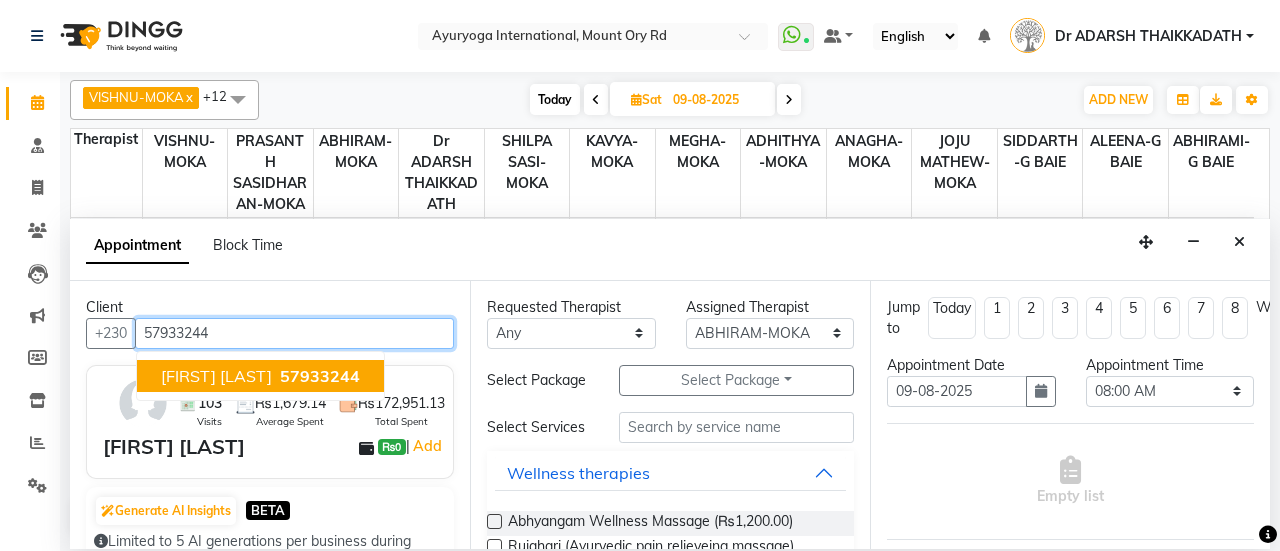 type on "57933244" 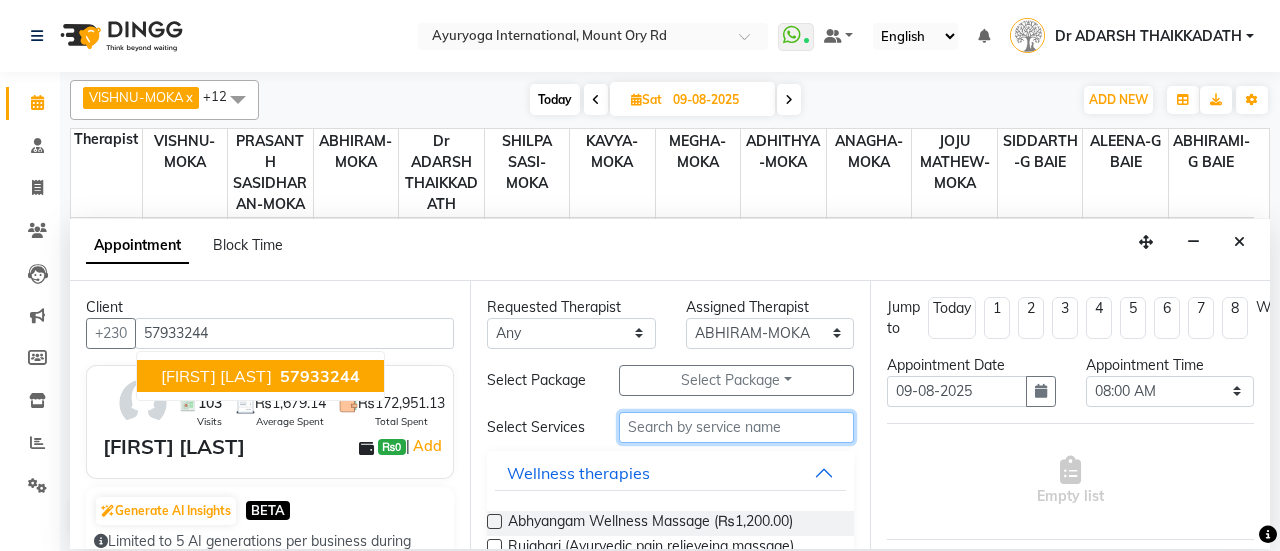 click at bounding box center (736, 427) 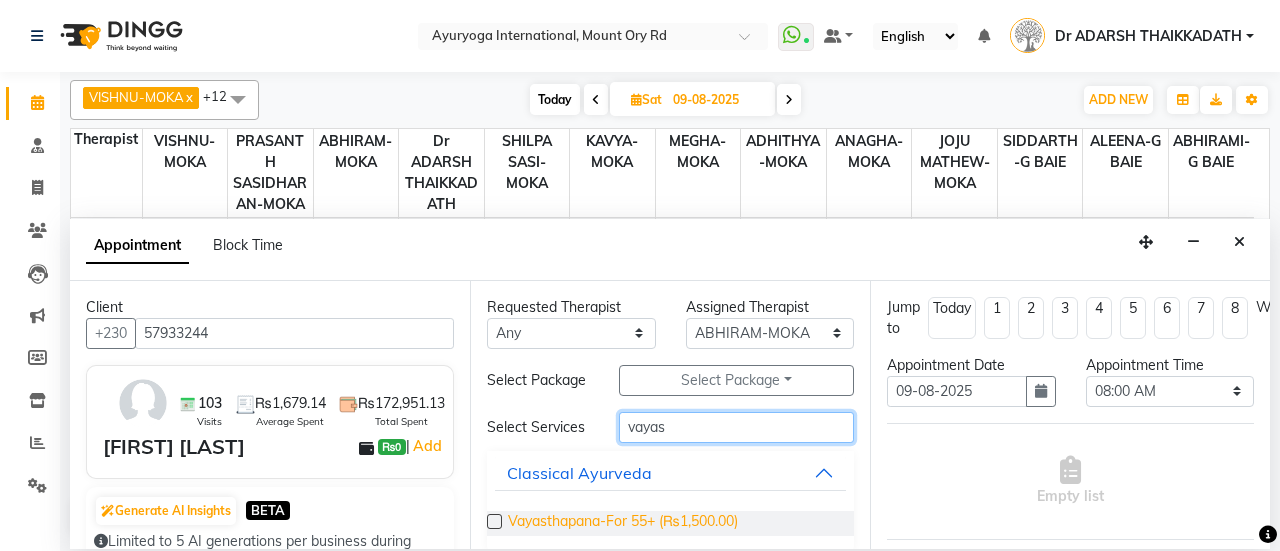 type on "vayas" 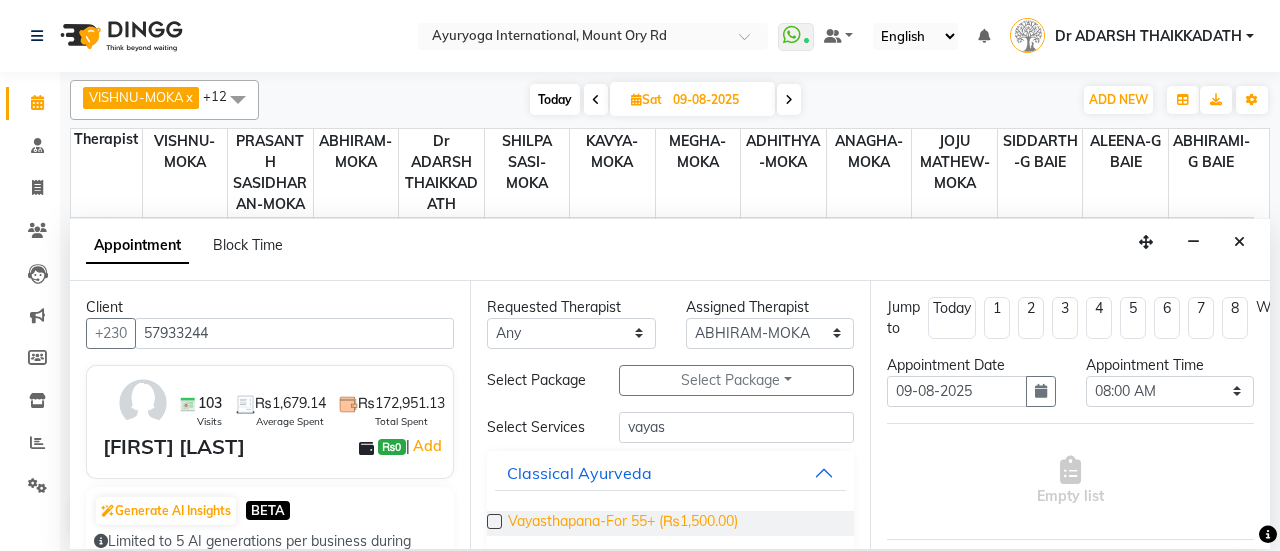 click on "Vayasthapana-For 55+ (₨1,500.00)" at bounding box center (623, 523) 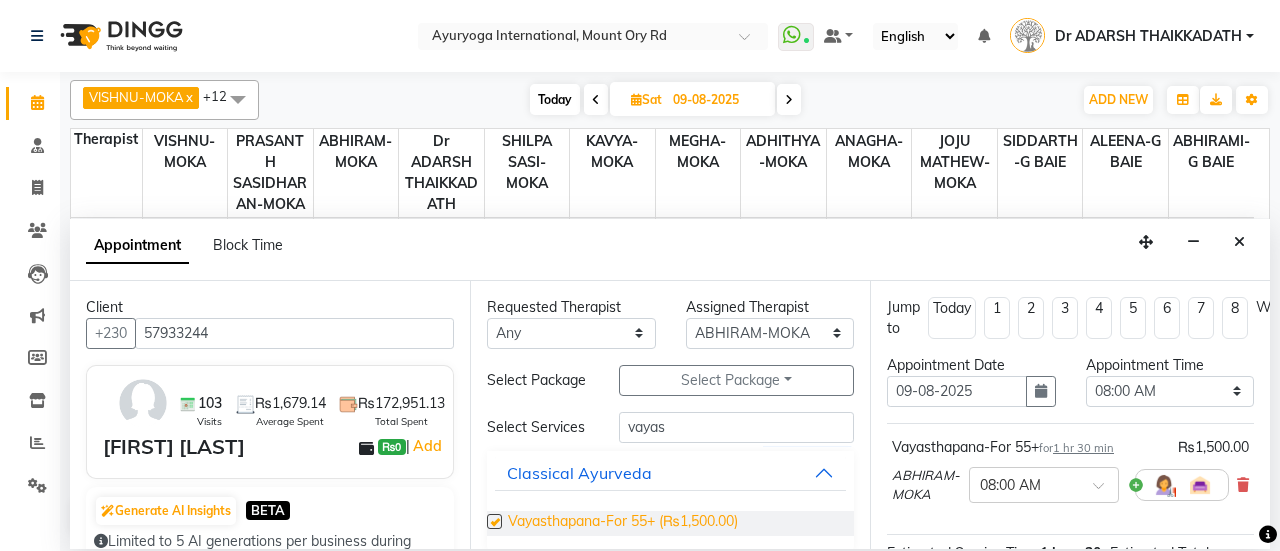 checkbox on "false" 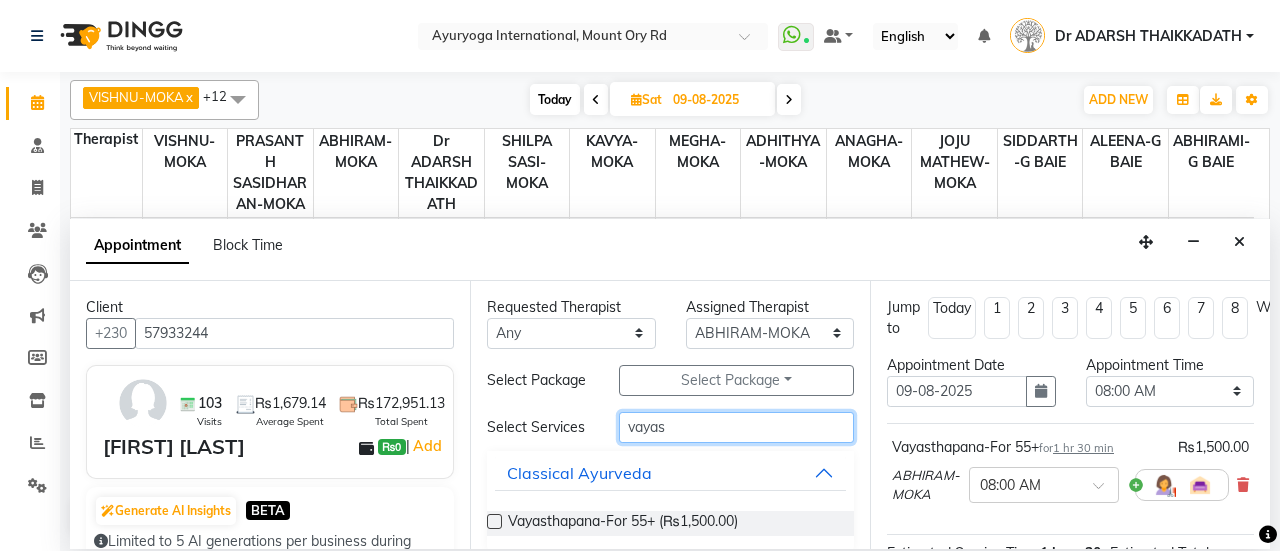 drag, startPoint x: 705, startPoint y: 436, endPoint x: 520, endPoint y: 439, distance: 185.02432 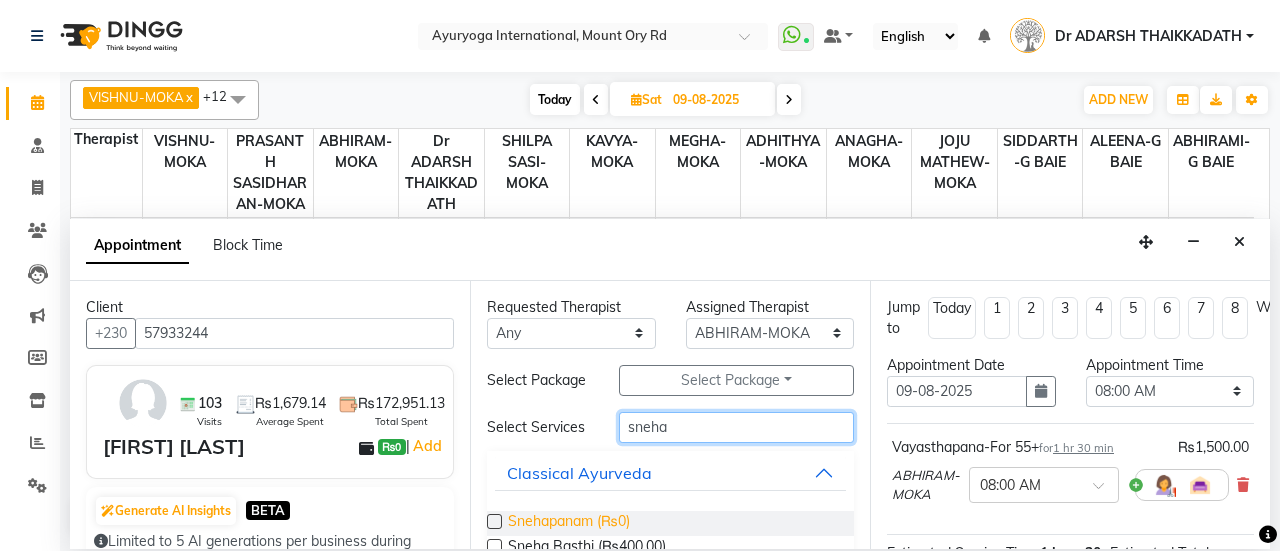 type on "sneha" 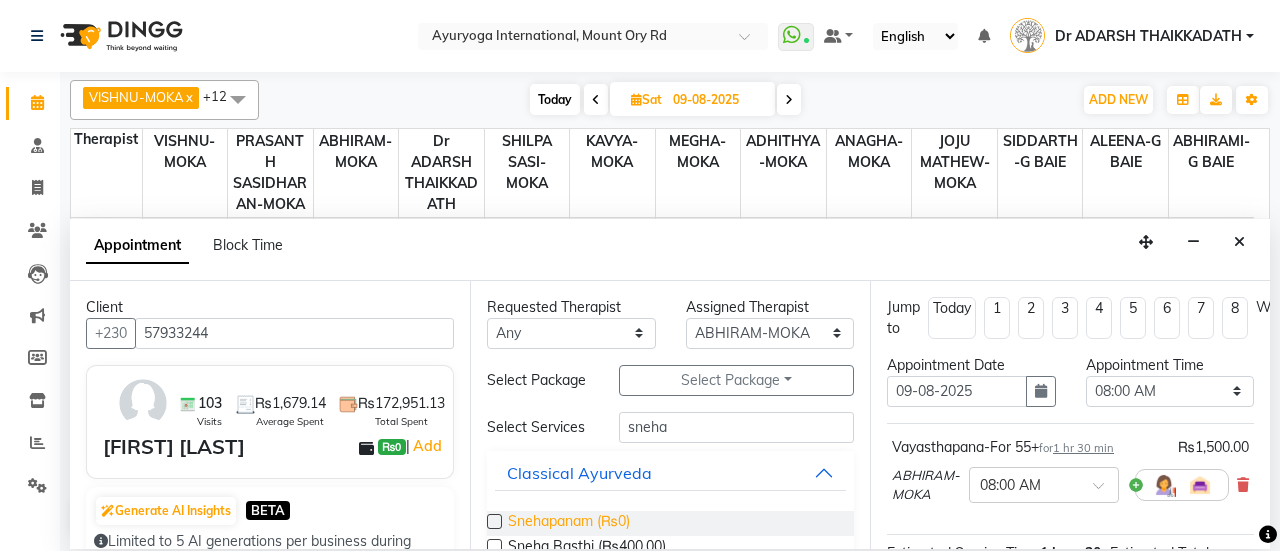 click on "Snehapanam (₨0)" at bounding box center [569, 523] 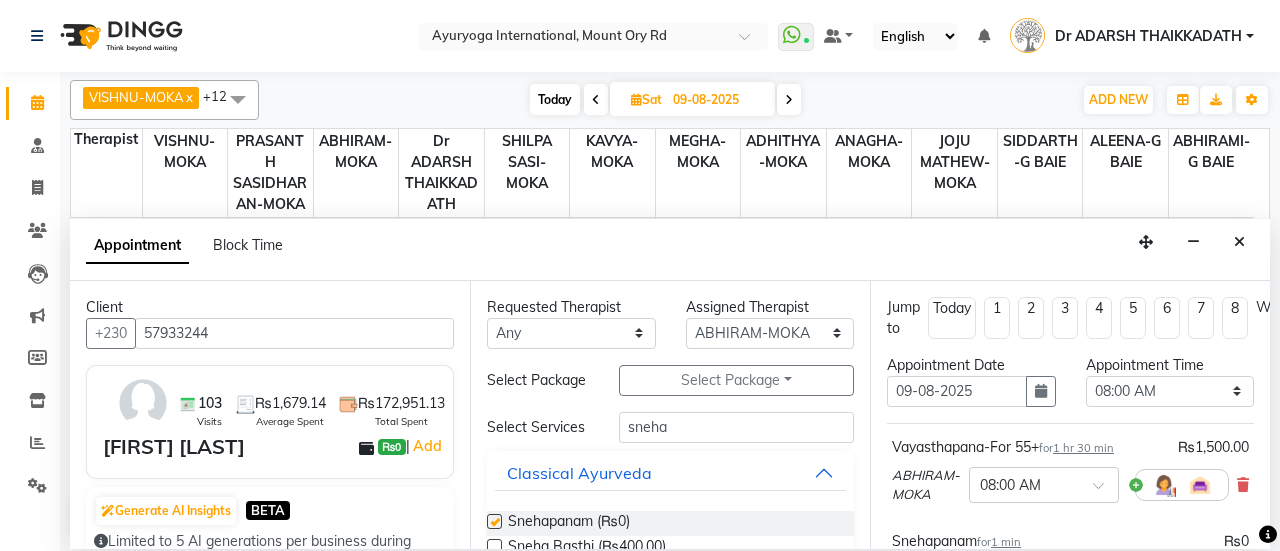 checkbox on "false" 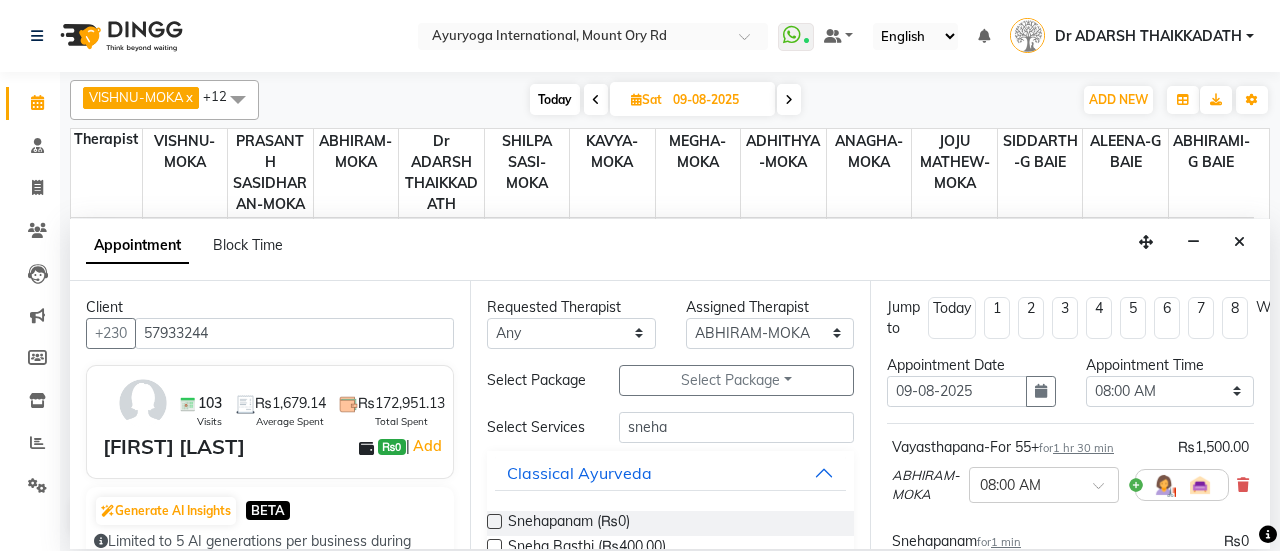click on "Assigned Therapist" at bounding box center [770, 307] 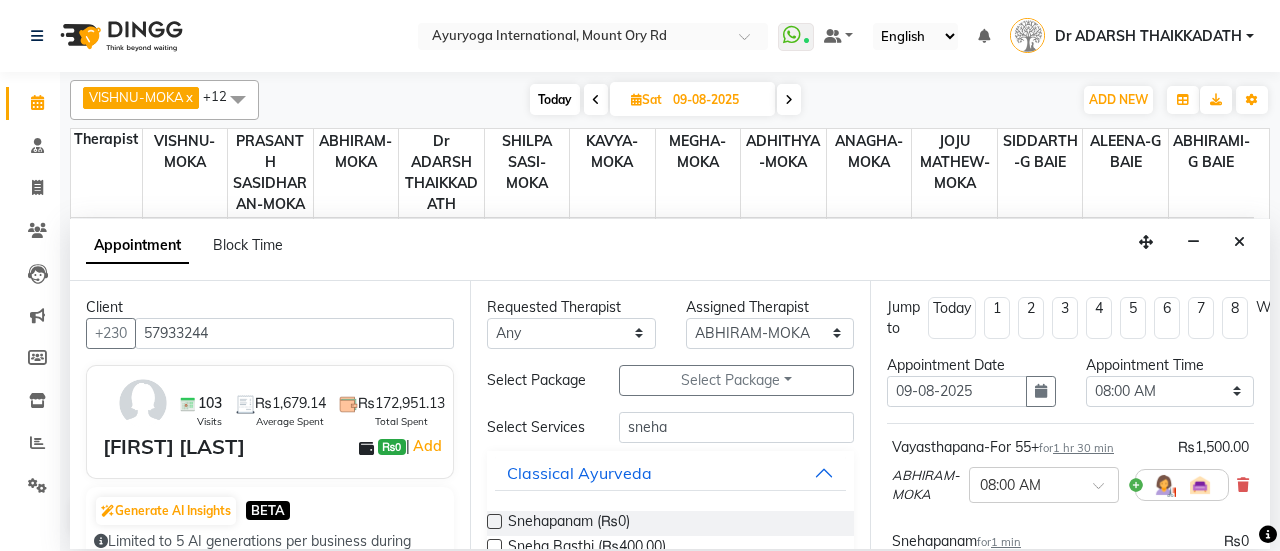 click on "Assigned Therapist Select [PERSON]-[LAST] [PERSON]-[LAST] [PERSON]-[LAST] [PERSON]-[LAST] [PERSON]-[LAST] [PERSON]-[LAST] [PERSON]-[LAST] [PERSON]-[LAST] [PERSON]-[LAST] [PERSON]-[LAST] [PERSON]-[LAST] [PERSON]-[LAST] [PERSON]-[LAST] +12 UnSelect All [PERSON]-[LAST] [PERSON]-[LAST] [PERSON]-[LAST] [PERSON]-[LAST] [PERSON]-[LAST] [PERSON]-[LAST] [PERSON]-[LAST] [PERSON]-[LAST] [PERSON]-[LAST] [PERSON]-[LAST] [PERSON]-[LAST] [PERSON]-[LAST] [PERSON]-[LAST] Today  Sun 03-08-2025 Toggle Dropdown Add Appointment Add Invoice Add Expense Add Attendance Add Client Toggle Dropdown Add Appointment Add Invoice Add Expense Add Attendance Add Client ADD NEW Toggle Dropdown Add Appointment Add Invoice Add Expense Add Attendance Add Client [PERSON]-[LAST]  x [PERSON]-[LAST]  x [PERSON]-[LAST]  x [PERSON]-[LAST]  x [PERSON]-[LAST]  x [PERSON]-[LAST]  x [PERSON]-[LAST]  x [PERSON]-[LAST]  x [PERSON]-[LAST]  x [PERSON]-[LAST]  x [PERSON]-[LAST]  x [PERSON]-[LAST]  x [PERSON]-[LAST]  x +12 UnSelect All [PERSON]-[LAST]" at bounding box center (770, 323) 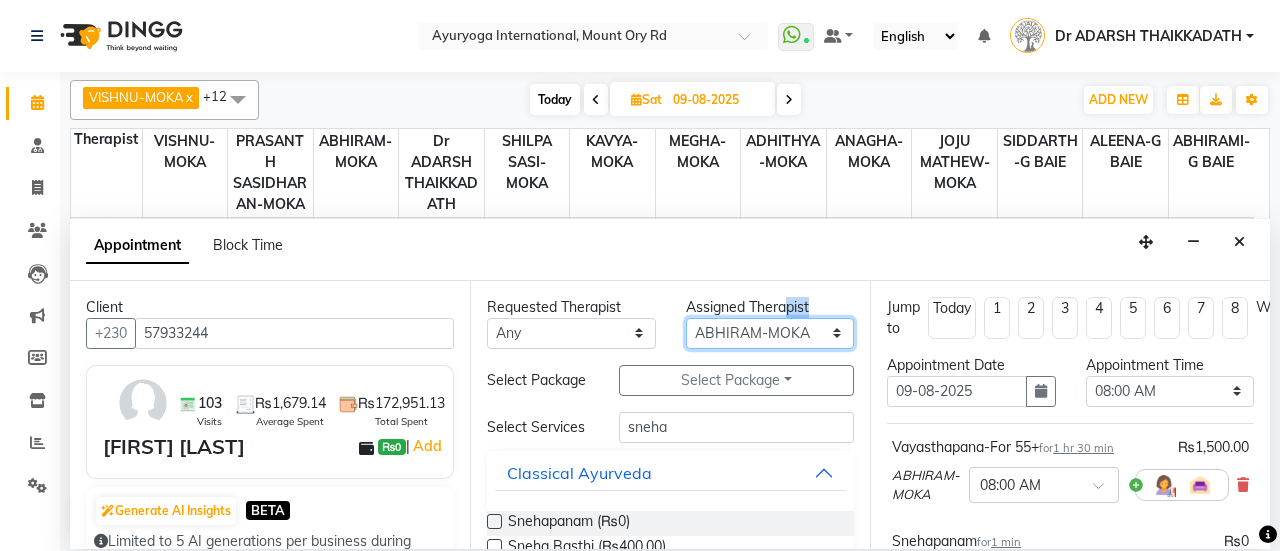 click on "Select ABHIRAMI-G BAIE ABHIRAM-MOKA ADHITHYA-MOKA ALEENA-G BAIE ANAGHA-MOKA Dr ADARSH THAIKKADATH JOJU MATHEW-MOKA KAVYA-MOKA MEGHA-MOKA PRASANTH SASIDHARAN-MOKA SHILPA SASI-MOKA SIDDARTH-G BAIE VISHNU-MOKA" at bounding box center (770, 333) 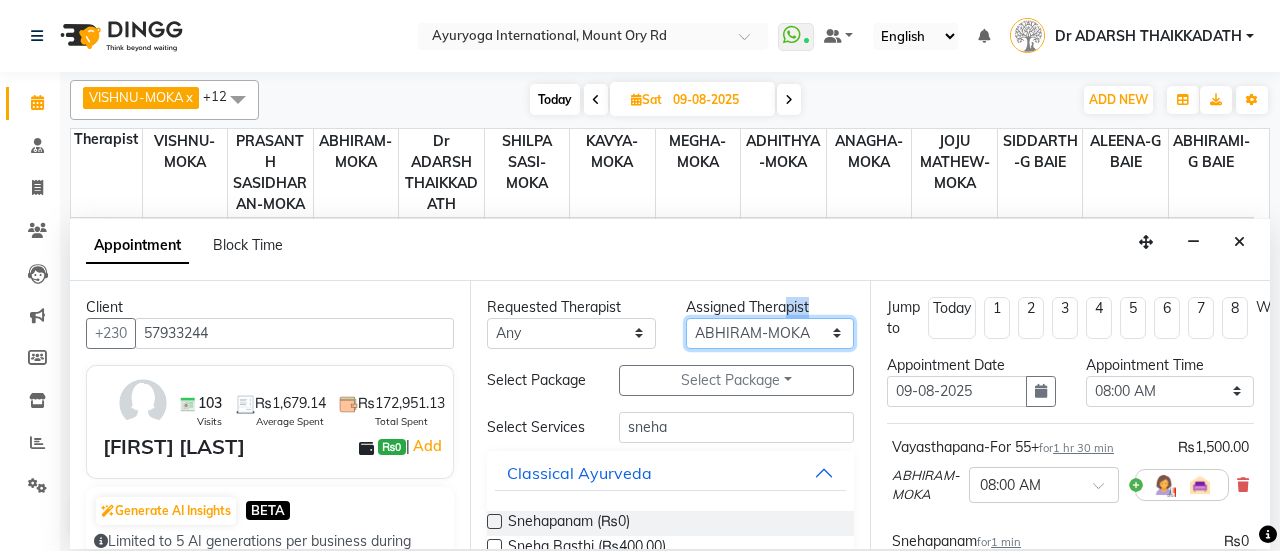 select on "60459" 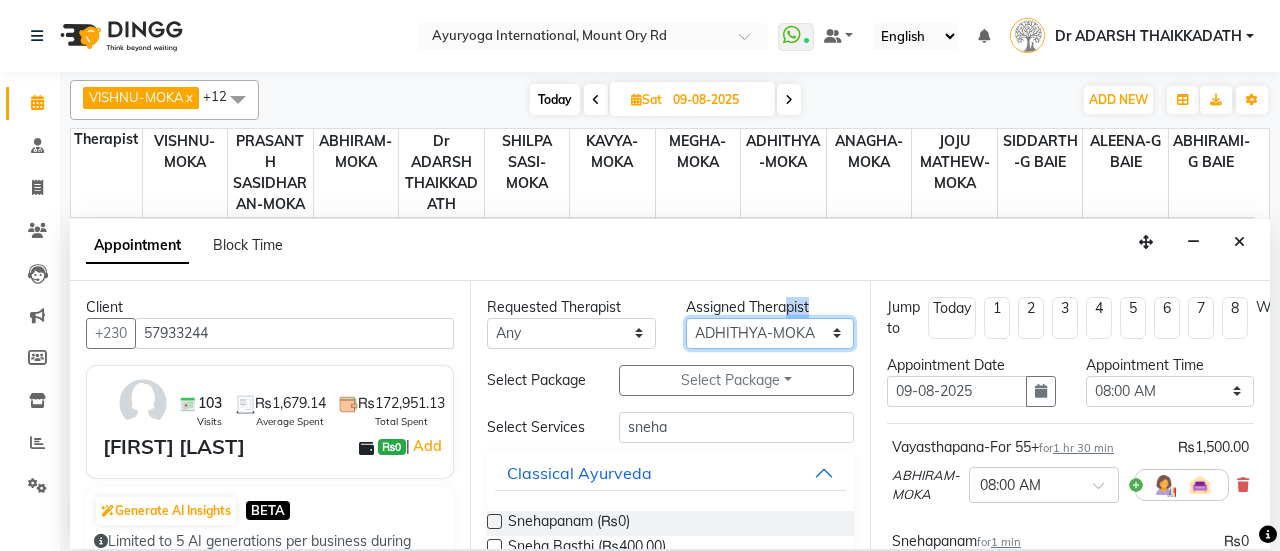 click on "Select ABHIRAMI-G BAIE ABHIRAM-MOKA ADHITHYA-MOKA ALEENA-G BAIE ANAGHA-MOKA Dr ADARSH THAIKKADATH JOJU MATHEW-MOKA KAVYA-MOKA MEGHA-MOKA PRASANTH SASIDHARAN-MOKA SHILPA SASI-MOKA SIDDARTH-G BAIE VISHNU-MOKA" at bounding box center (770, 333) 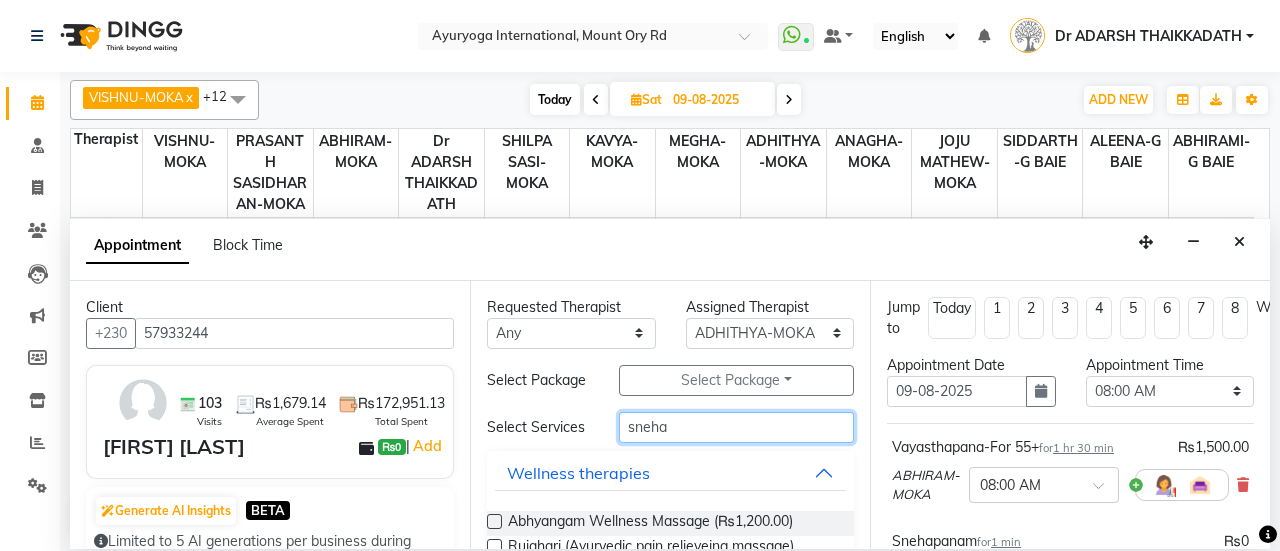drag, startPoint x: 700, startPoint y: 451, endPoint x: 536, endPoint y: 455, distance: 164.04877 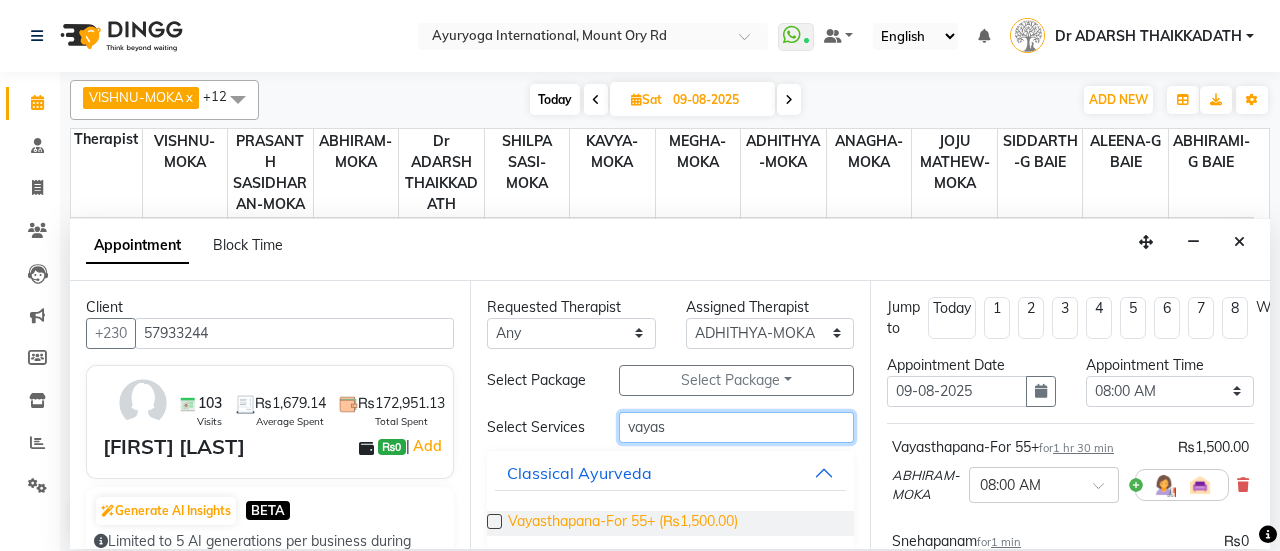 type on "vayas" 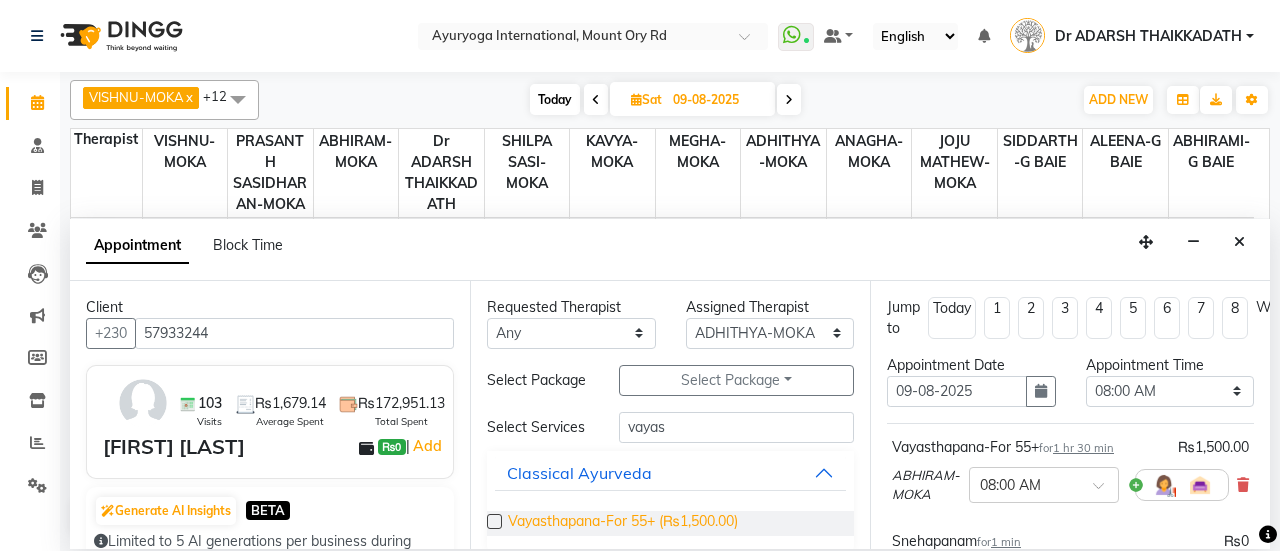 click on "Vayasthapana-For 55+ (₨1,500.00)" at bounding box center (623, 523) 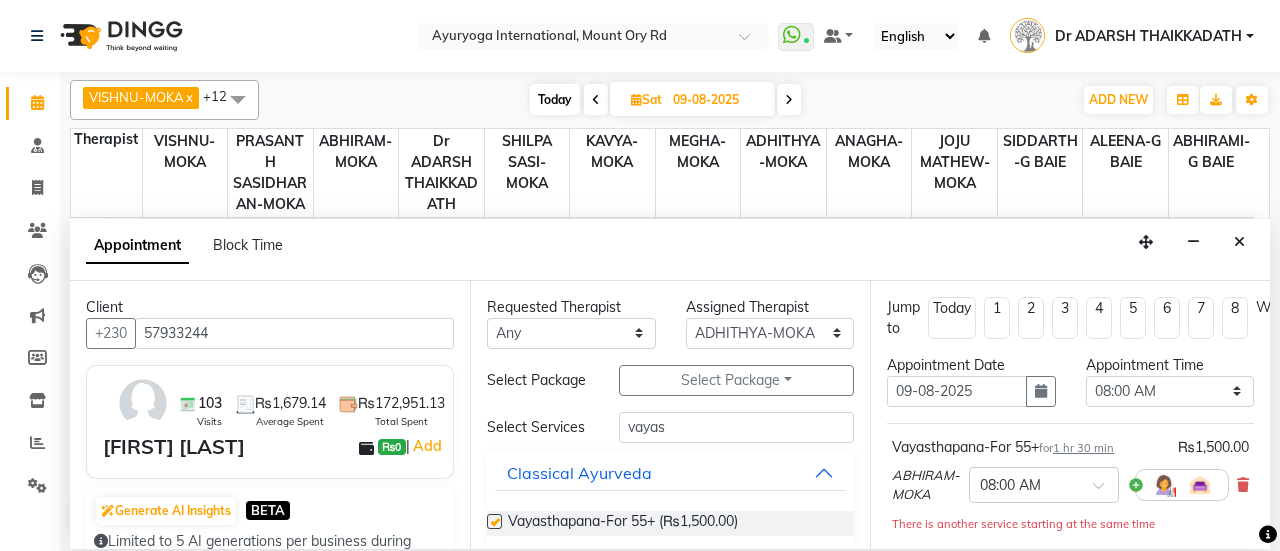 checkbox on "false" 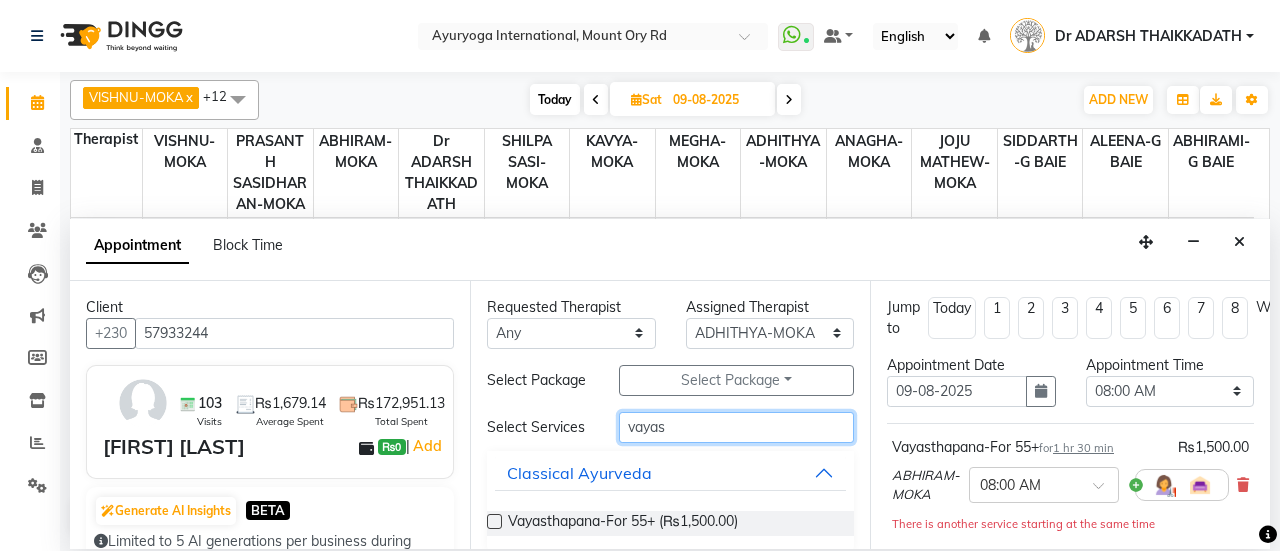 drag, startPoint x: 706, startPoint y: 425, endPoint x: 494, endPoint y: 443, distance: 212.76277 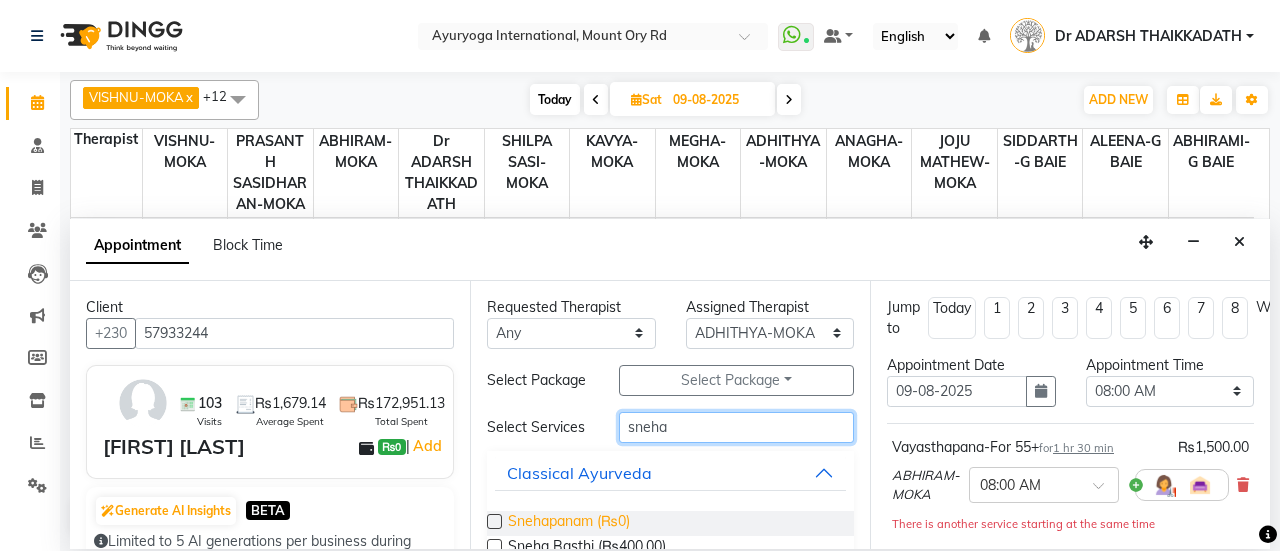 type on "sneha" 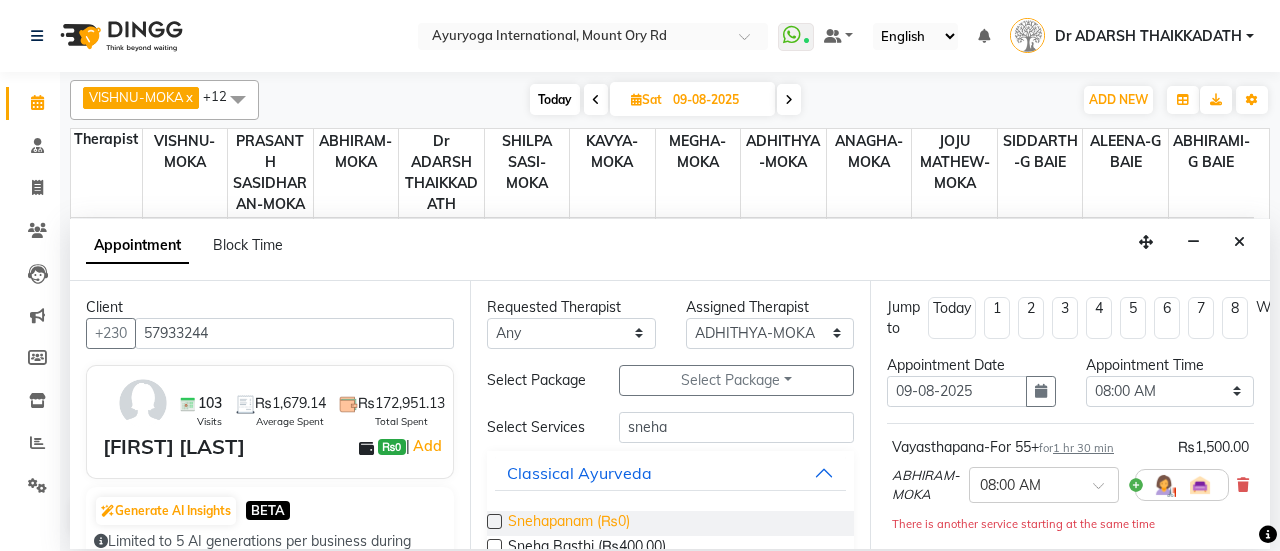 click on "Snehapanam (₨0)" at bounding box center [569, 523] 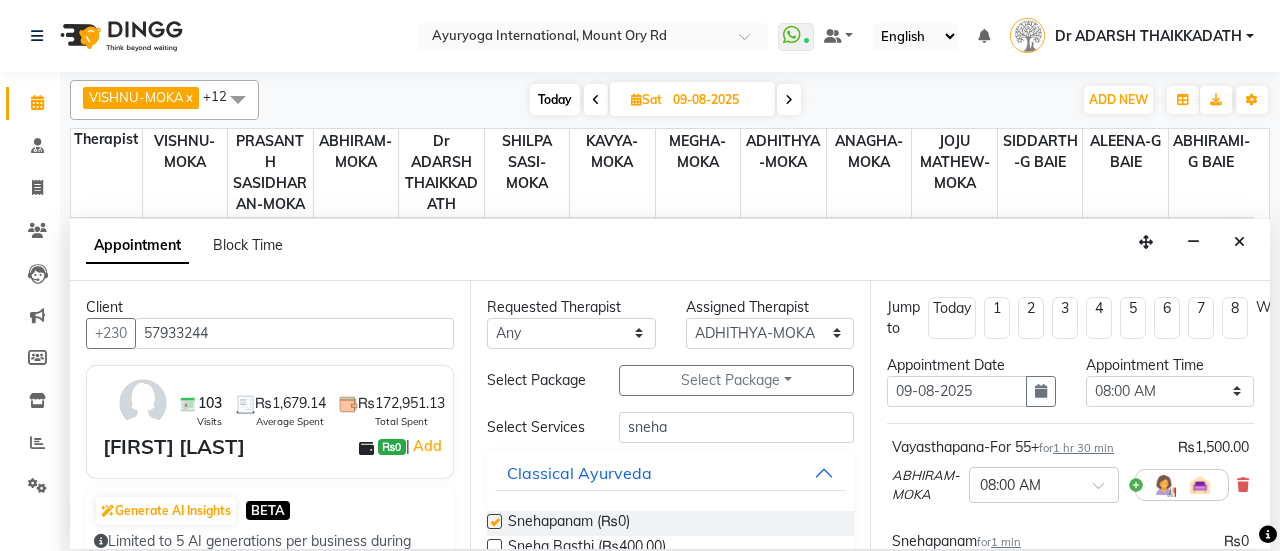 checkbox on "false" 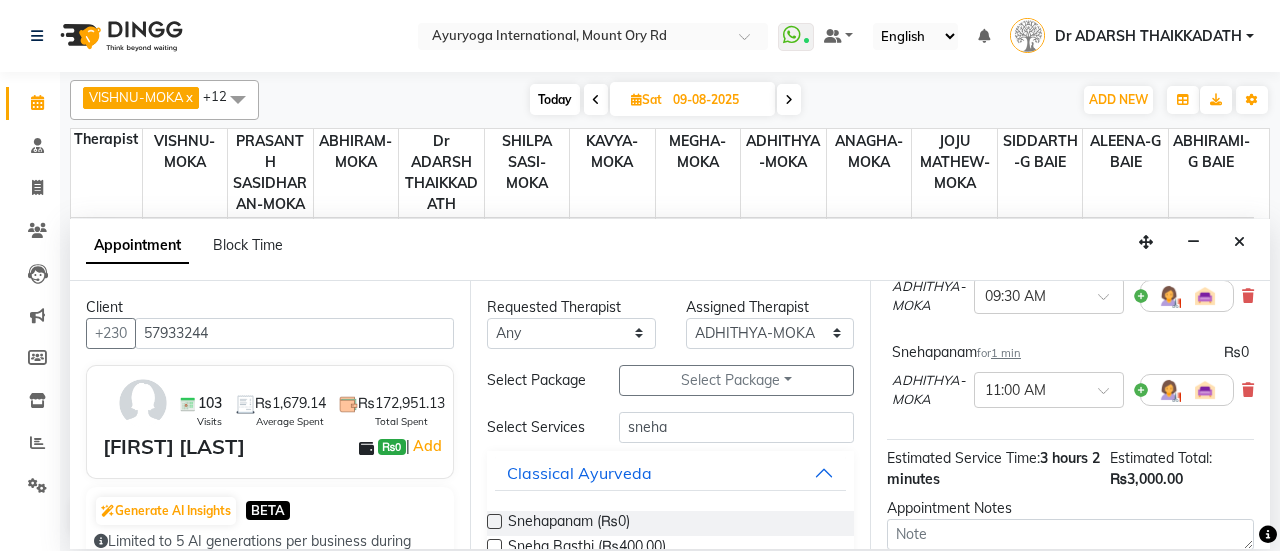 scroll, scrollTop: 277, scrollLeft: 0, axis: vertical 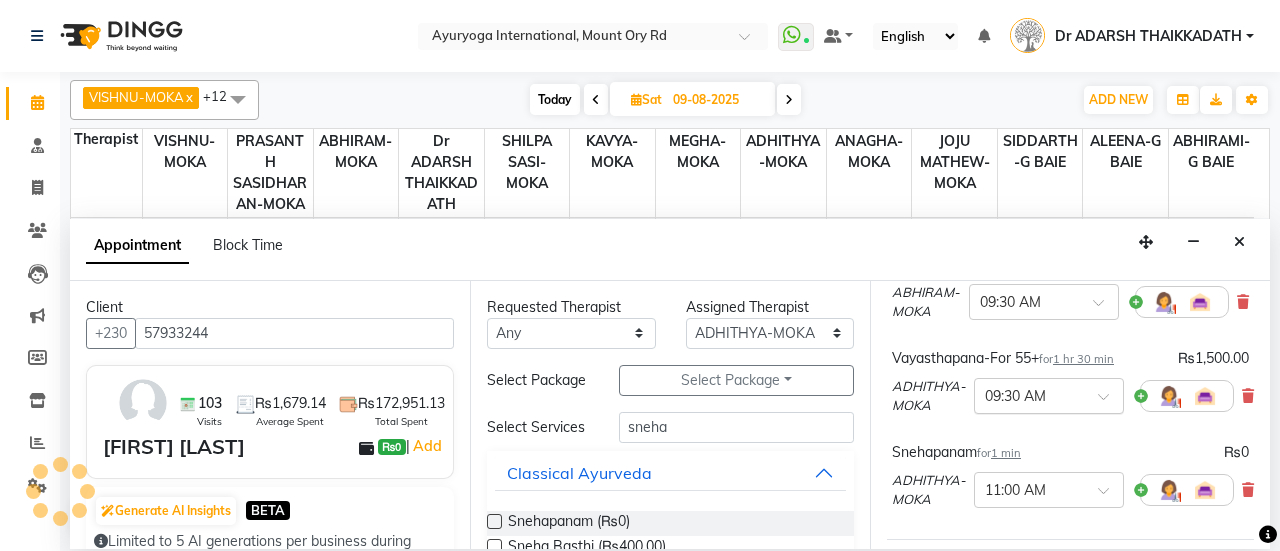 click at bounding box center [1029, 394] 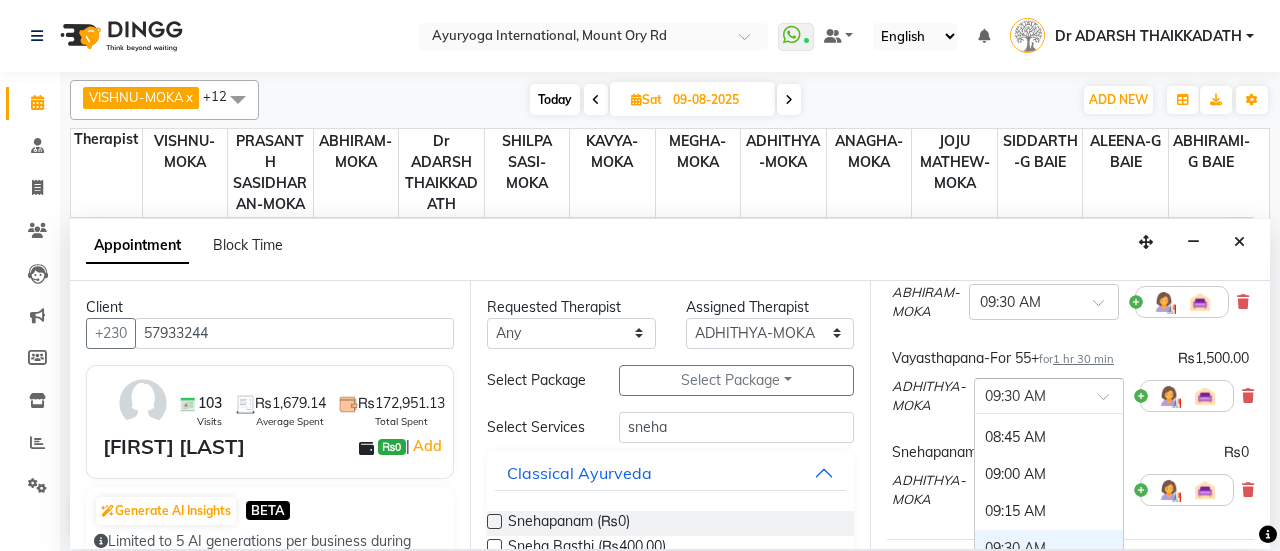 scroll, scrollTop: 0, scrollLeft: 0, axis: both 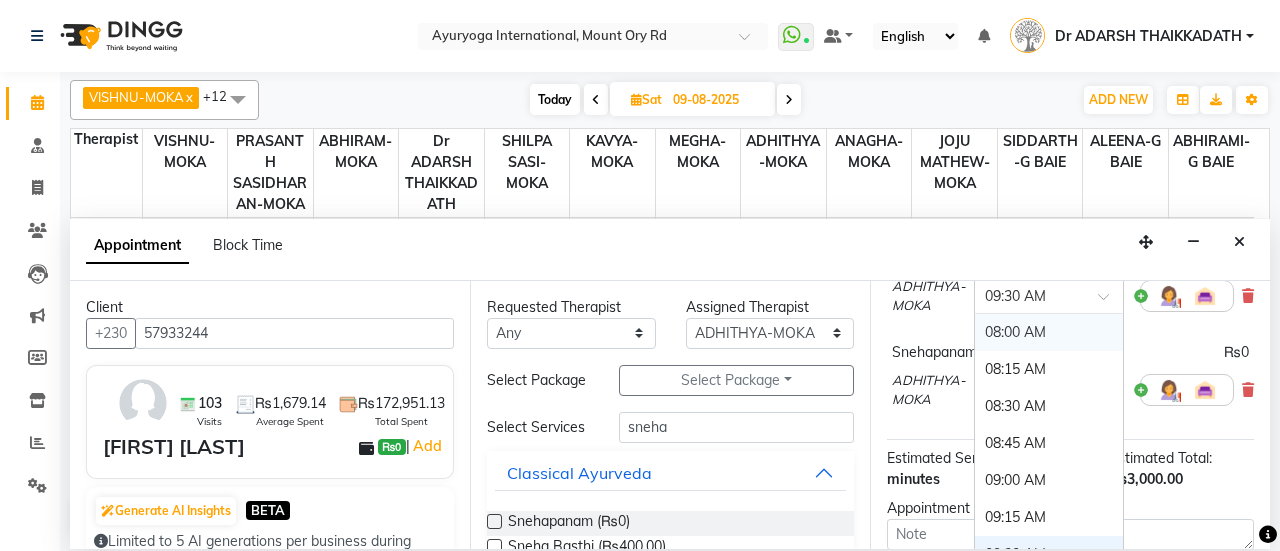 click on "08:00 AM" at bounding box center [1049, 332] 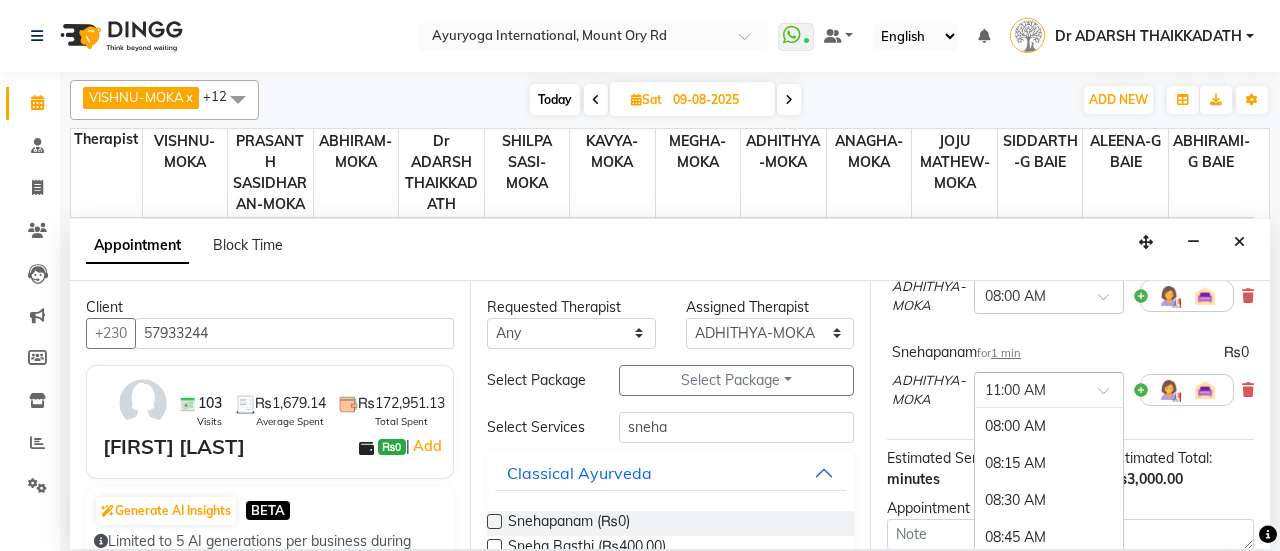 click at bounding box center (1029, 388) 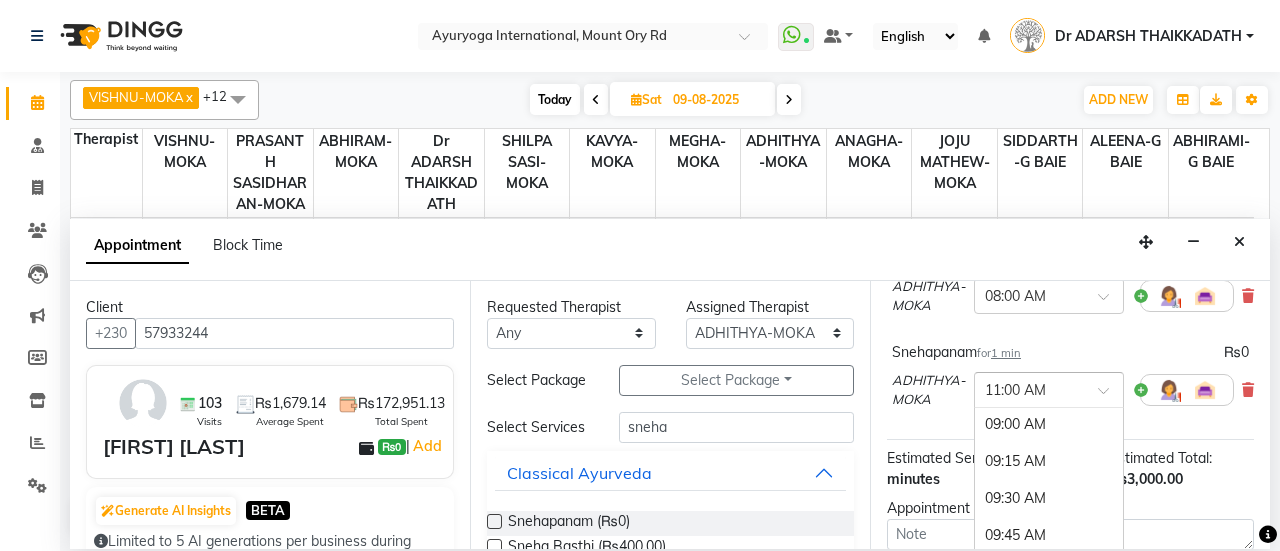 scroll, scrollTop: 144, scrollLeft: 0, axis: vertical 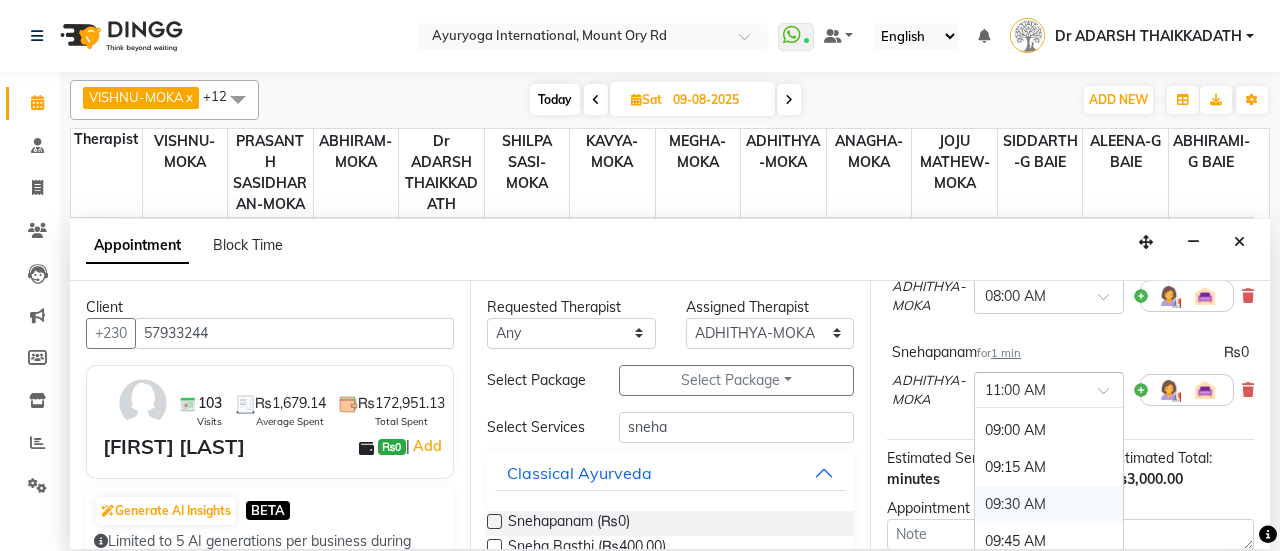 click on "09:30 AM" at bounding box center [1049, 504] 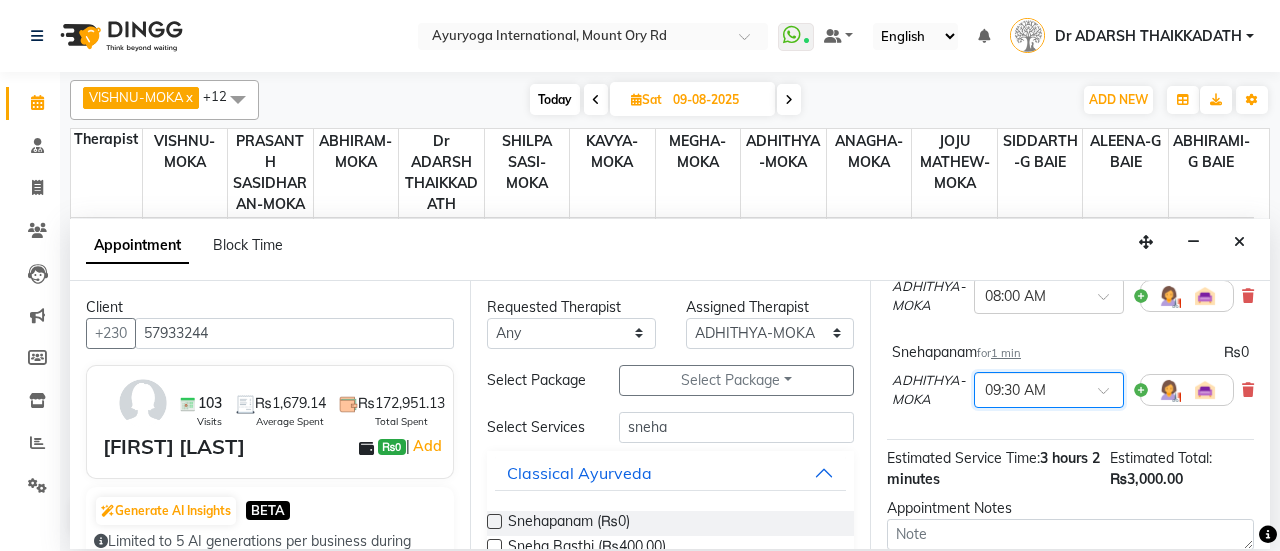 scroll, scrollTop: 598, scrollLeft: 0, axis: vertical 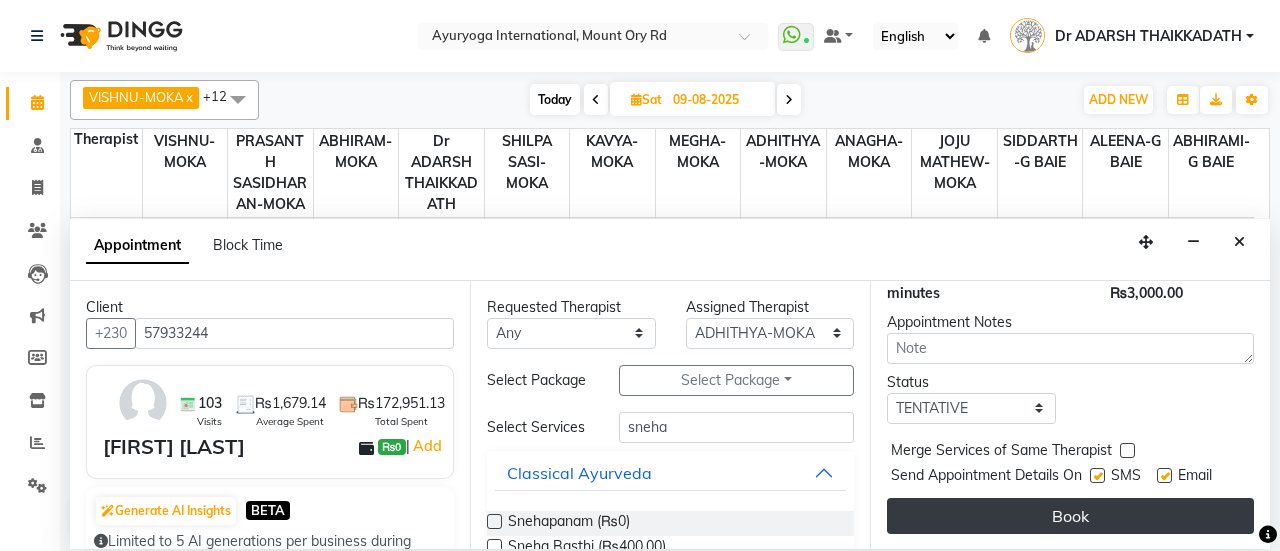 click on "Book" at bounding box center (1070, 516) 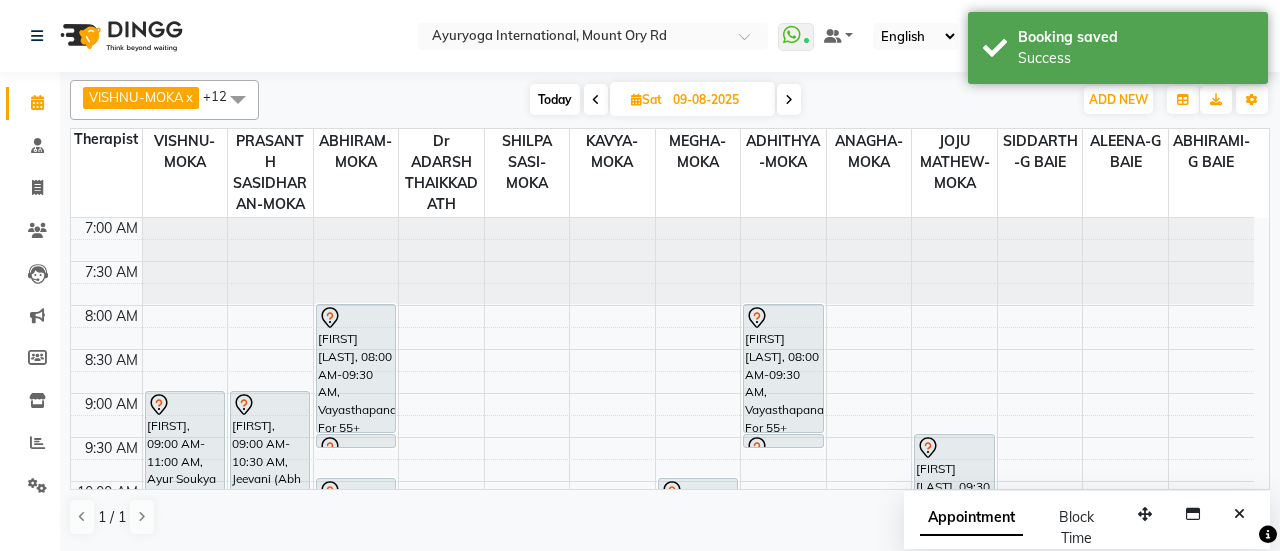 click at bounding box center [789, 99] 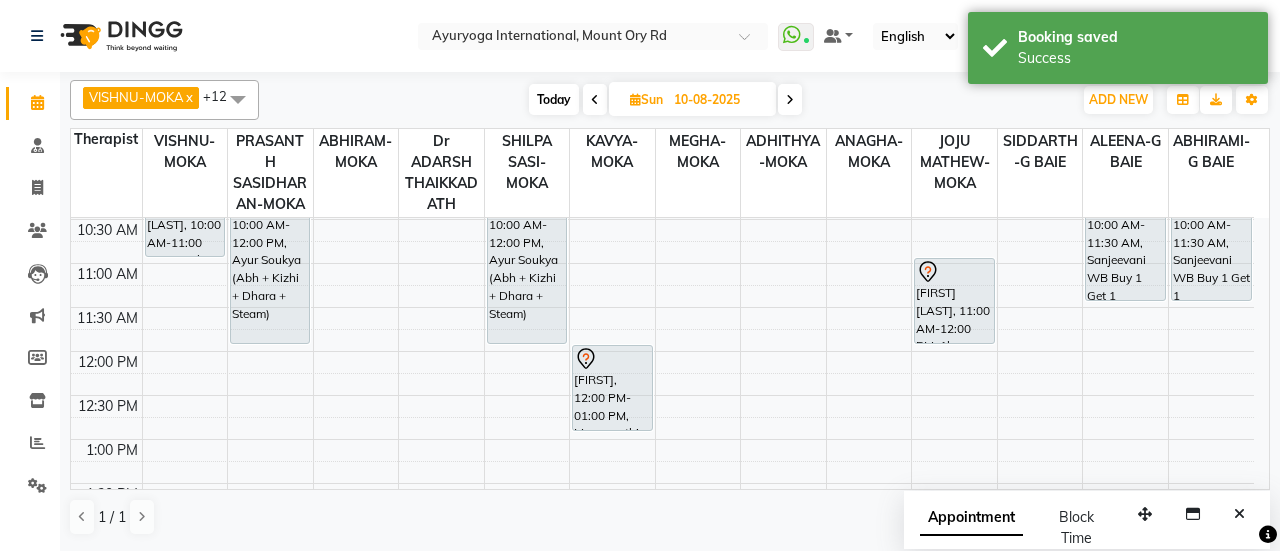 scroll, scrollTop: 200, scrollLeft: 0, axis: vertical 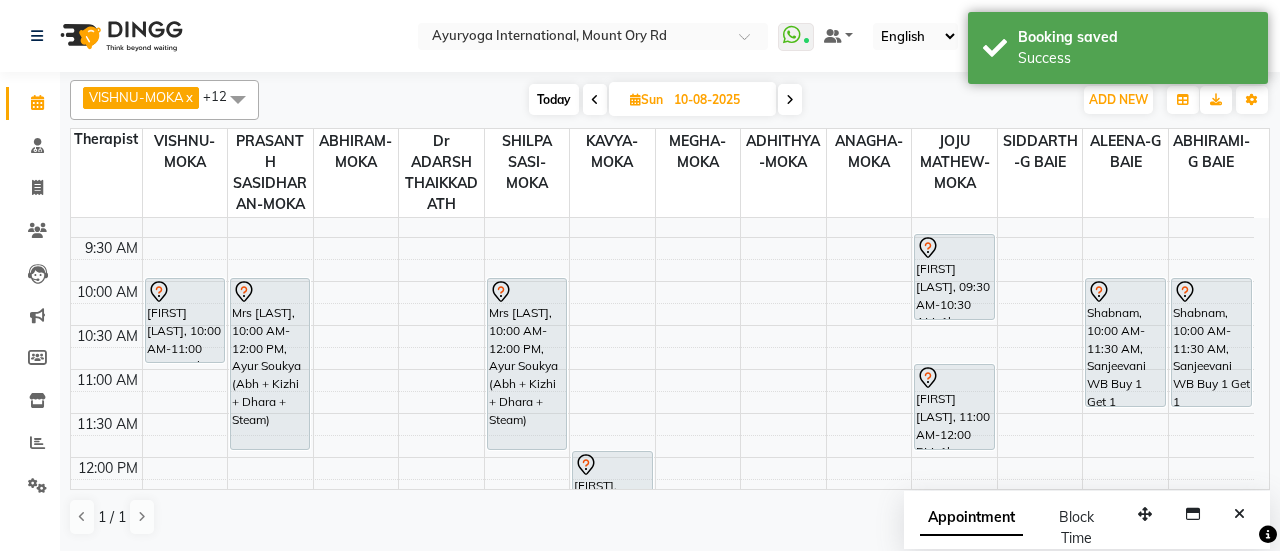 click on "7:00 AM 7:30 AM 8:00 AM 8:30 AM 9:00 AM 9:30 AM 10:00 AM 10:30 AM 11:00 AM 11:30 AM 12:00 PM 12:30 PM 1:00 PM 1:30 PM 2:00 PM 2:30 PM 3:00 PM 3:30 PM 4:00 PM 4:30 PM 5:00 PM 5:30 PM 6:00 PM 6:30 PM 7:00 PM 7:30 PM 8:00 PM 8:30 PM             [FIRST] [LAST], 10:00 AM-11:00 AM, Rujahari (Ayurvedic pain relieveing massage)             [FIRST], 06:00 PM-07:00 PM, Rujahari (Ayurvedic pain relieveing massage)             Mrs [LAST], 10:00 AM-12:00 PM, Ayur Soukya (Abh + Kizhi + Dhara + Steam)             [FIRST] [LAST], 06:00 PM-07:00 PM, Mukhakanti             Mrs [LAST], 10:00 AM-12:00 PM, Ayur Soukya (Abh + Kizhi + Dhara + Steam)             [FIRST], 12:00 PM-01:00 PM, Manasanthi  (Head Massage + Ksheeradhara) - Package             [FIRST] [LAST], 09:30 AM-10:30 AM, 1hr session             [FIRST] [LAST], 11:00 AM-12:00 PM, 1hr session             [FIRST], 10:00 AM-11:30 AM, Sanjeevani WB Buy 1 Get 1              [FIRST], 10:00 AM-11:30 AM, Sanjeevani WB Buy 1 Get 1" at bounding box center (662, 633) 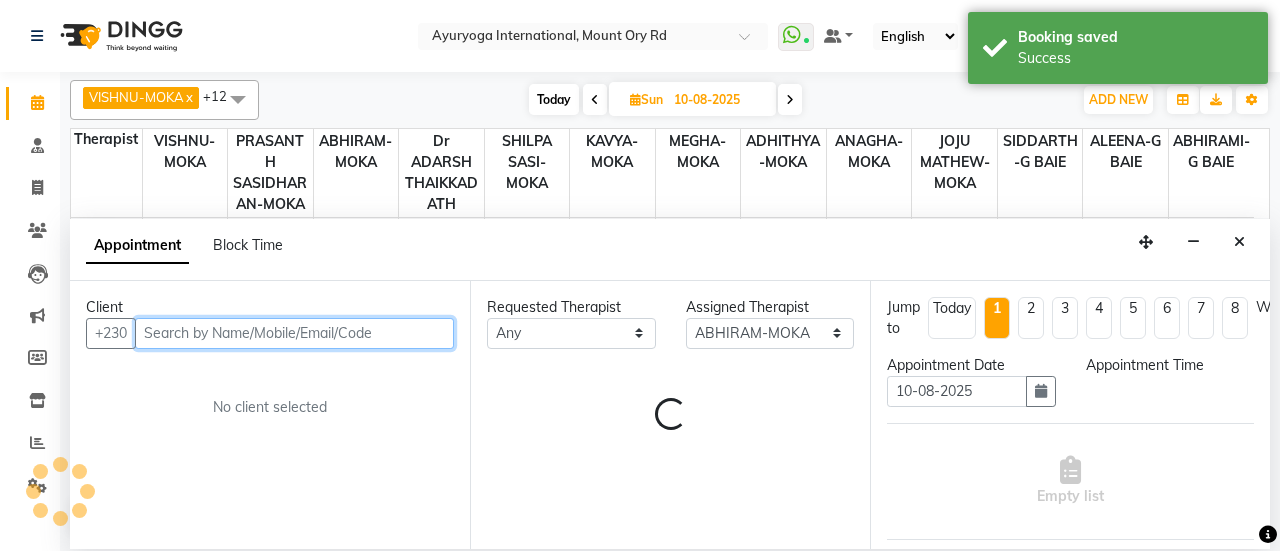 select on "600" 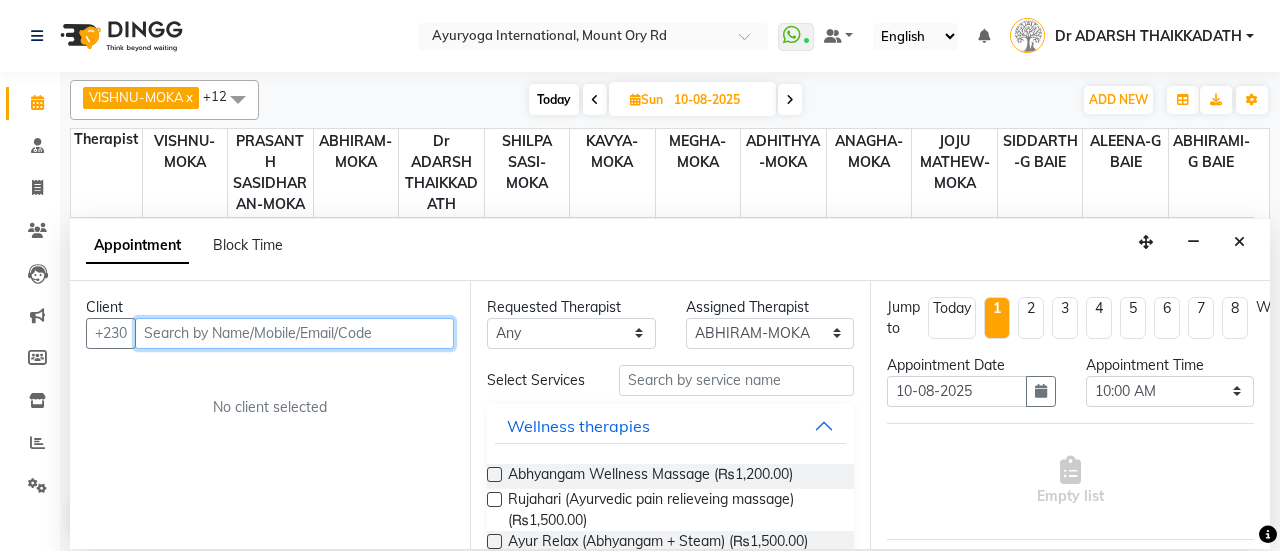 click at bounding box center [294, 333] 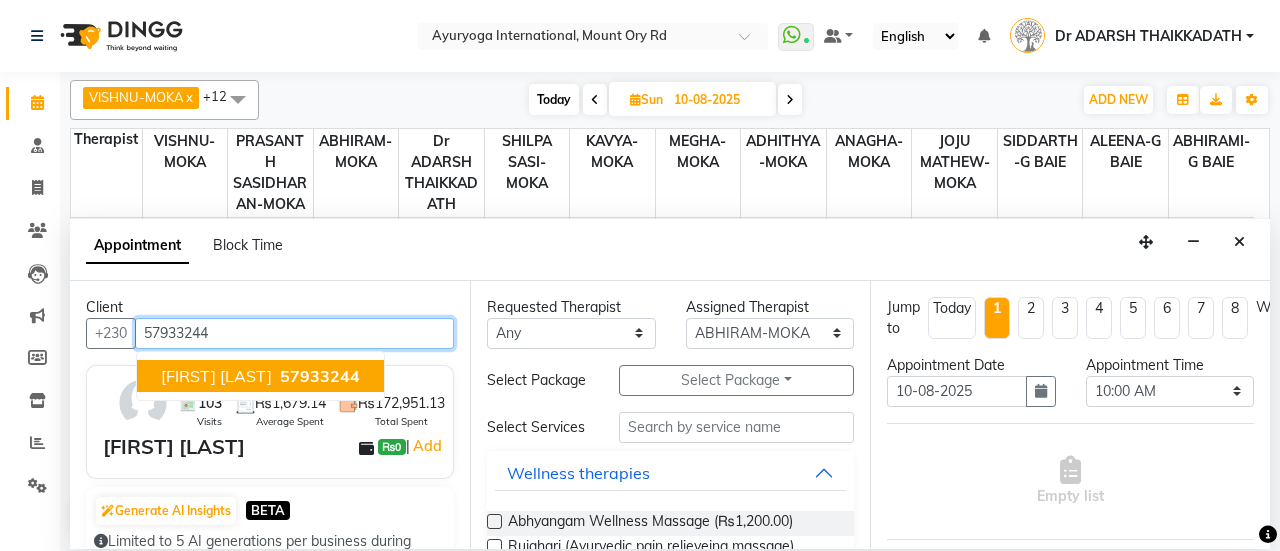 click on "57933244" at bounding box center (320, 376) 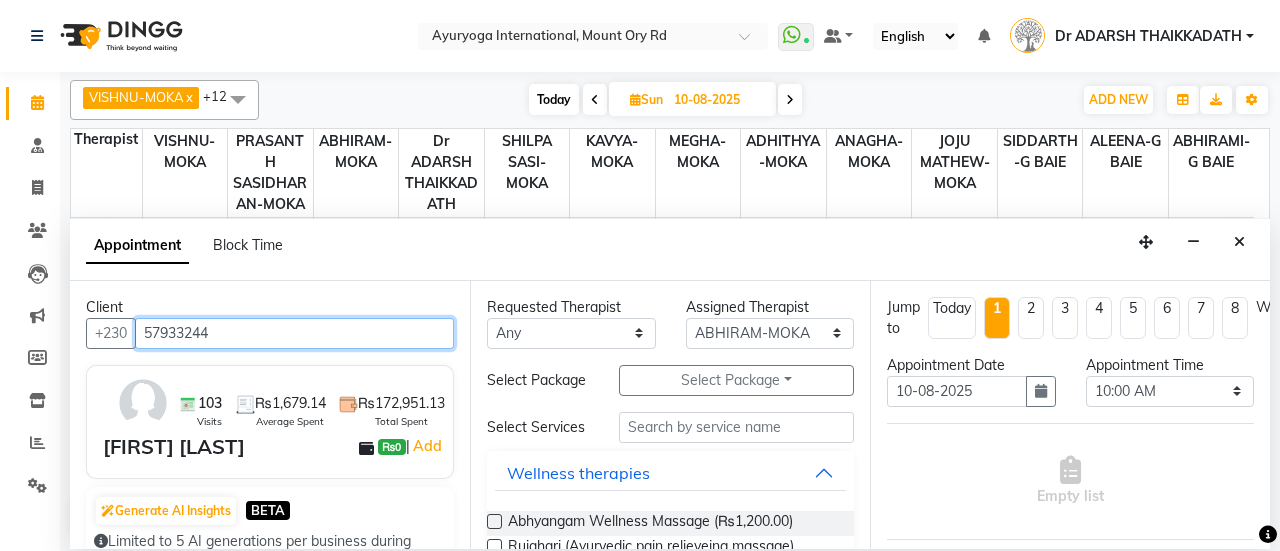 type on "57933244" 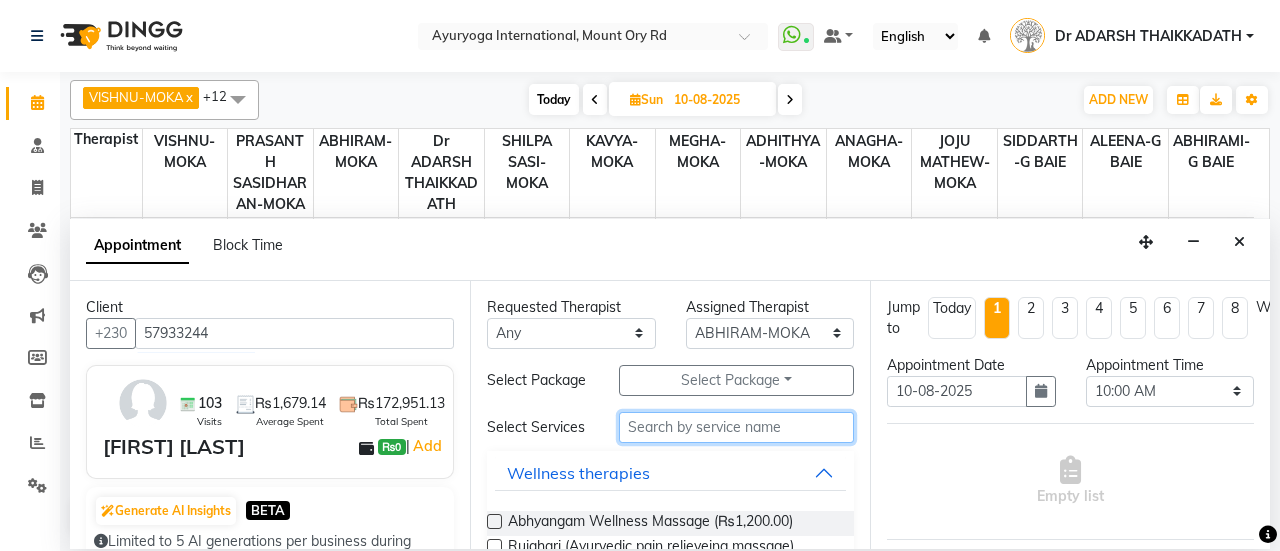 click at bounding box center [736, 427] 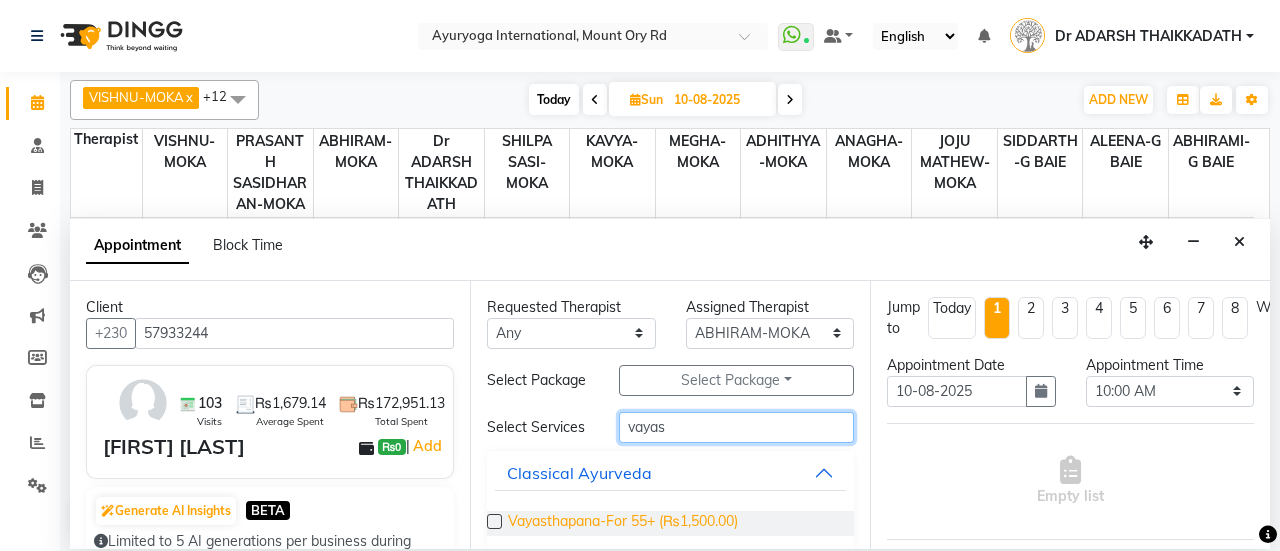type on "vayas" 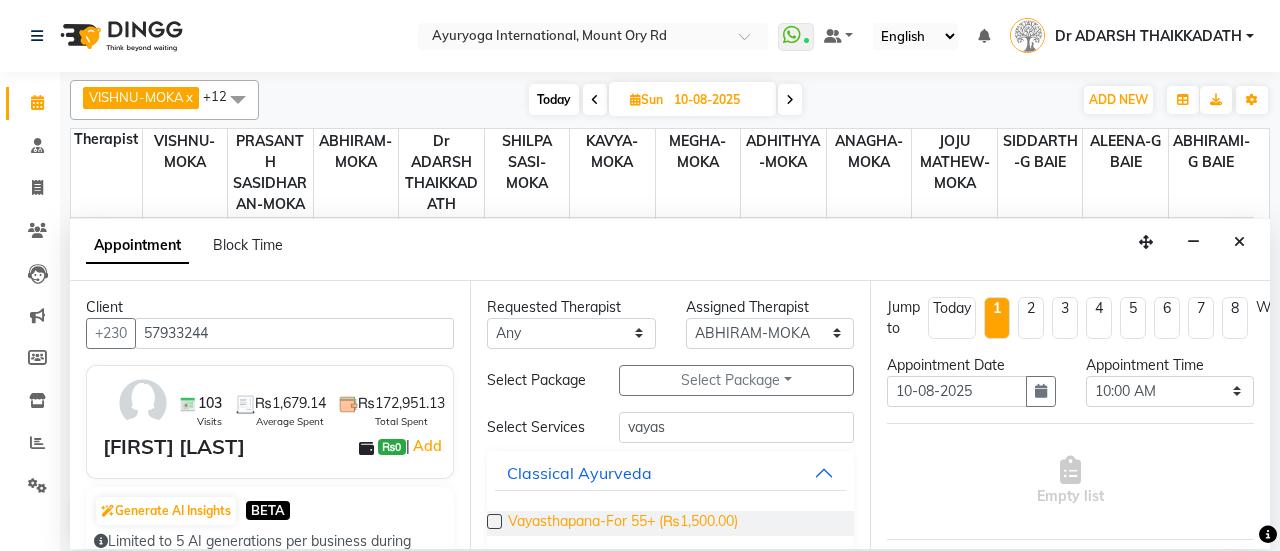 click on "Vayasthapana-For 55+ (₨1,500.00)" at bounding box center [623, 523] 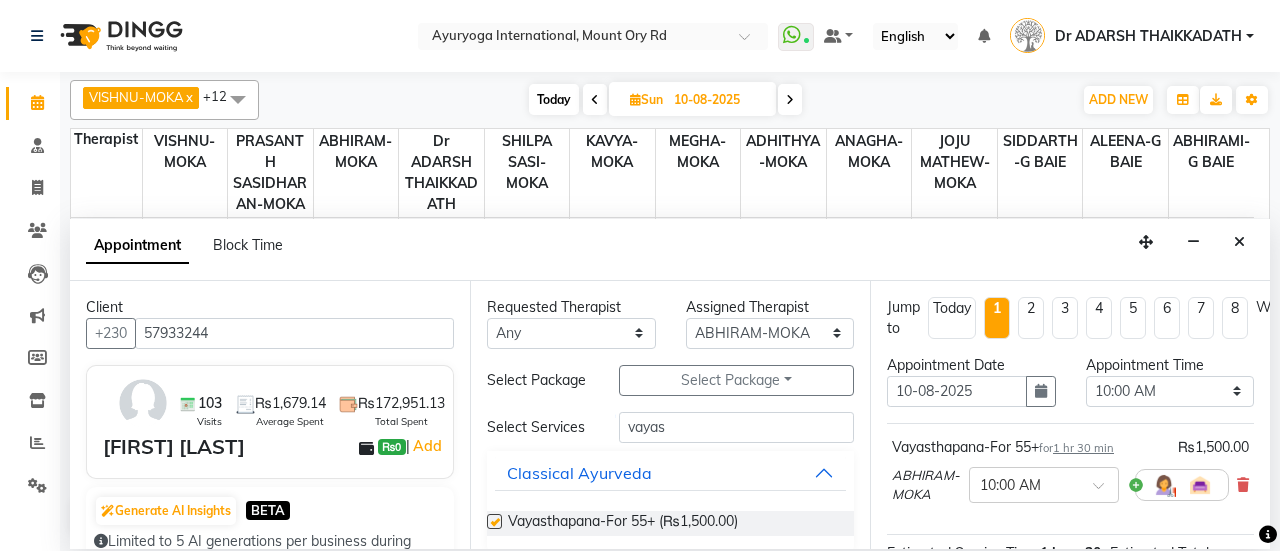 checkbox on "false" 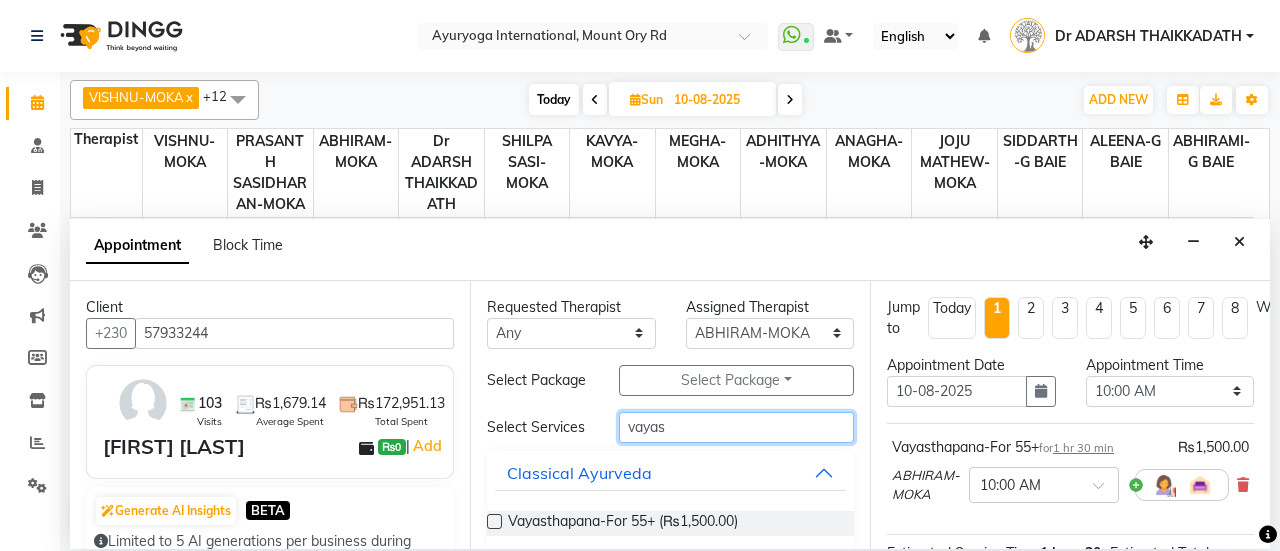 drag, startPoint x: 682, startPoint y: 431, endPoint x: 537, endPoint y: 446, distance: 145.7738 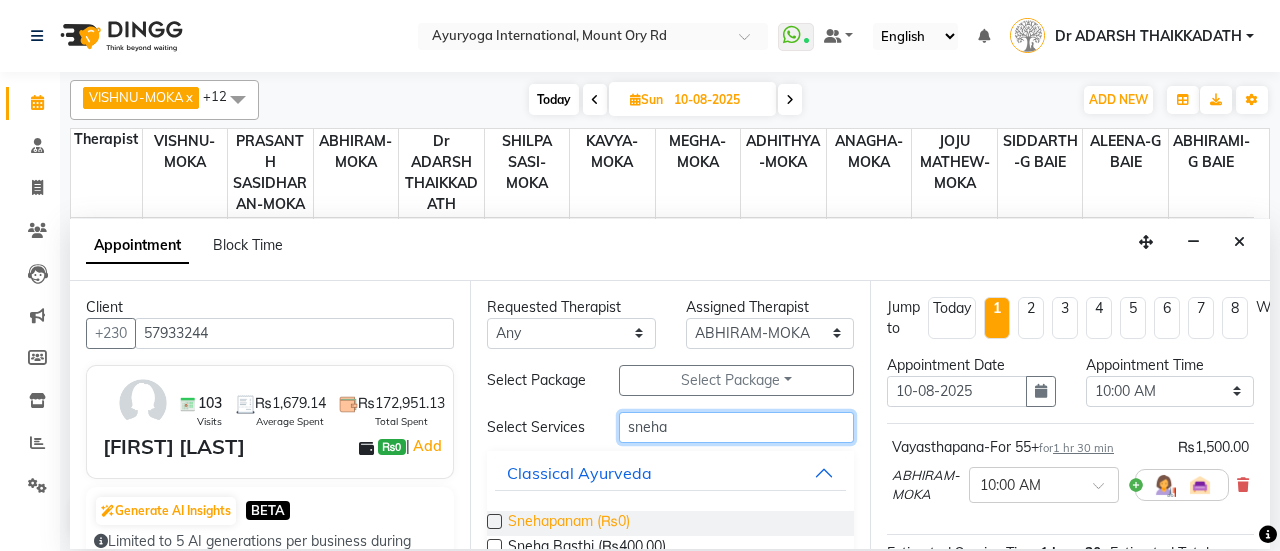 type on "sneha" 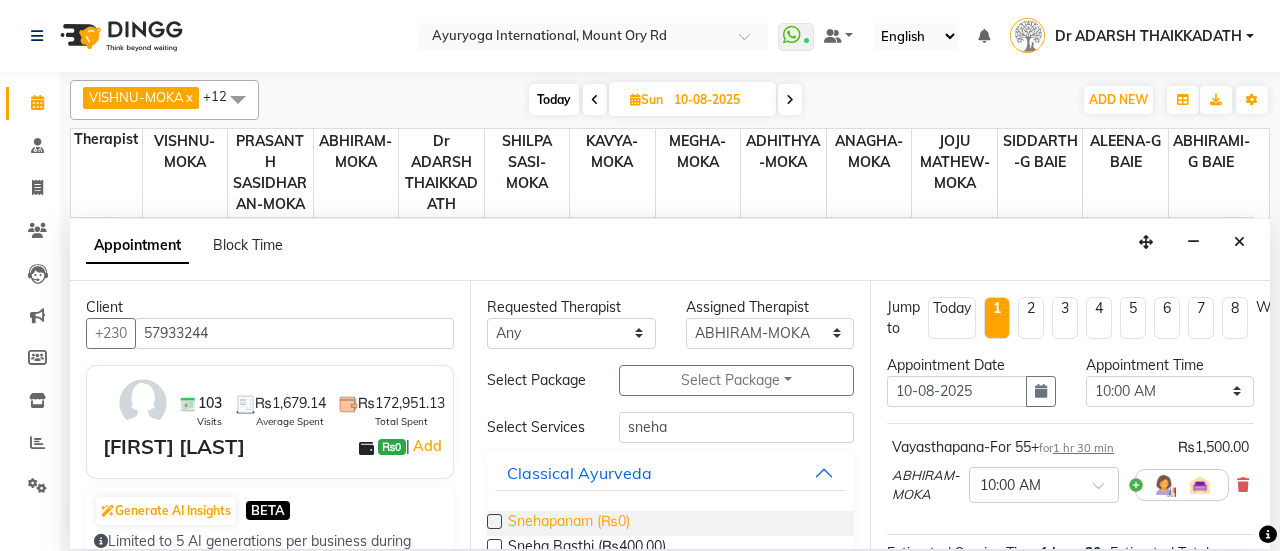 click on "Snehapanam (₨0)" at bounding box center (569, 523) 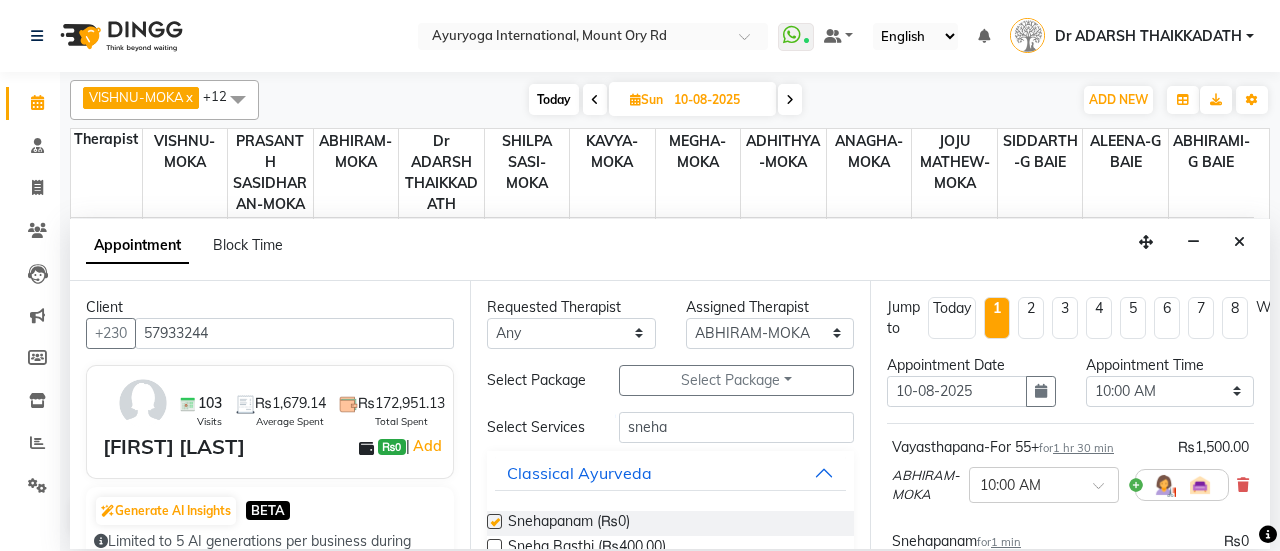 checkbox on "false" 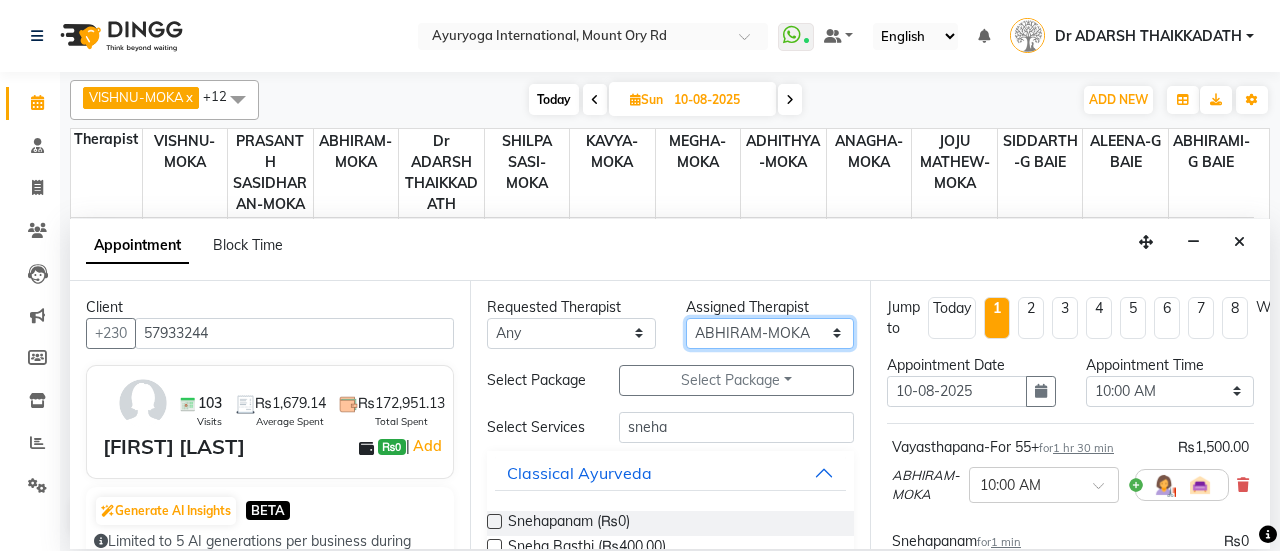 click on "Select ABHIRAMI-G BAIE ABHIRAM-MOKA ADHITHYA-MOKA ALEENA-G BAIE ANAGHA-MOKA Dr ADARSH THAIKKADATH JOJU MATHEW-MOKA KAVYA-MOKA MEGHA-MOKA PRASANTH SASIDHARAN-MOKA SHILPA SASI-MOKA SIDDARTH-G BAIE VISHNU-MOKA" at bounding box center [770, 333] 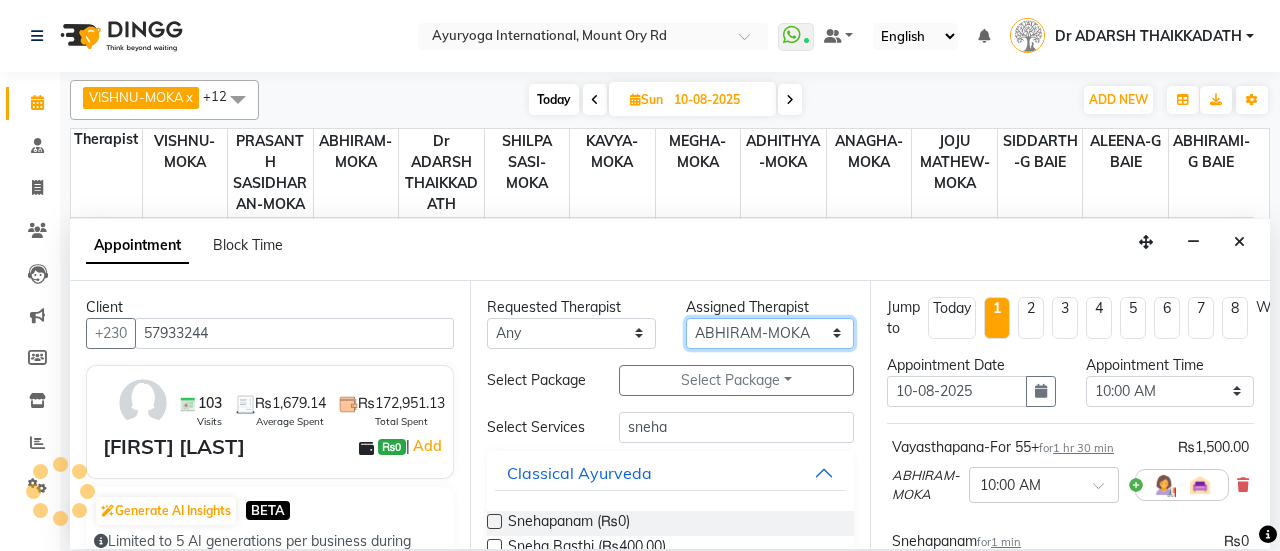 select on "60459" 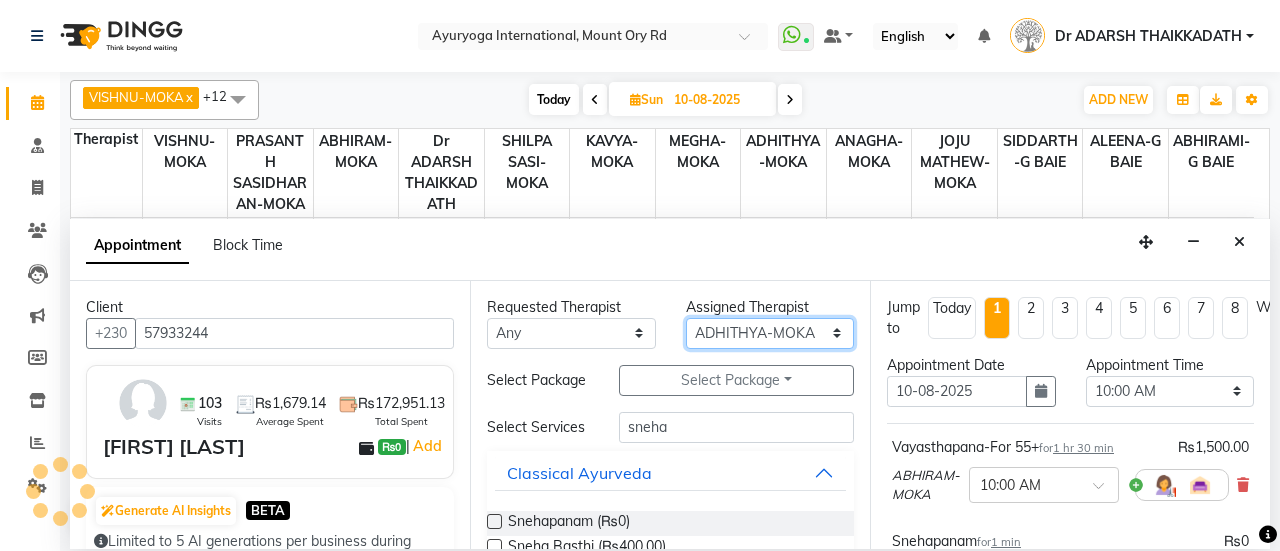 click on "Select ABHIRAMI-G BAIE ABHIRAM-MOKA ADHITHYA-MOKA ALEENA-G BAIE ANAGHA-MOKA Dr ADARSH THAIKKADATH JOJU MATHEW-MOKA KAVYA-MOKA MEGHA-MOKA PRASANTH SASIDHARAN-MOKA SHILPA SASI-MOKA SIDDARTH-G BAIE VISHNU-MOKA" at bounding box center (770, 333) 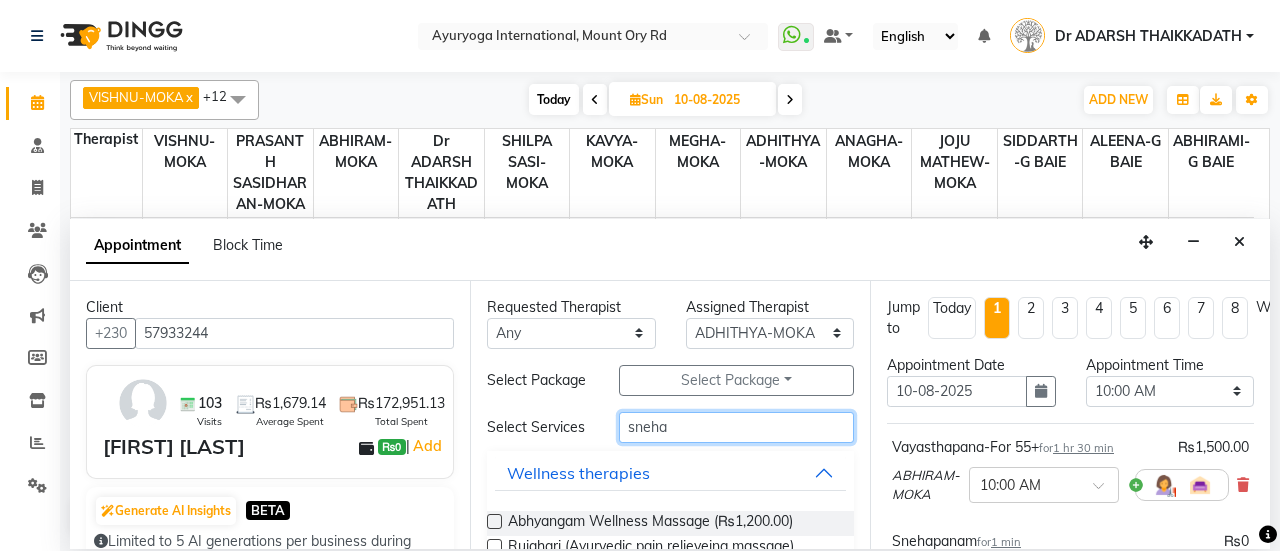 drag, startPoint x: 705, startPoint y: 435, endPoint x: 512, endPoint y: 445, distance: 193.2589 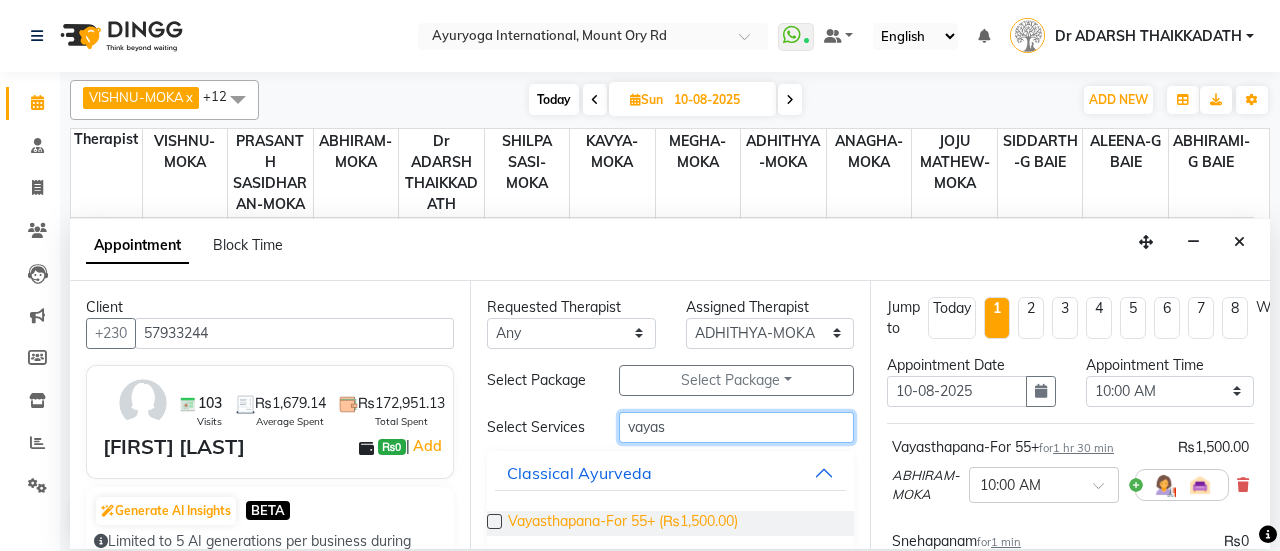 type on "vayas" 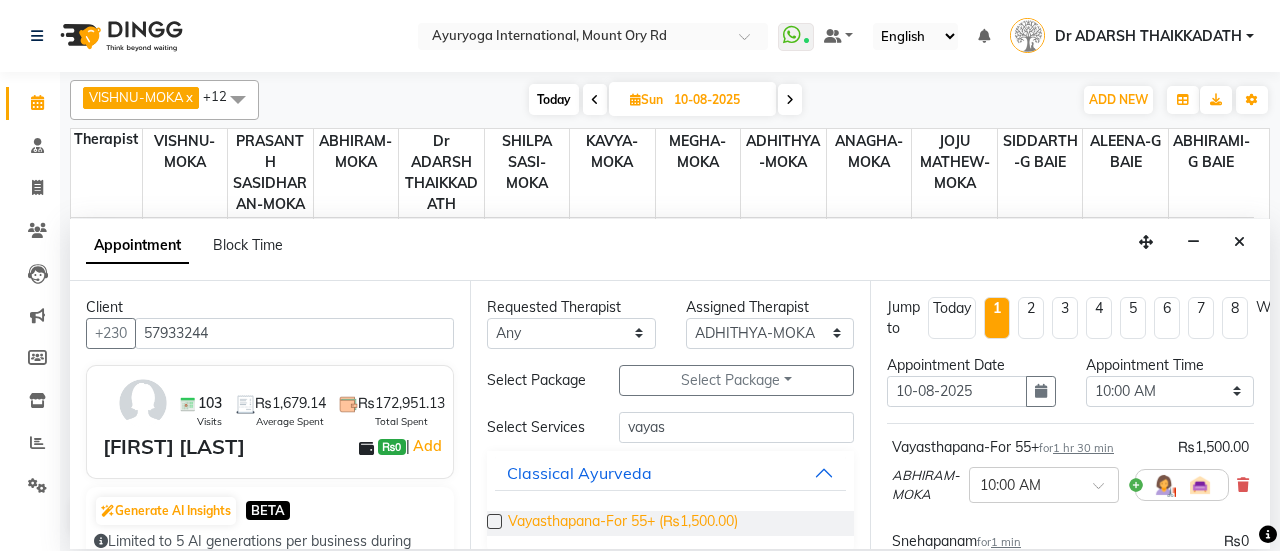 click on "Vayasthapana-For 55+ (₨1,500.00)" at bounding box center (623, 523) 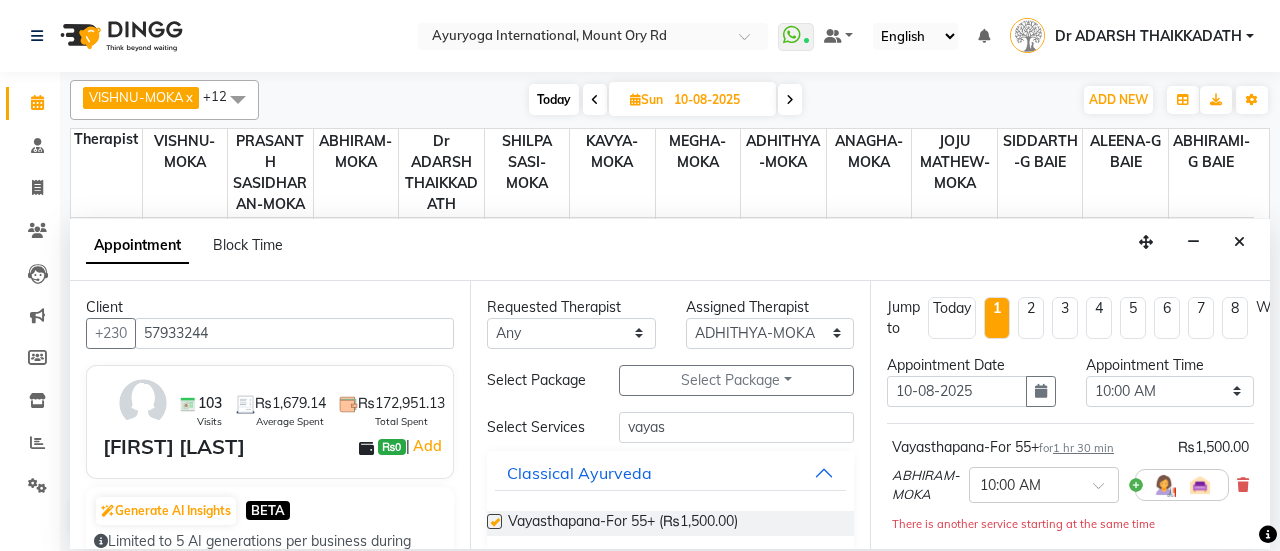 checkbox on "false" 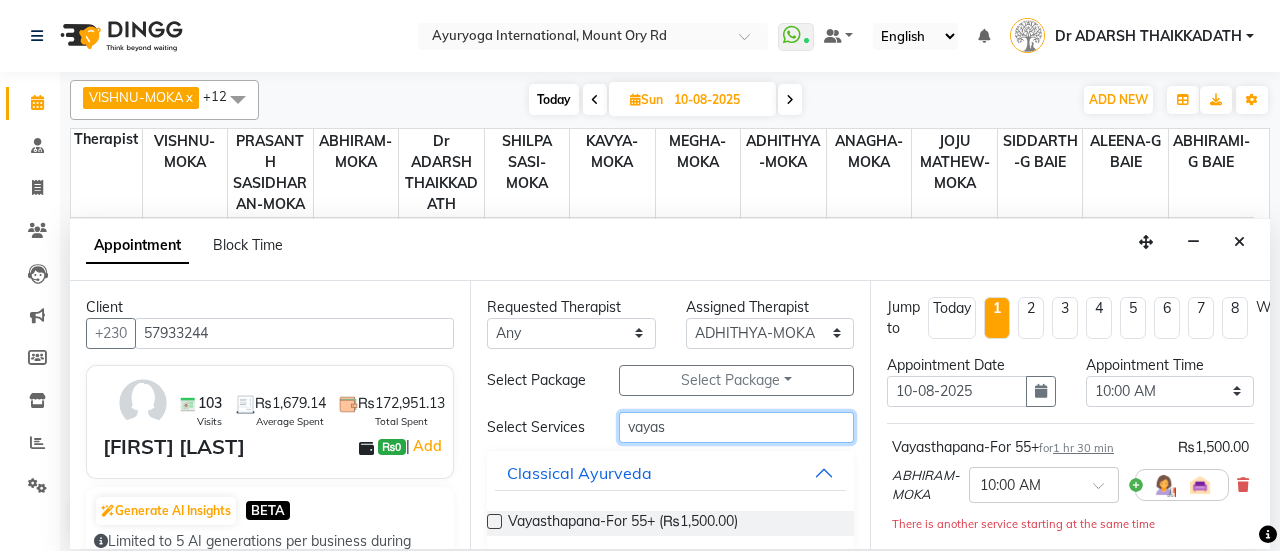 drag, startPoint x: 684, startPoint y: 431, endPoint x: 532, endPoint y: 458, distance: 154.37941 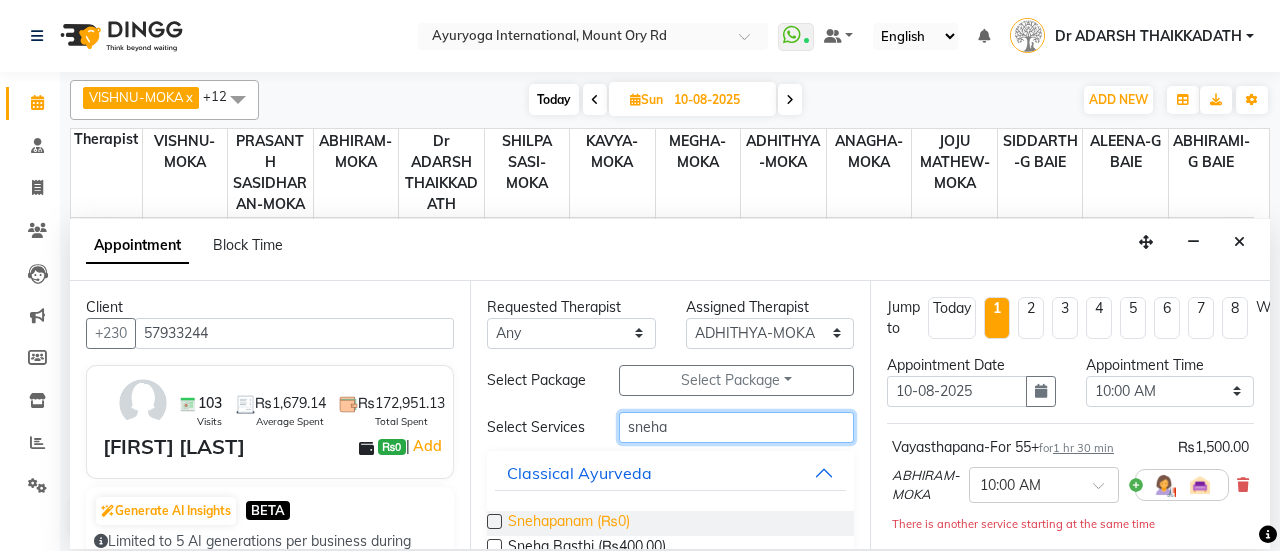 type on "sneha" 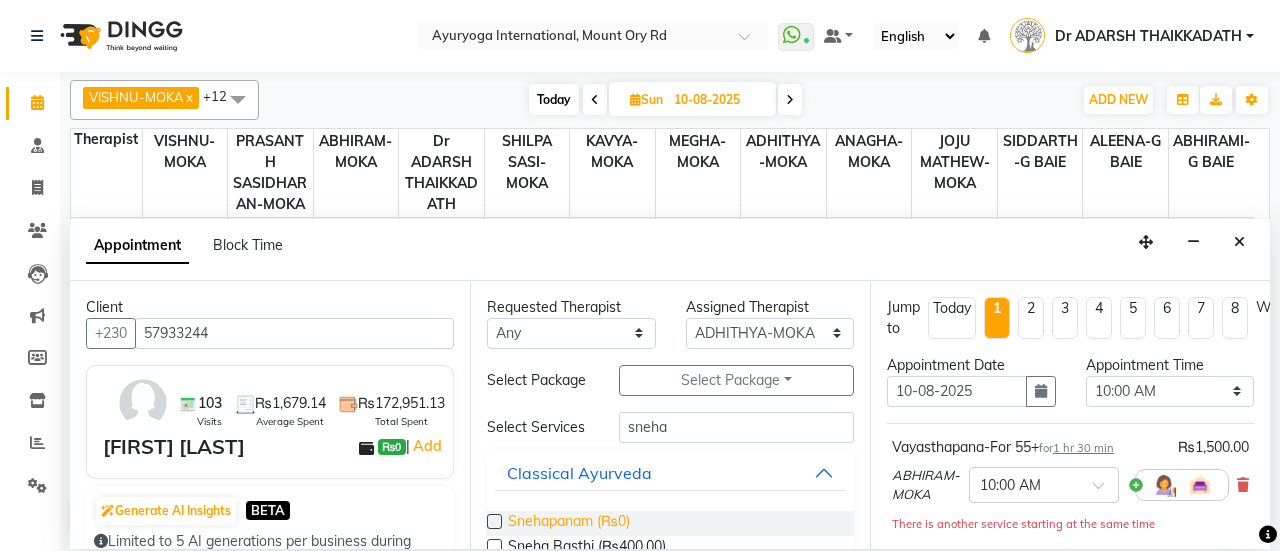 click on "Snehapanam (₨0)" at bounding box center [569, 523] 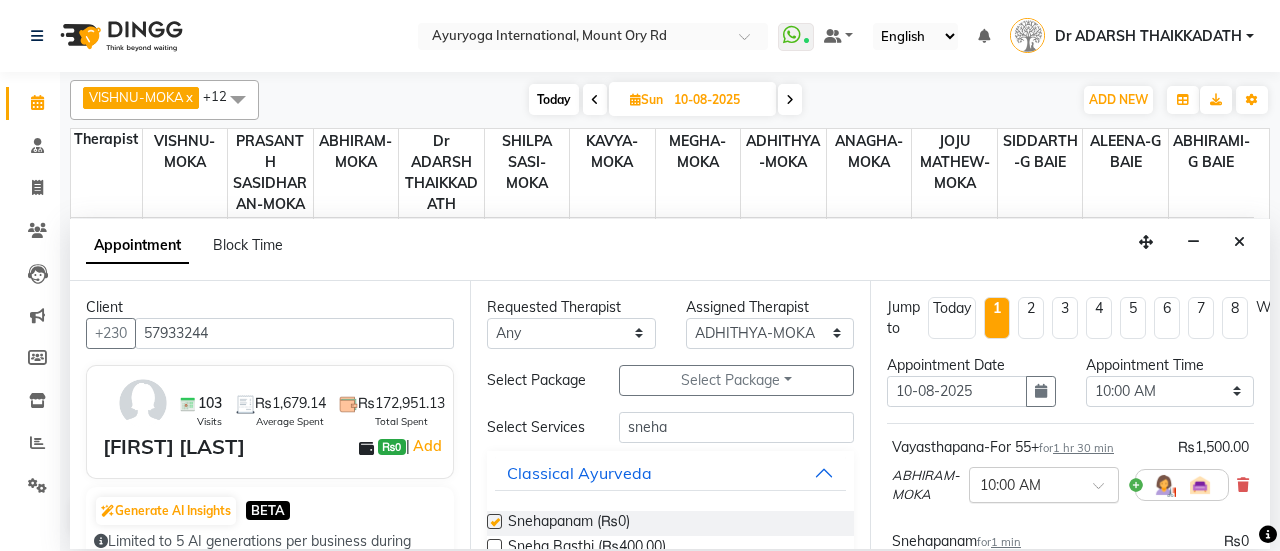 checkbox on "false" 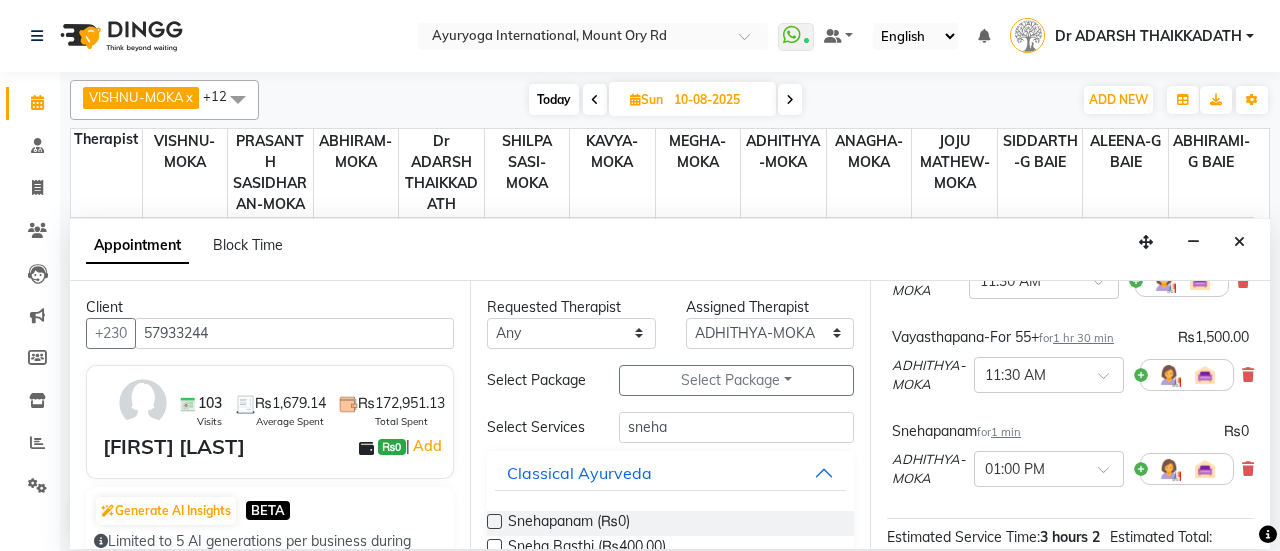 scroll, scrollTop: 300, scrollLeft: 0, axis: vertical 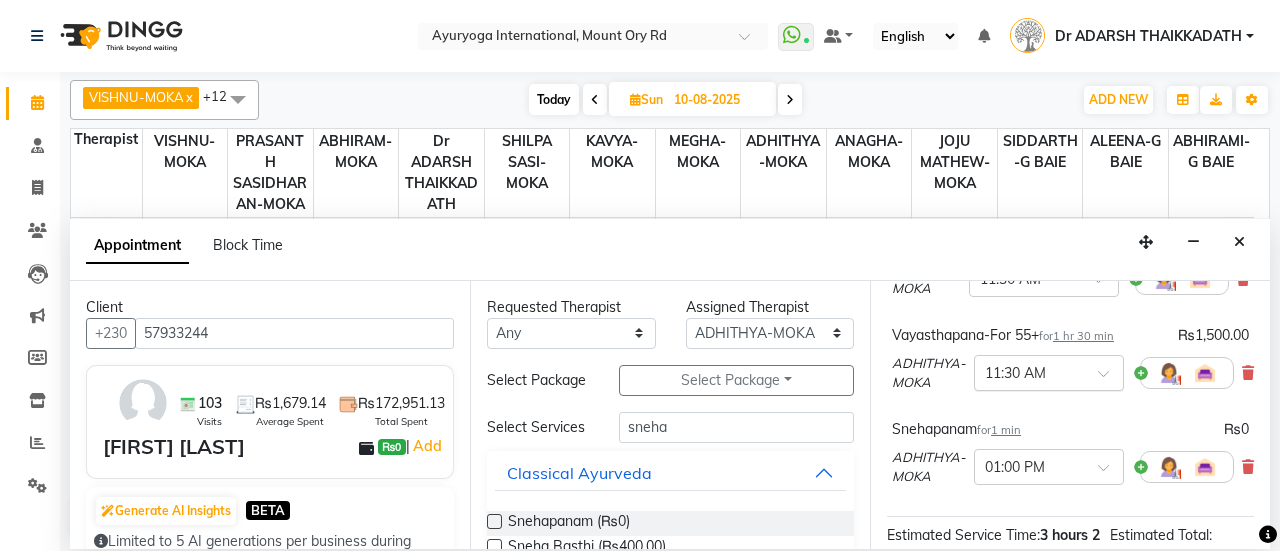 click at bounding box center [1029, 371] 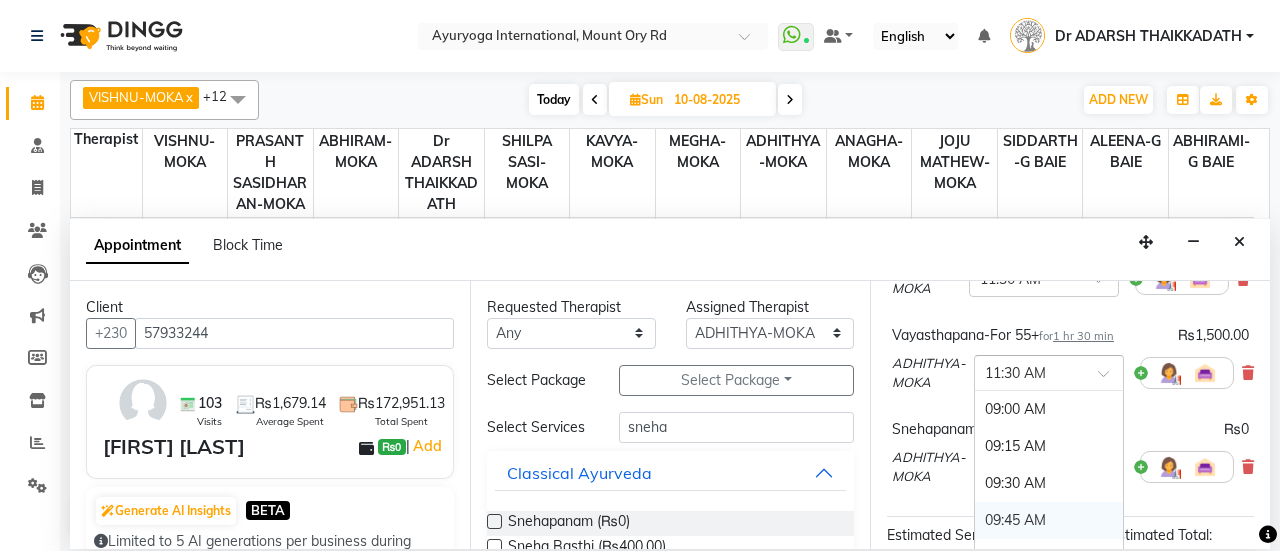 scroll, scrollTop: 118, scrollLeft: 0, axis: vertical 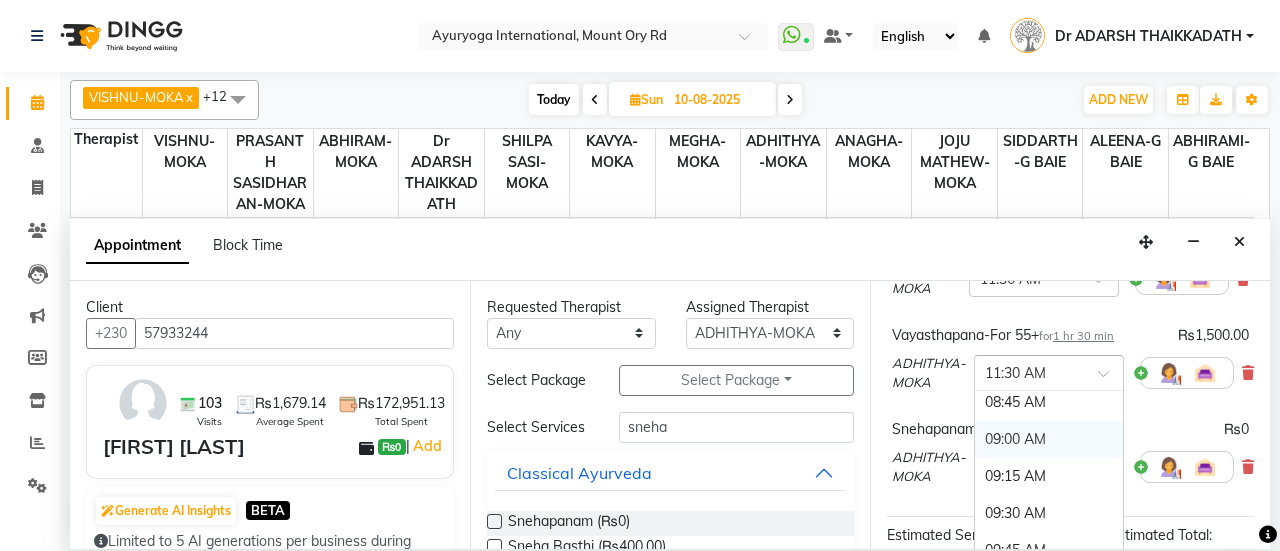 click on "09:00 AM" at bounding box center (1049, 439) 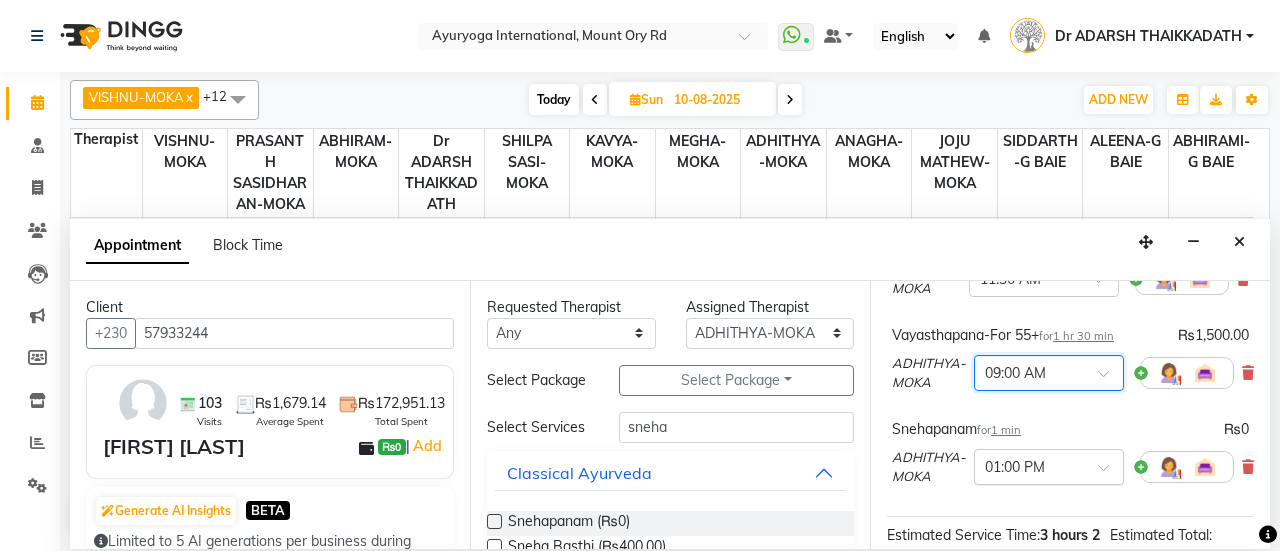 drag, startPoint x: 1037, startPoint y: 457, endPoint x: 1037, endPoint y: 481, distance: 24 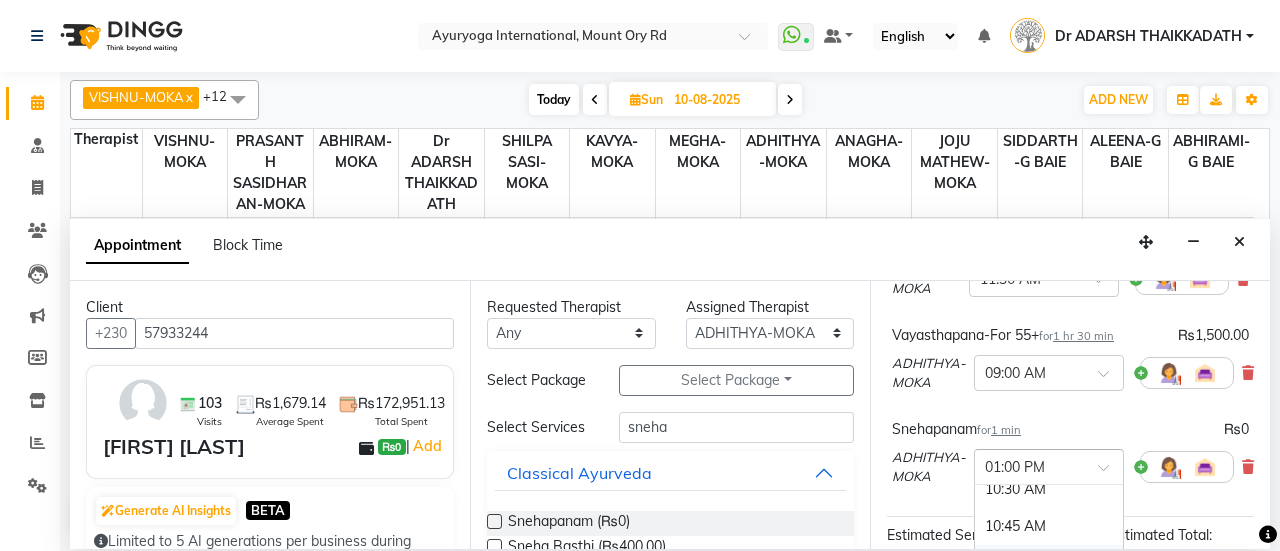 scroll, scrollTop: 340, scrollLeft: 0, axis: vertical 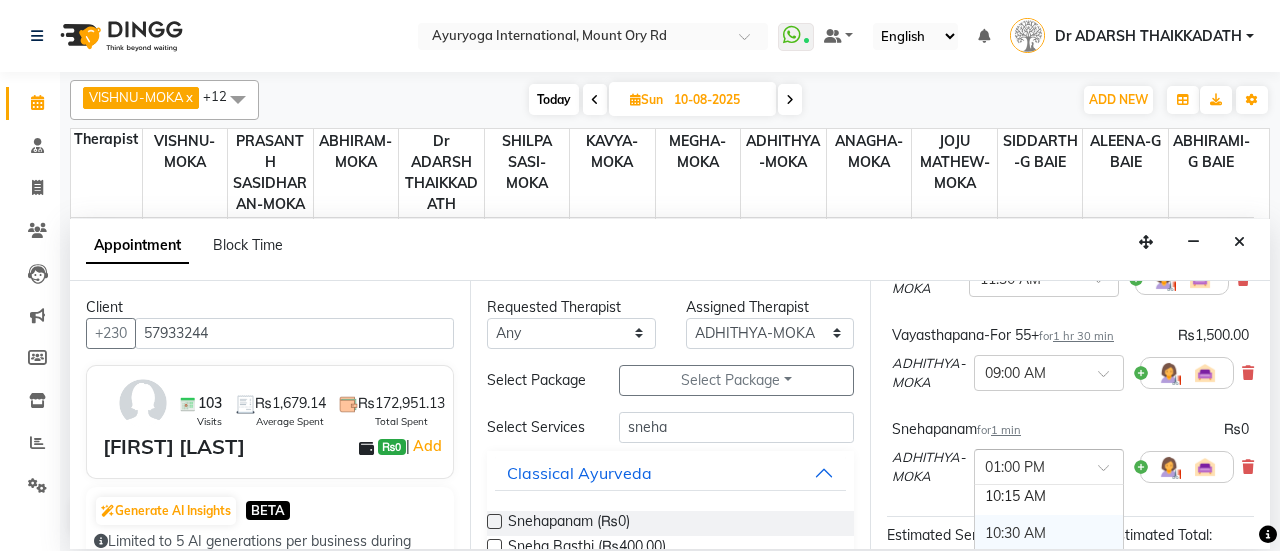click on "10:30 AM" at bounding box center (1049, 533) 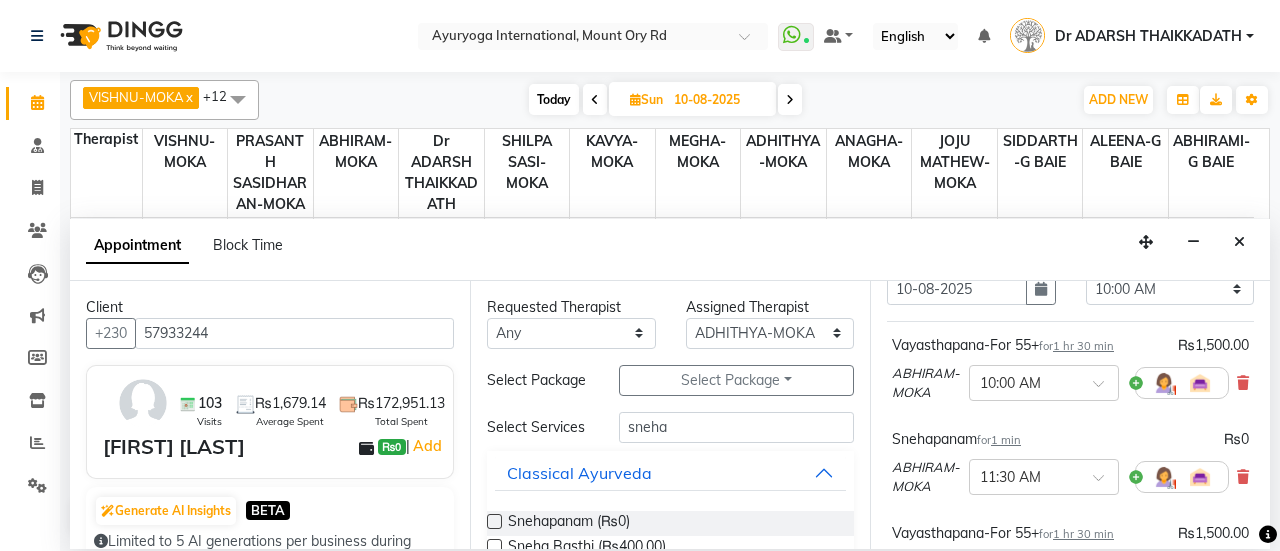 scroll, scrollTop: 100, scrollLeft: 0, axis: vertical 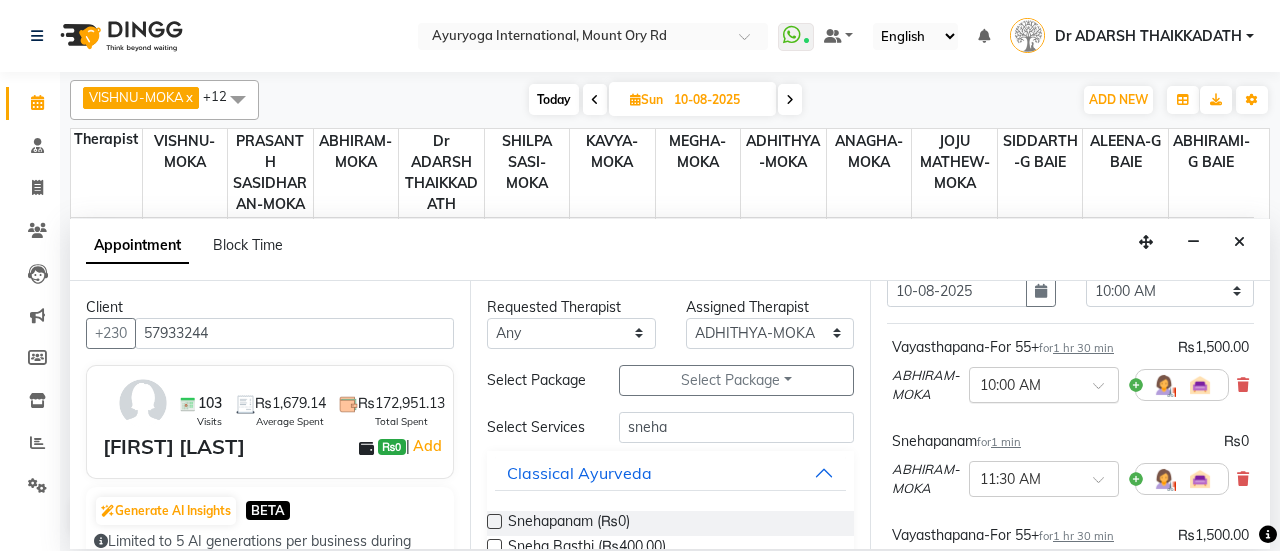 click at bounding box center (1024, 383) 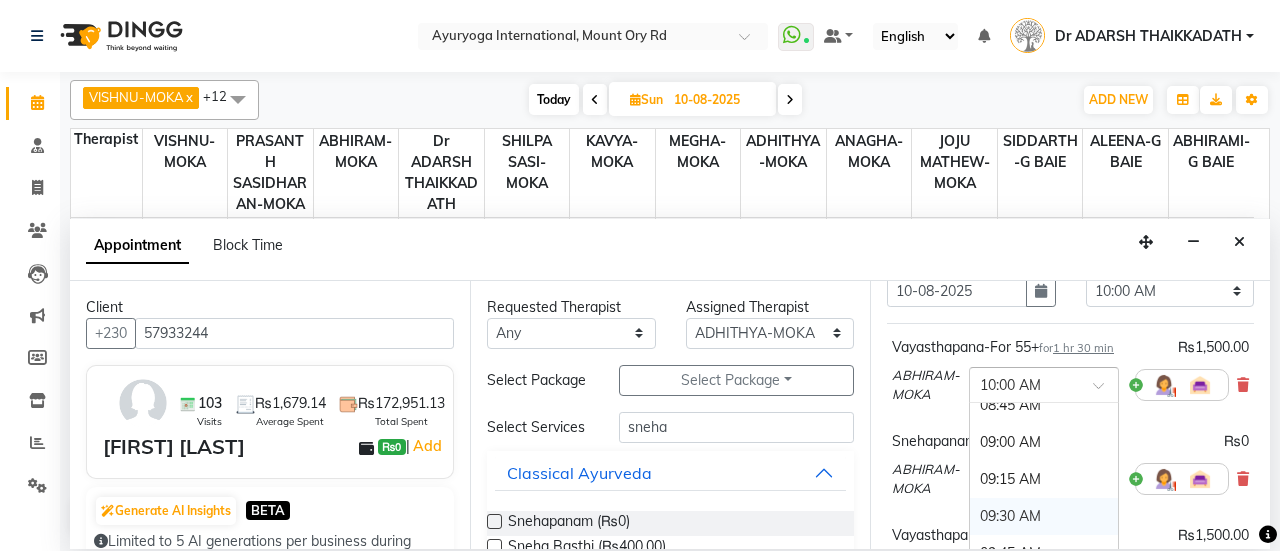 scroll, scrollTop: 96, scrollLeft: 0, axis: vertical 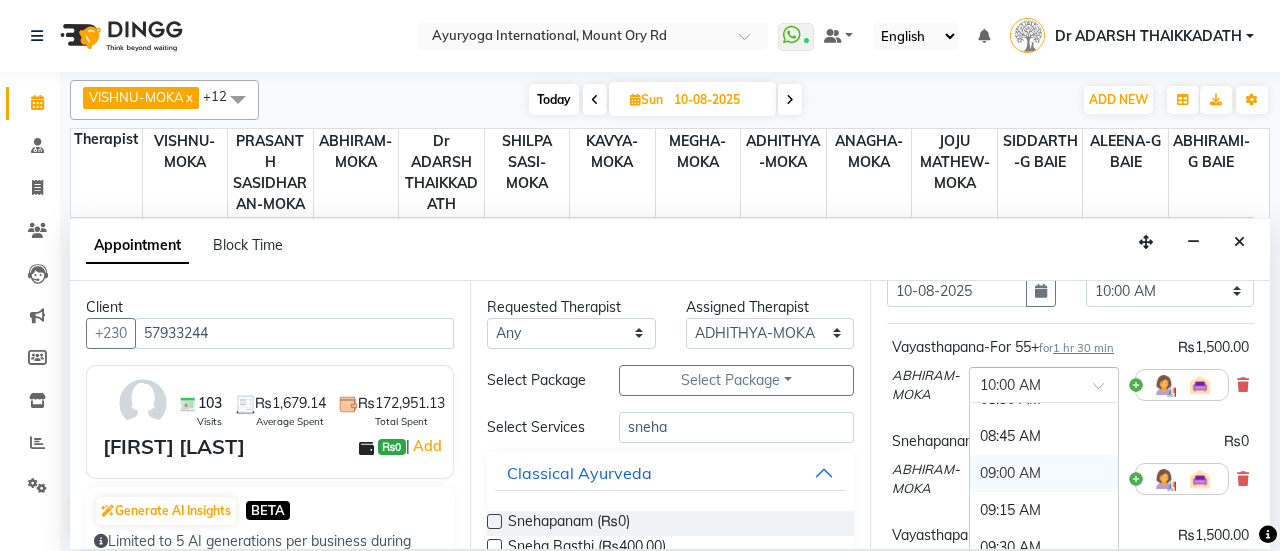 click on "09:00 AM" at bounding box center (1044, 473) 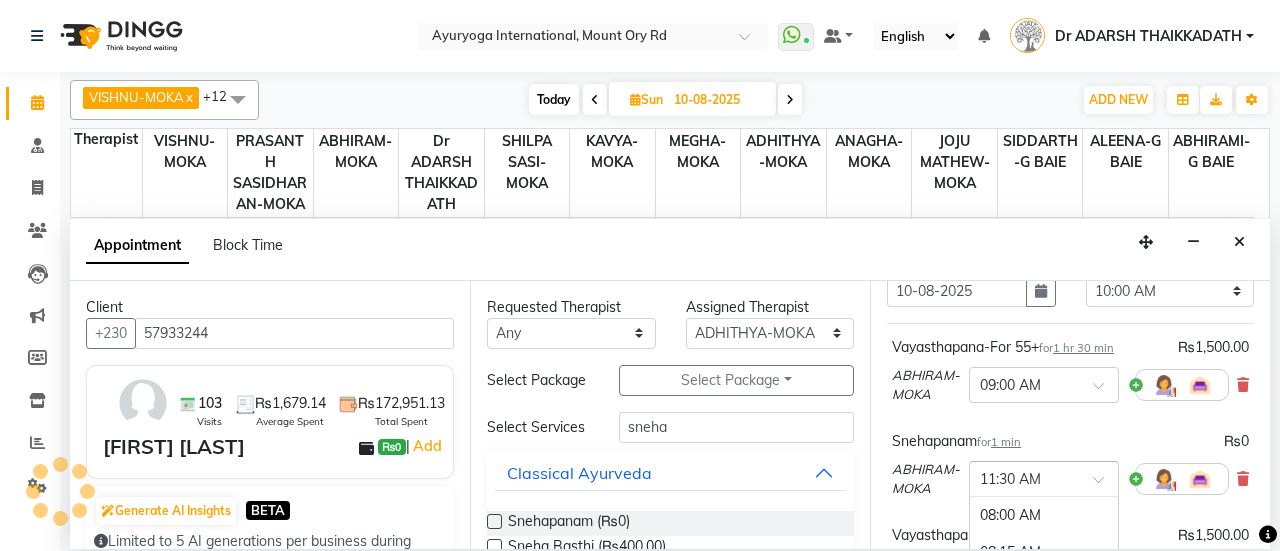 click at bounding box center [1024, 477] 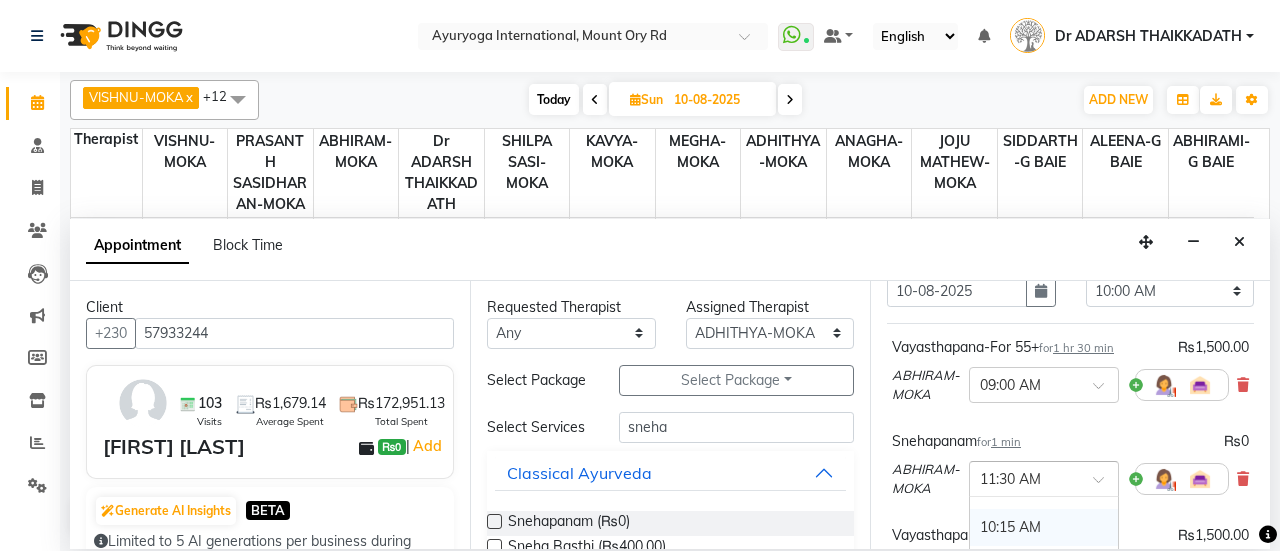 scroll, scrollTop: 318, scrollLeft: 0, axis: vertical 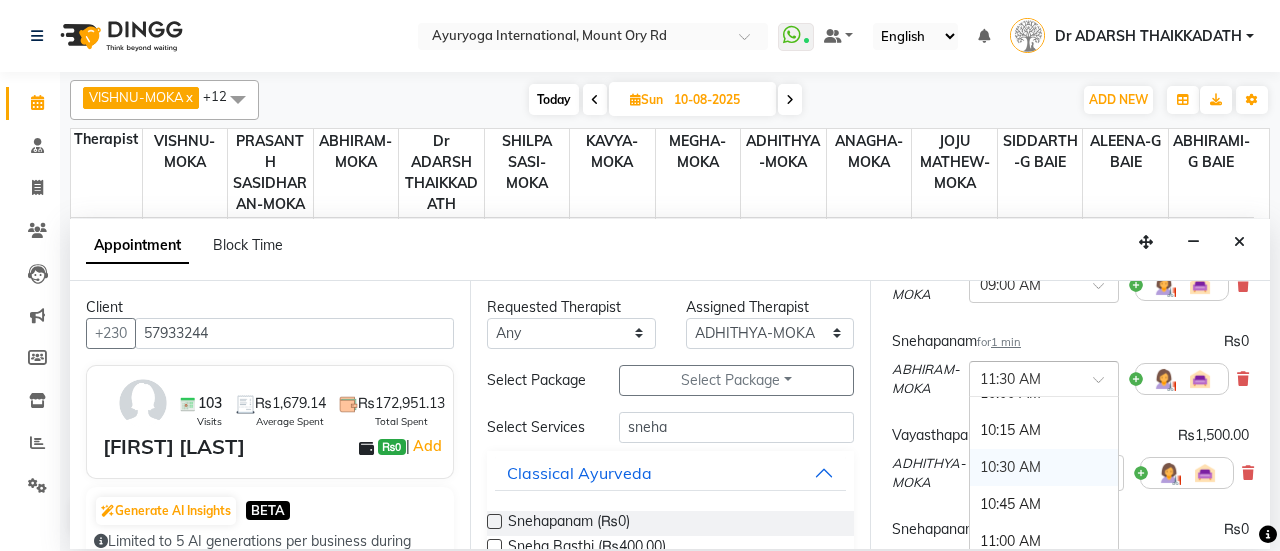 click on "10:30 AM" at bounding box center (1044, 467) 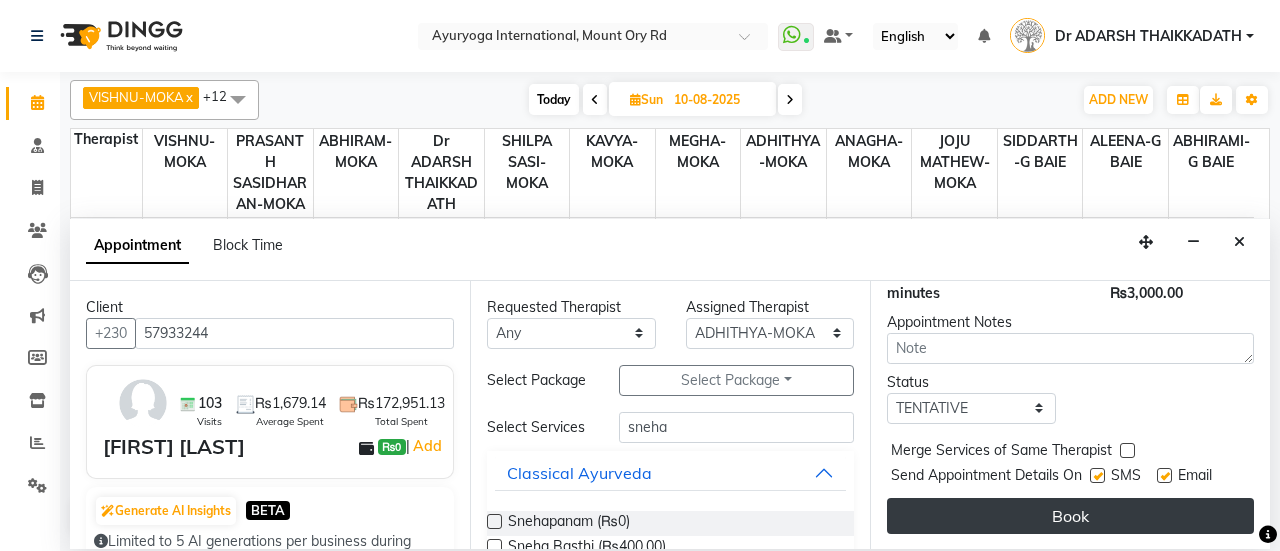 scroll, scrollTop: 598, scrollLeft: 0, axis: vertical 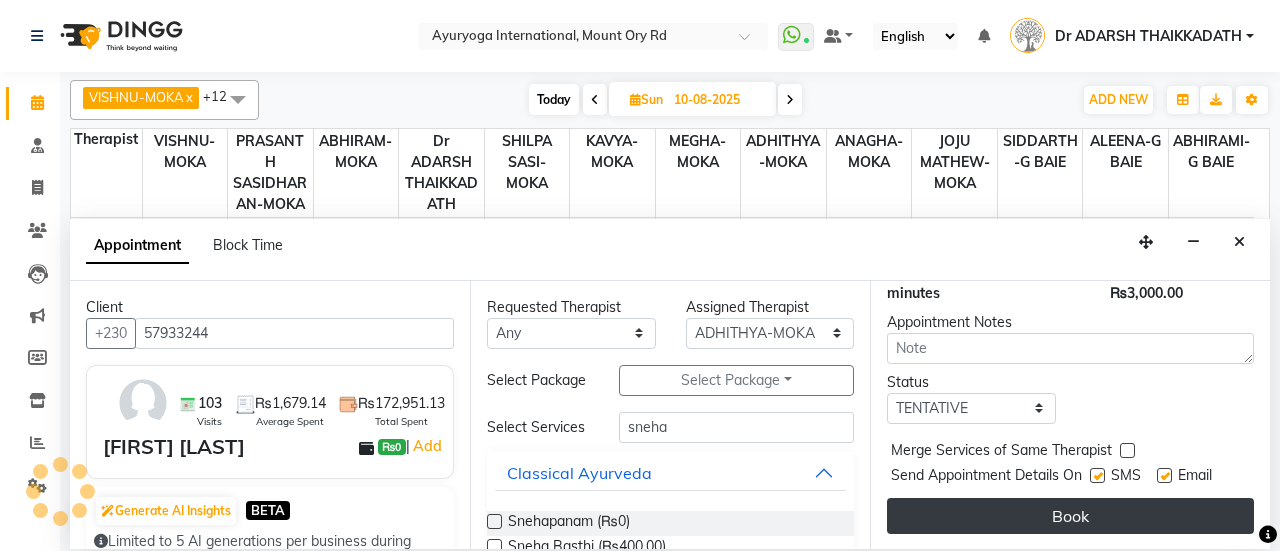 click on "Book" at bounding box center (1070, 516) 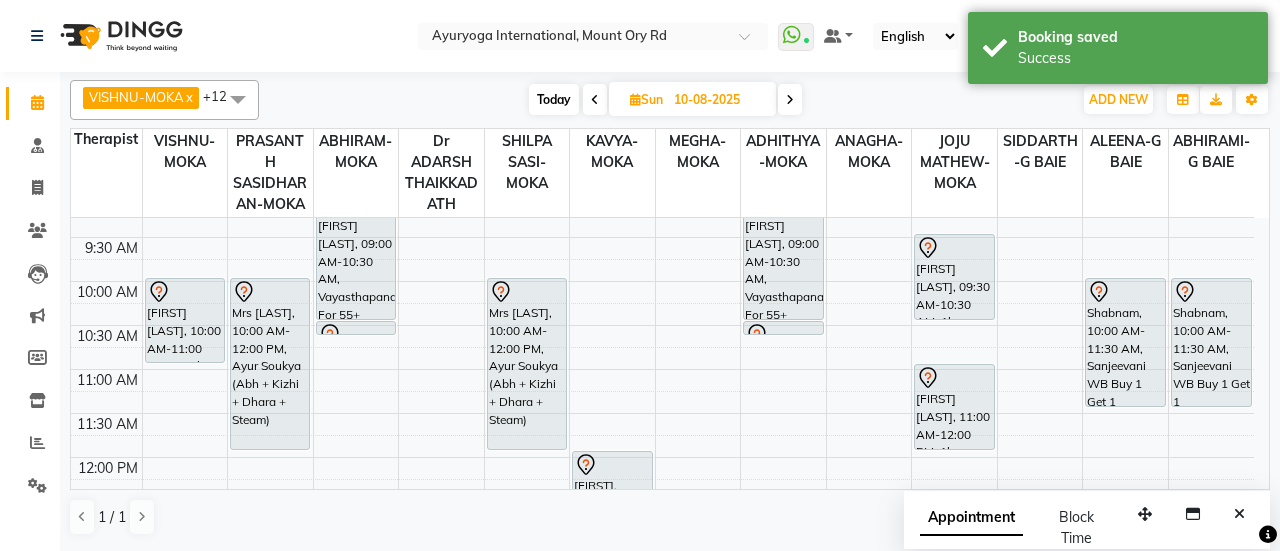 click on "Today" at bounding box center [554, 99] 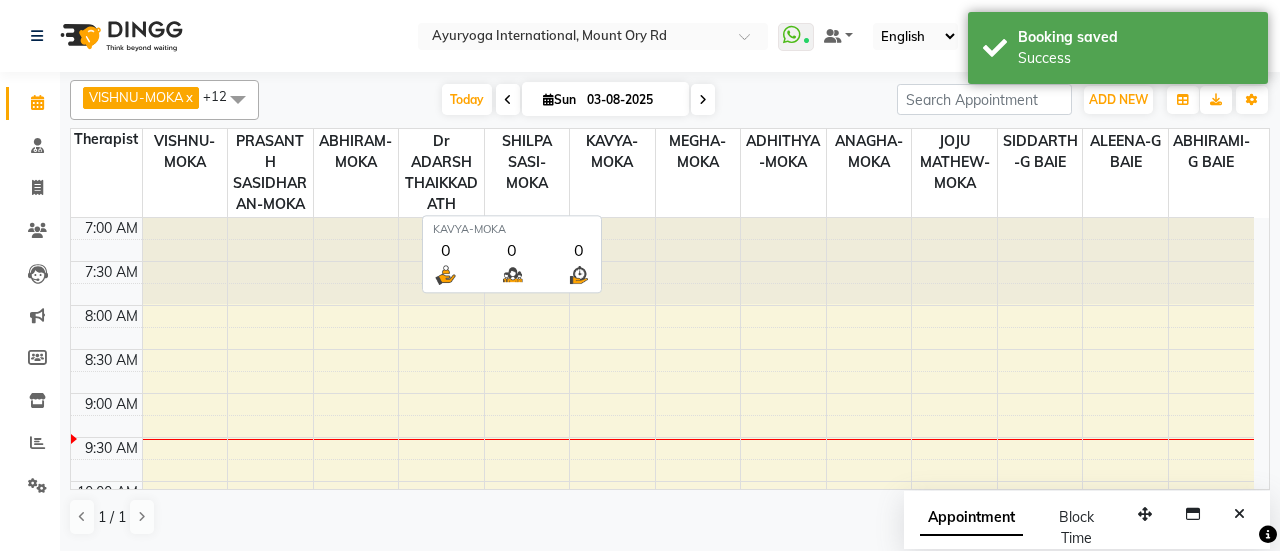 scroll, scrollTop: 175, scrollLeft: 0, axis: vertical 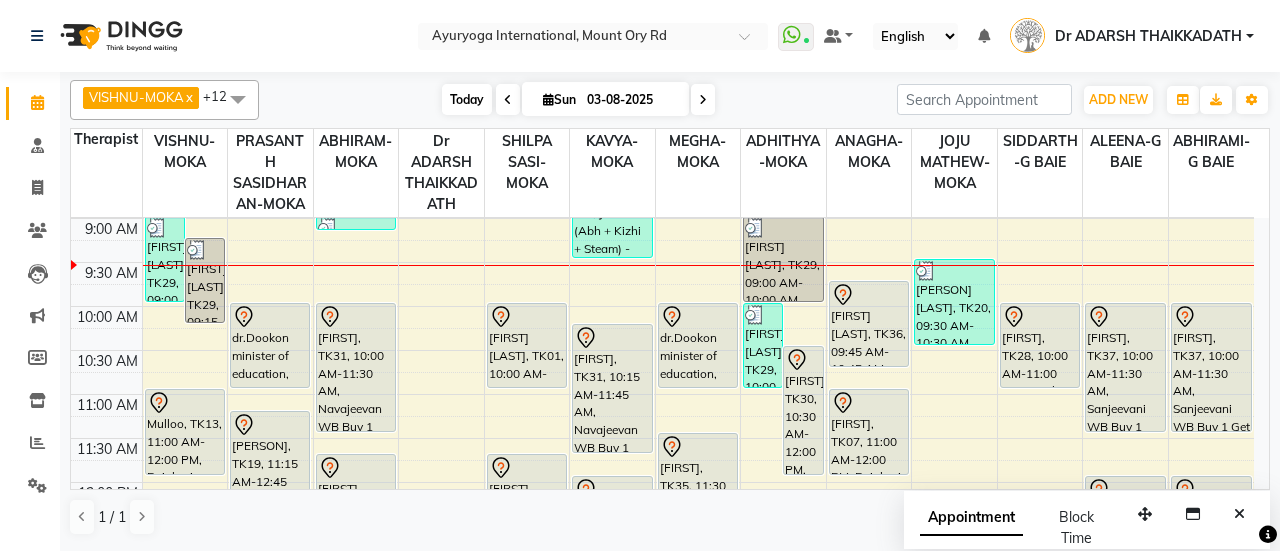 click on "Today" at bounding box center [467, 99] 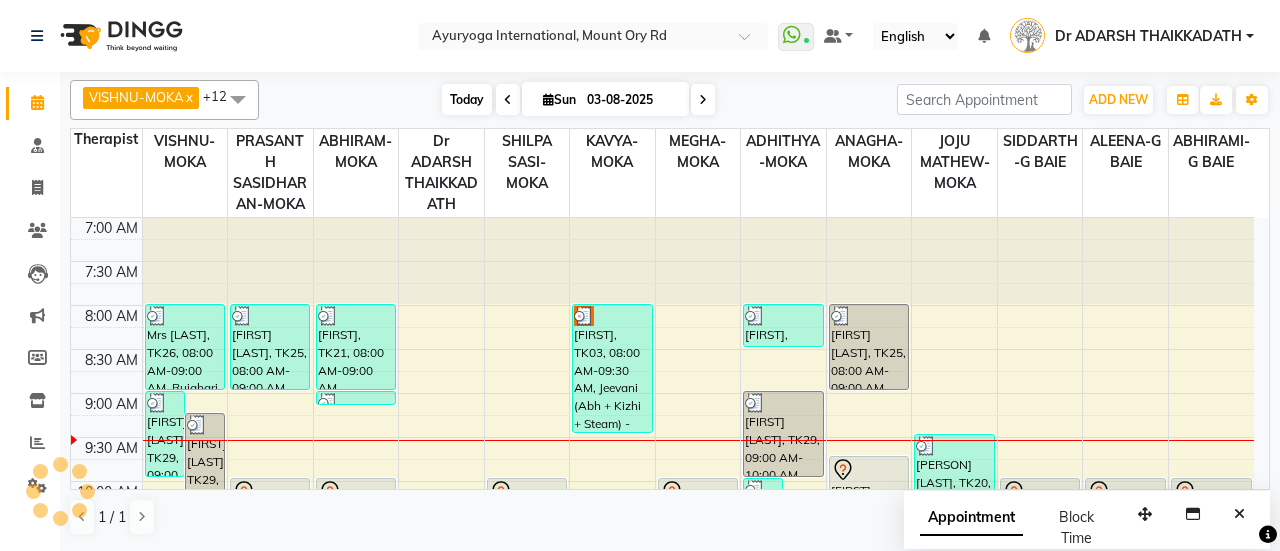 scroll, scrollTop: 174, scrollLeft: 0, axis: vertical 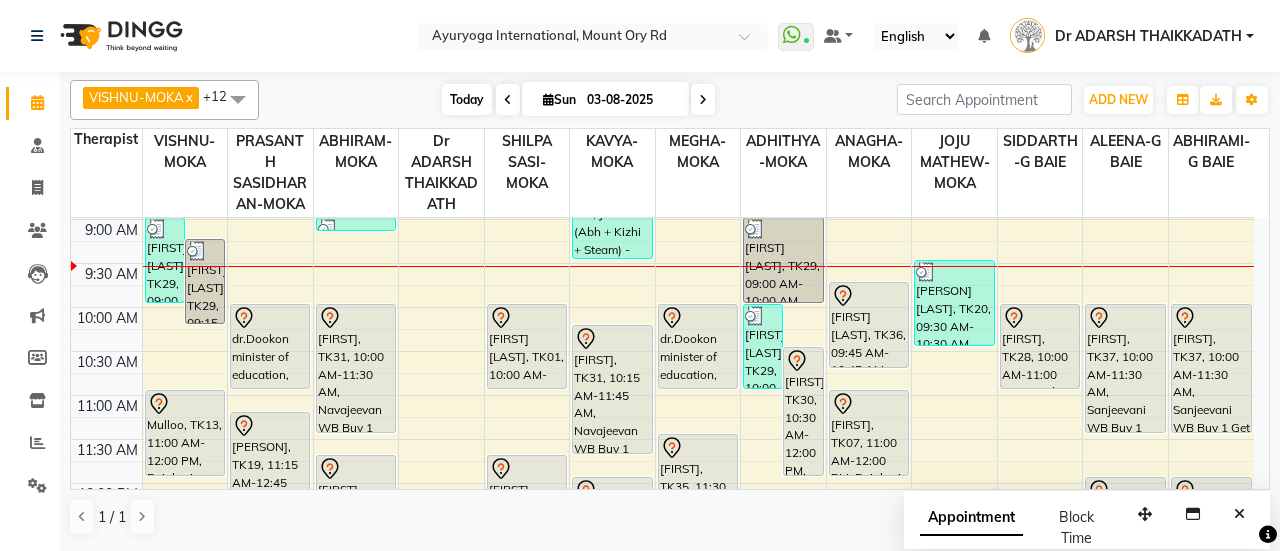 click on "Today" at bounding box center [467, 99] 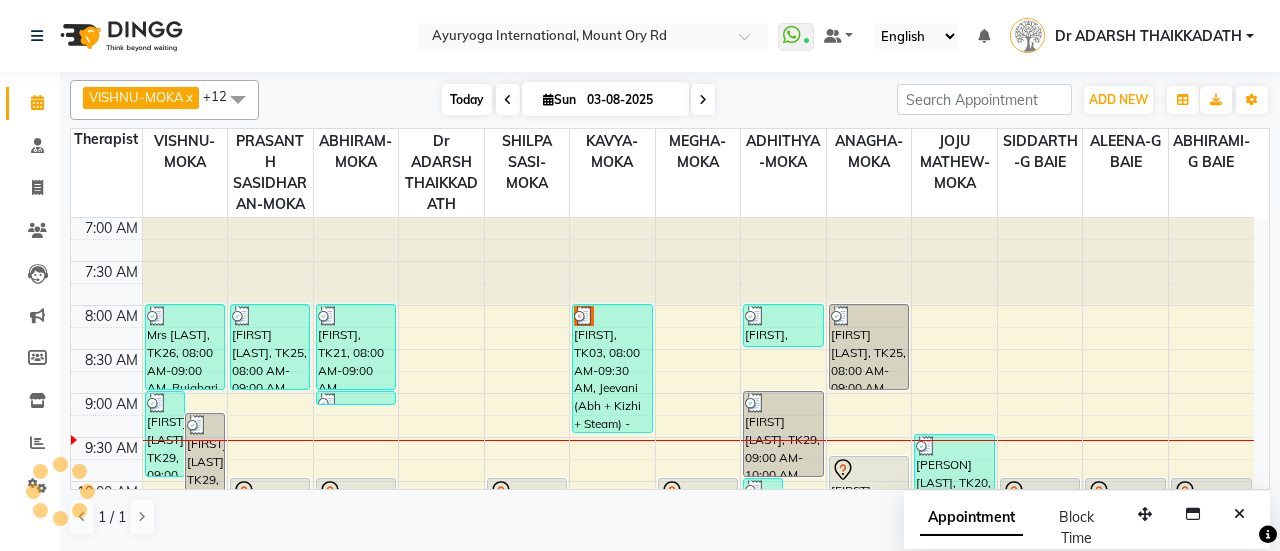 scroll, scrollTop: 175, scrollLeft: 0, axis: vertical 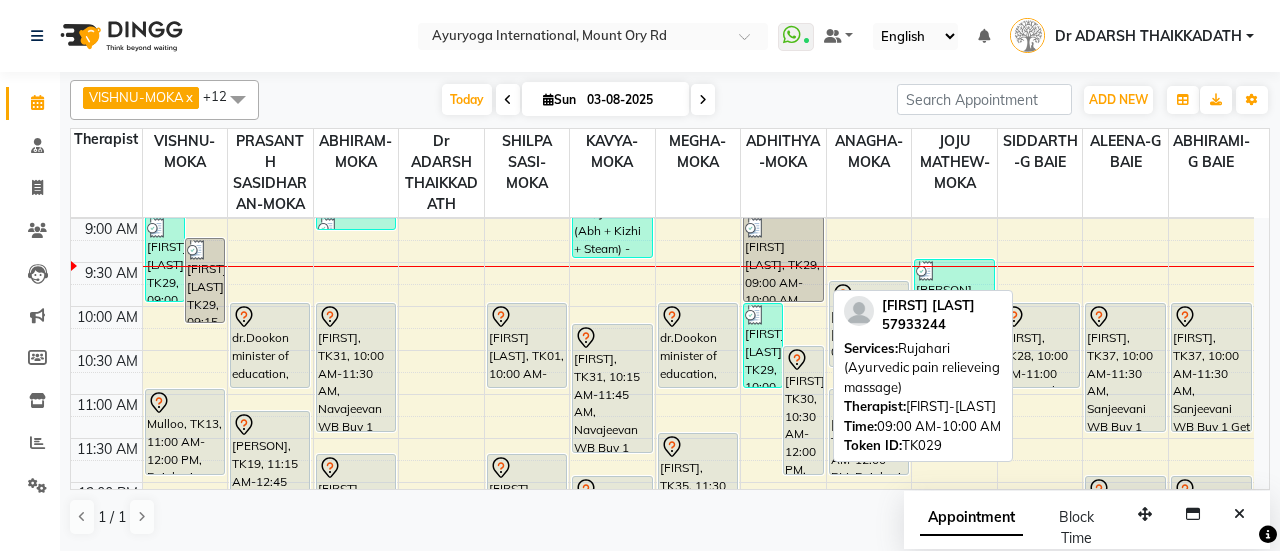 click on "[FIRST] [LAST], TK29, 09:00 AM-10:00 AM, Rujahari (Ayurvedic pain relieveing massage)" at bounding box center [783, 259] 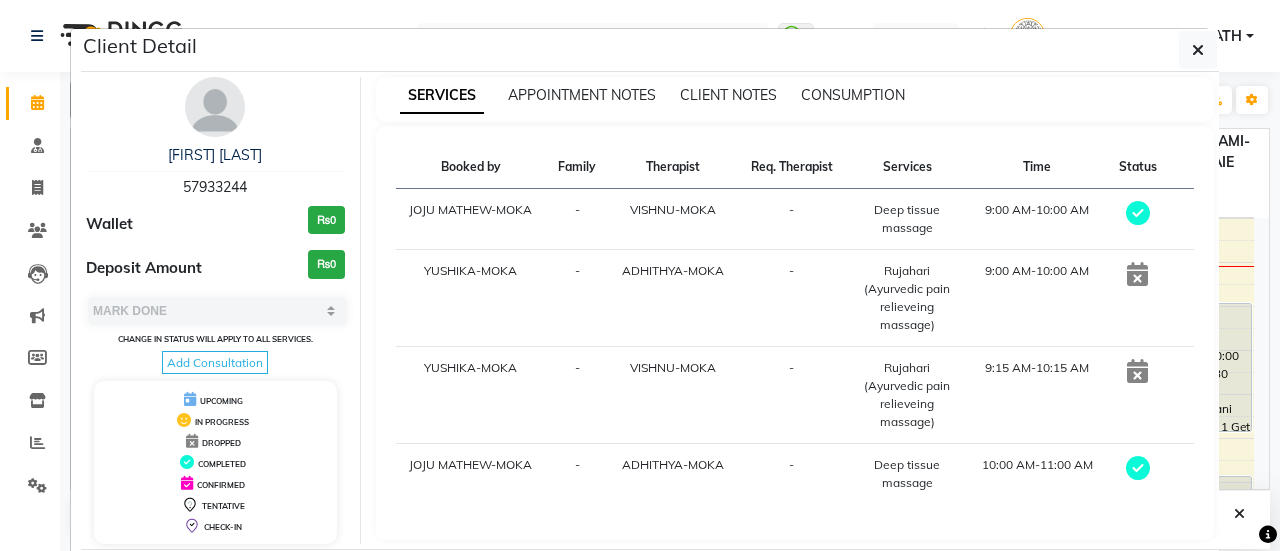 drag, startPoint x: 176, startPoint y: 191, endPoint x: 244, endPoint y: 187, distance: 68.117546 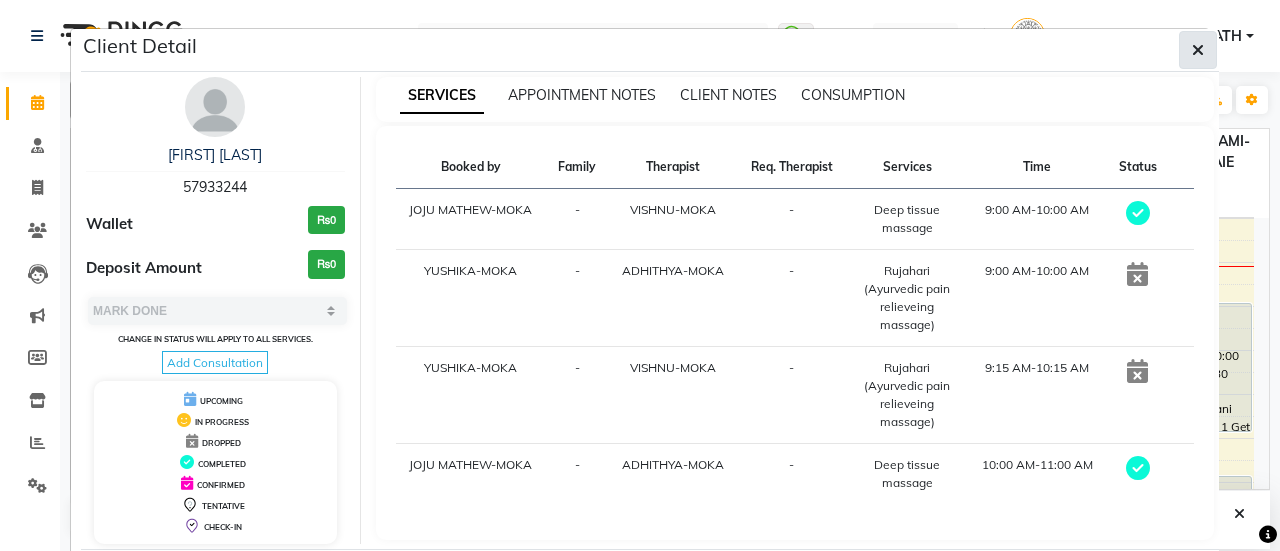 click 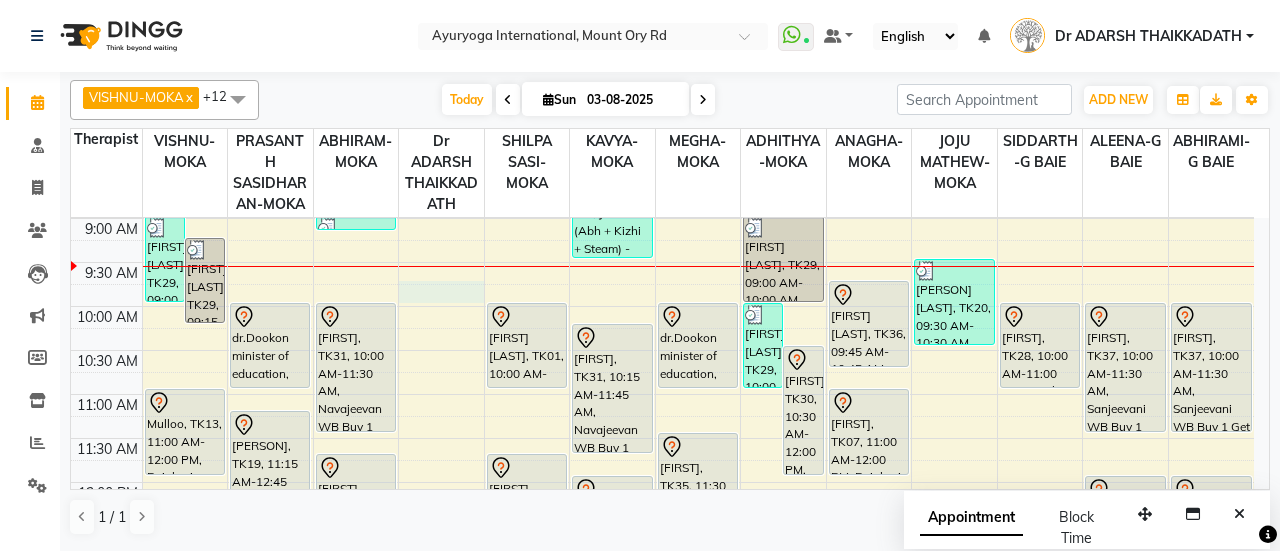 click on "7:00 AM 7:30 AM 8:00 AM 8:30 AM 9:00 AM 9:30 AM 10:00 AM 10:30 AM 11:00 AM 11:30 AM 12:00 PM 12:30 PM 1:00 PM 1:30 PM 2:00 PM 2:30 PM 3:00 PM 3:30 PM 4:00 PM 4:30 PM 5:00 PM 5:30 PM 6:00 PM 6:30 PM 7:00 PM 7:30 PM 8:00 PM 8:30 PM     [FIRST] [LAST], TK29, 09:00 AM-10:00 AM, Deep tissue massage     [FIRST] [LAST], TK29, 09:15 AM-10:15 AM, Rujahari (Ayurvedic pain relieveing massage)     Mrs [LAST], TK26, 08:00 AM-09:00 AM, Rujahari (Ayurvedic pain relieveing massage)             [LAST], TK13, 11:00 AM-12:00 PM, Rujahari (Ayurvedic pain relieveing massage)             [FIRST], TK08, 01:00 PM-02:30 PM, Navajeevan WB Buy 1 Get 1             [LAST], TK34, 04:00 PM-05:00 PM, Sirodhara With Oil             [LAST], TK34, 05:00 PM-06:00 PM, Abhyangam Wellness Massage             [FIRST] [LAST], TK11, 07:00 PM-08:00 PM, Sirodhara With Oil     [FIRST] [LAST], TK25, 08:00 AM-09:00 AM, Rujahari (Abh + Kizhi) - Package             dr.[LAST] minister of education, TK12, 10:00 AM-11:00 AM, Swedish massage (60 Min)" at bounding box center (662, 658) 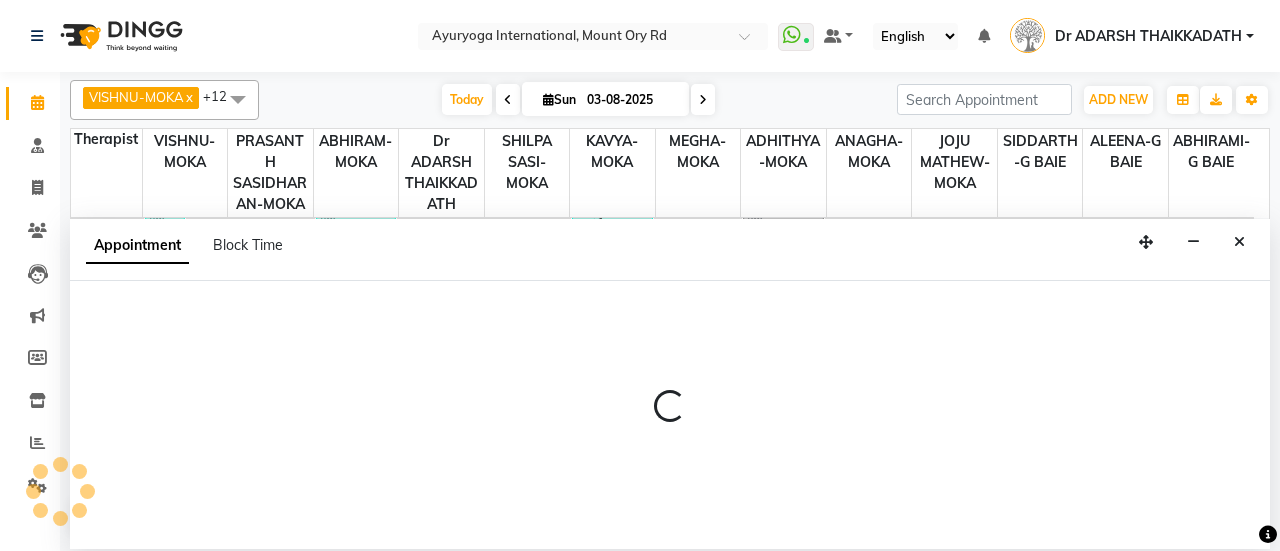 select on "19827" 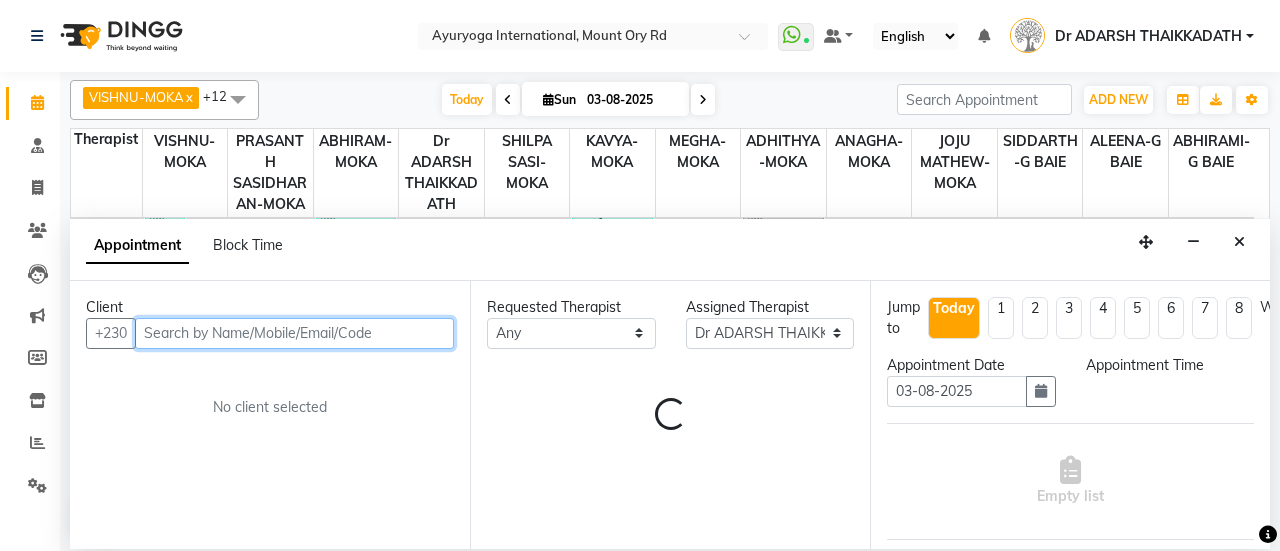 select on "585" 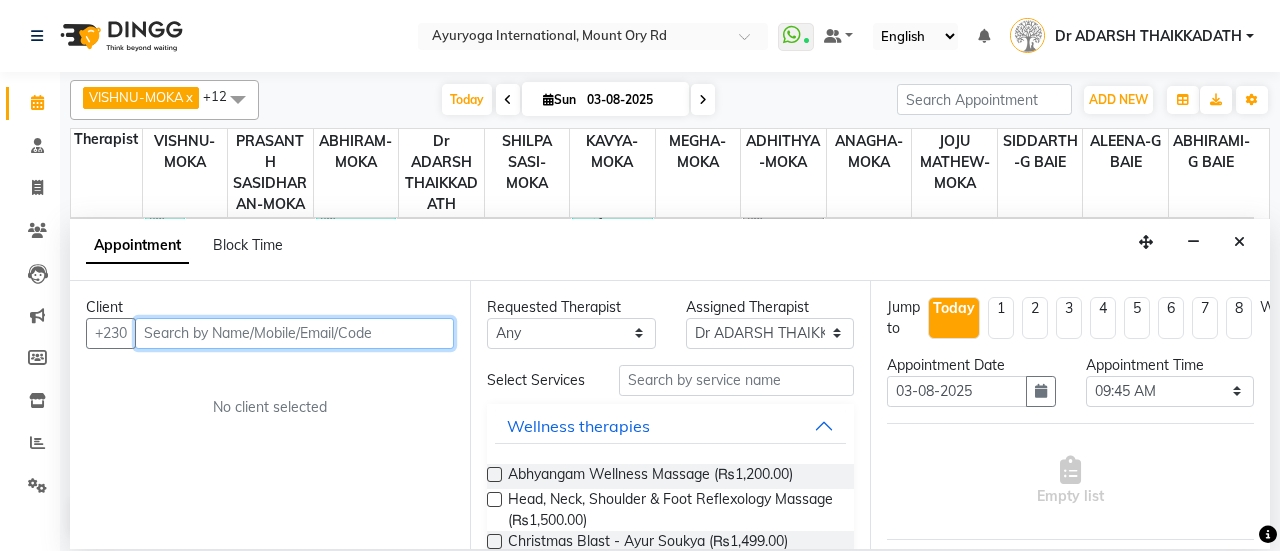 paste on "57933244" 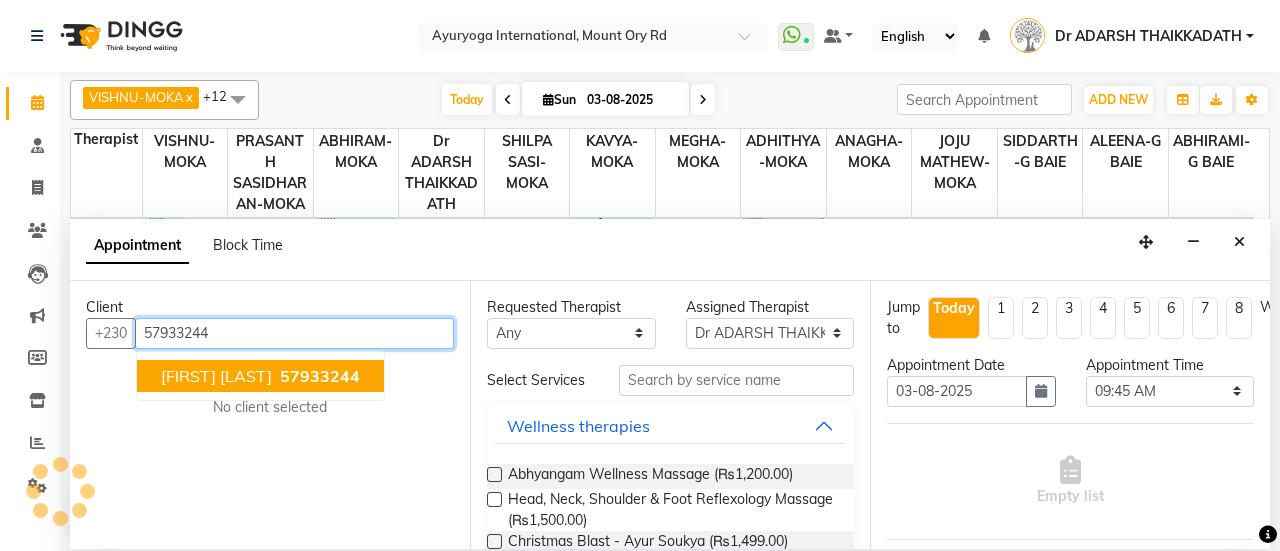 type on "57933244" 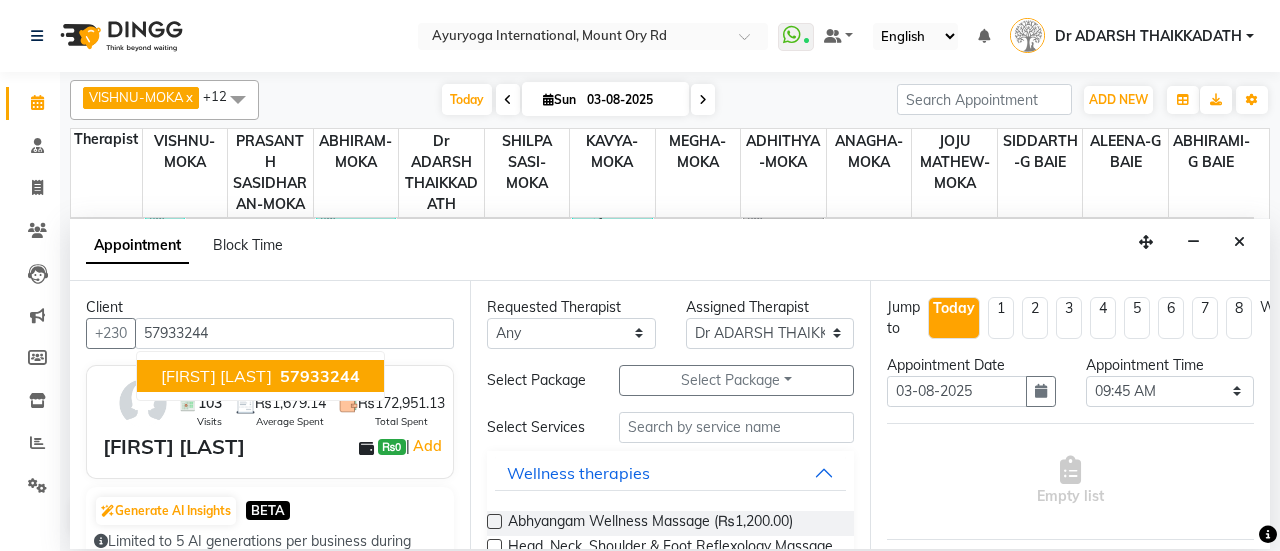 click on "Select Package  Toggle Dropdown" at bounding box center (736, 380) 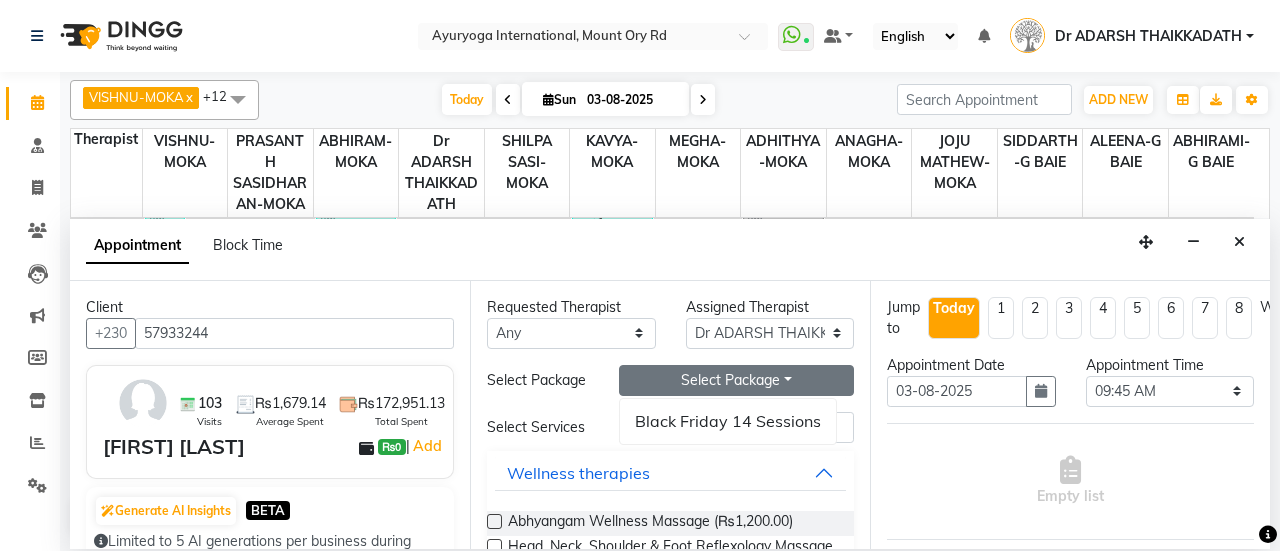 click on "Empty list" at bounding box center [1070, 481] 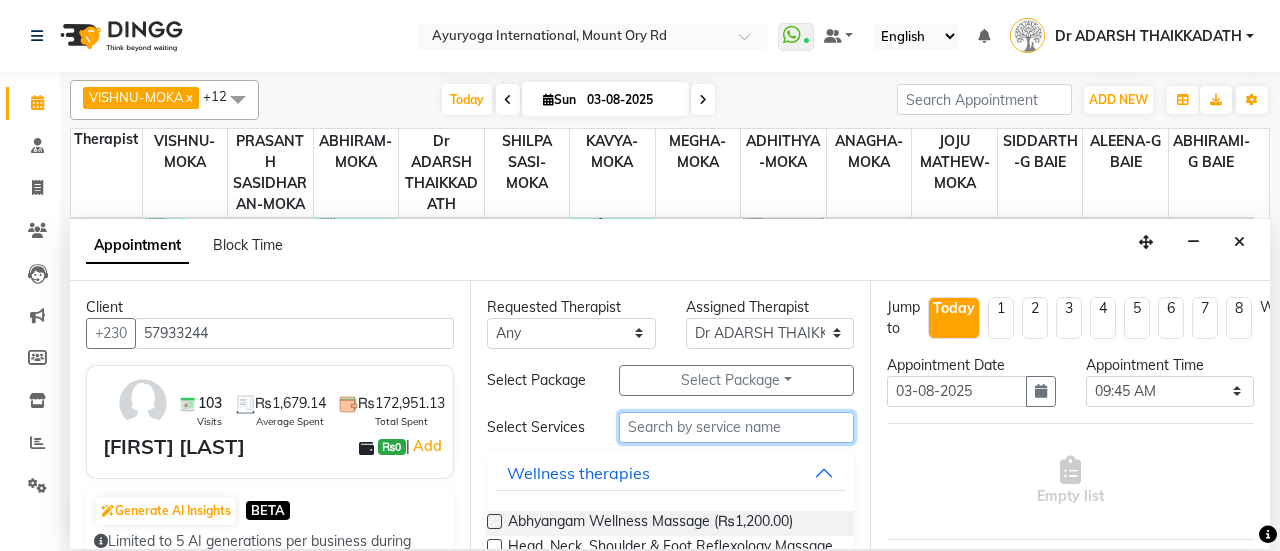 click at bounding box center [736, 427] 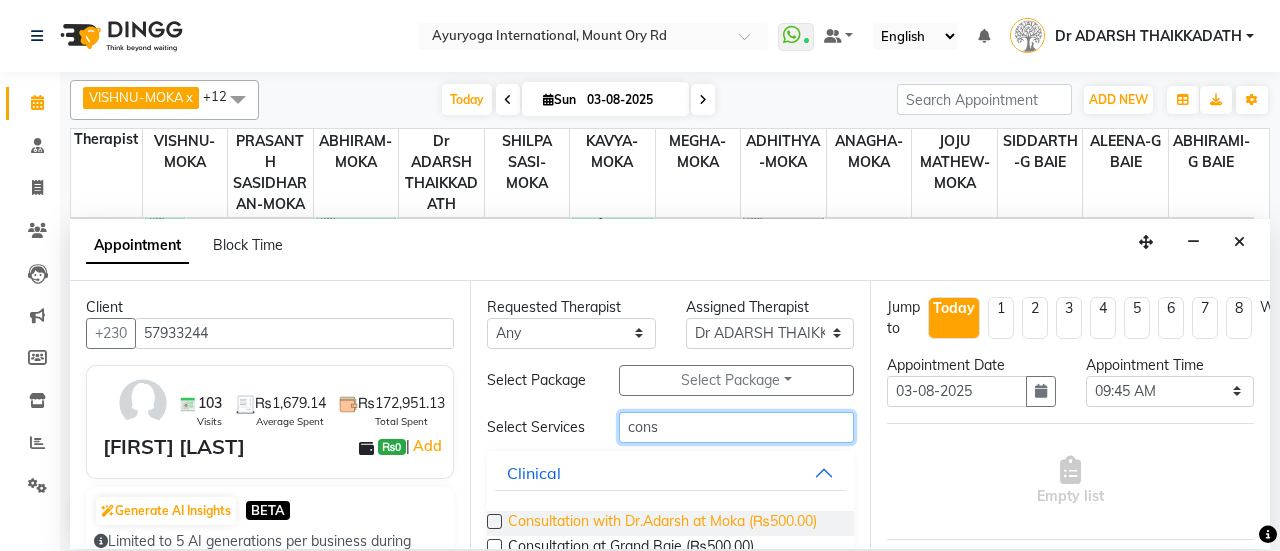 type on "cons" 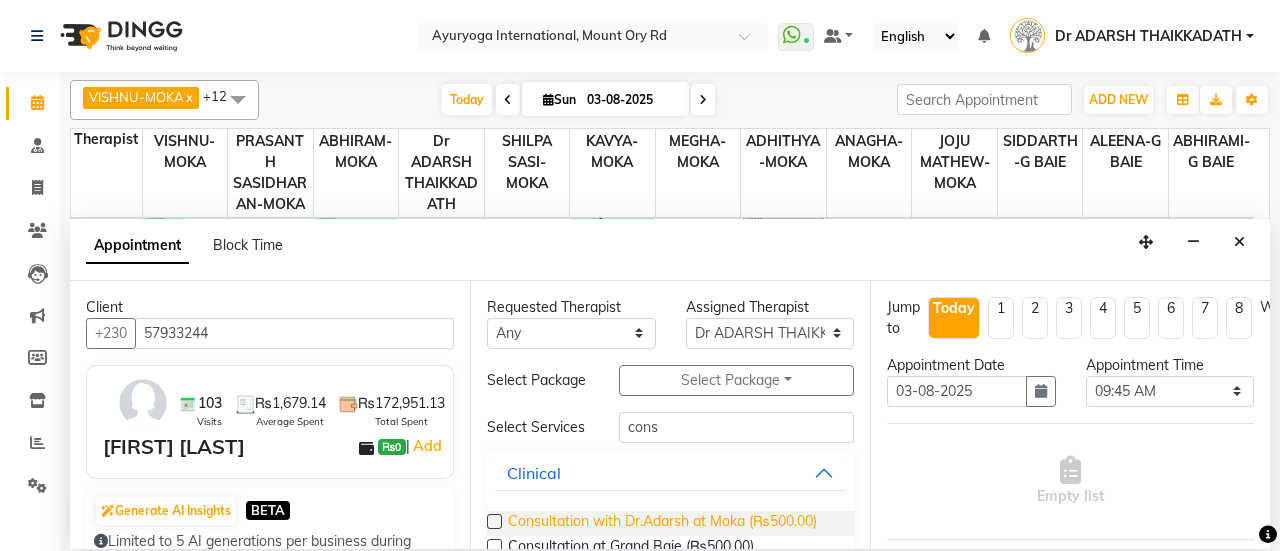 click on "Consultation with Dr.Adarsh at Moka (₨500.00)" at bounding box center (662, 523) 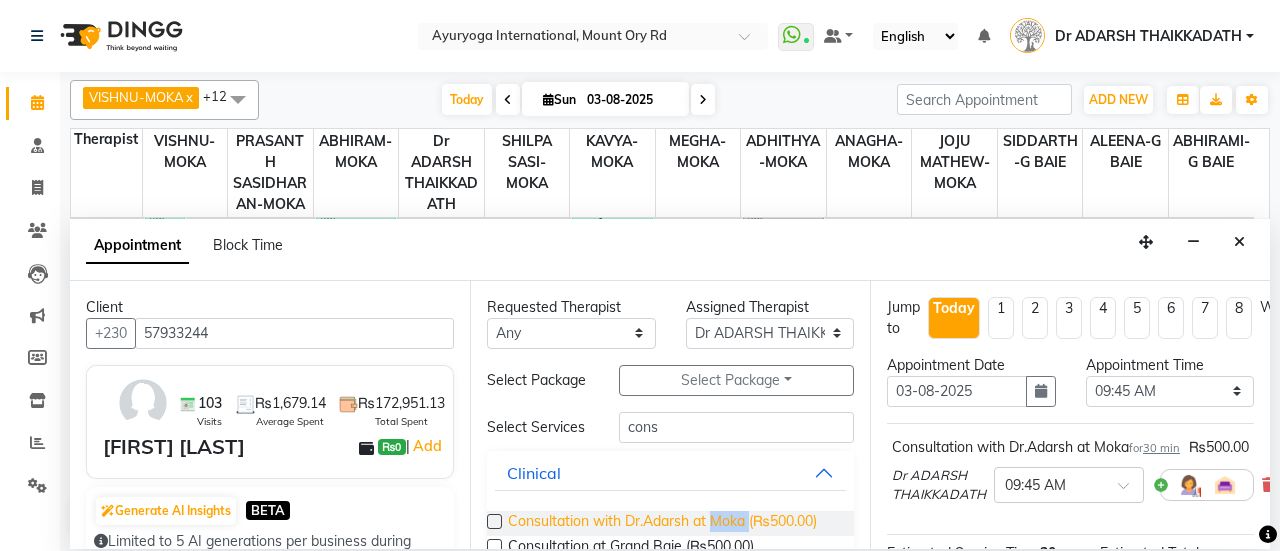click on "Consultation with Dr.Adarsh at Moka (₨500.00)" at bounding box center (662, 523) 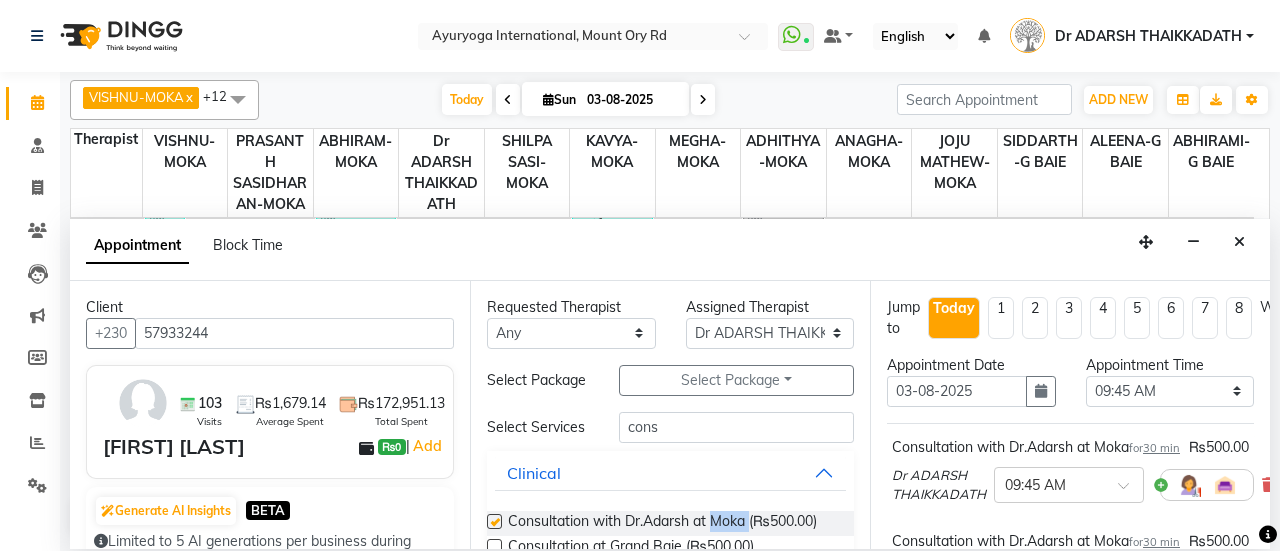 checkbox on "false" 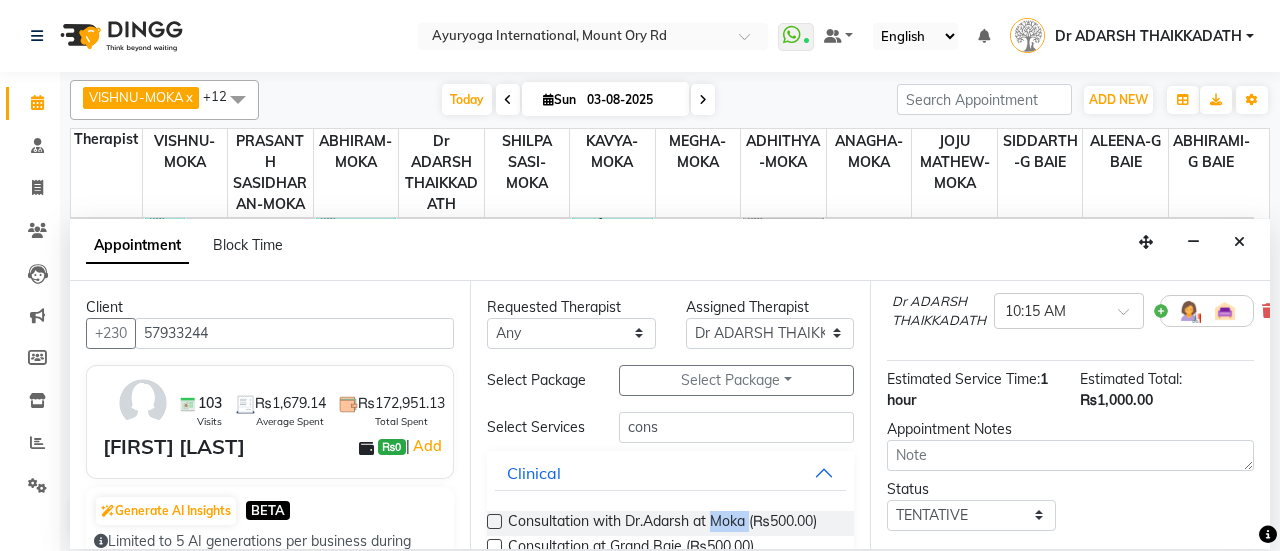 scroll, scrollTop: 400, scrollLeft: 0, axis: vertical 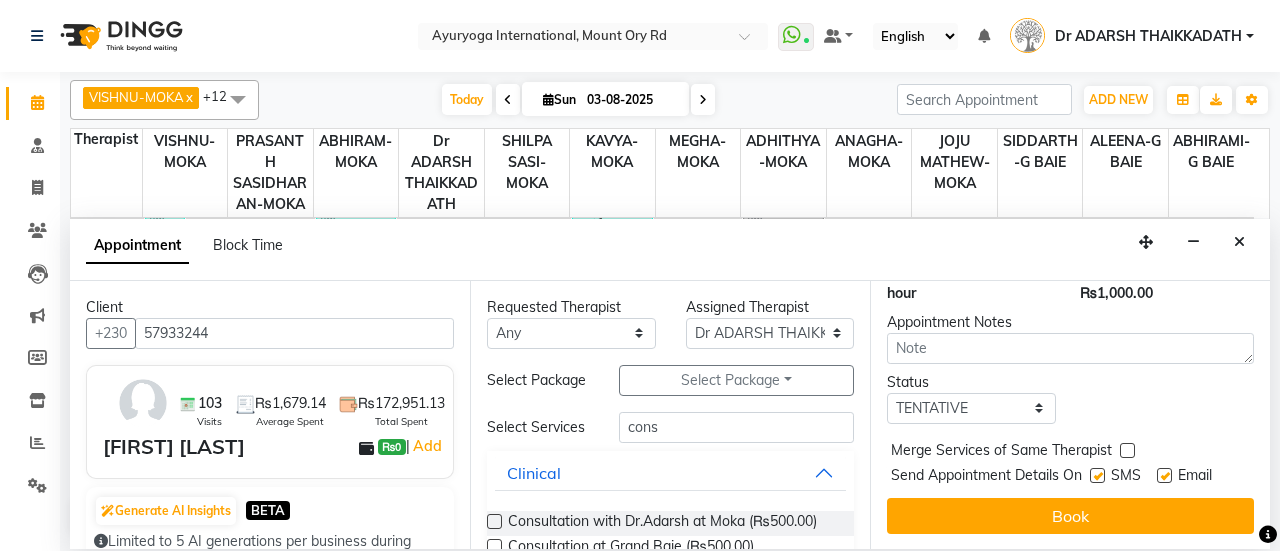 click at bounding box center (1097, 475) 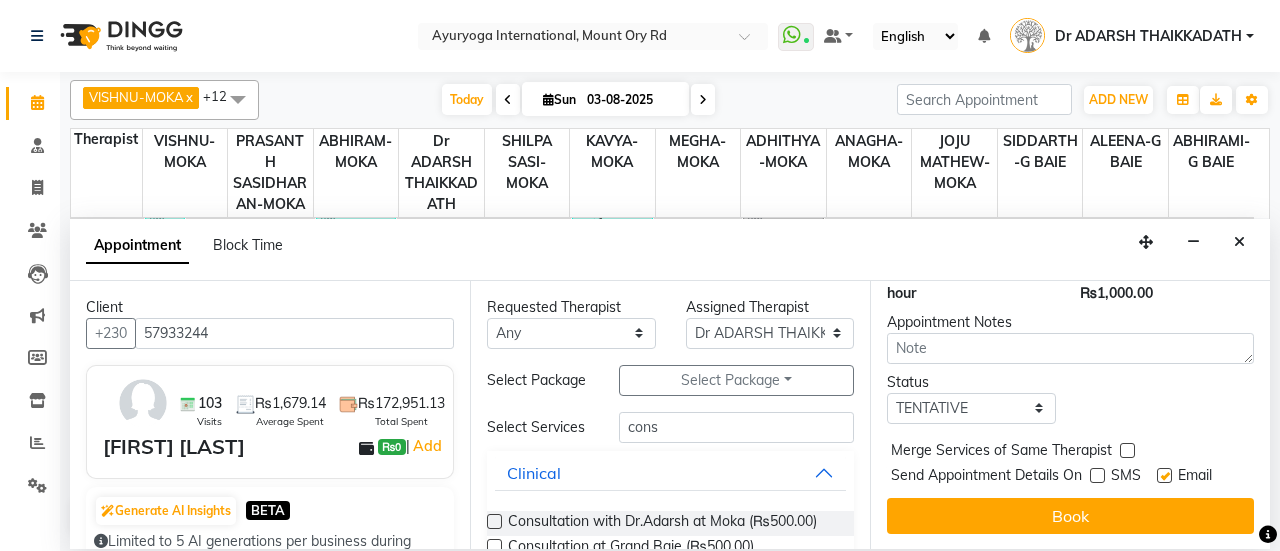 click at bounding box center [1164, 475] 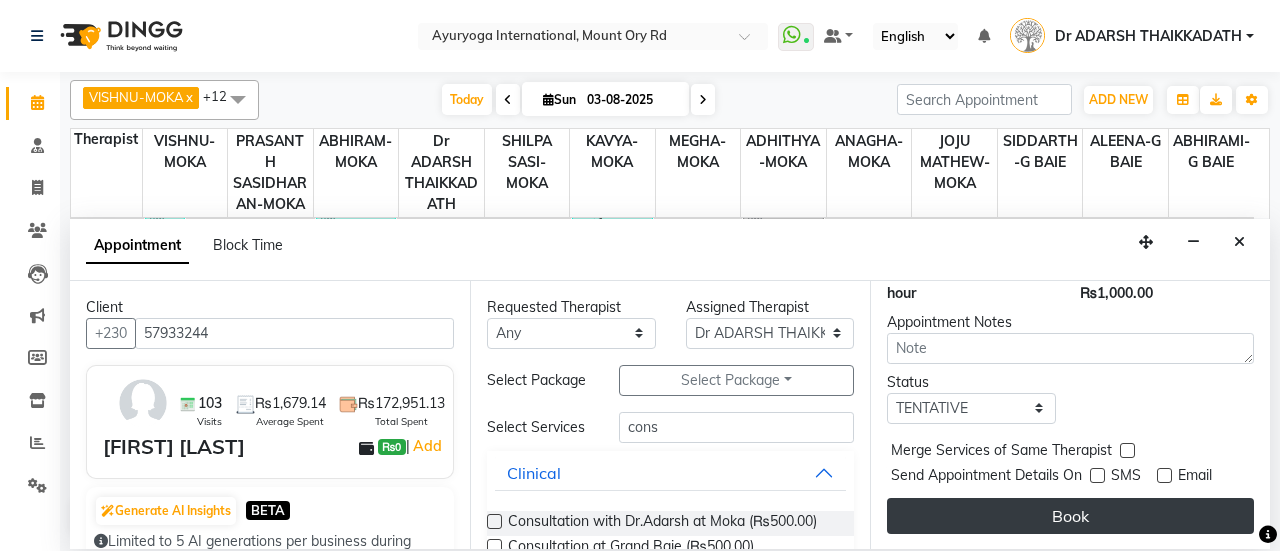 click on "Book" at bounding box center (1070, 516) 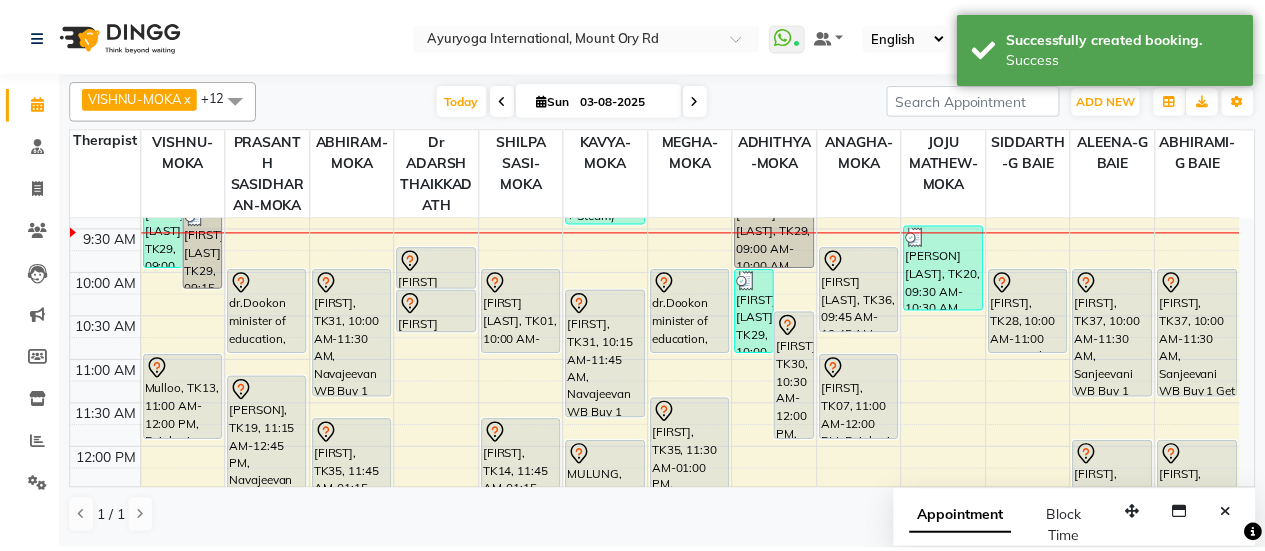 scroll, scrollTop: 175, scrollLeft: 0, axis: vertical 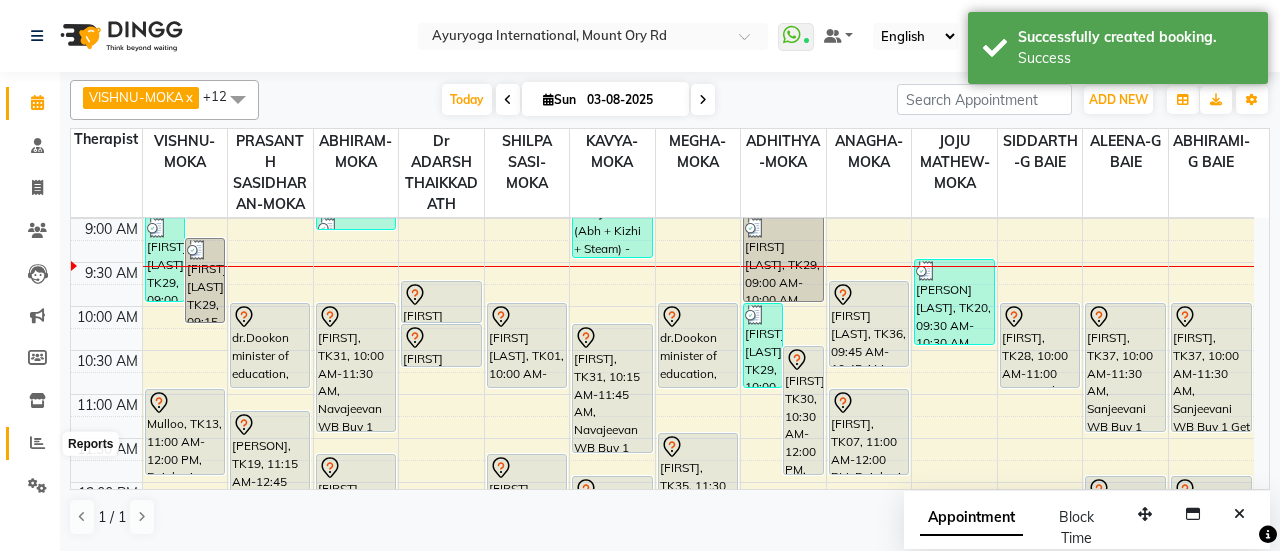 click 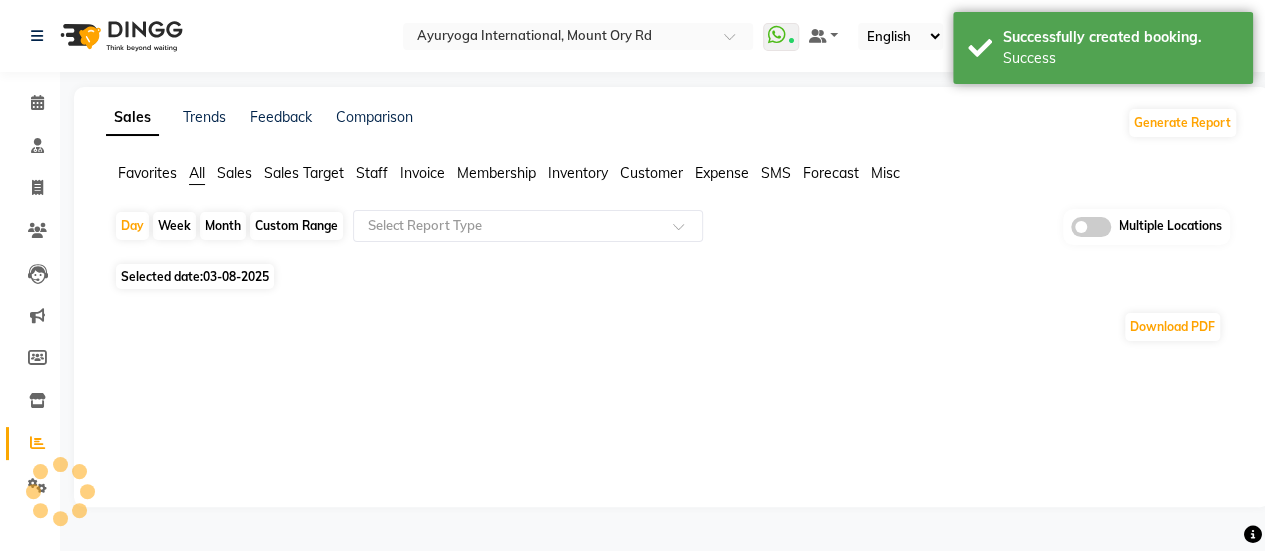 click on "Staff" 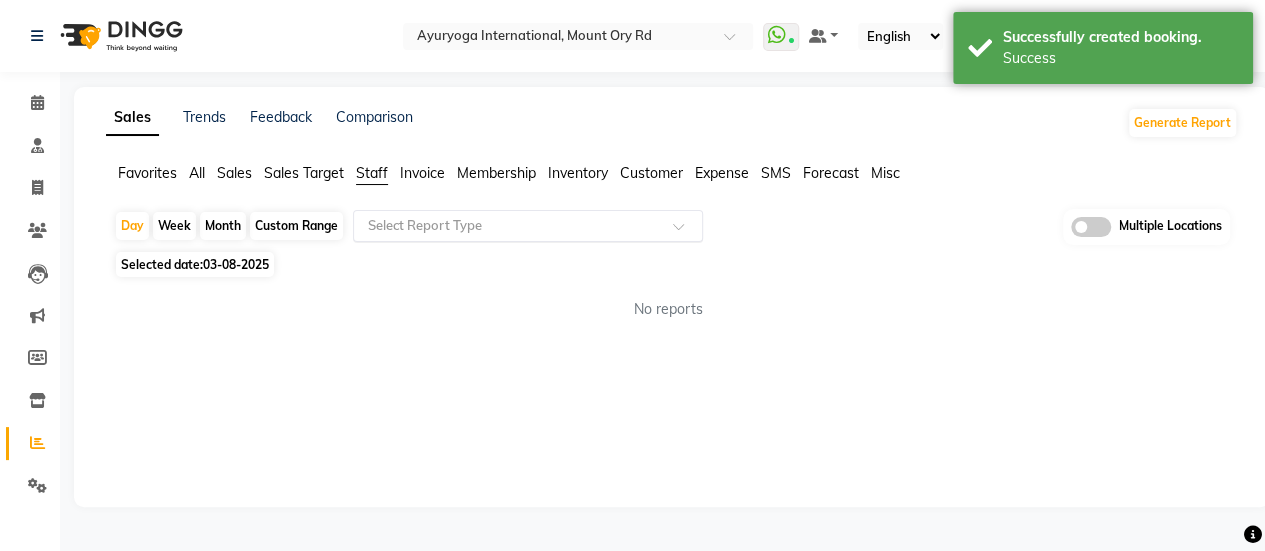 click 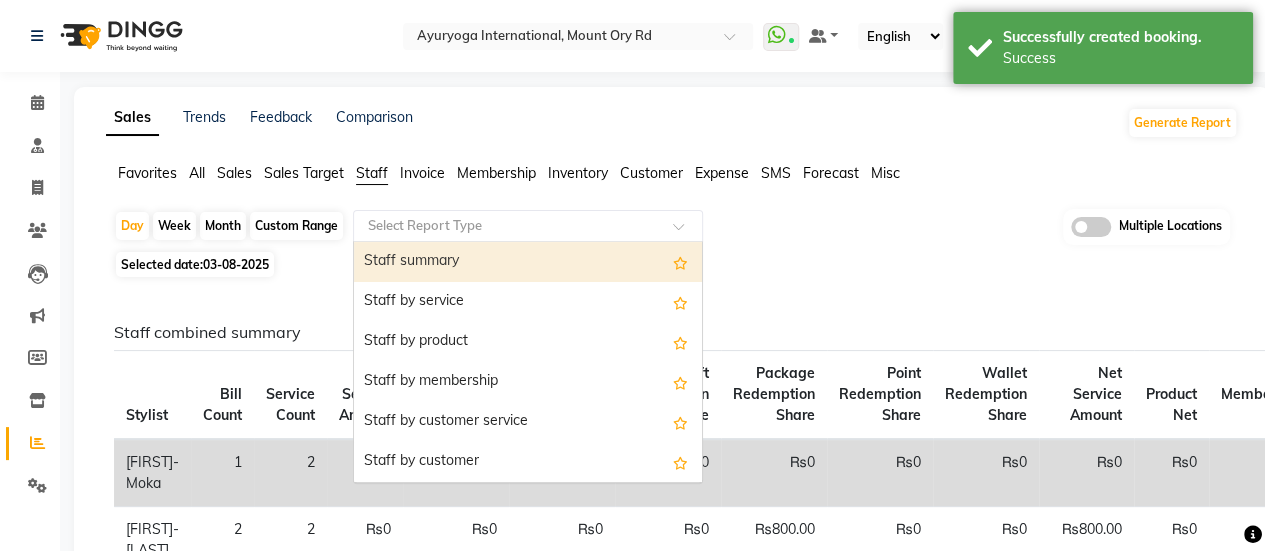 click on "Staff summary" at bounding box center (528, 262) 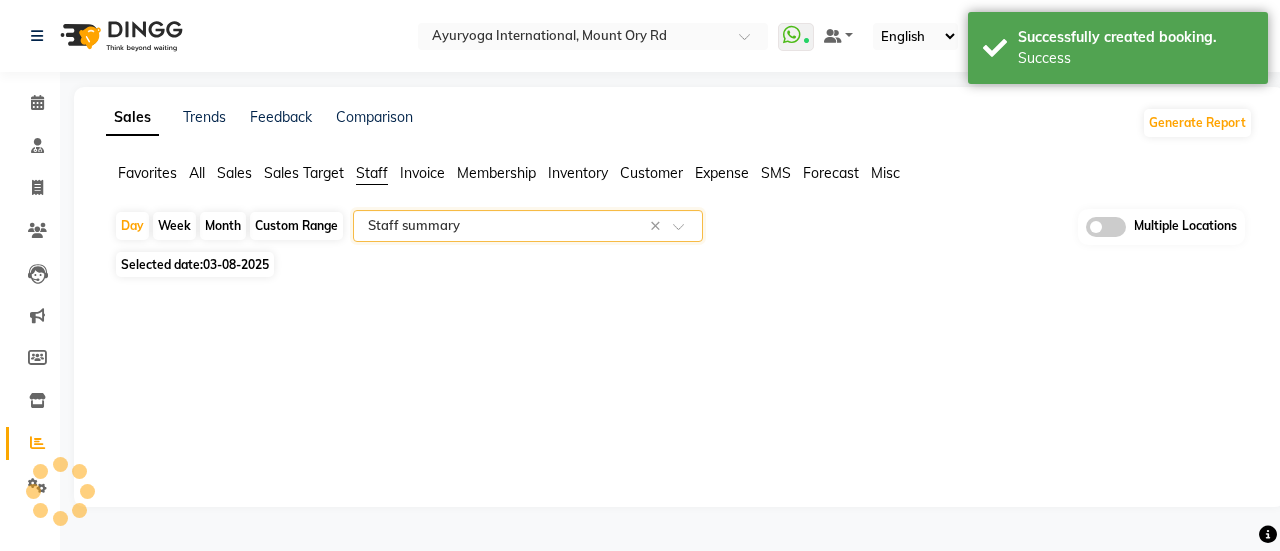 select on "full_report" 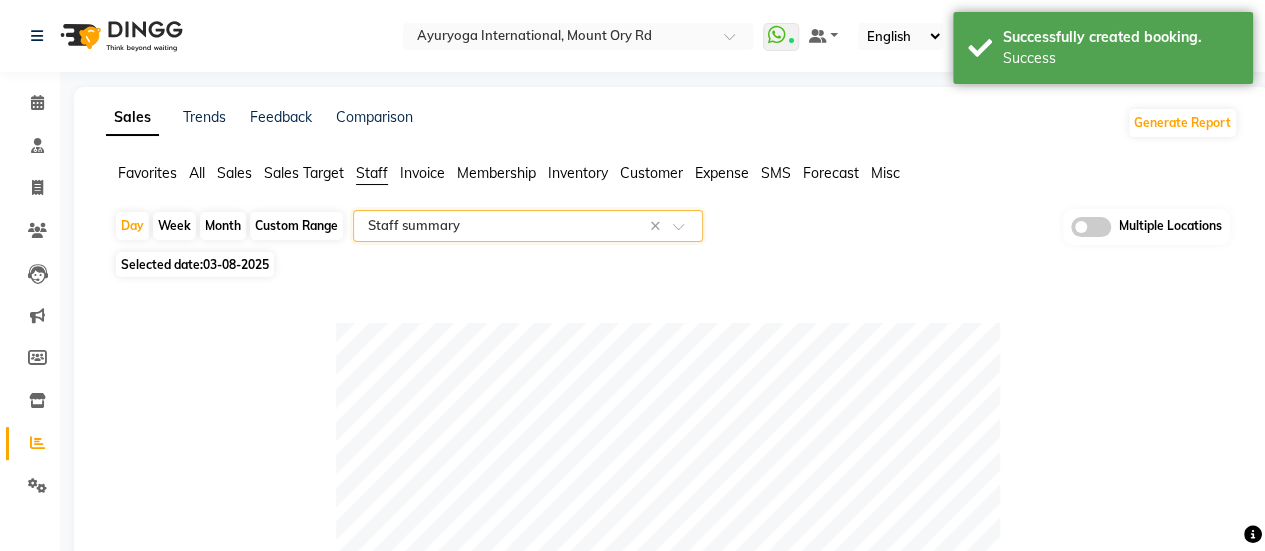 click on "Month" 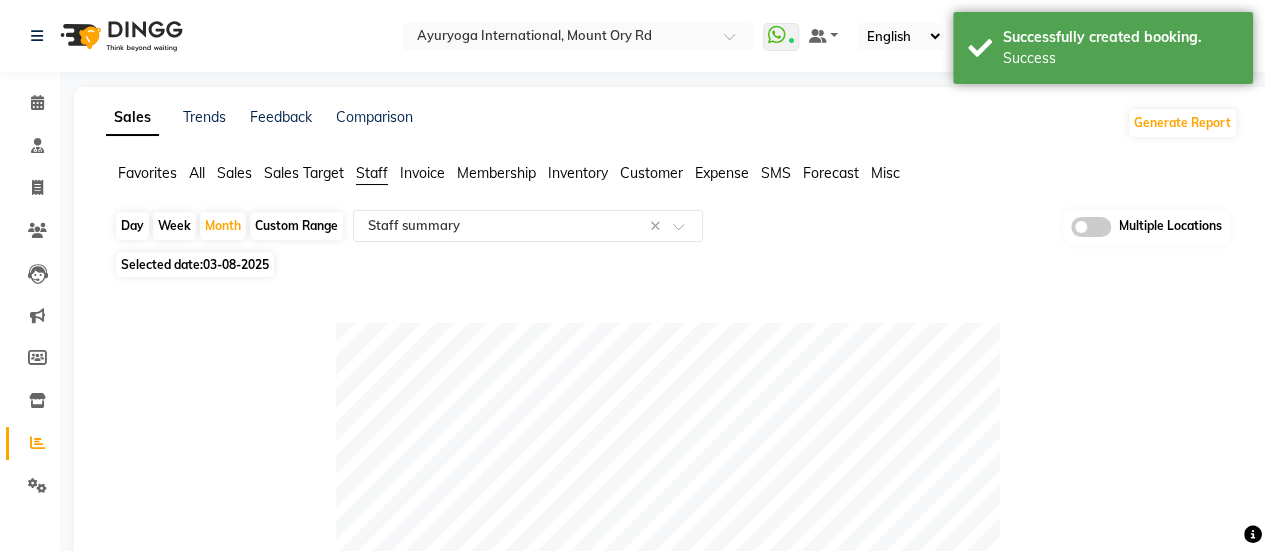 click on "Table View   Pivot View  Pie Chart Bar Chart Select Full Report Filtered Report Select CSV PDF  Export  Show  10 25 50 100  entries Search: Location Stylist Customer Invoices Services Services W/o Tax Memberships Products Packages Vouchers Prepaid Gifts Average Total Total W/o Tax Payment Redemption Redemption Share Emp Code Location Stylist Customer Invoices Services Services W/o Tax Memberships Products Packages Vouchers Prepaid Gifts Average Total Total W/o Tax Payment Redemption Redemption Share Emp Code Total 7 7 [PRICE] [PRICE] [PRICE] [PRICE] [PRICE] [PRICE] [PRICE] [PRICE] [PRICE] [PRICE] [PRICE] [PRICE] [PRICE] [PRICE] [PRICE] Ayuryoga International, Mount Ory Rd [PERSON]-[LAST] 1 1 [PRICE] [PRICE] [PRICE] [PRICE] [PRICE] [PRICE] [PRICE] [PRICE] [PRICE] [PRICE] [PRICE] [PRICE] [PRICE] [PRICE] [PRICE] e1153-36 Ayuryoga International, Mount Ory Rd [PERSON]-[LAST] 2 2 [PRICE] [PRICE] [PRICE] [PRICE] [PRICE] [PRICE] [PRICE] [PRICE] [PRICE] [PRICE] [PRICE] [PRICE] [PRICE] [PRICE] [PRICE] e1153-37 [PERSON]-[LAST] 1 1 1 1" 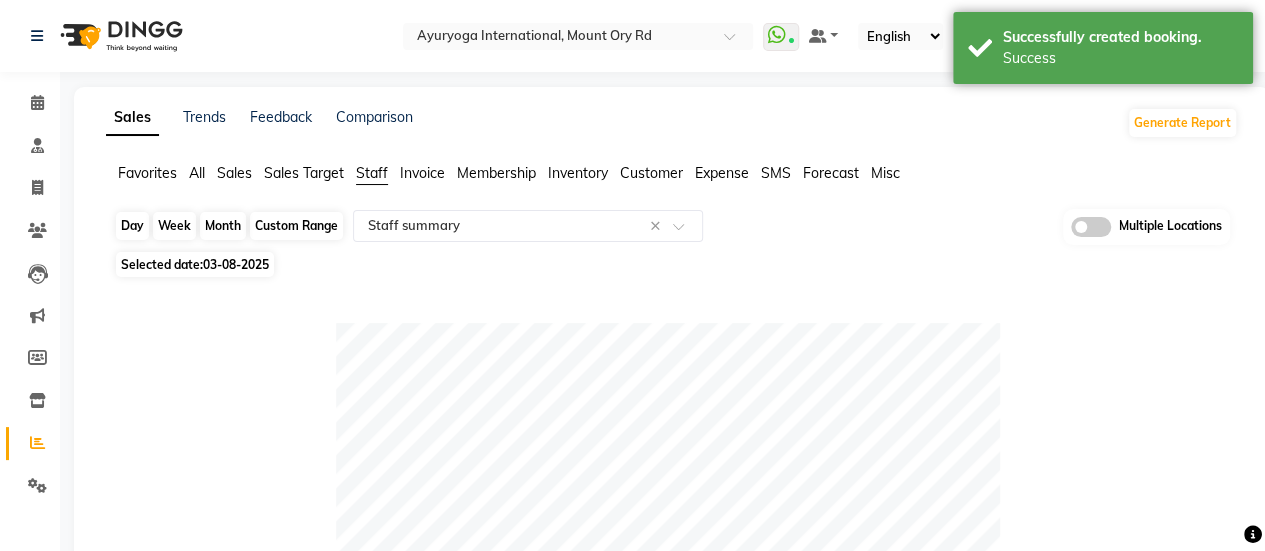 click on "Month" 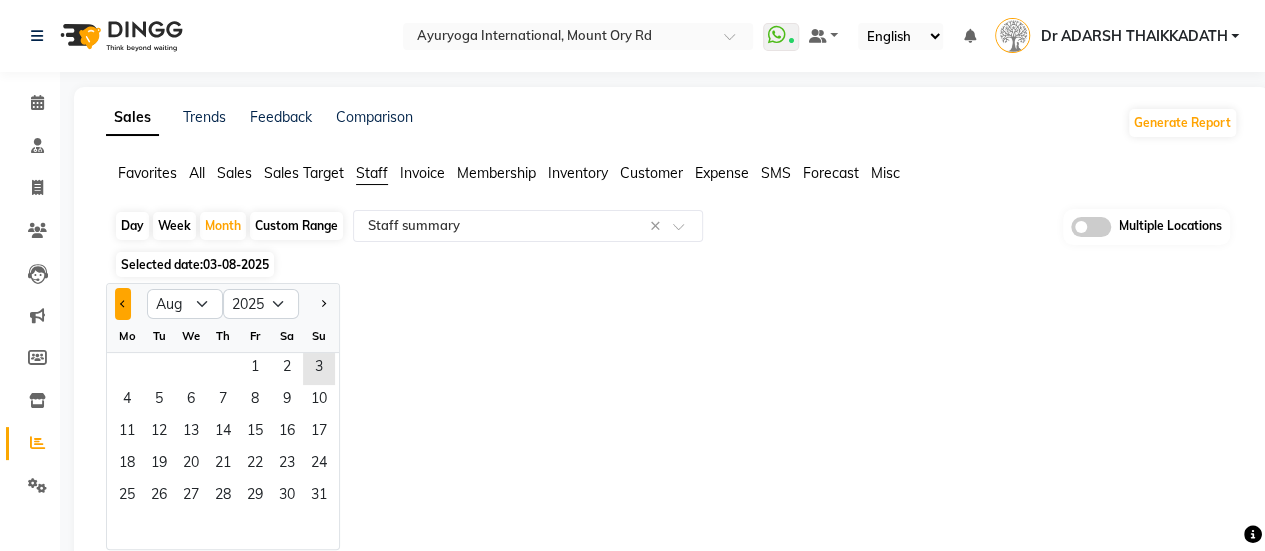 click 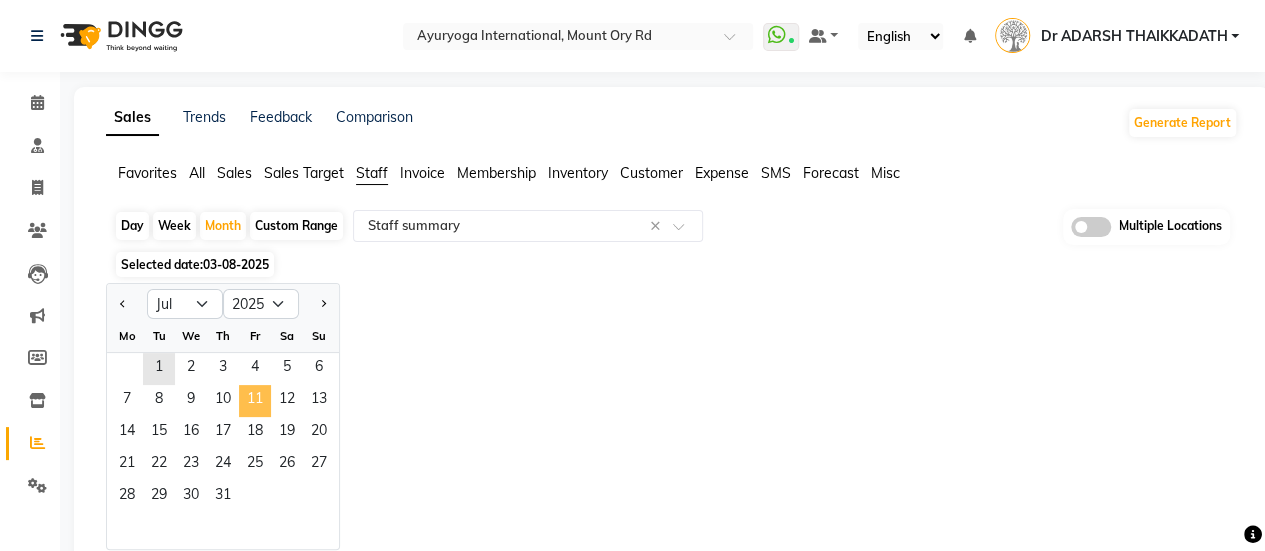 click on "11" 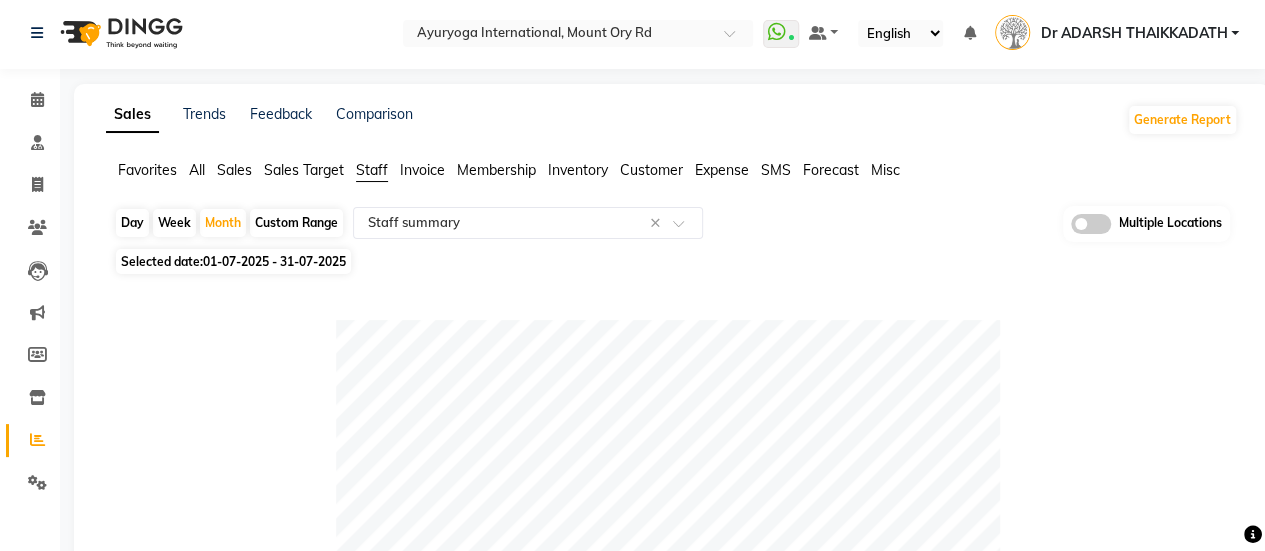 scroll, scrollTop: 0, scrollLeft: 0, axis: both 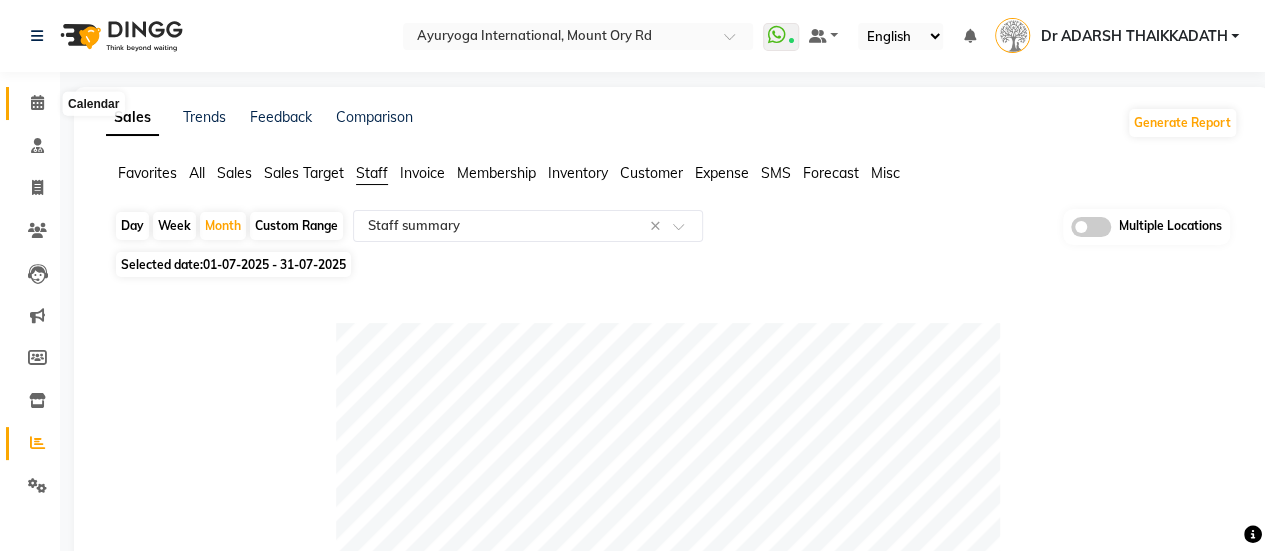 click 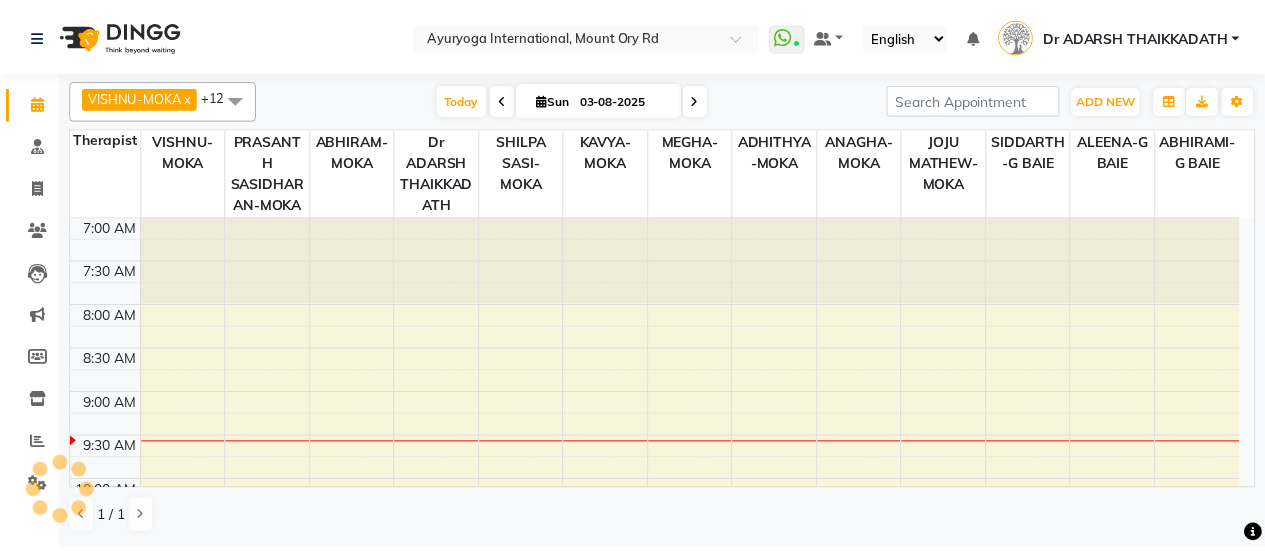 scroll, scrollTop: 0, scrollLeft: 0, axis: both 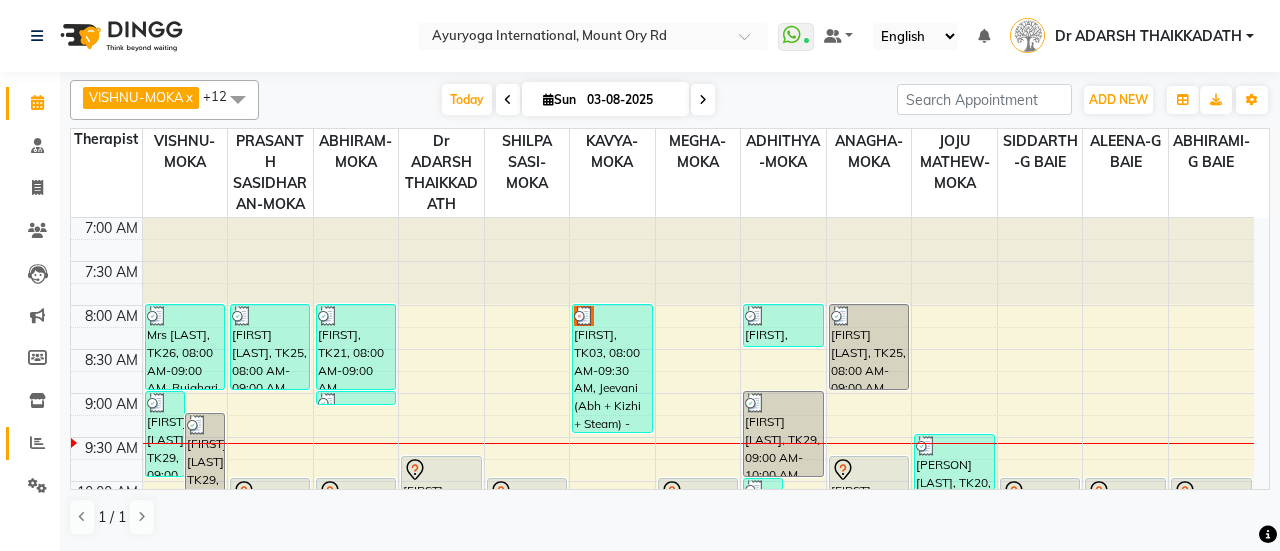 click on "Reports" 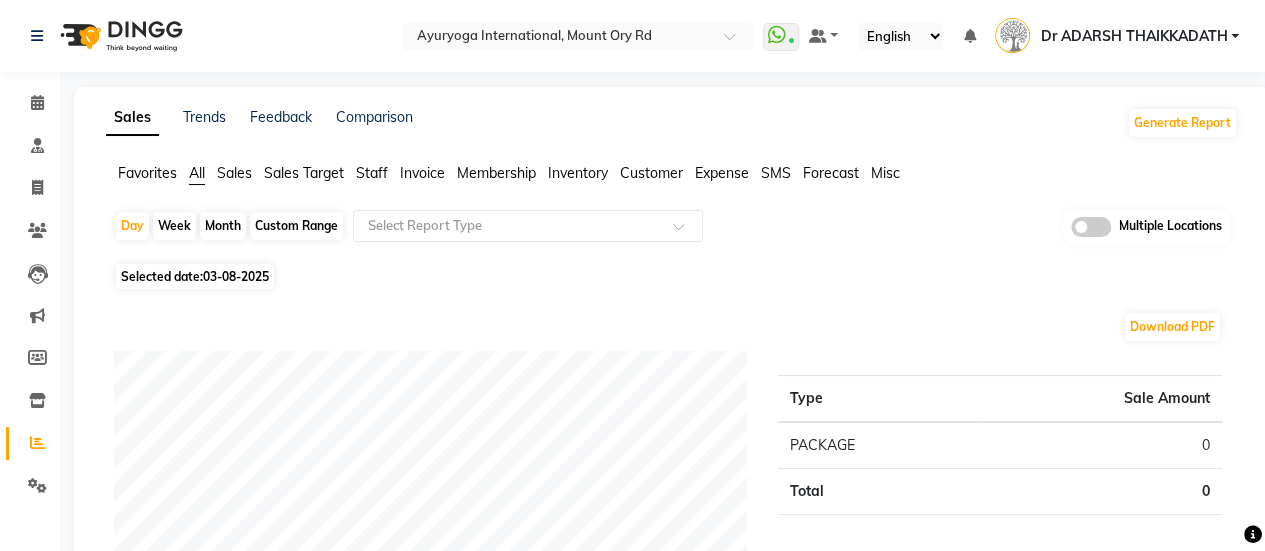click on "Staff" 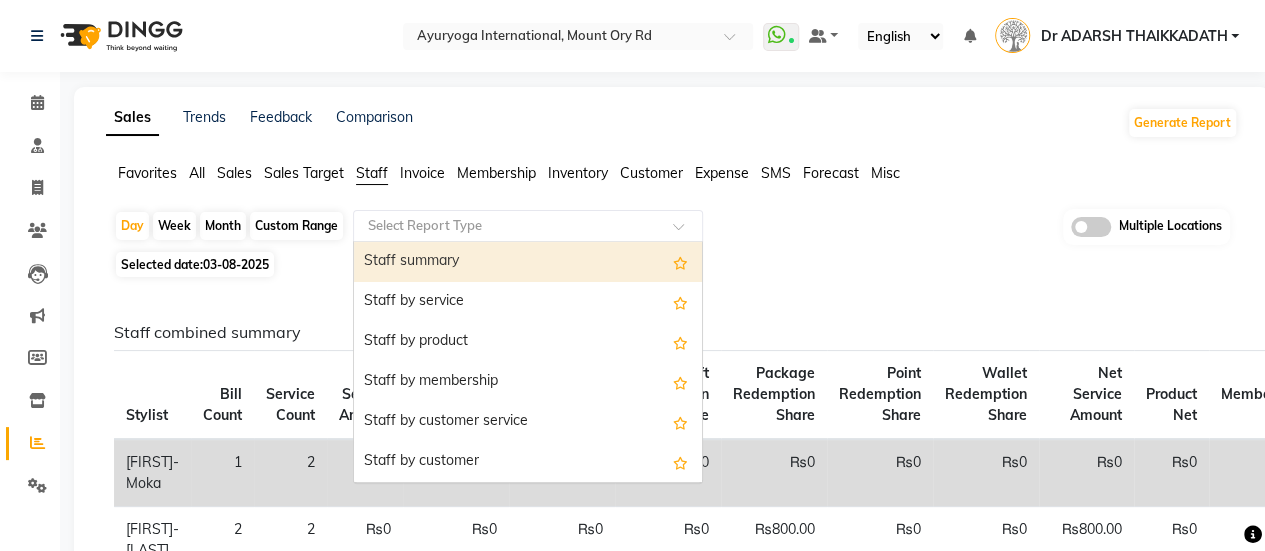 click 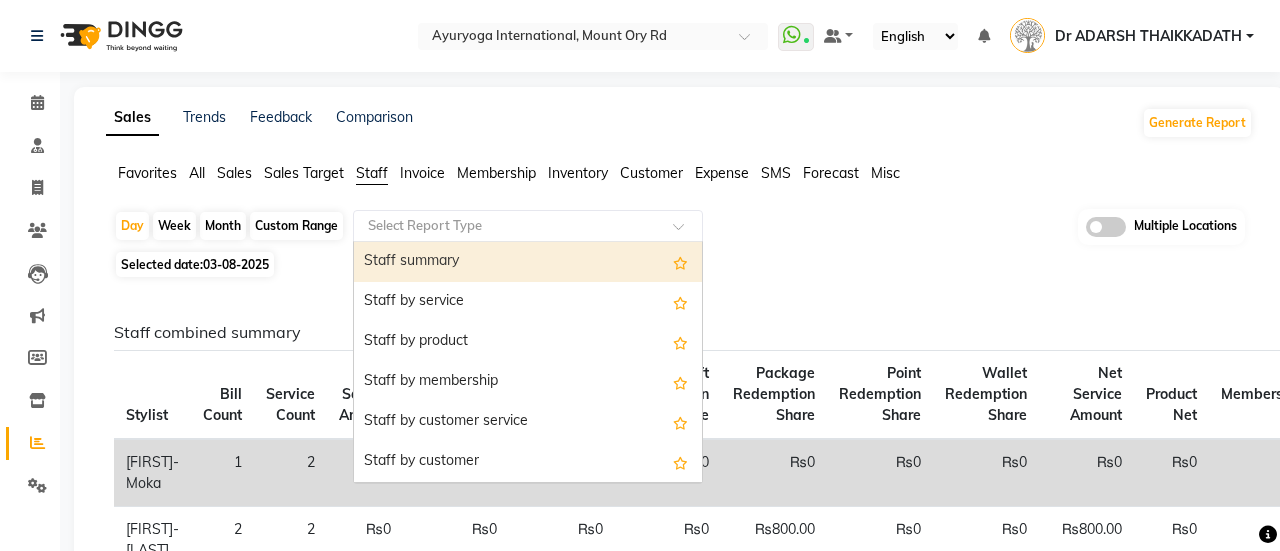 select on "full_report" 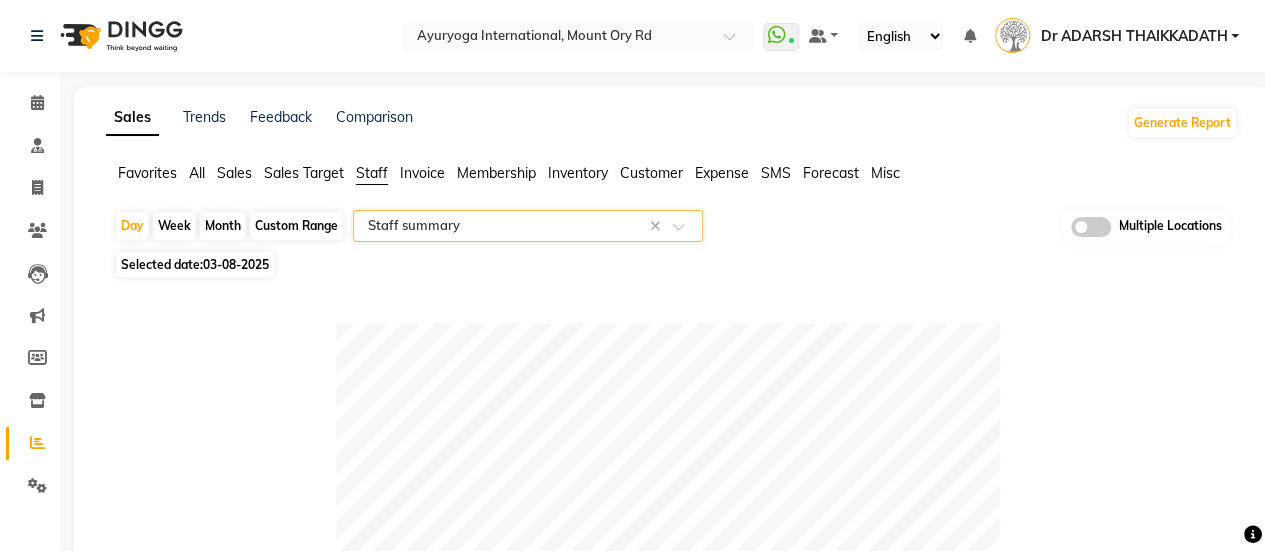 click on "Month" 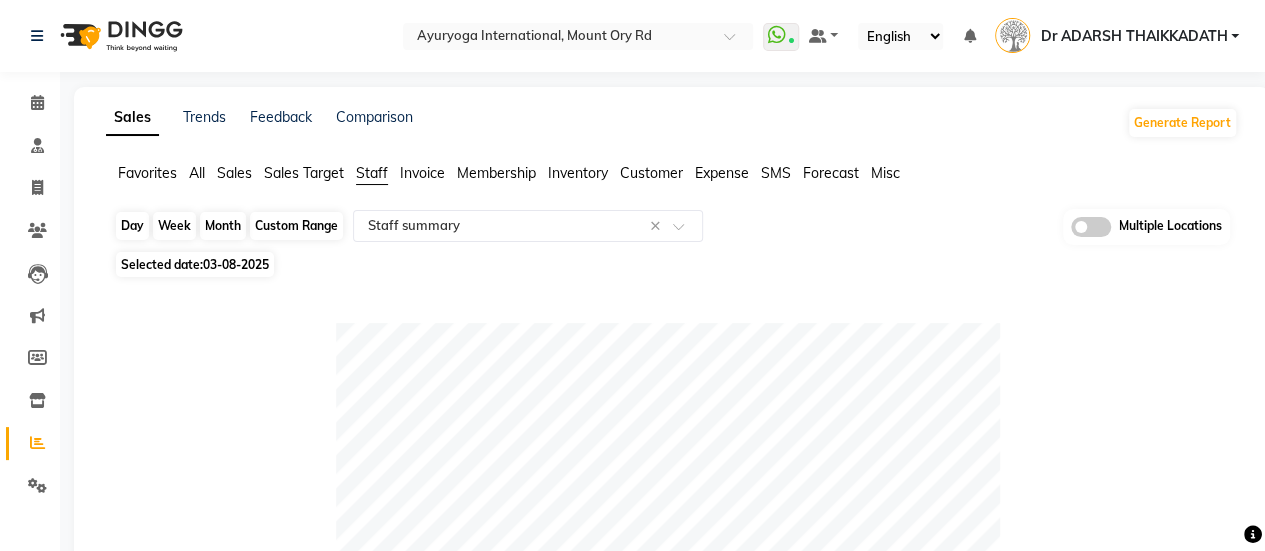 click on "Month" 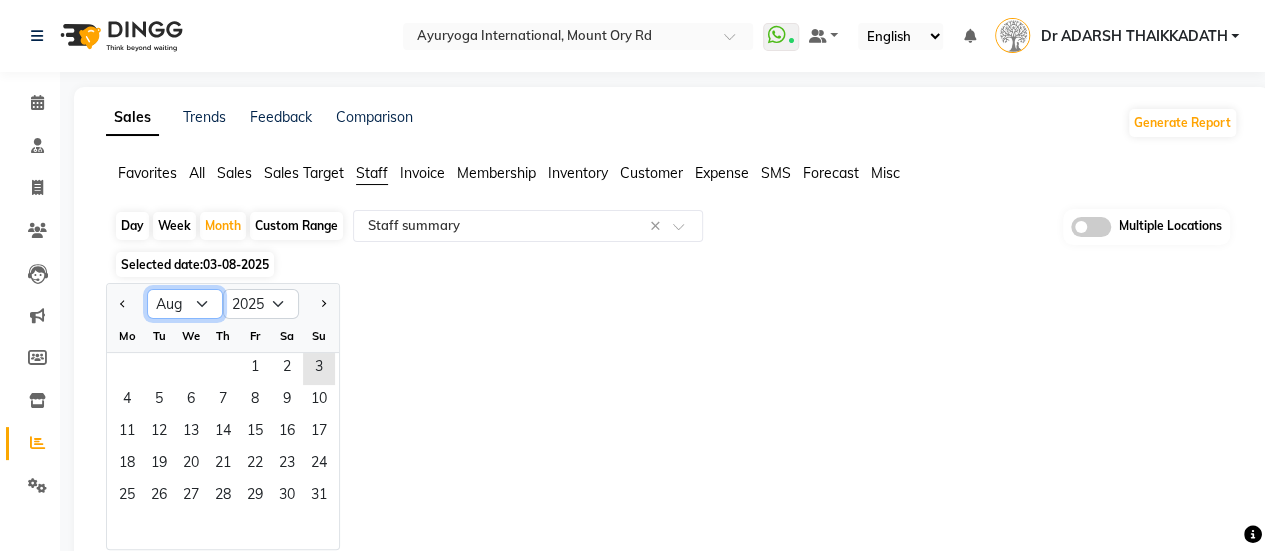 click on "Jan Feb Mar Apr May Jun Jul Aug Sep Oct Nov Dec" 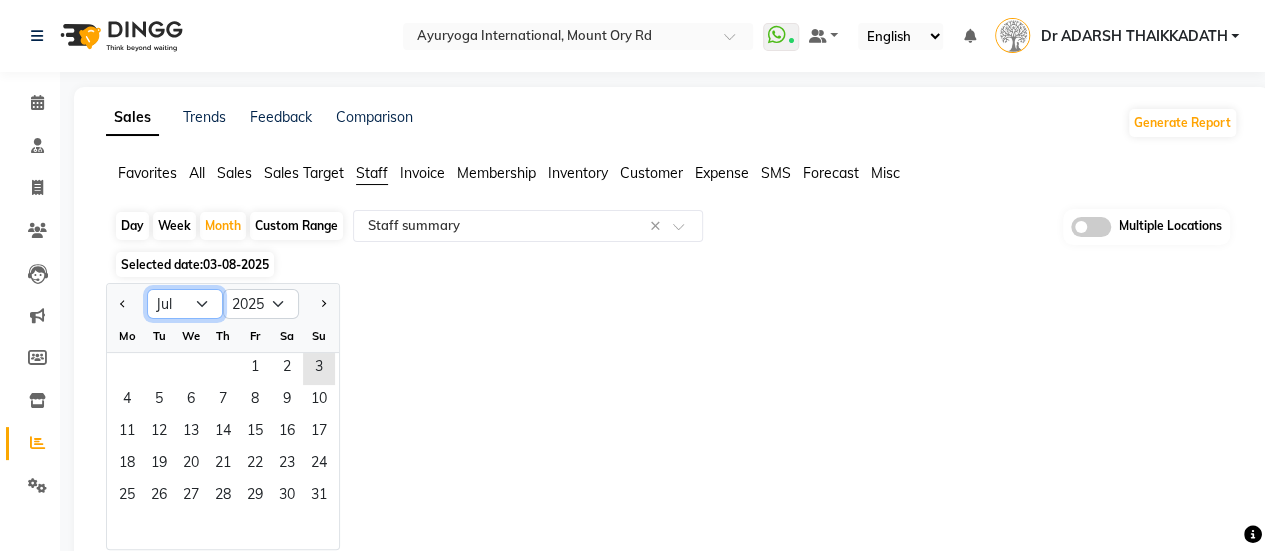 click on "Jan Feb Mar Apr May Jun Jul Aug Sep Oct Nov Dec" 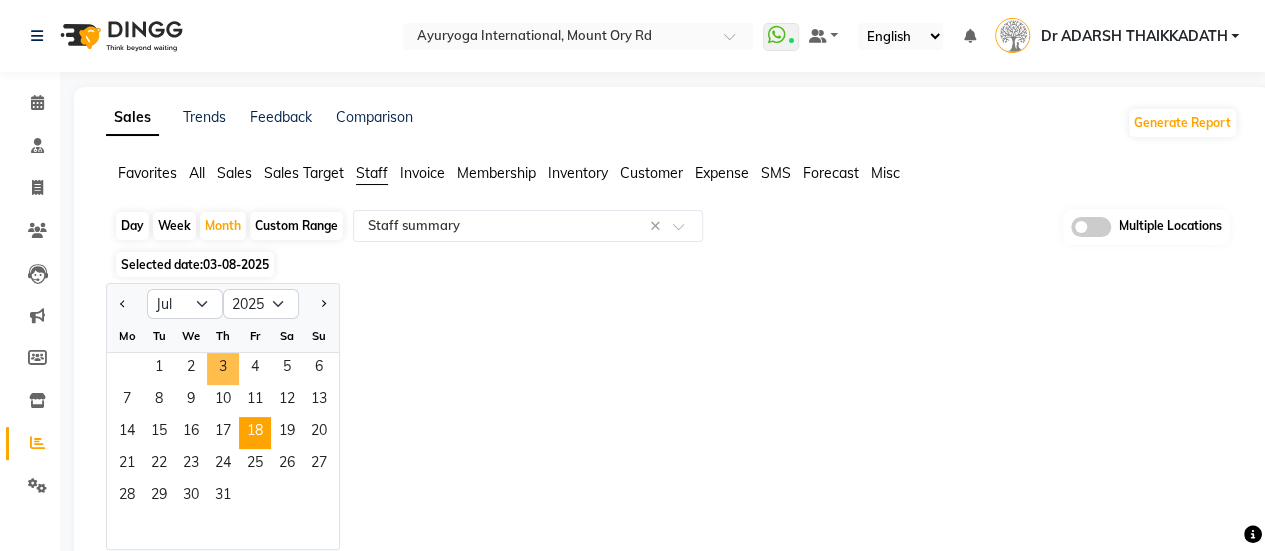 click on "18" 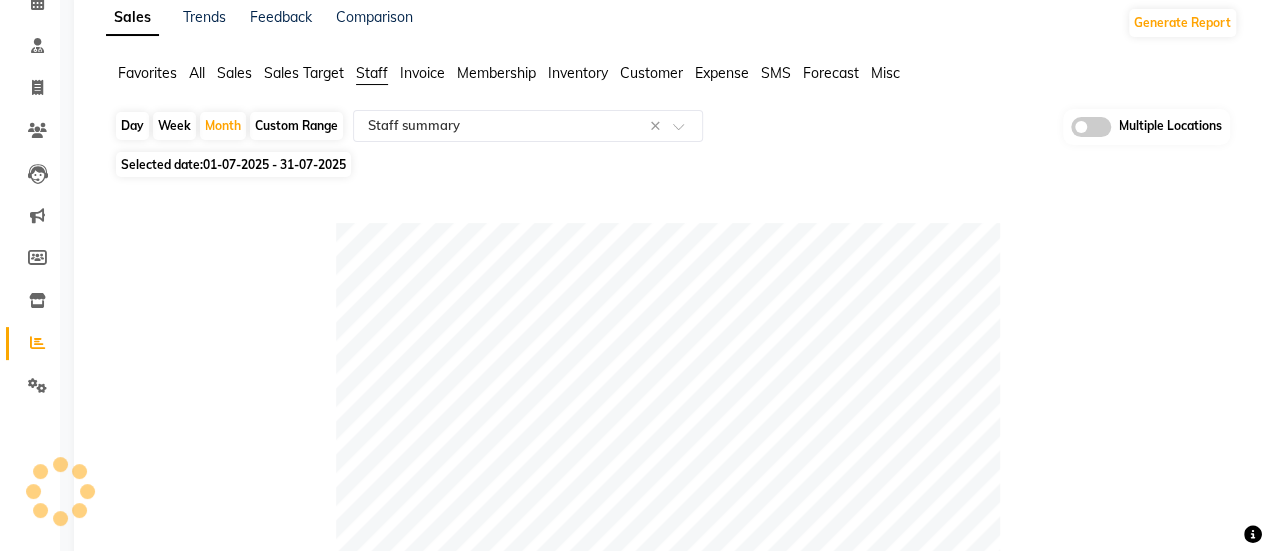 scroll, scrollTop: 0, scrollLeft: 0, axis: both 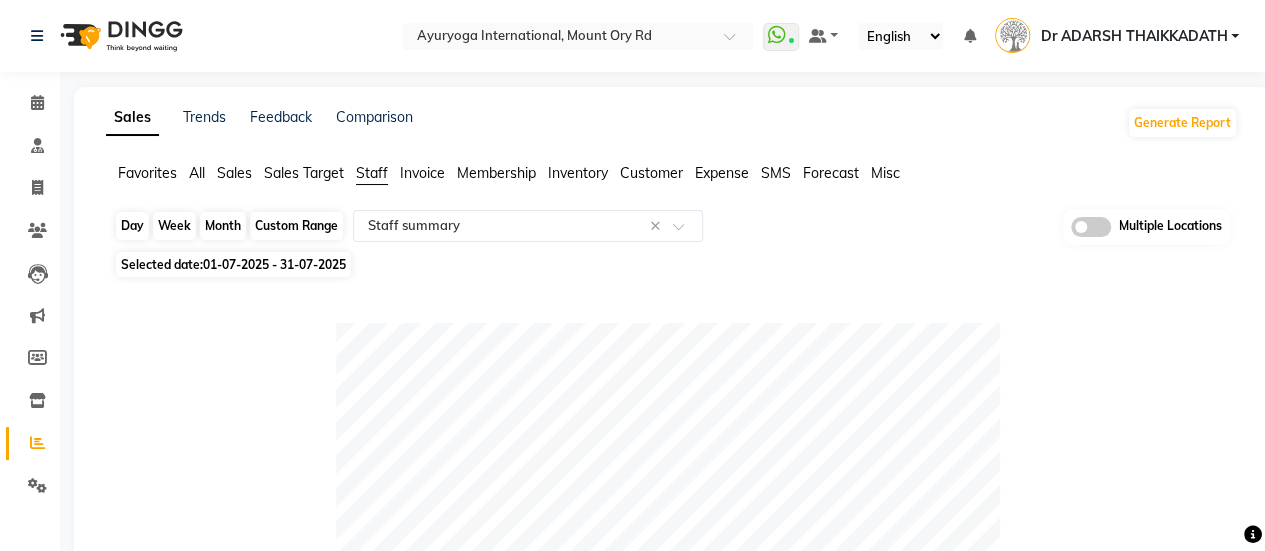 click on "Month" 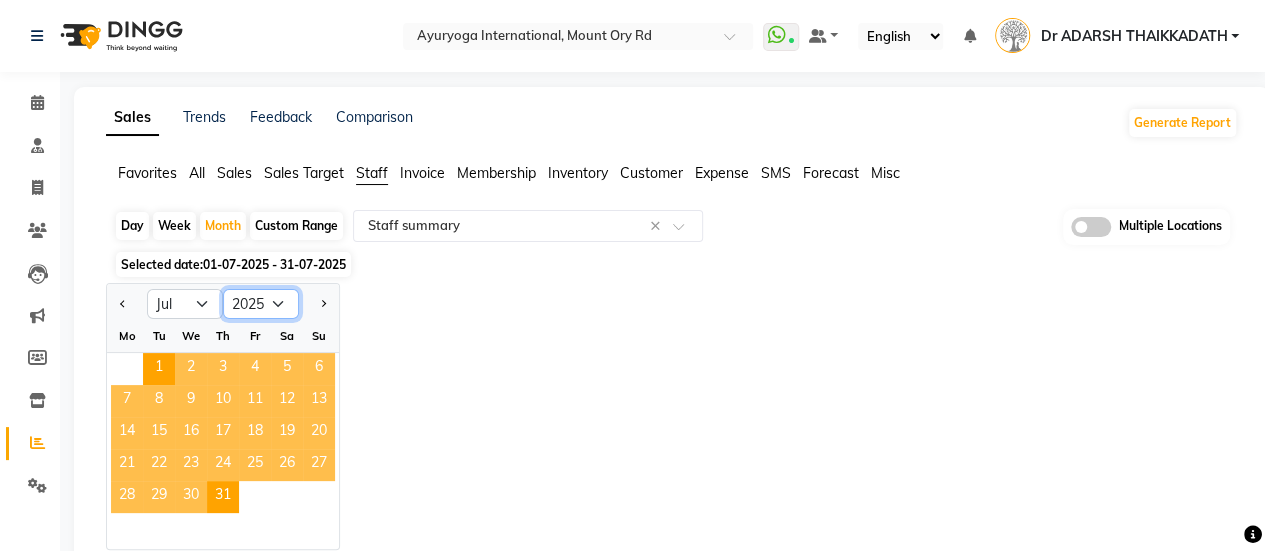 click on "2015 2016 2017 2018 2019 2020 2021 2022 2023 2024 2025 2026 2027 2028 2029 2030 2031 2032 2033 2034 2035" 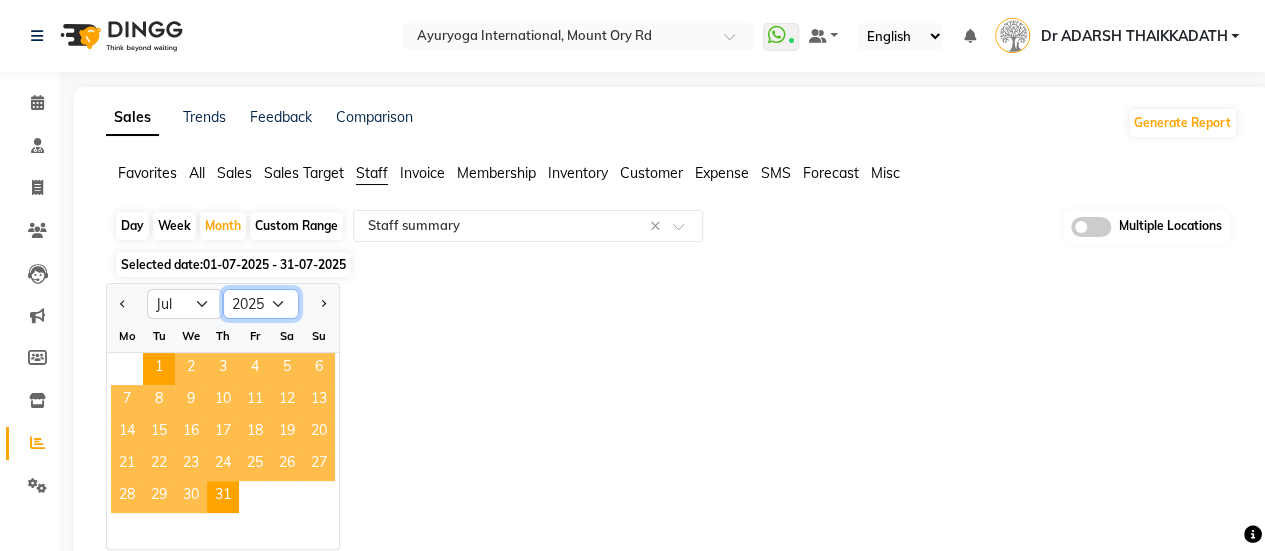 select on "2022" 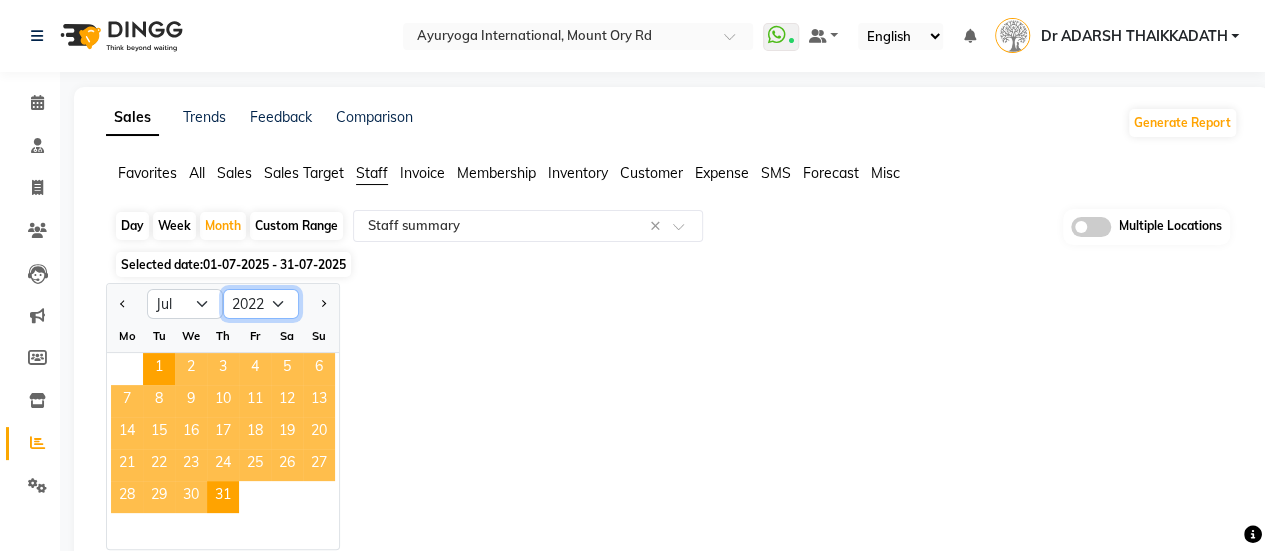 click on "2015 2016 2017 2018 2019 2020 2021 2022 2023 2024 2025 2026 2027 2028 2029 2030 2031 2032 2033 2034 2035" 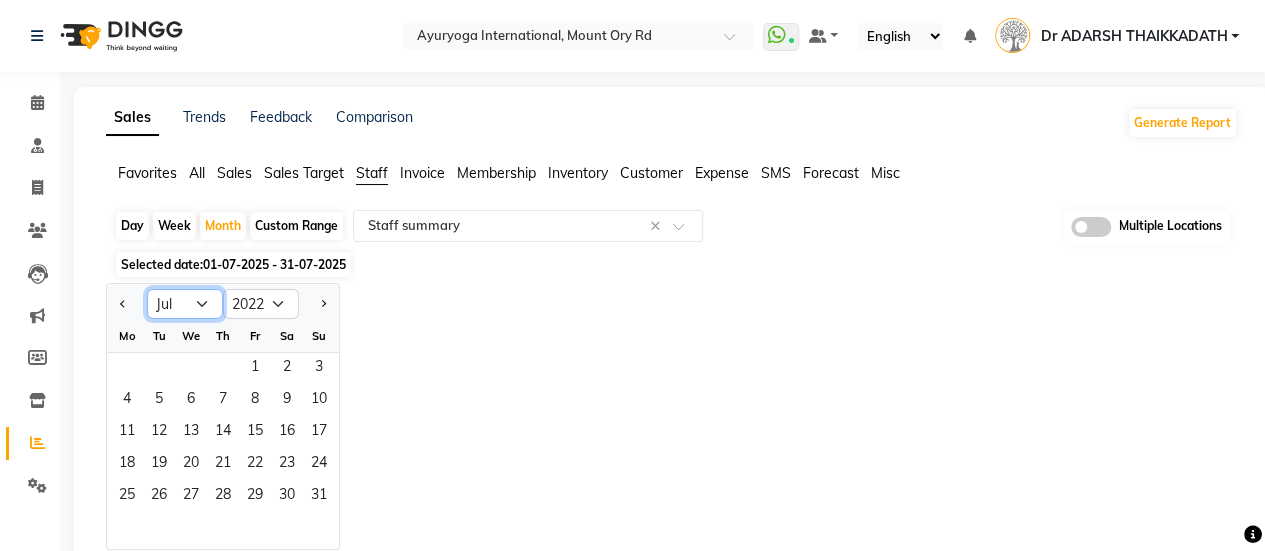 click on "Jan Feb Mar Apr May Jun Jul Aug Sep Oct Nov Dec" 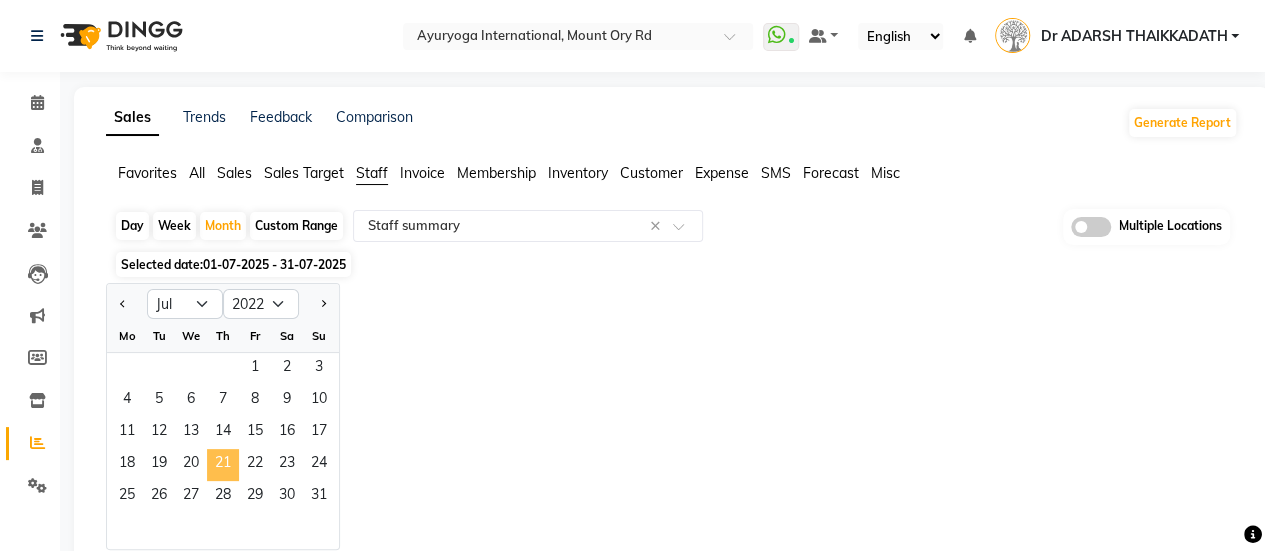 click on "21" 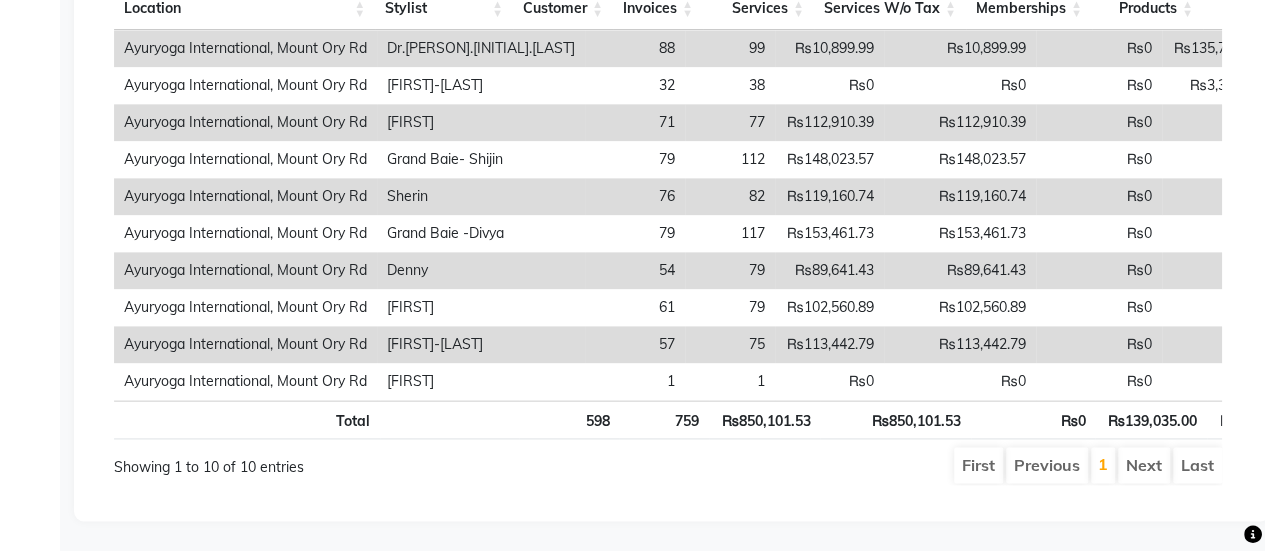 scroll, scrollTop: 1083, scrollLeft: 0, axis: vertical 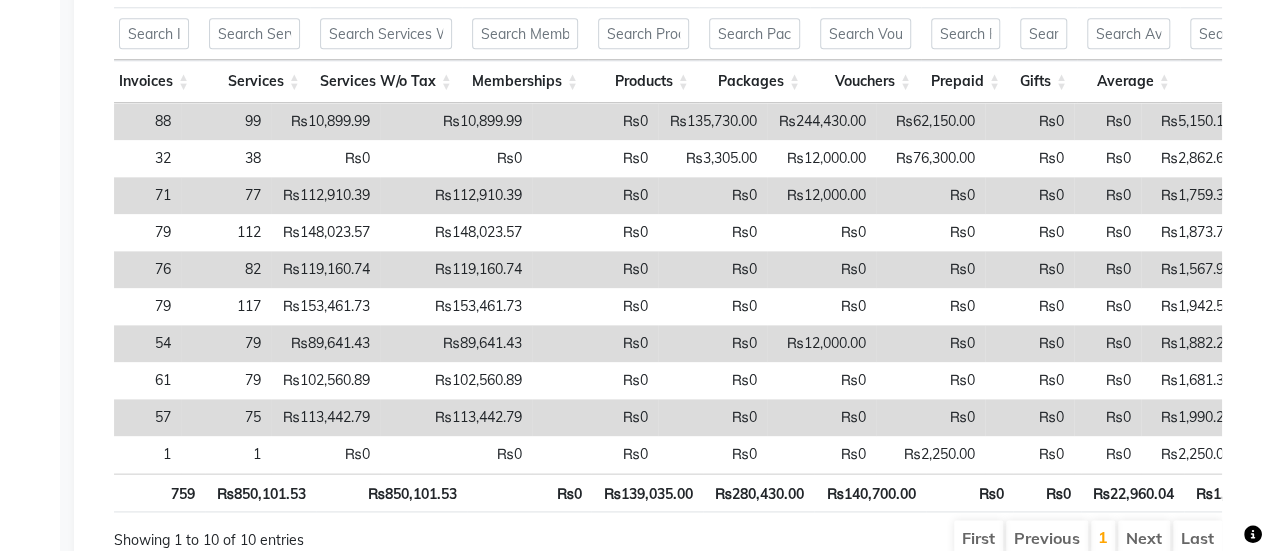 click on "₨135,730.00" at bounding box center [712, 121] 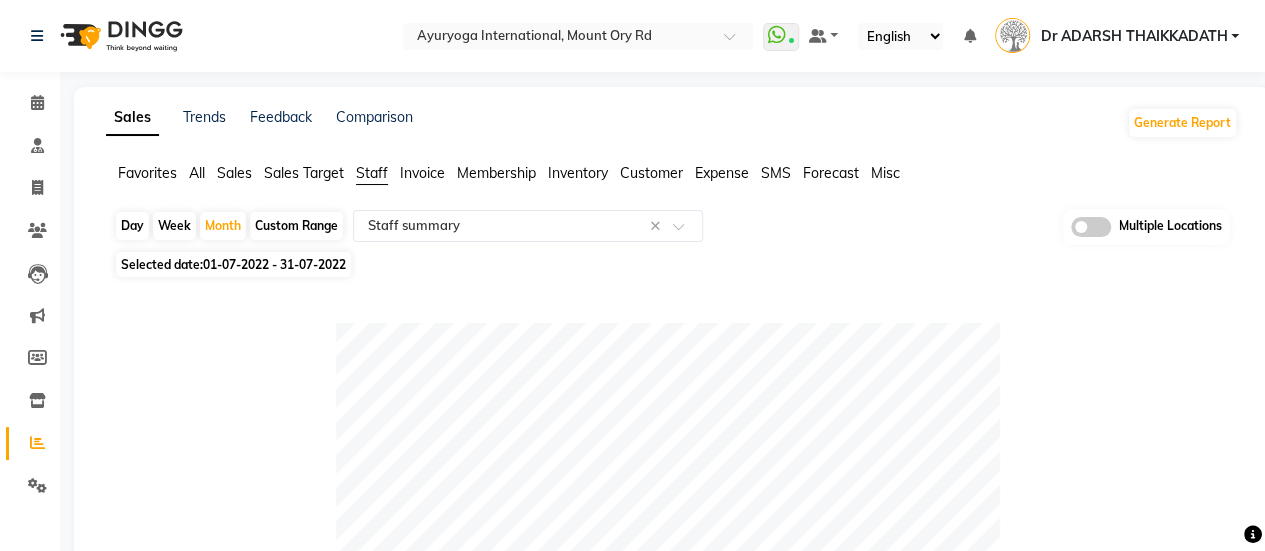 click on "Sales" 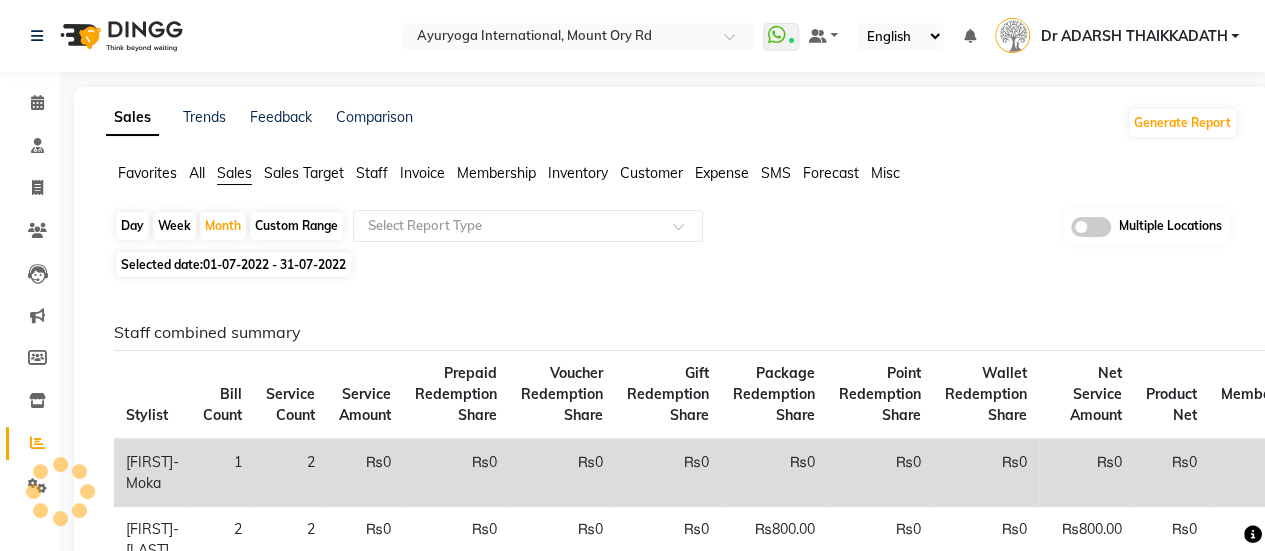 click on "Day   Week   Month   Custom Range  Select Report Type Multiple Locations Selected date:  01-07-2022 - 31-07-2022  Staff combined summary Stylist Bill Count Service Count Service Amount Prepaid Redemption Share Voucher Redemption Share Gift Redemption Share Package Redemption Share Point Redemption Share Wallet Redemption Share Net Service Amount Product Net Membership Net Prepaid Net Voucher Net Gift Net Package Net  [FIRST]-[LAST] 1 2 ₨0 ₨0 ₨0 ₨0 ₨0 ₨0 ₨0 ₨0 ₨0 ₨0 ₨0 ₨0 ₨0 ₨0  [FIRST]-[LAST] 2 2 ₨0 ₨0 ₨0 ₨0 ₨800.00 ₨0 ₨0 ₨800.00 ₨0 ₨0 ₨0 ₨0 ₨0 ₨0  [FIRST]-[LAST] 1 1 ₨0 ₨0 ₨0 ₨0 ₨0 ₨0 ₨0 ₨0 ₨0 ₨0 ₨0 ₨0 ₨0 ₨0  [FIRST] [LAST] 1 1 ₨0 ₨0 ₨0 ₨0 ₨0 ₨0 ₨0 ₨0 ₨0 ₨0 ₨0 ₨0 ₨0 ₨0  [FIRST]-[LAST] 2 2 ₨0 ₨0 ₨0 ₨0 ₨1,031.70 ₨0 ₨0 ₨1,031.70 ₨0 ₨0 ₨0 ₨0 ₨0 ₨0 Staff service summary Location Stylist Service Price Discount Service Amount Prepaid Redemption Share Gift Redemption Share" 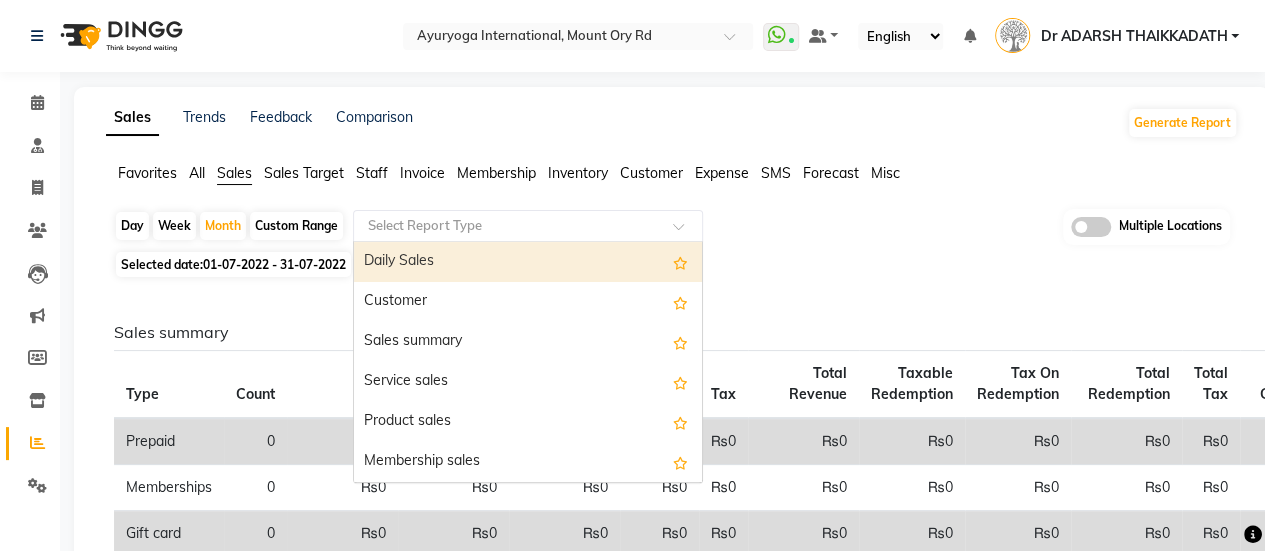 click on "Select Report Type" 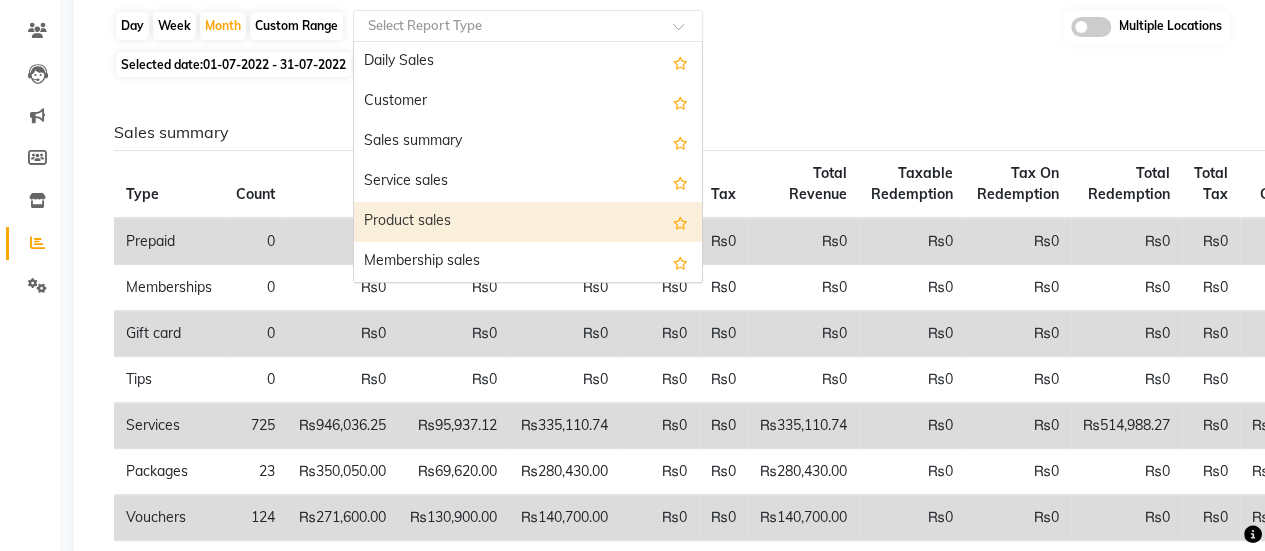 click on "Product sales" at bounding box center [528, 222] 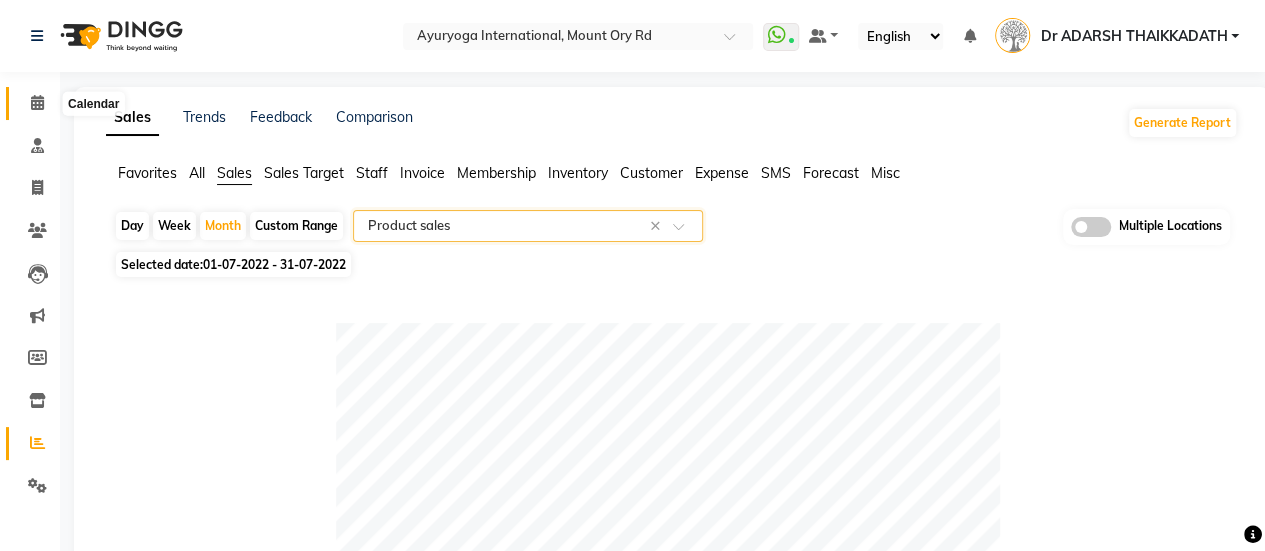 click 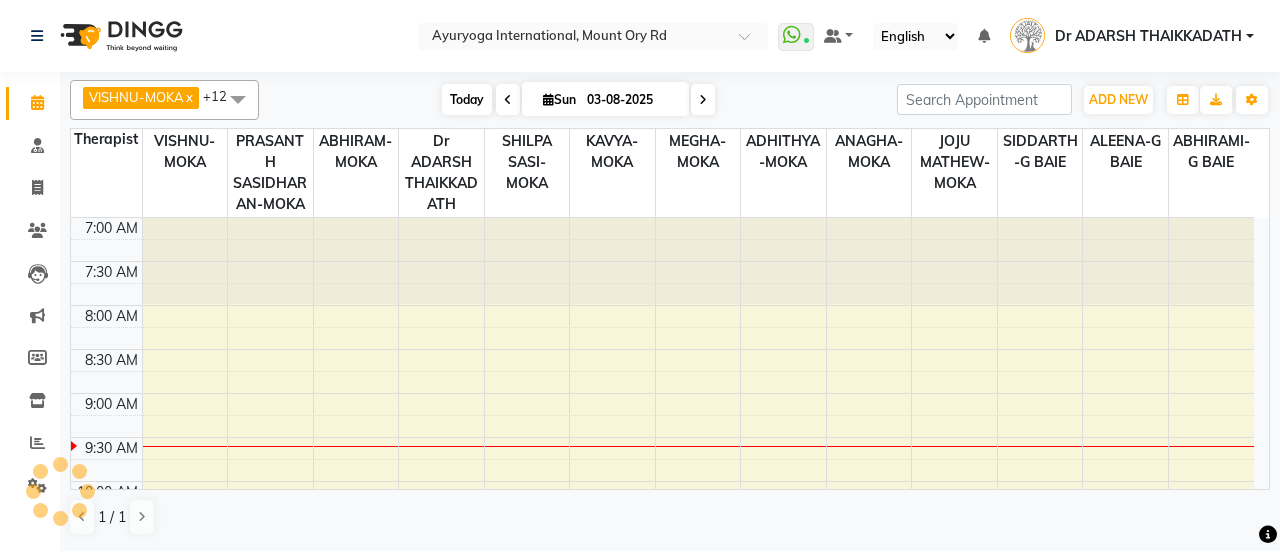 click on "Today" at bounding box center (467, 99) 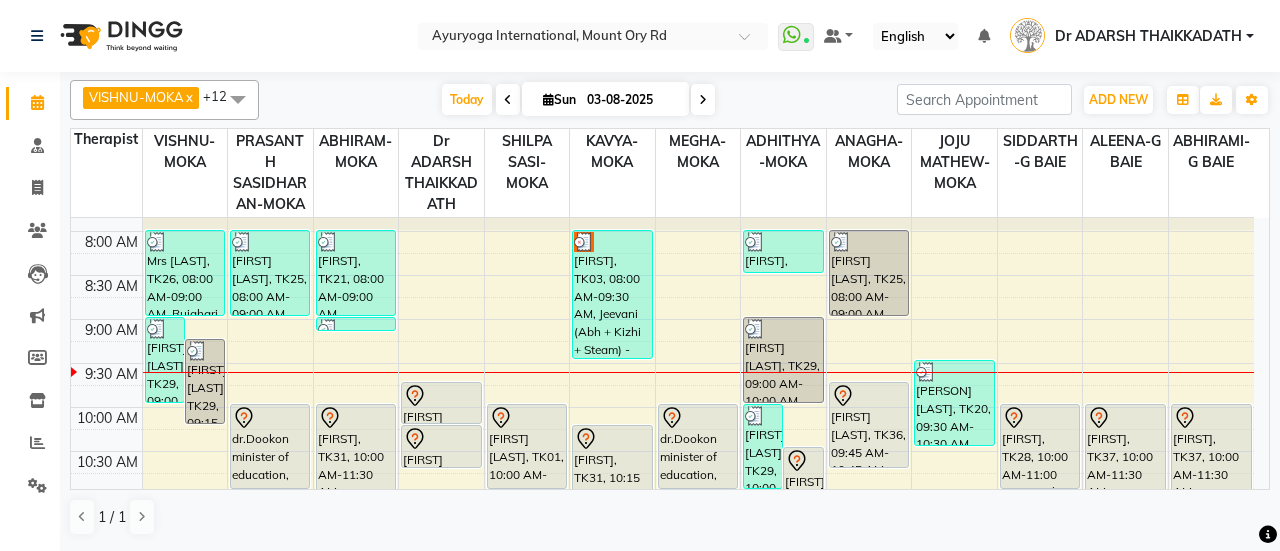 click on "Invoice" 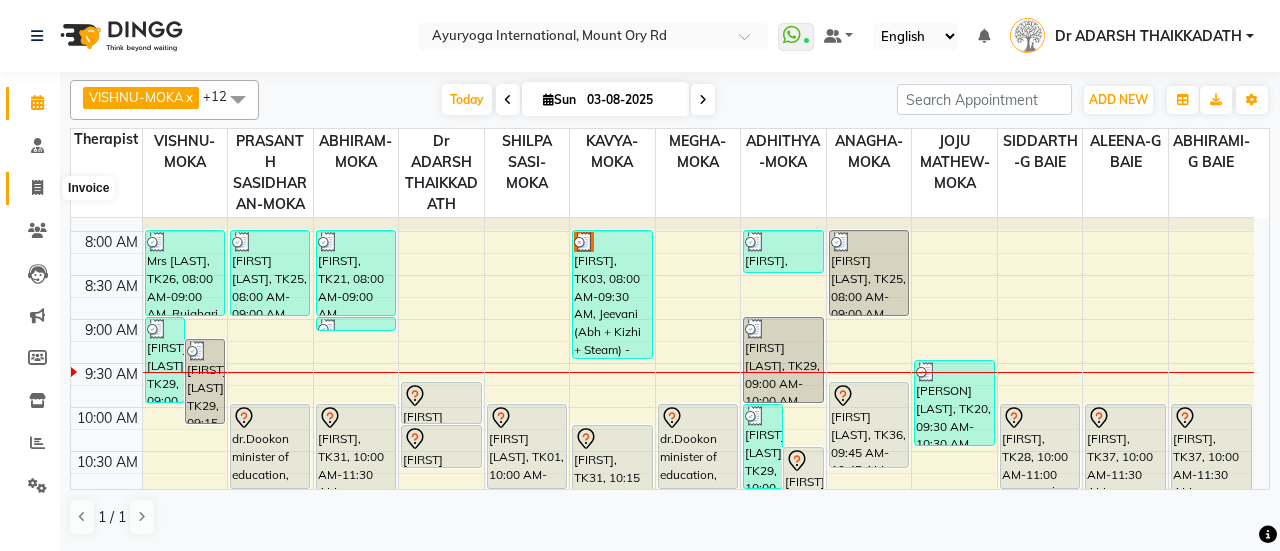 drag, startPoint x: 49, startPoint y: 188, endPoint x: 86, endPoint y: 181, distance: 37.65634 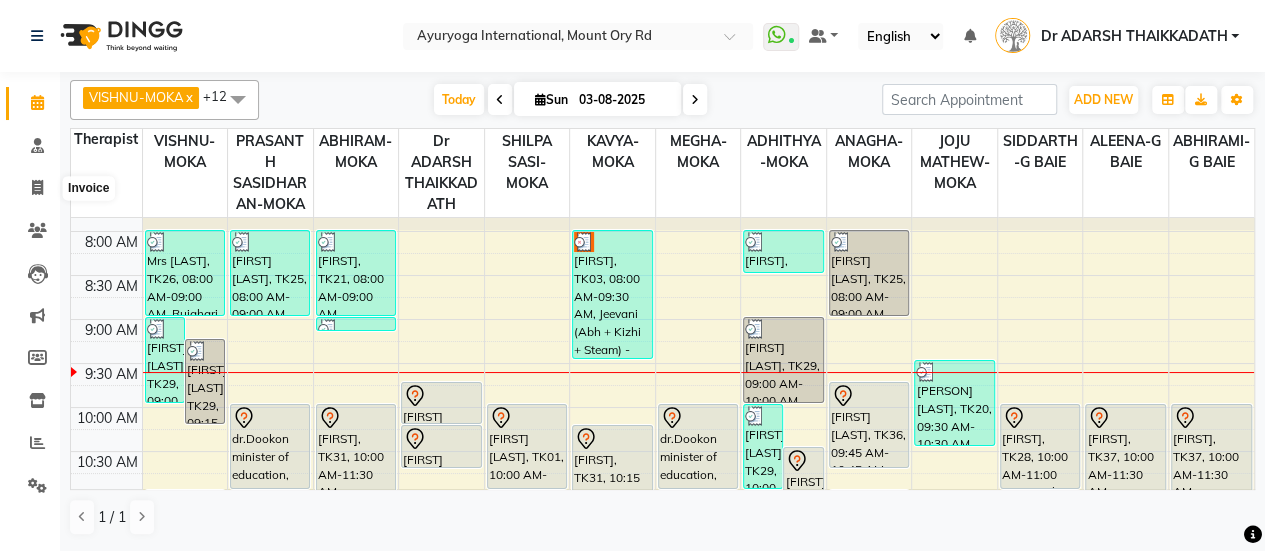 select on "service" 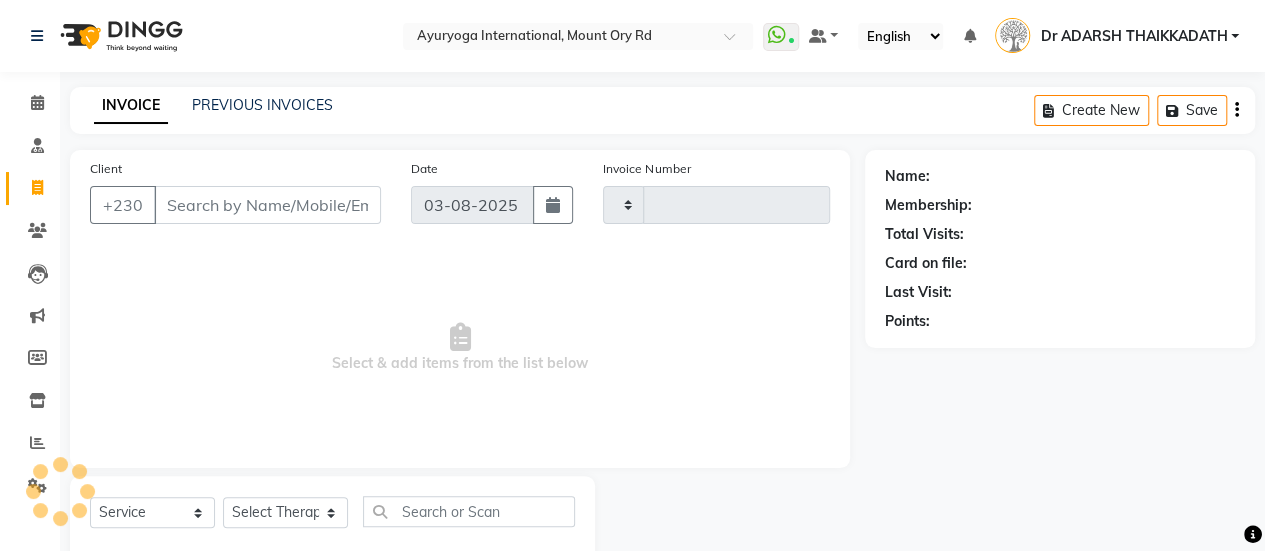 type on "4216" 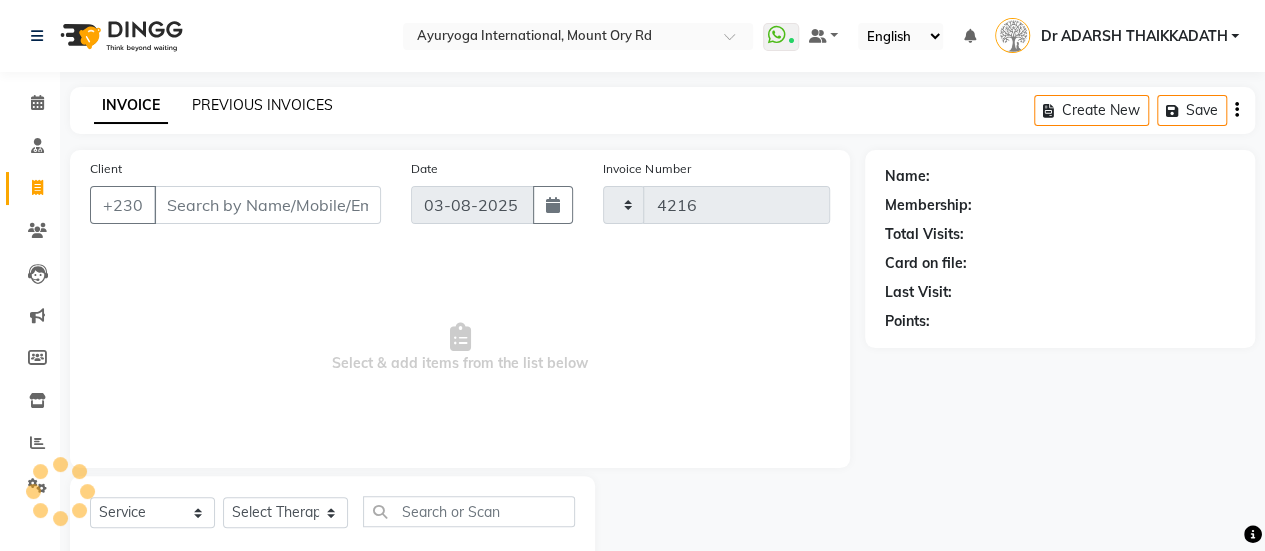 select on "730" 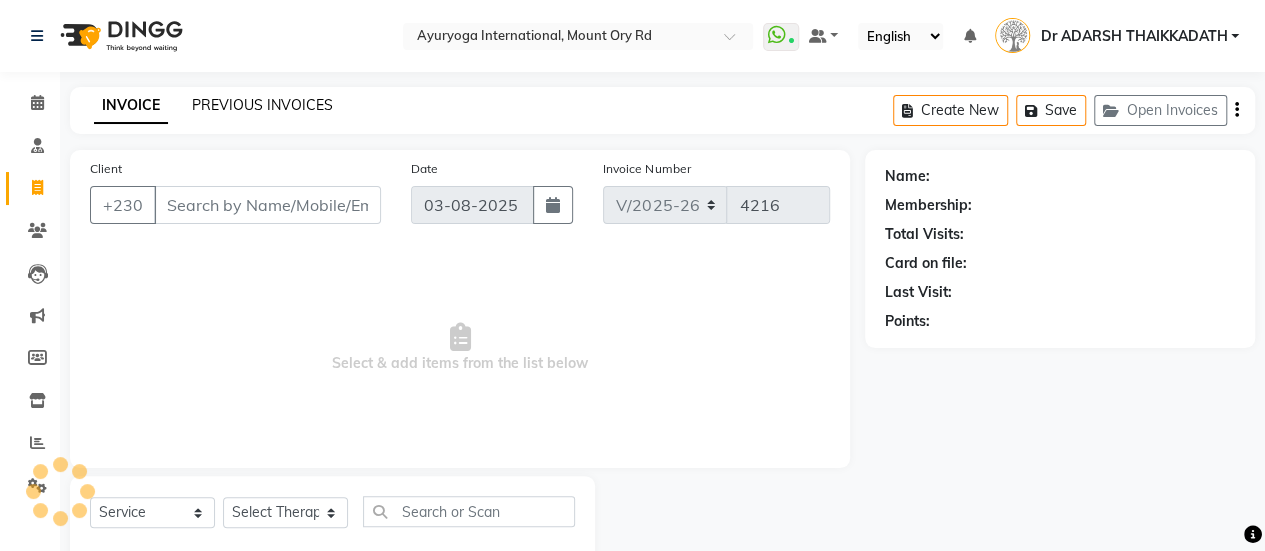 click on "PREVIOUS INVOICES" 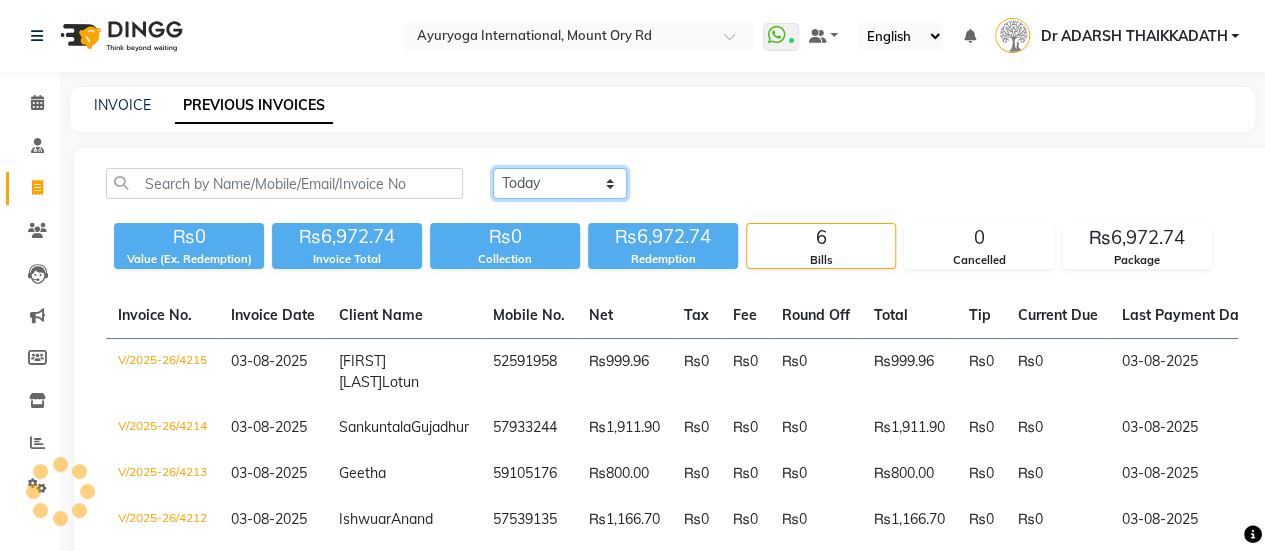 click on "Today Yesterday Custom Range" 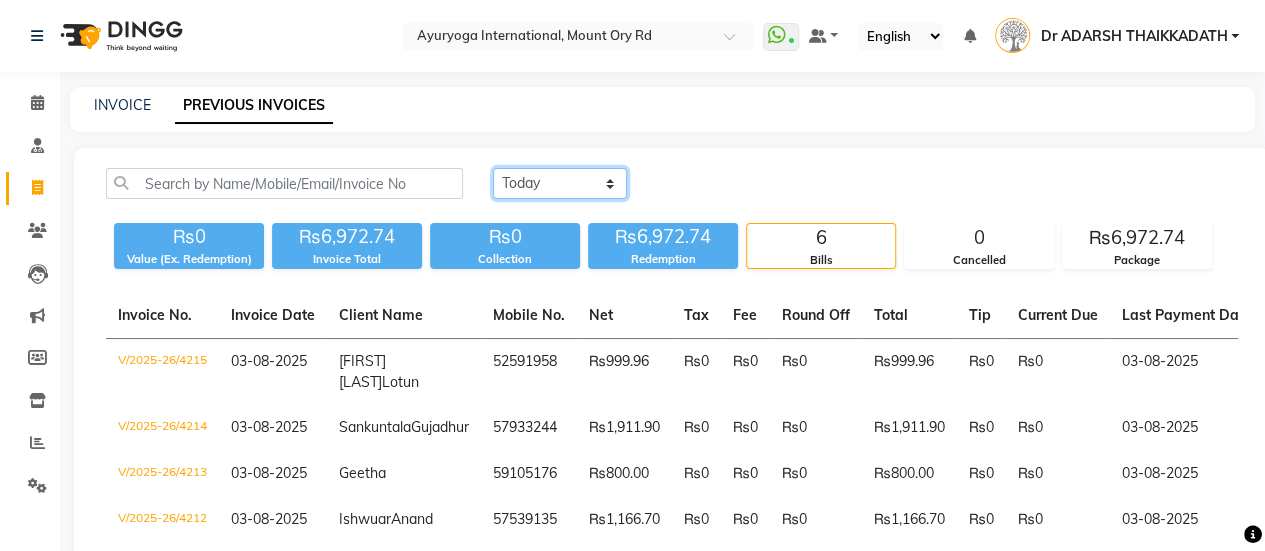 select on "range" 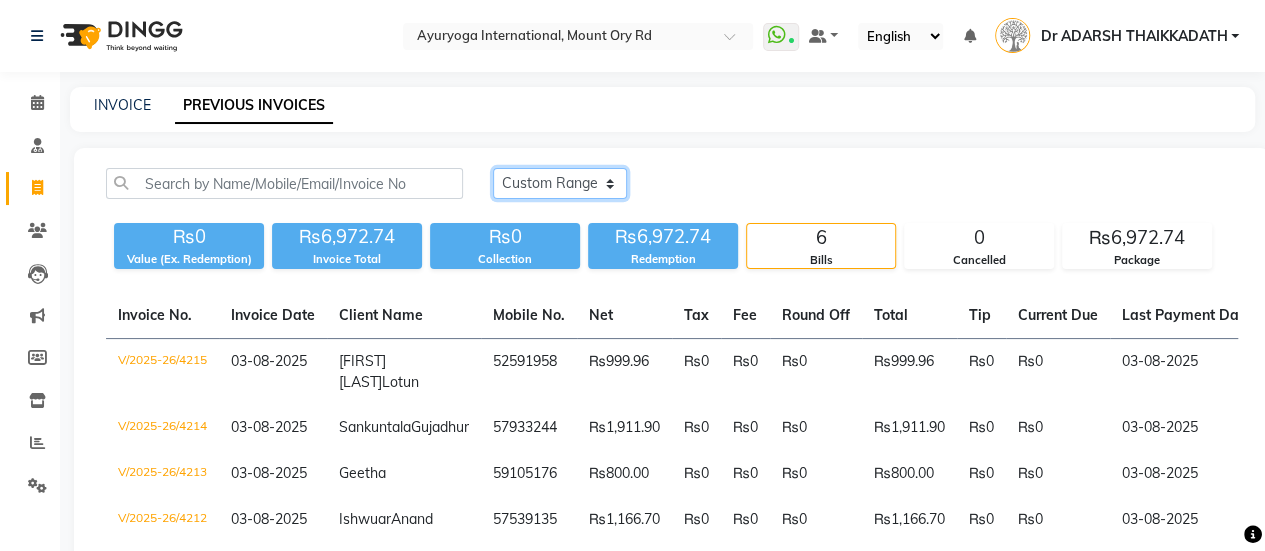 click on "Today Yesterday Custom Range" 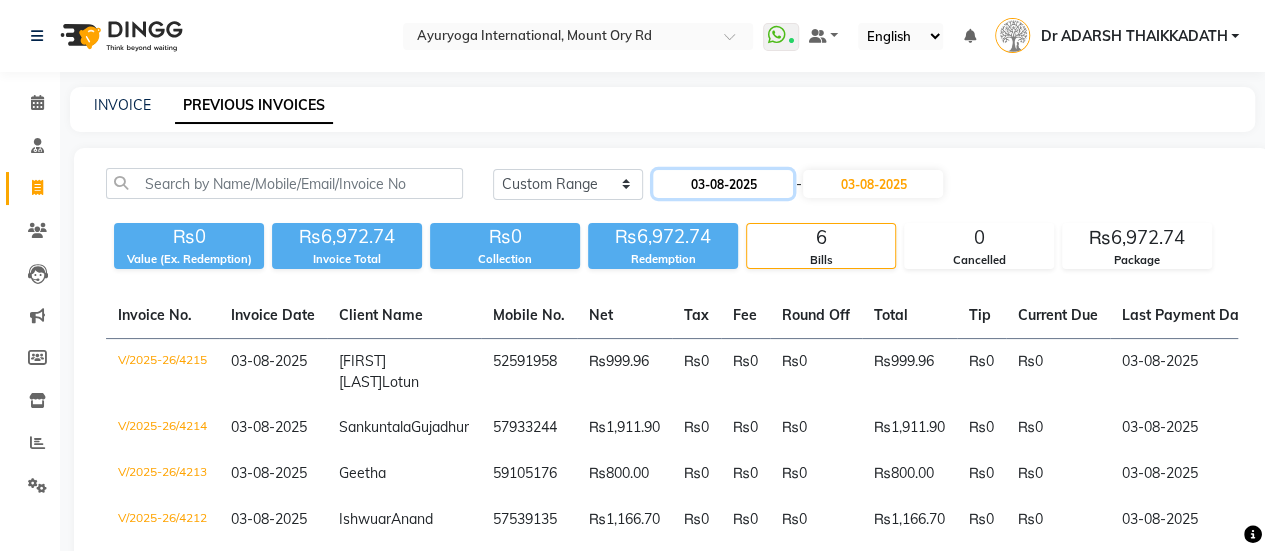 click on "03-08-2025" 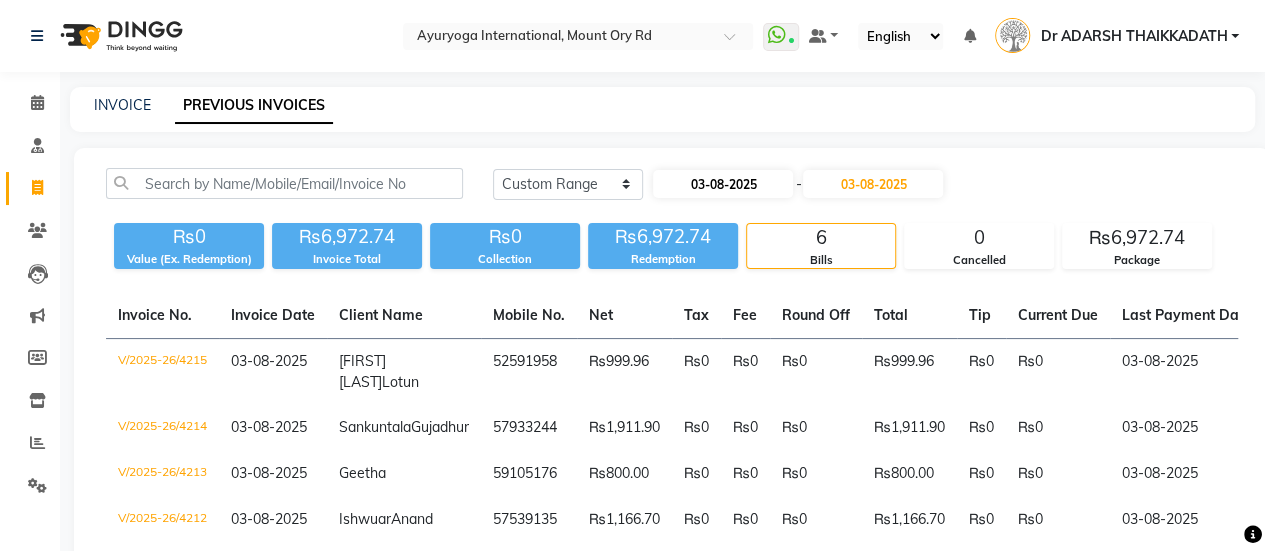 select on "8" 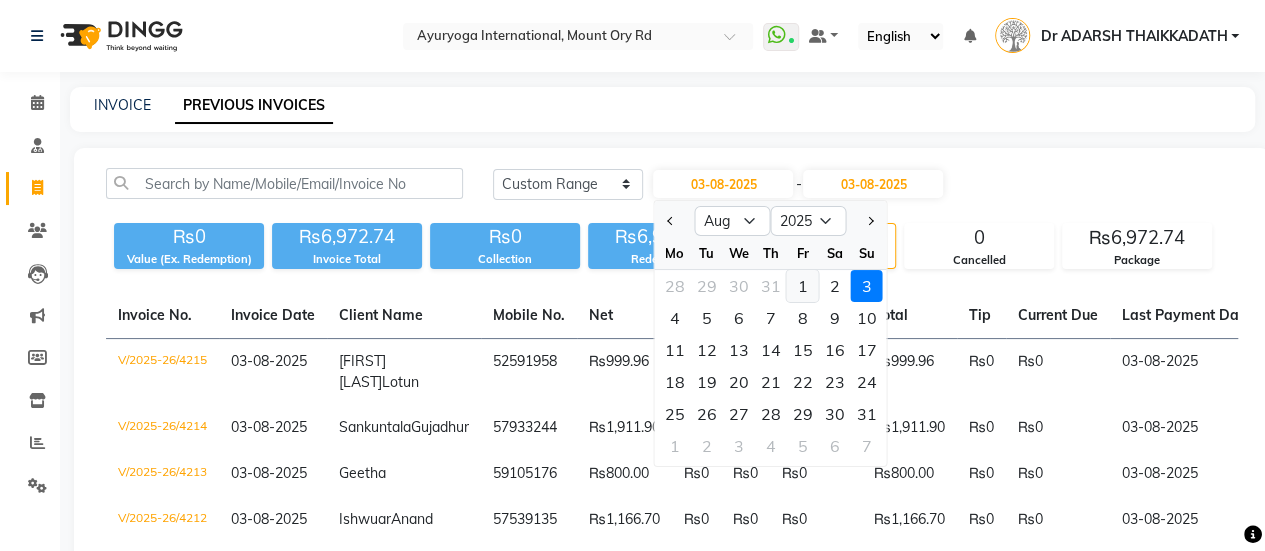 click on "1" 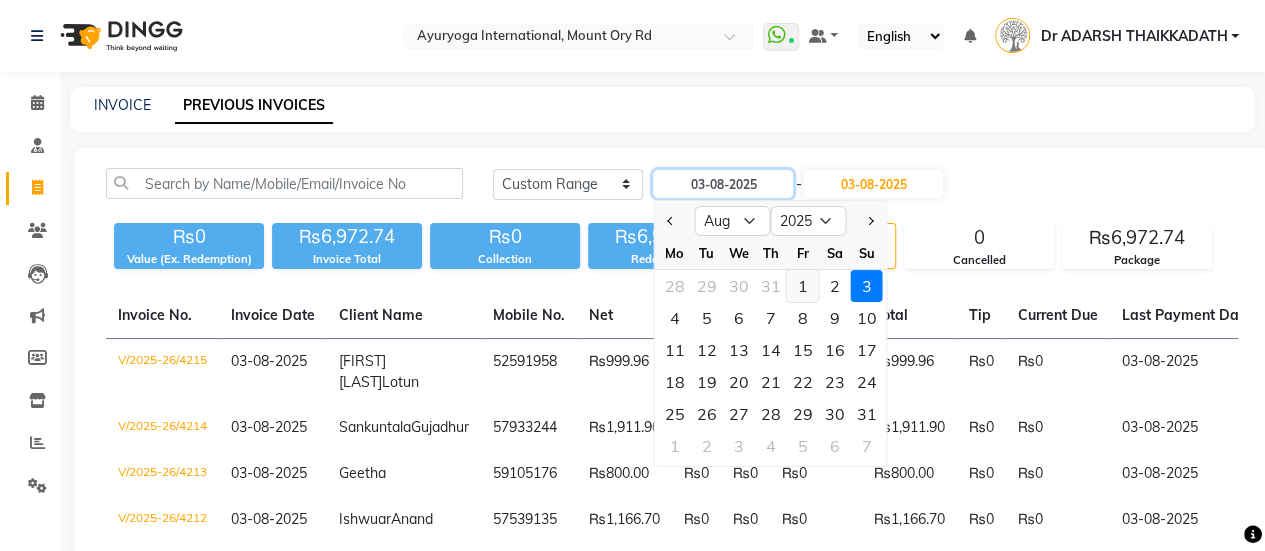 type on "01-08-2025" 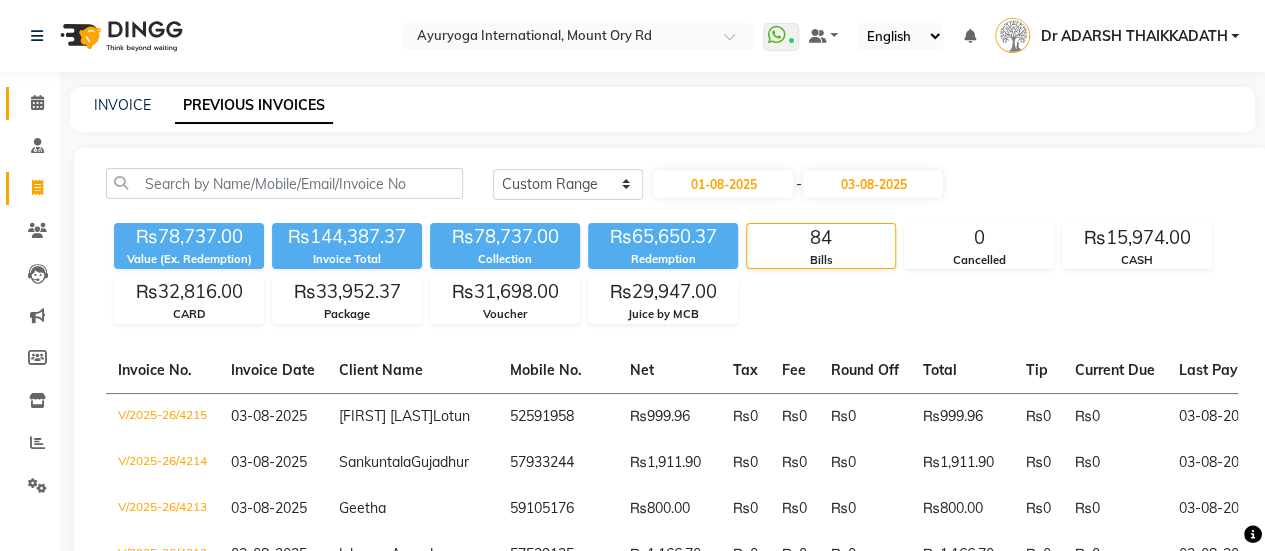 click on "Calendar" 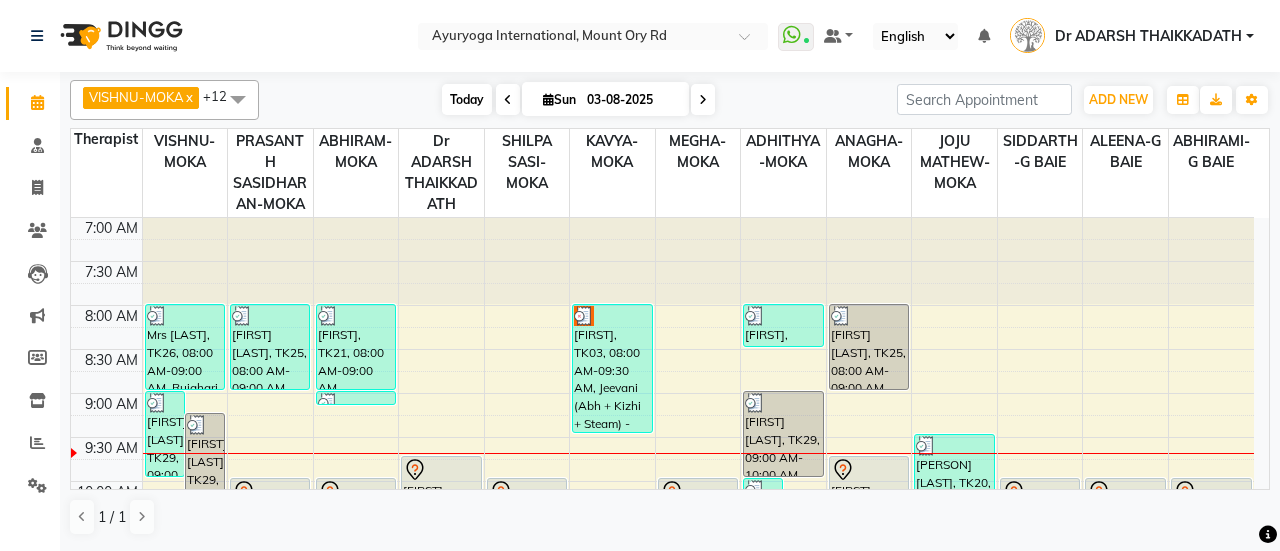 click on "Today" at bounding box center [467, 99] 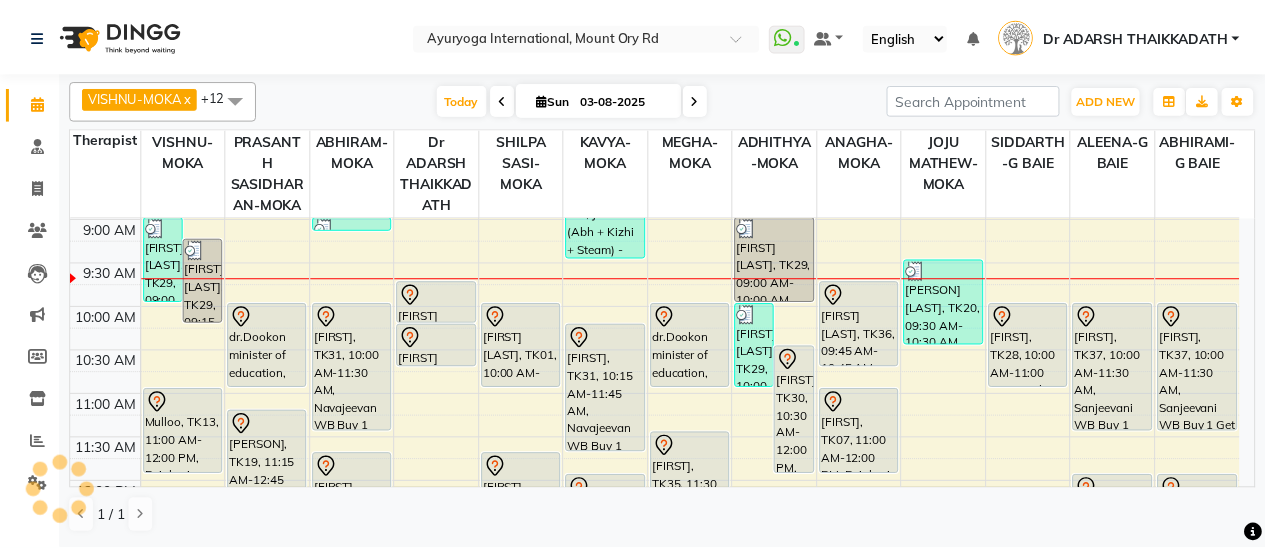 scroll, scrollTop: 74, scrollLeft: 0, axis: vertical 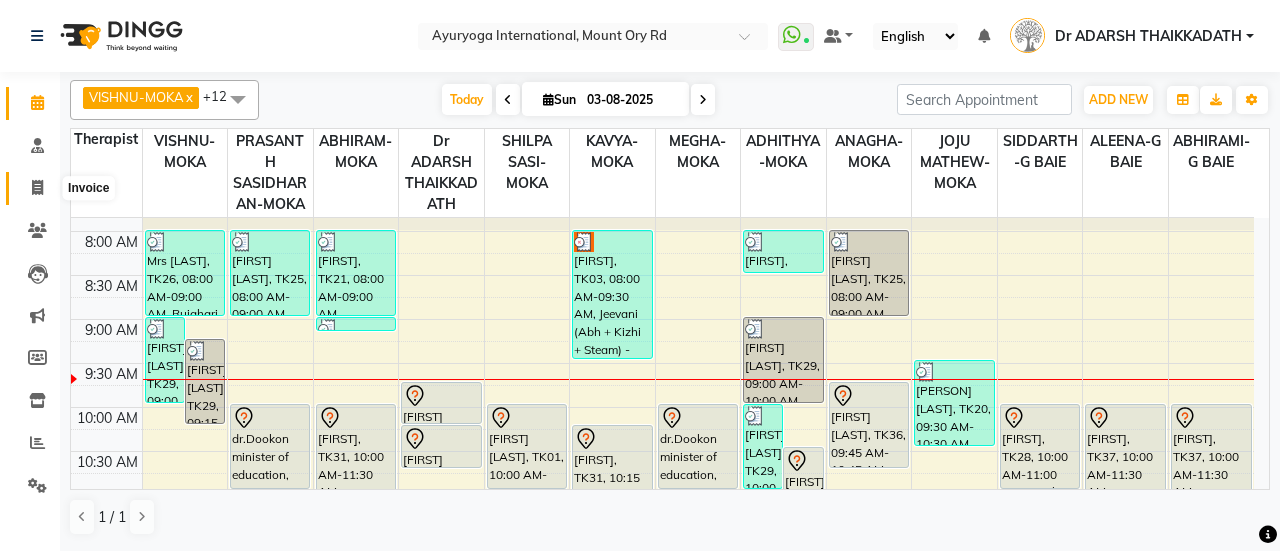 click 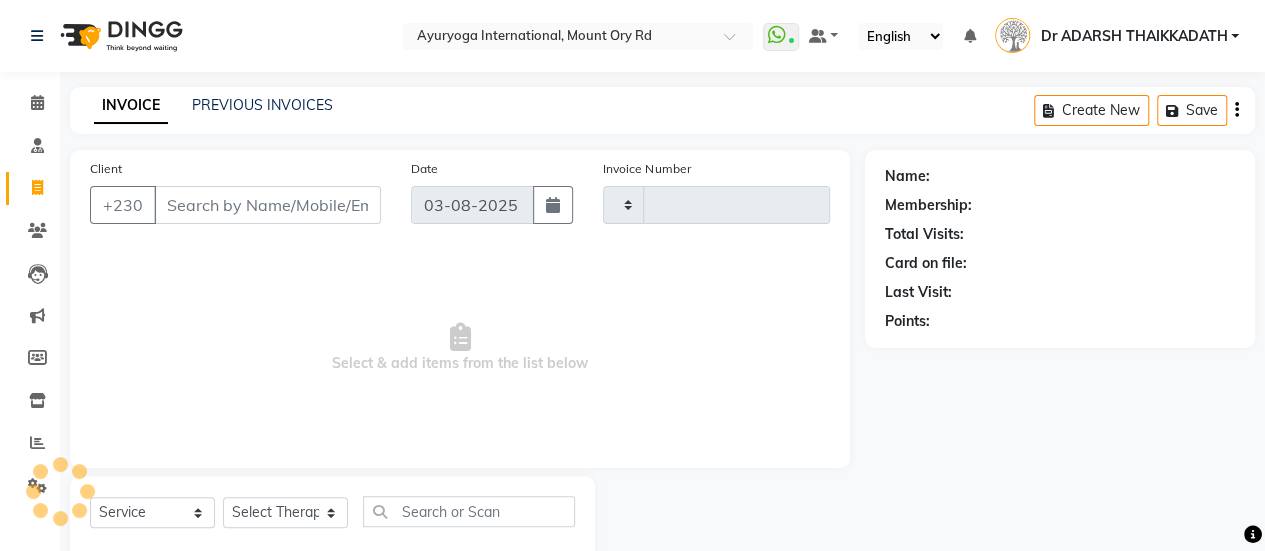type on "4216" 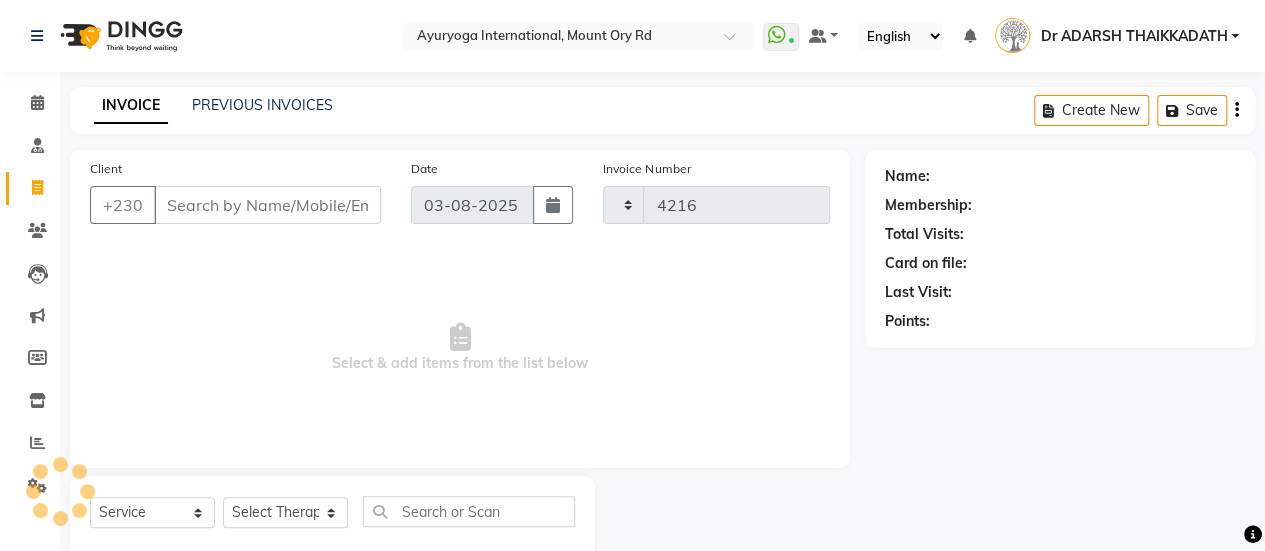 select on "730" 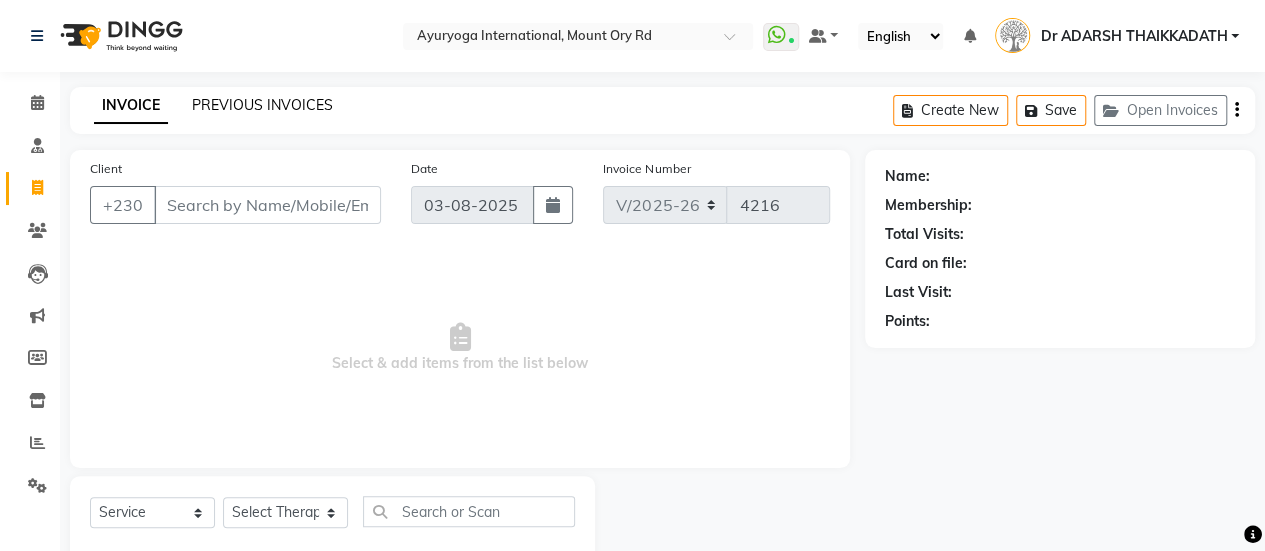 click on "PREVIOUS INVOICES" 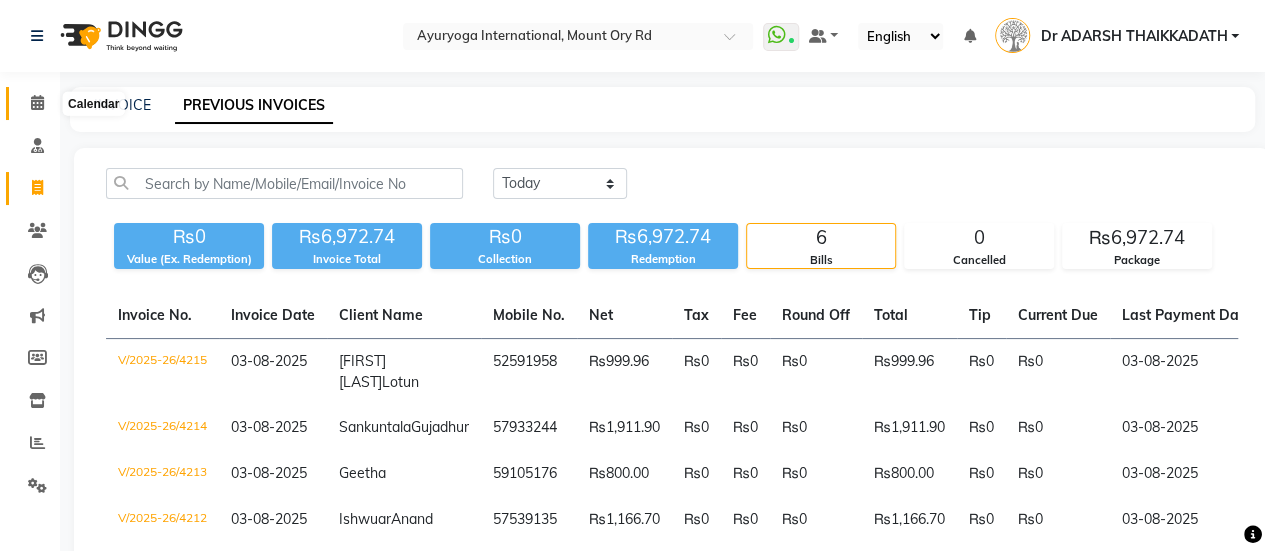 click 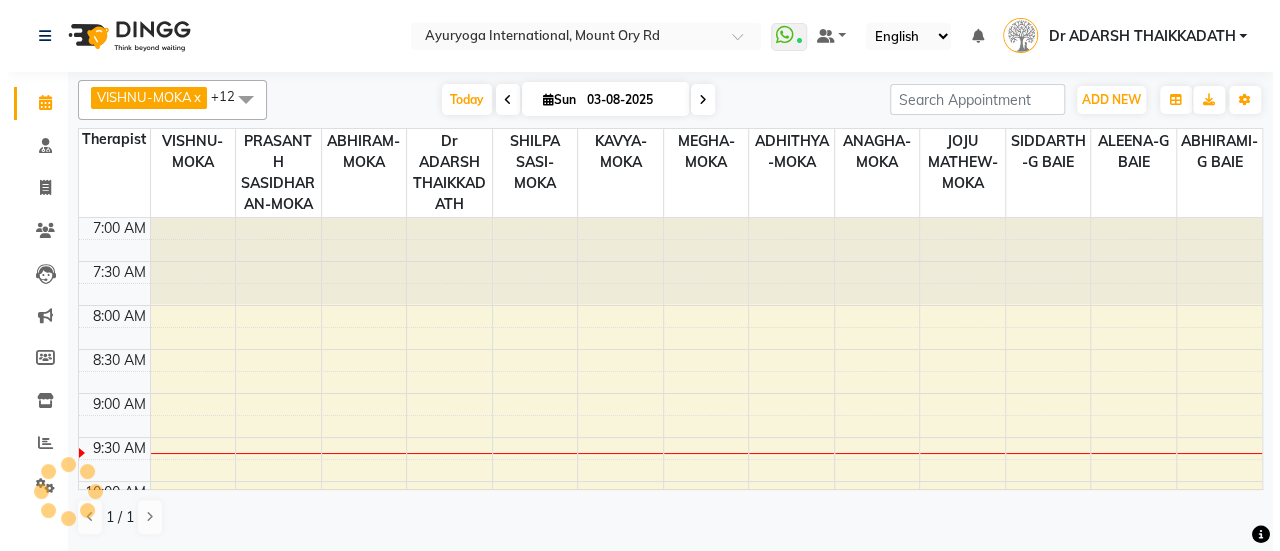 scroll, scrollTop: 0, scrollLeft: 0, axis: both 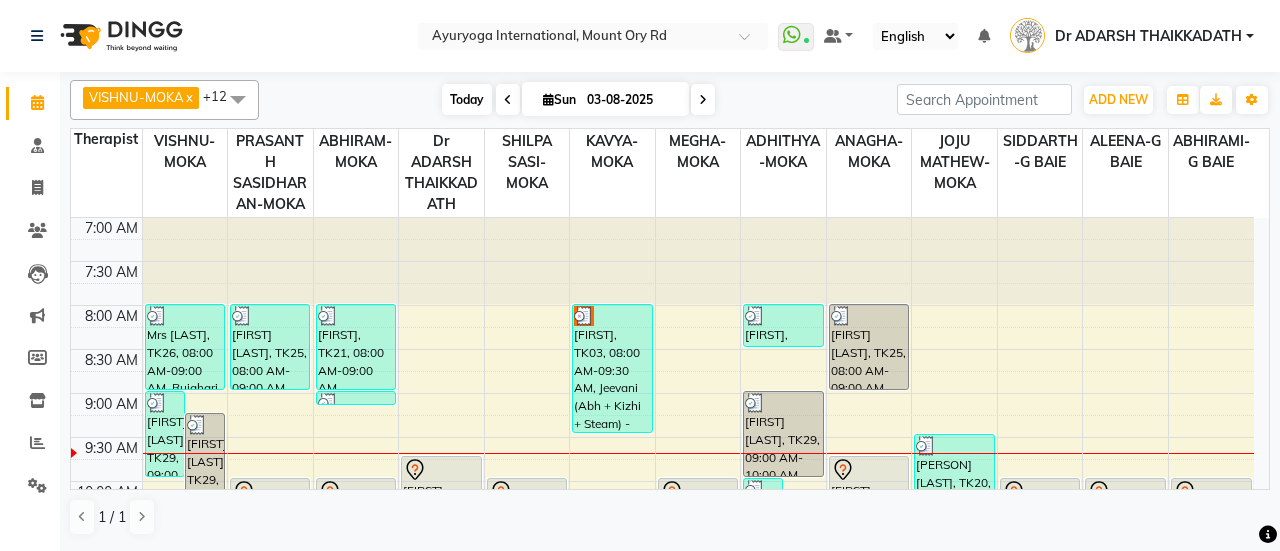 click on "Today" at bounding box center (467, 99) 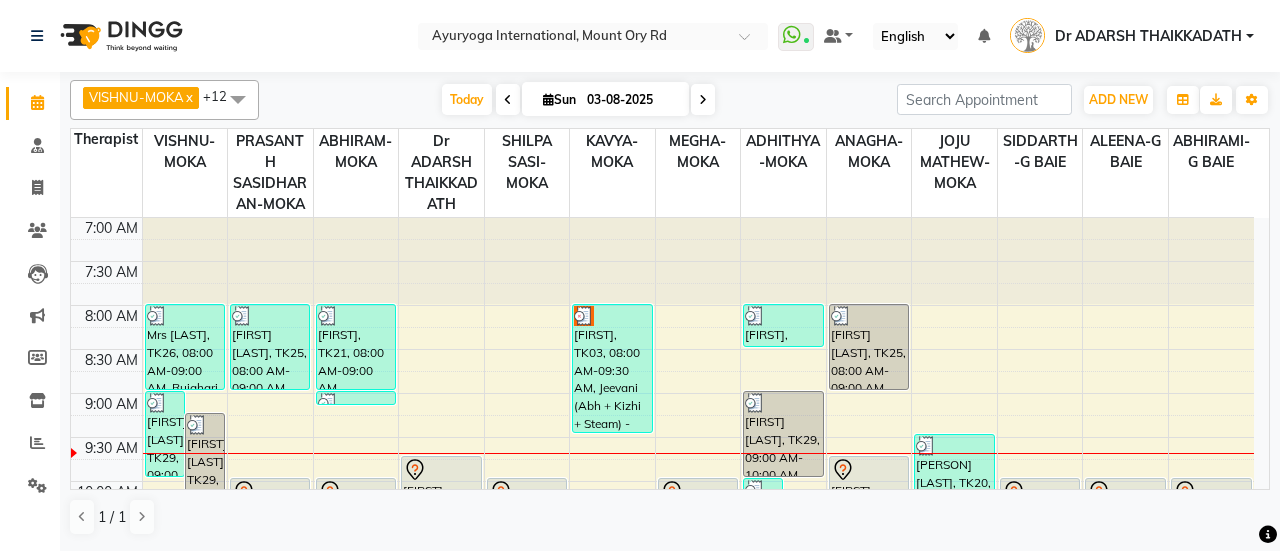scroll, scrollTop: 174, scrollLeft: 0, axis: vertical 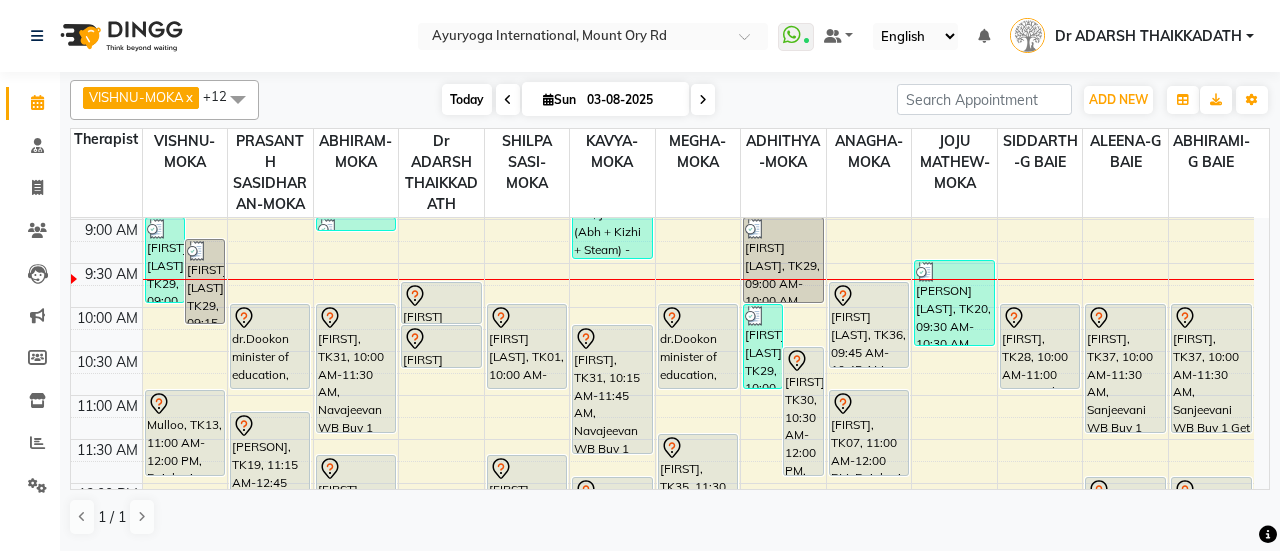 click on "Today" at bounding box center [467, 99] 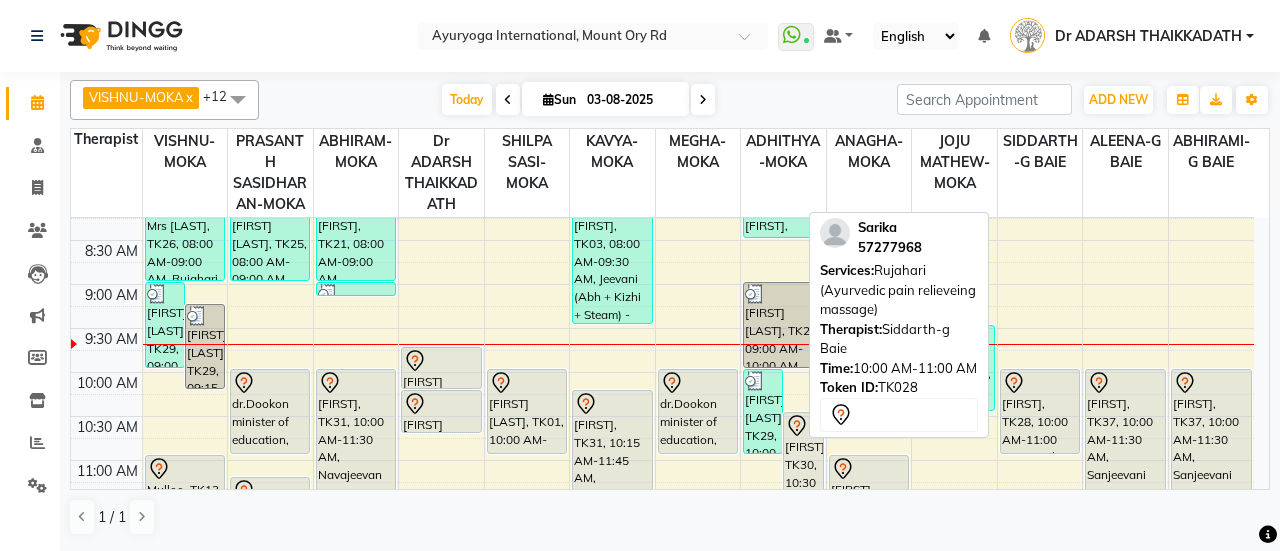 scroll, scrollTop: 0, scrollLeft: 0, axis: both 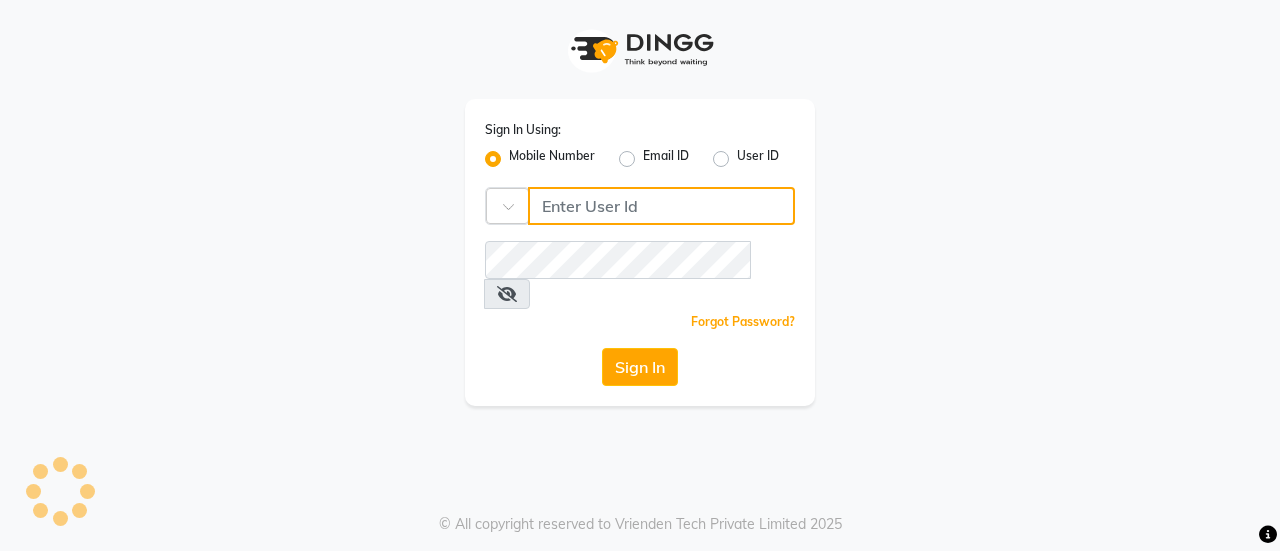 type on "59282313" 